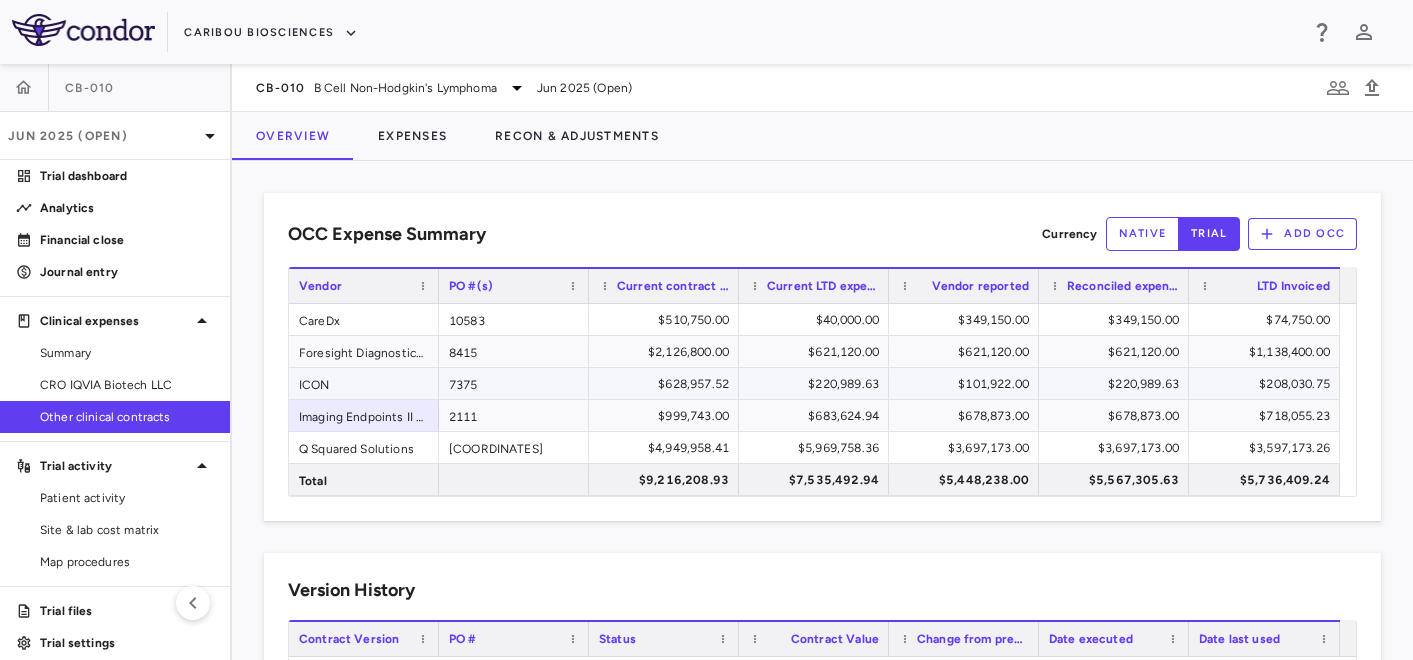scroll, scrollTop: 0, scrollLeft: 0, axis: both 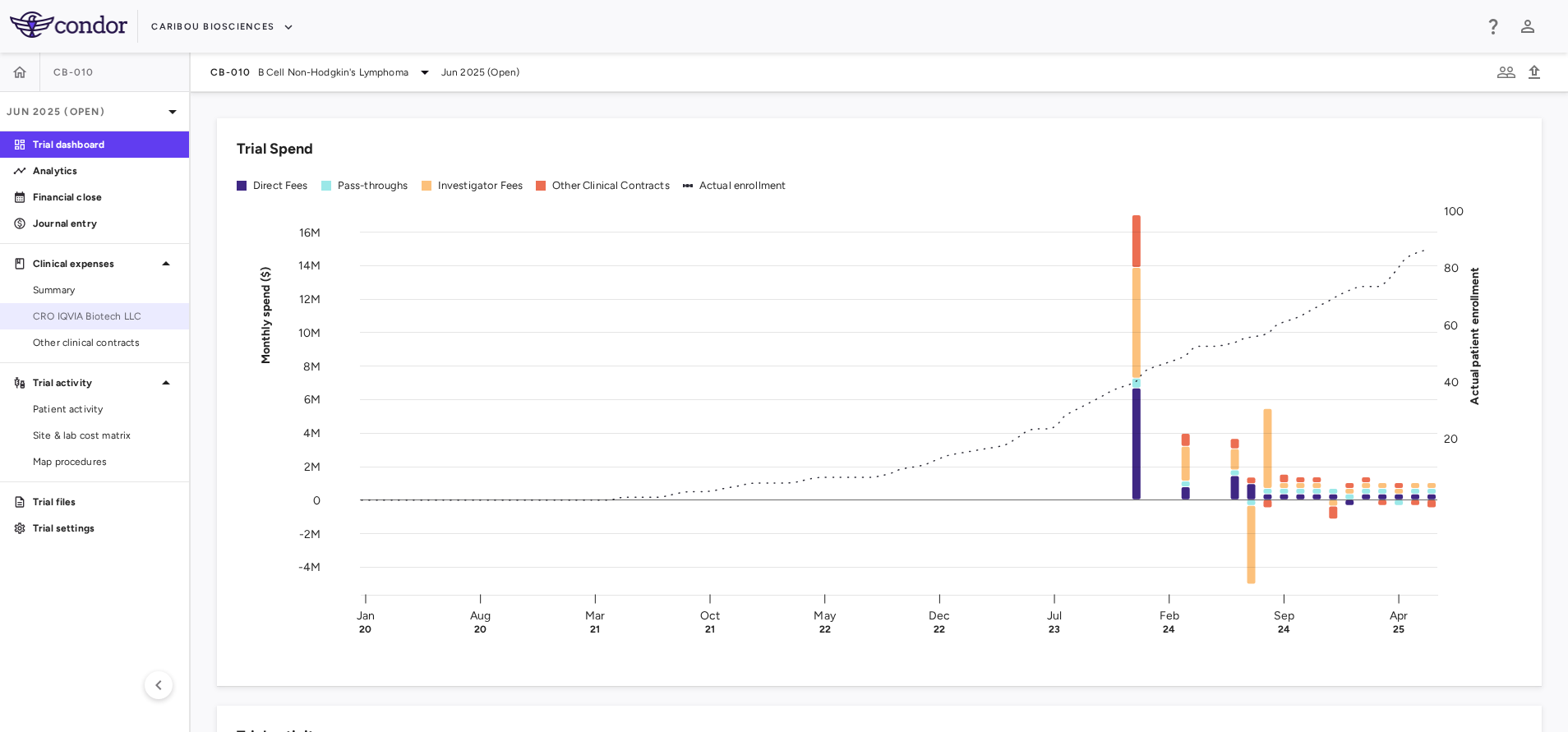 click on "CRO IQVIA Biotech LLC" at bounding box center (95, 316) 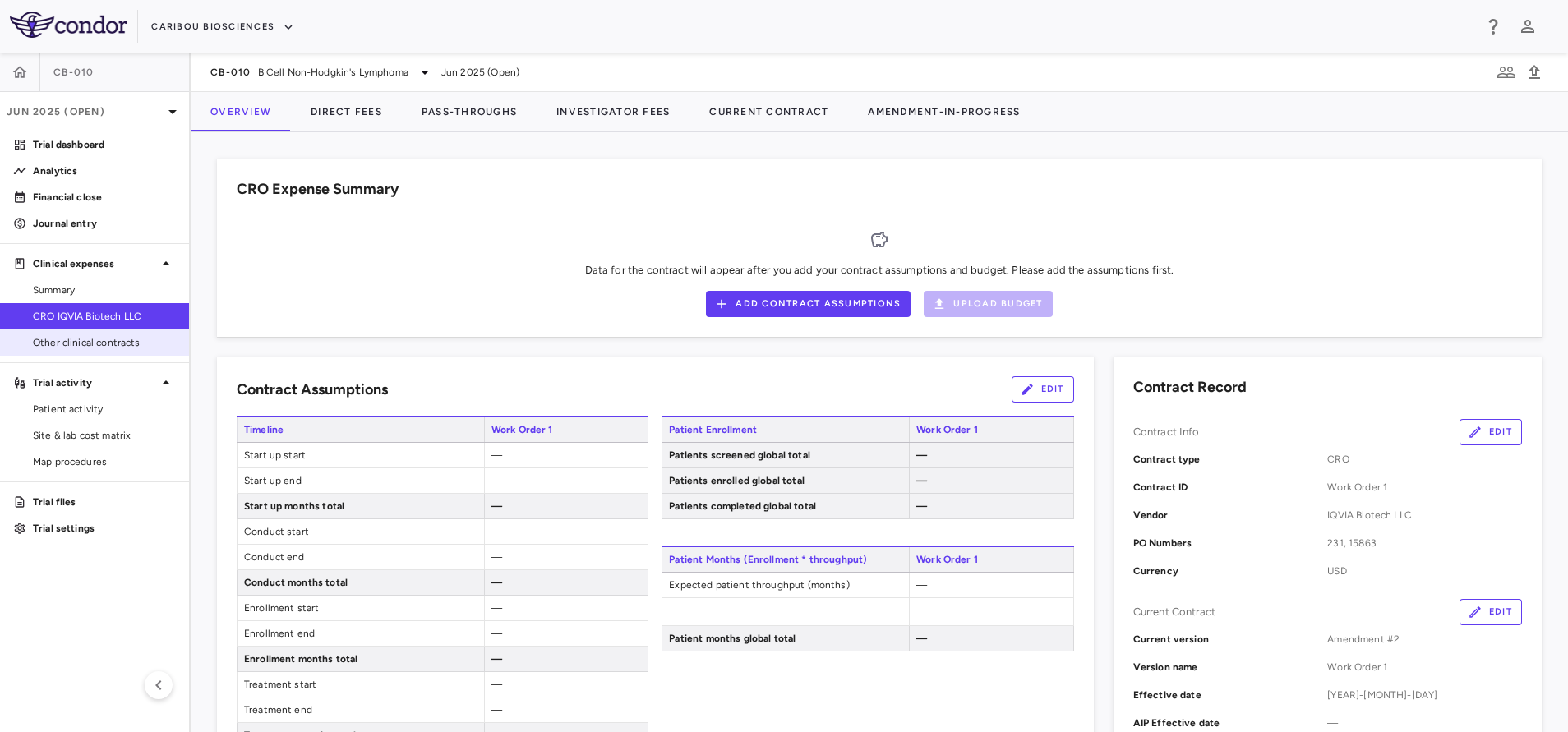 click on "Other clinical contracts" at bounding box center (104, 343) 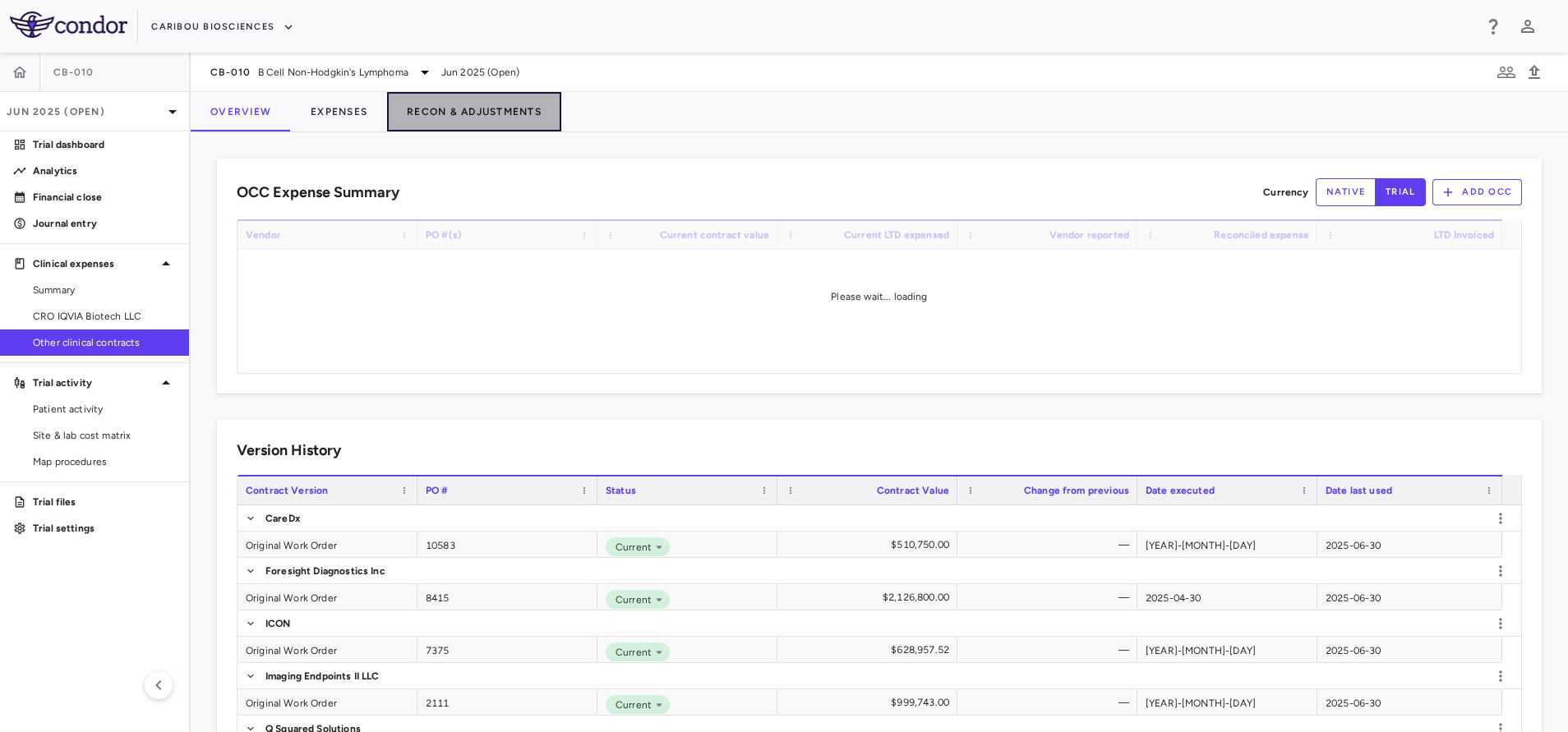 click on "Recon & Adjustments" at bounding box center (474, 112) 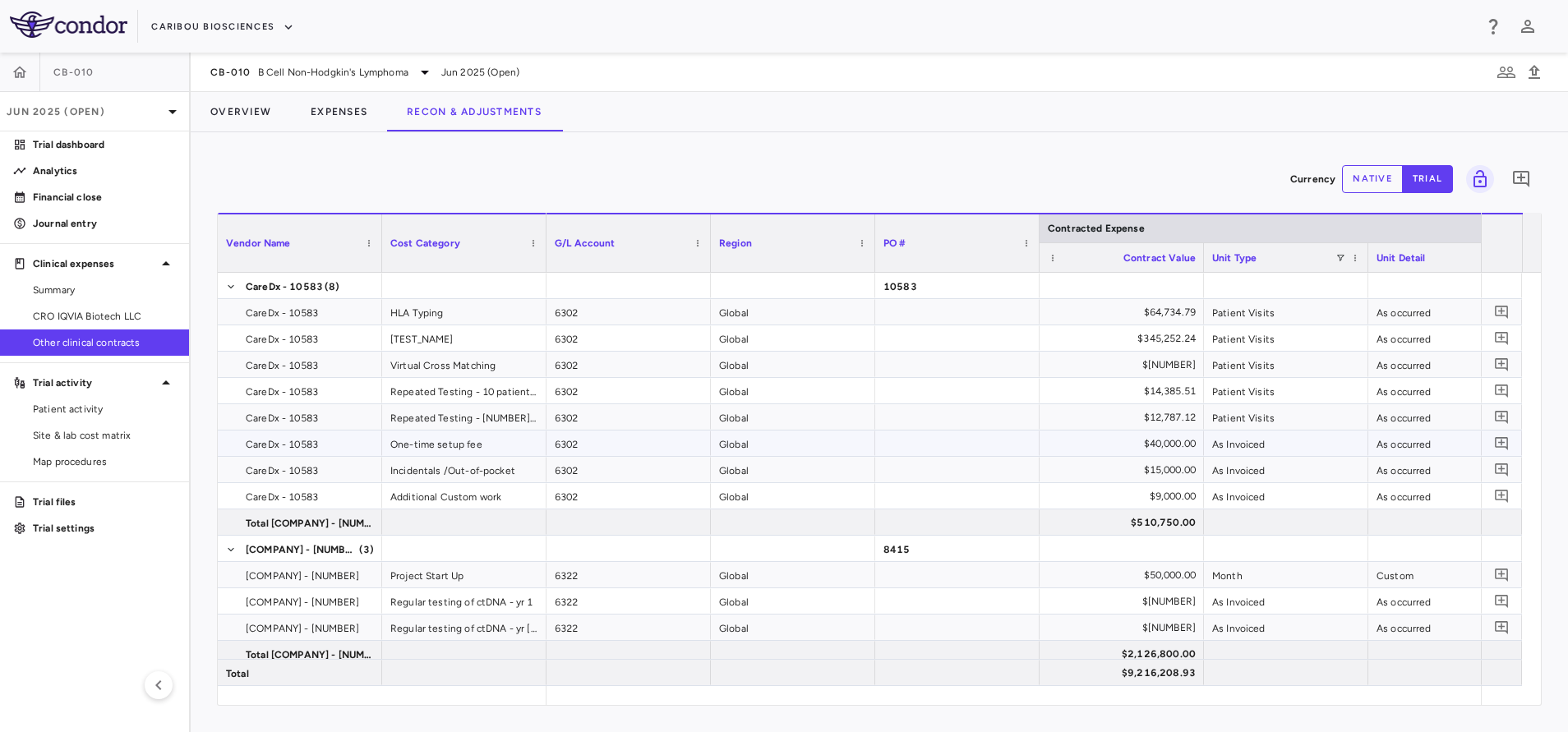 scroll, scrollTop: 162, scrollLeft: 0, axis: vertical 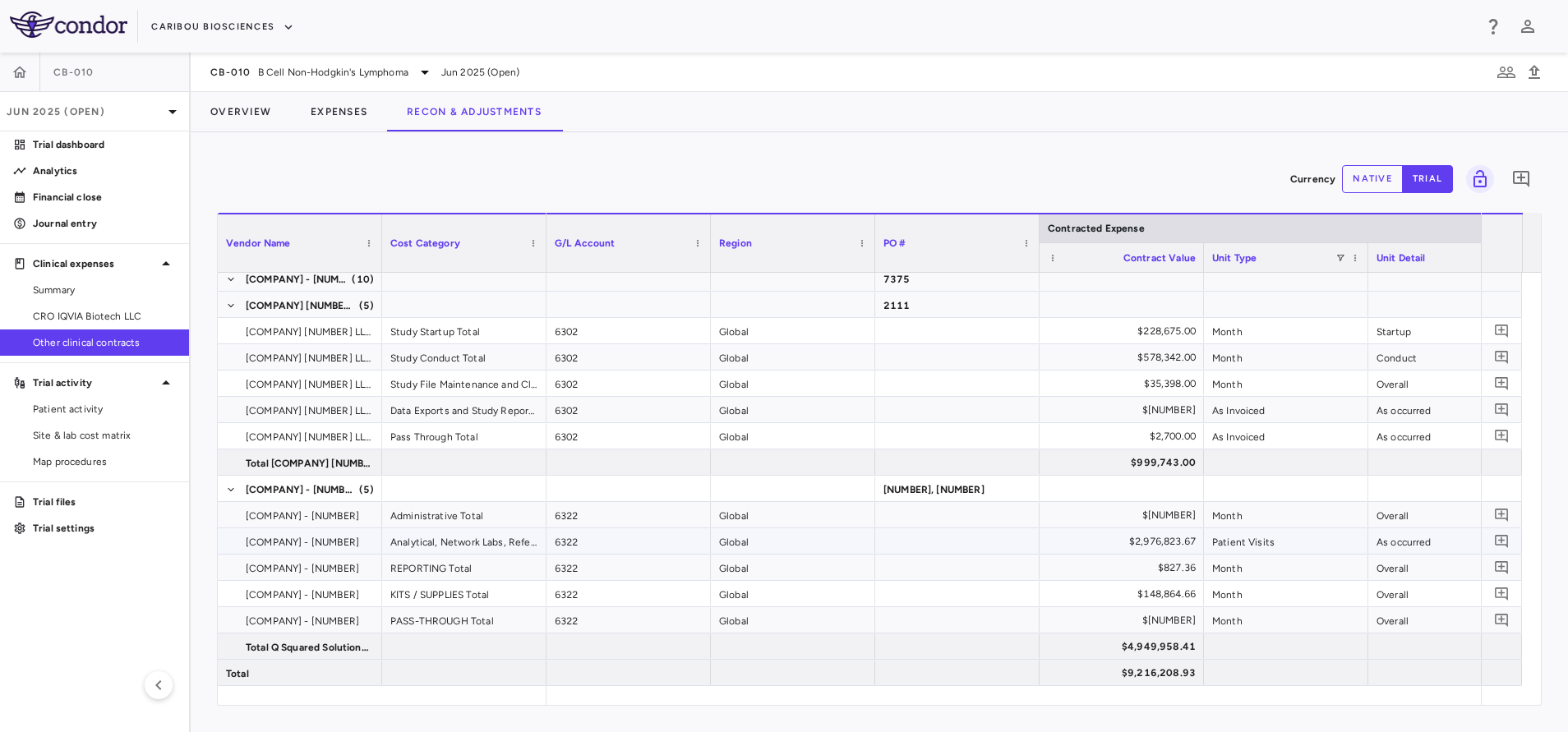 click on "Analytical, Network Labs, Reference Lab, and Specimen Total" at bounding box center (464, 541) 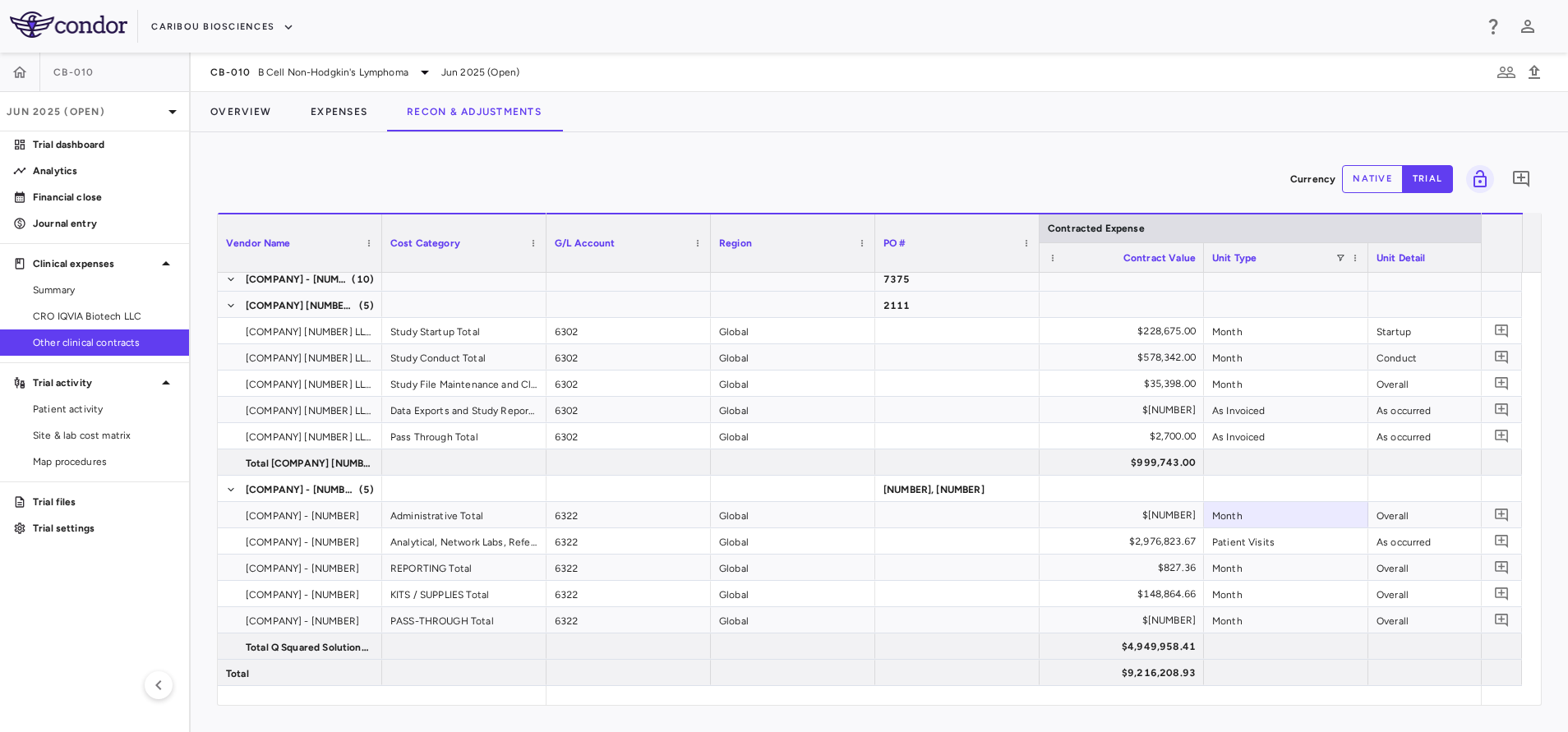 scroll, scrollTop: 0, scrollLeft: 52, axis: horizontal 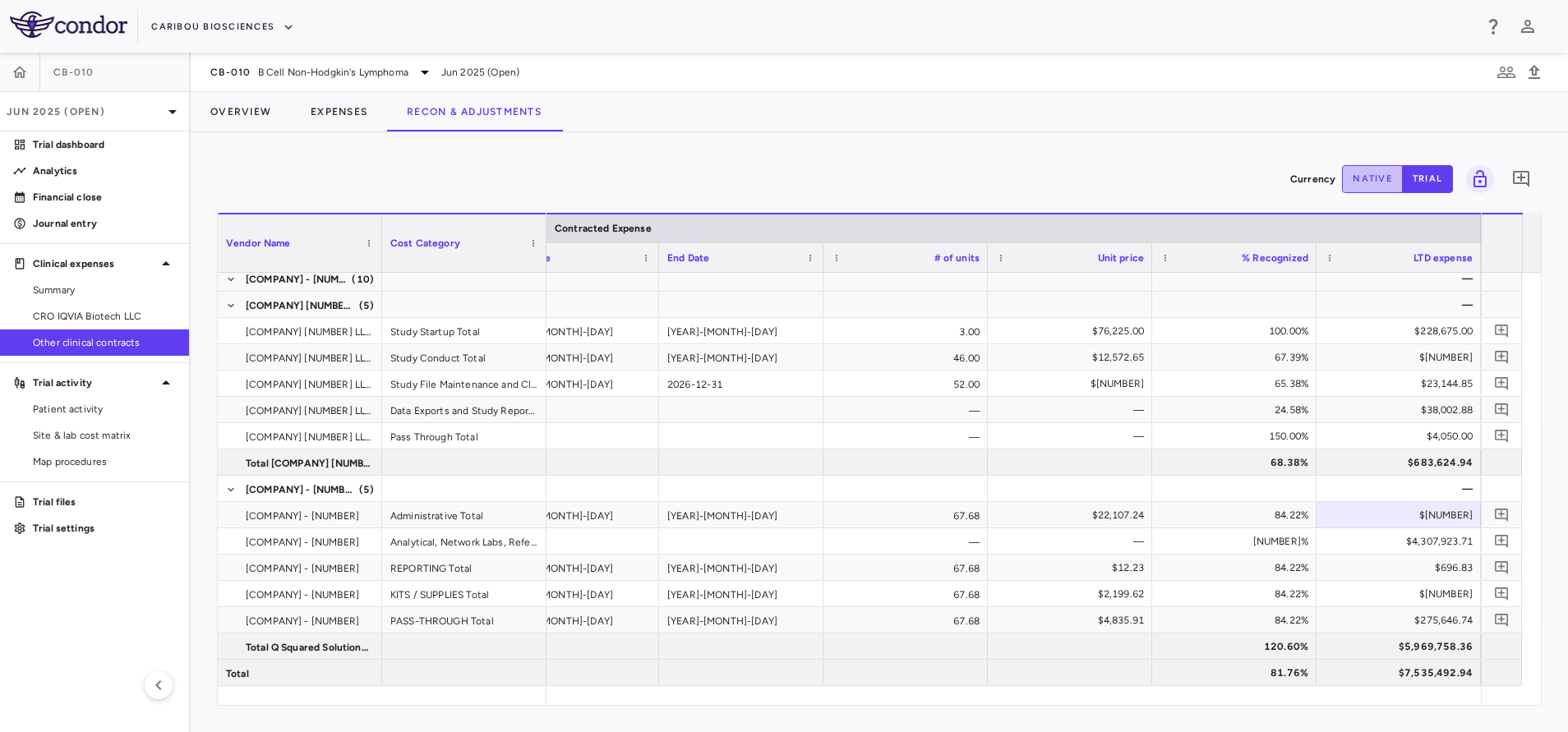 click on "native" at bounding box center [1372, 179] 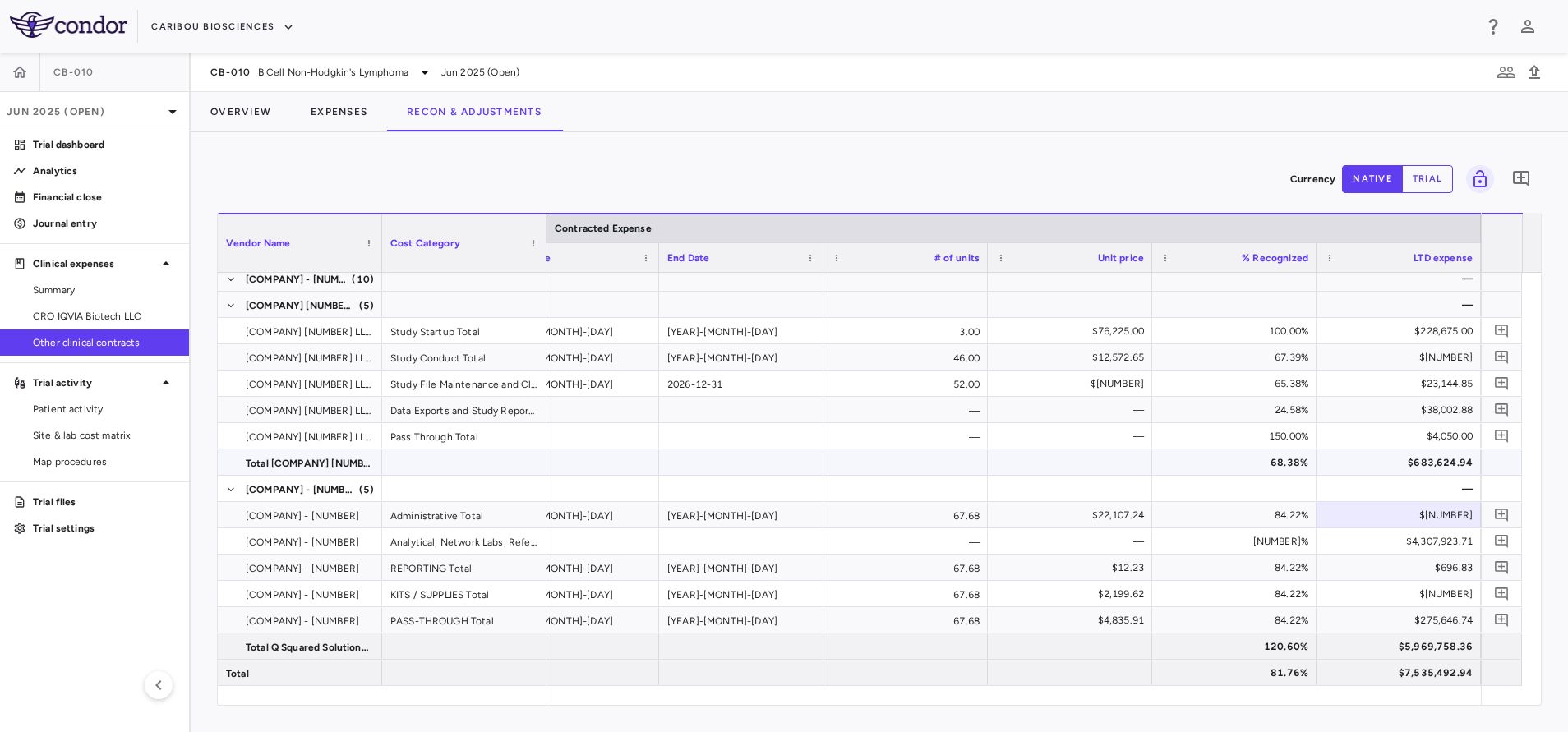 type on "native" 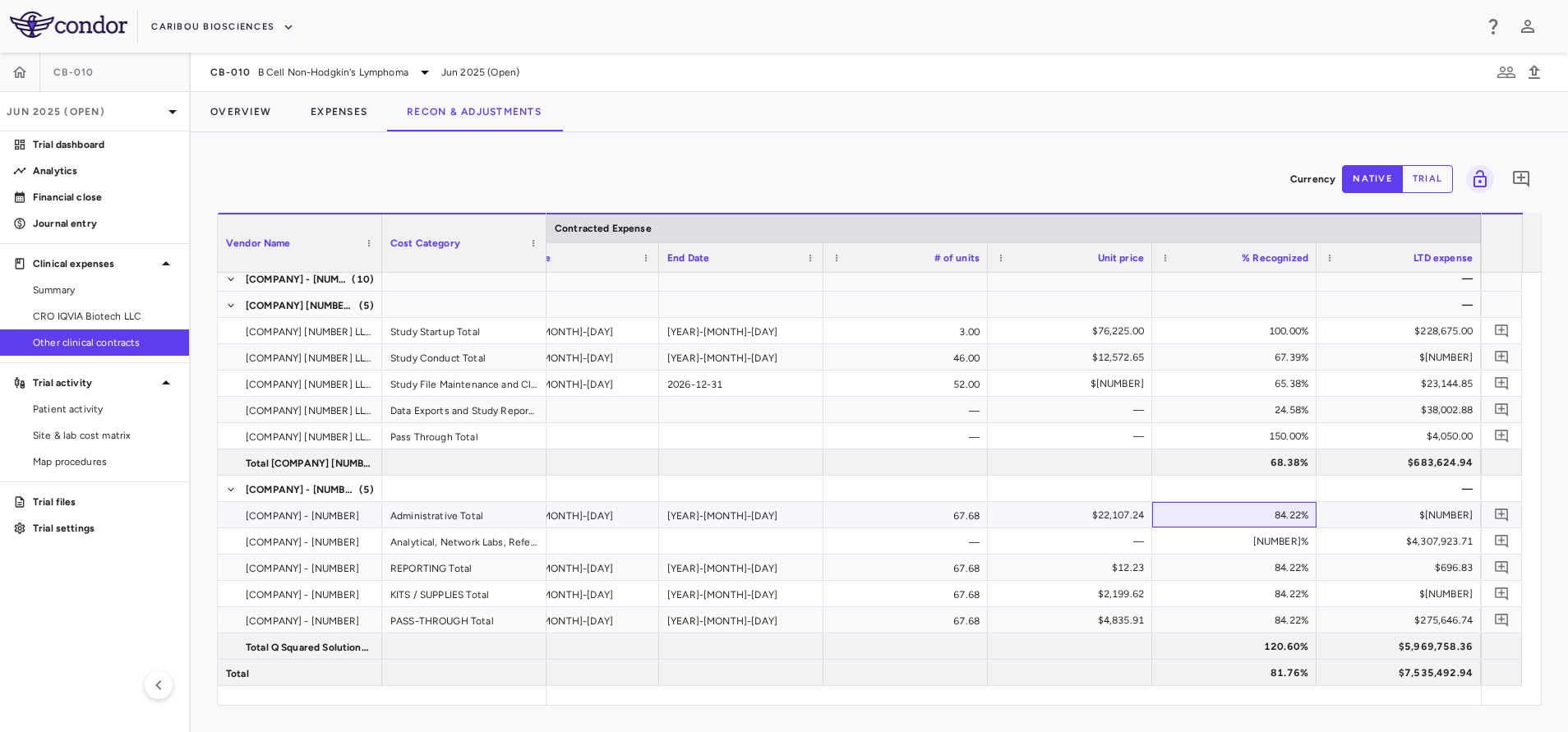 click on "84.22%" at bounding box center (1238, 515) 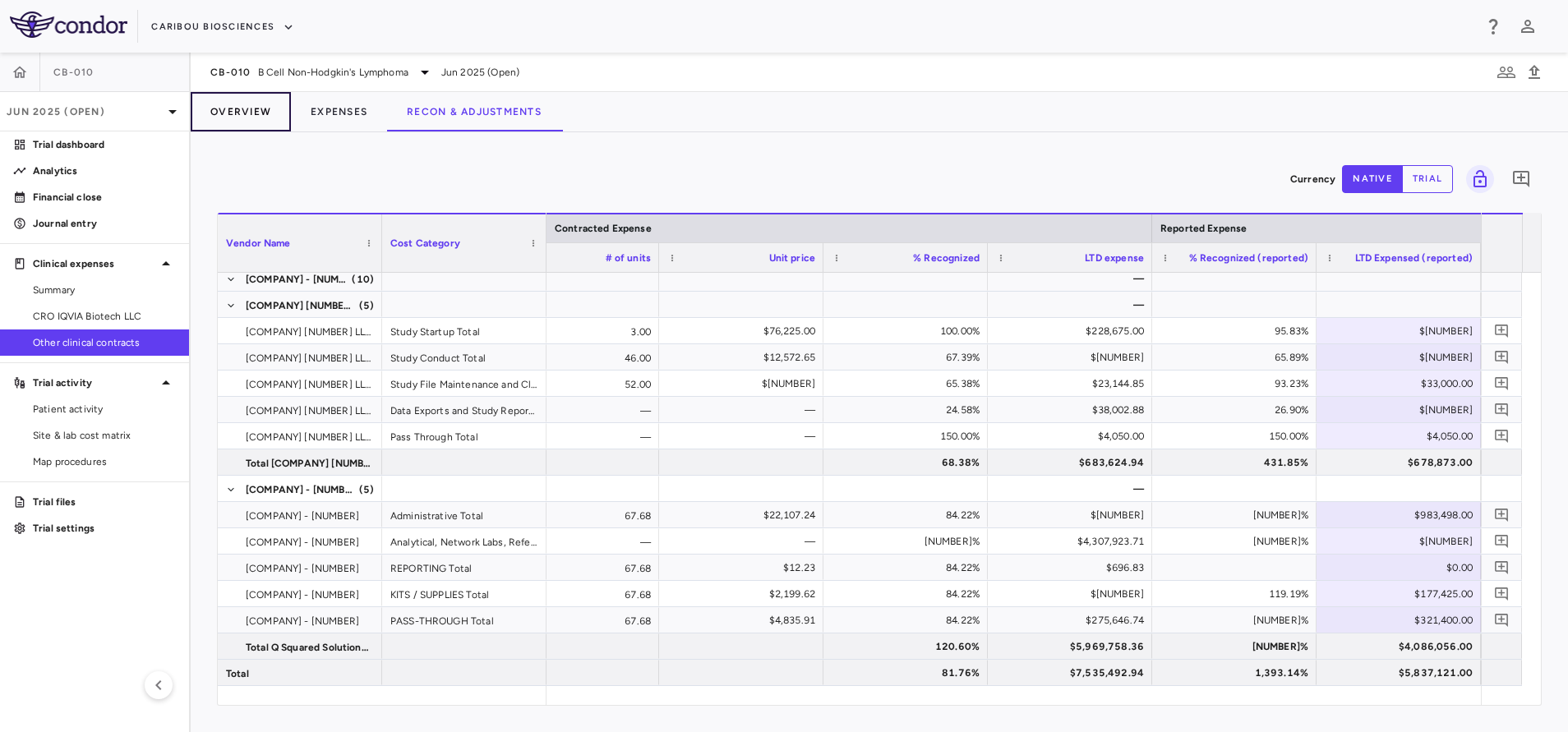 click on "Overview" at bounding box center (241, 112) 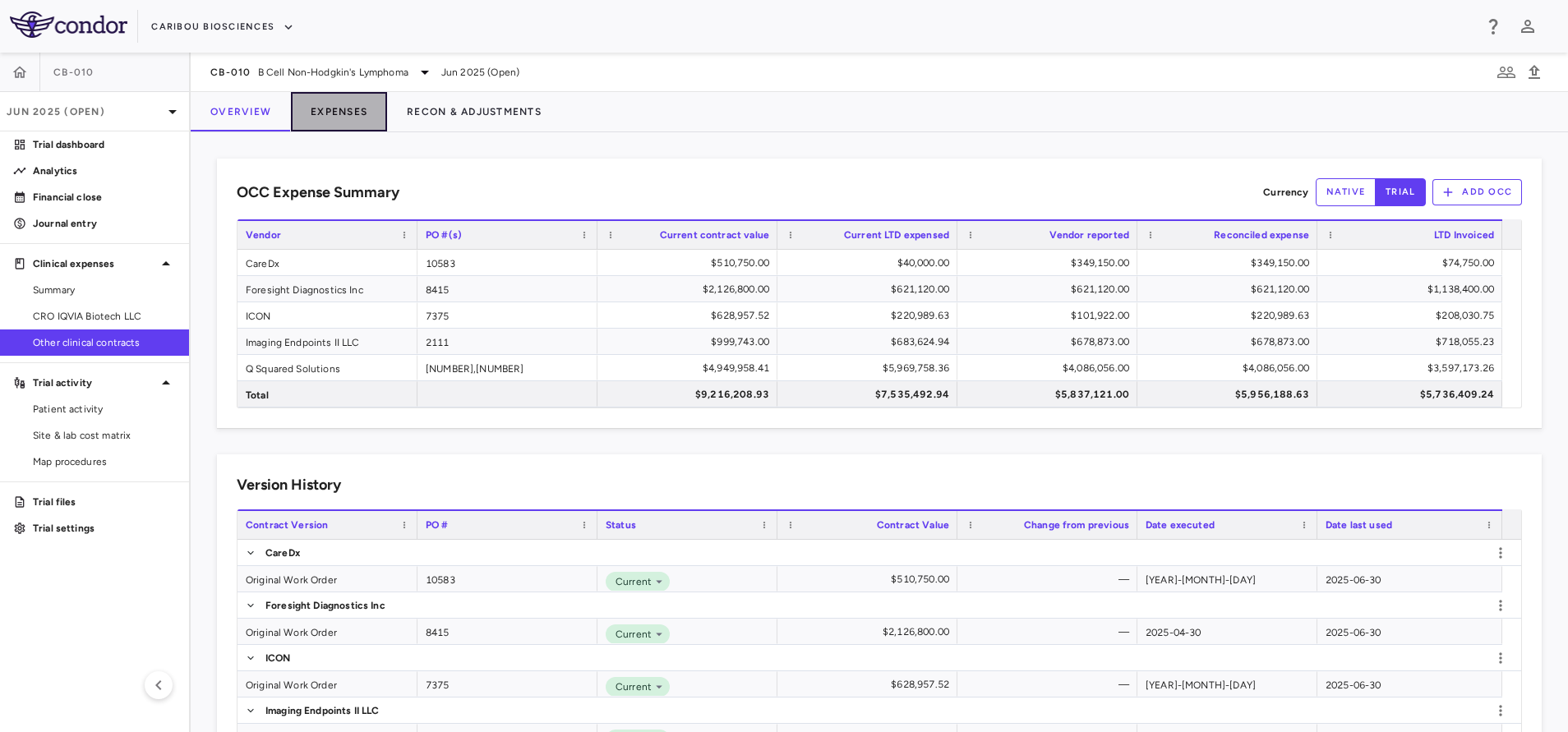 click on "Expenses" at bounding box center [339, 112] 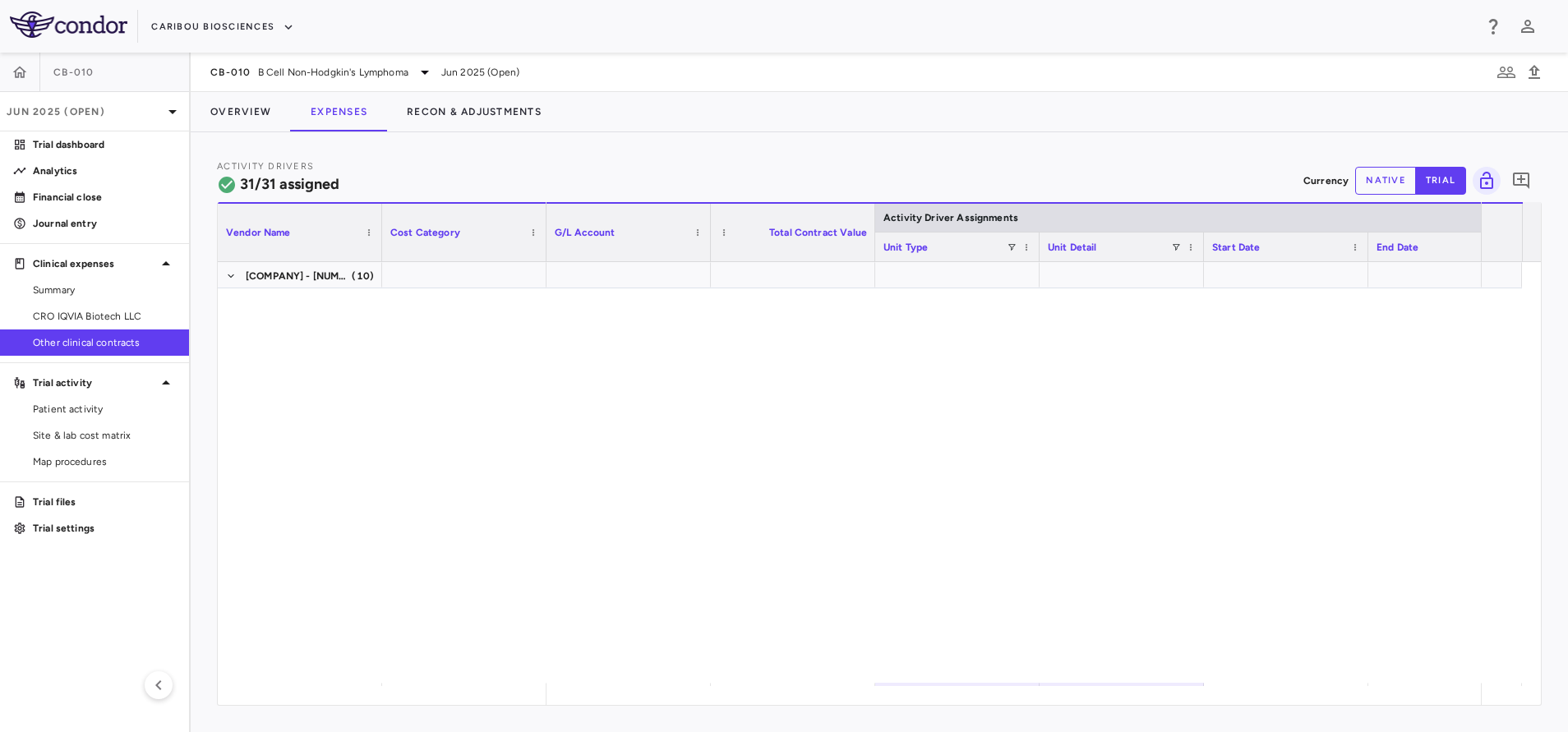 scroll, scrollTop: 680, scrollLeft: 0, axis: vertical 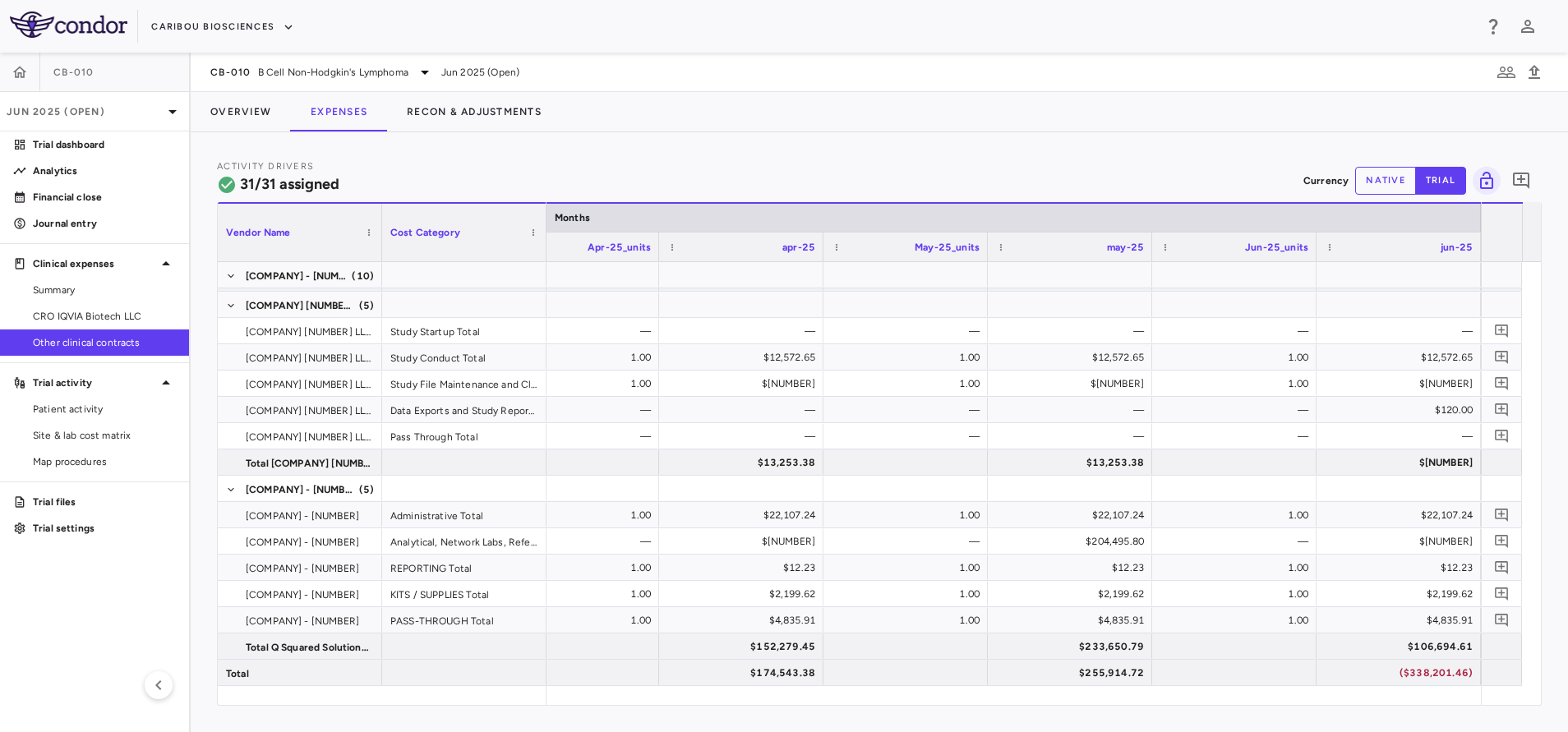 click on "CB-010 B Cell Non-Hodgkin's Lymphoma Jun 2025 (Open)" at bounding box center [879, 72] 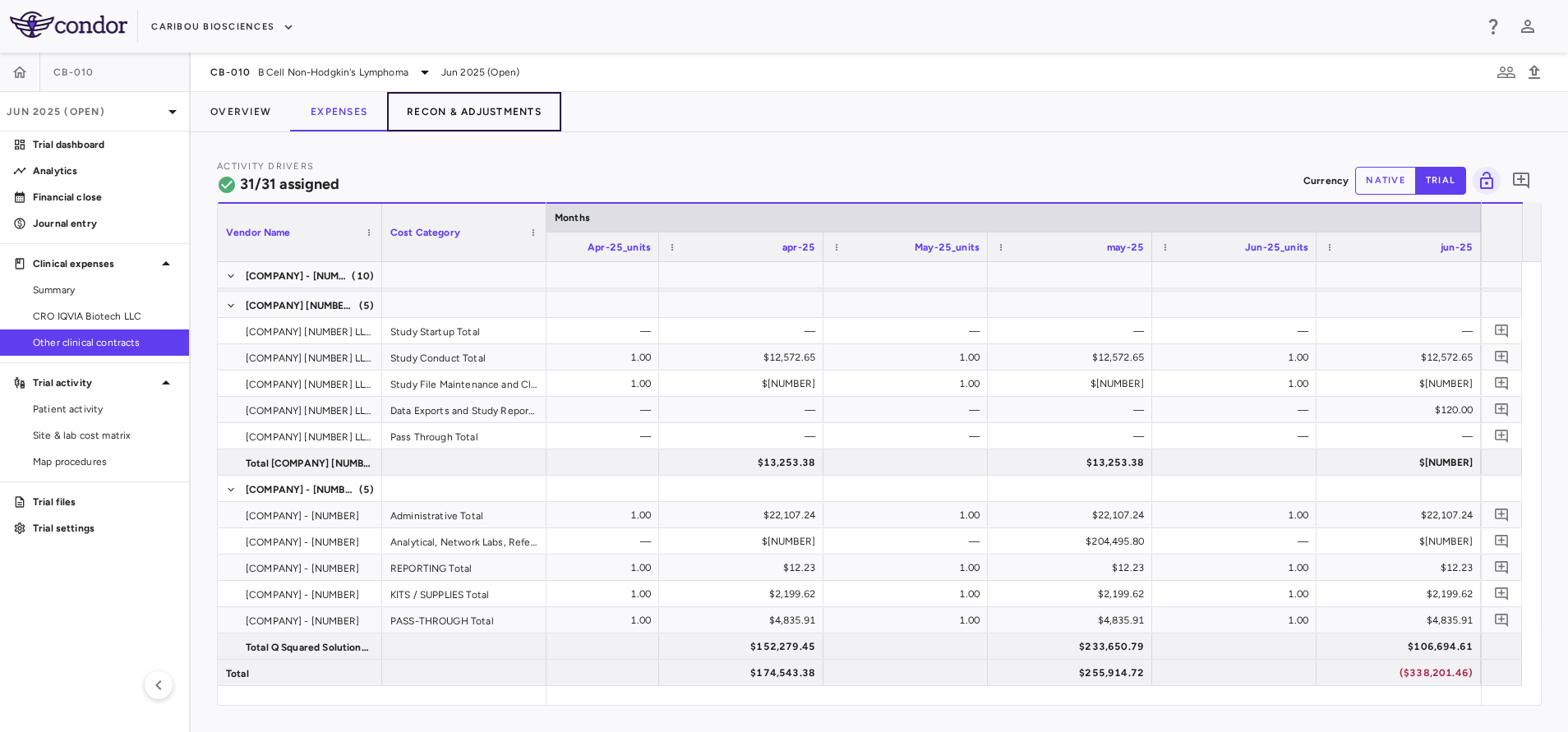 click on "Recon & Adjustments" at bounding box center (474, 112) 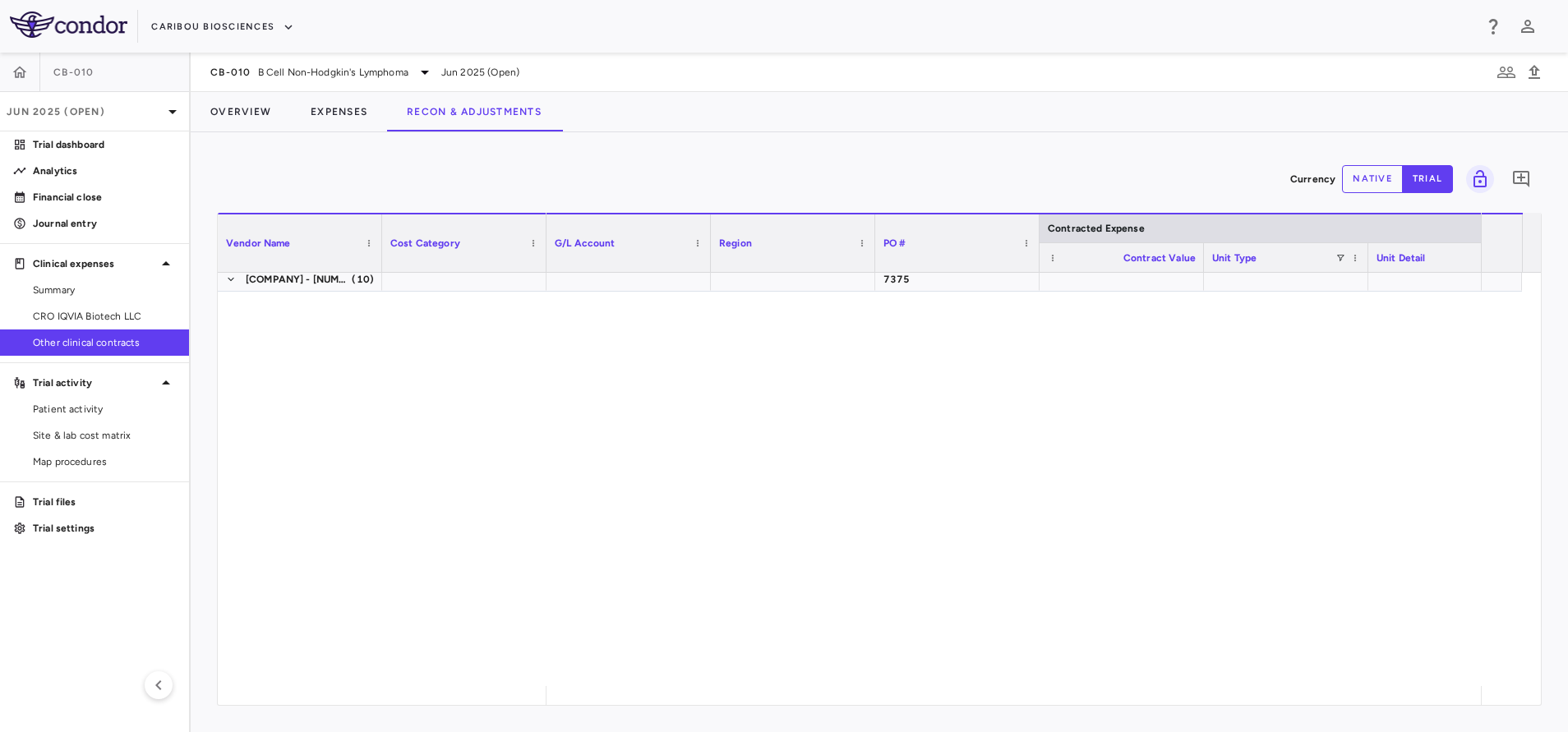 scroll, scrollTop: 691, scrollLeft: 0, axis: vertical 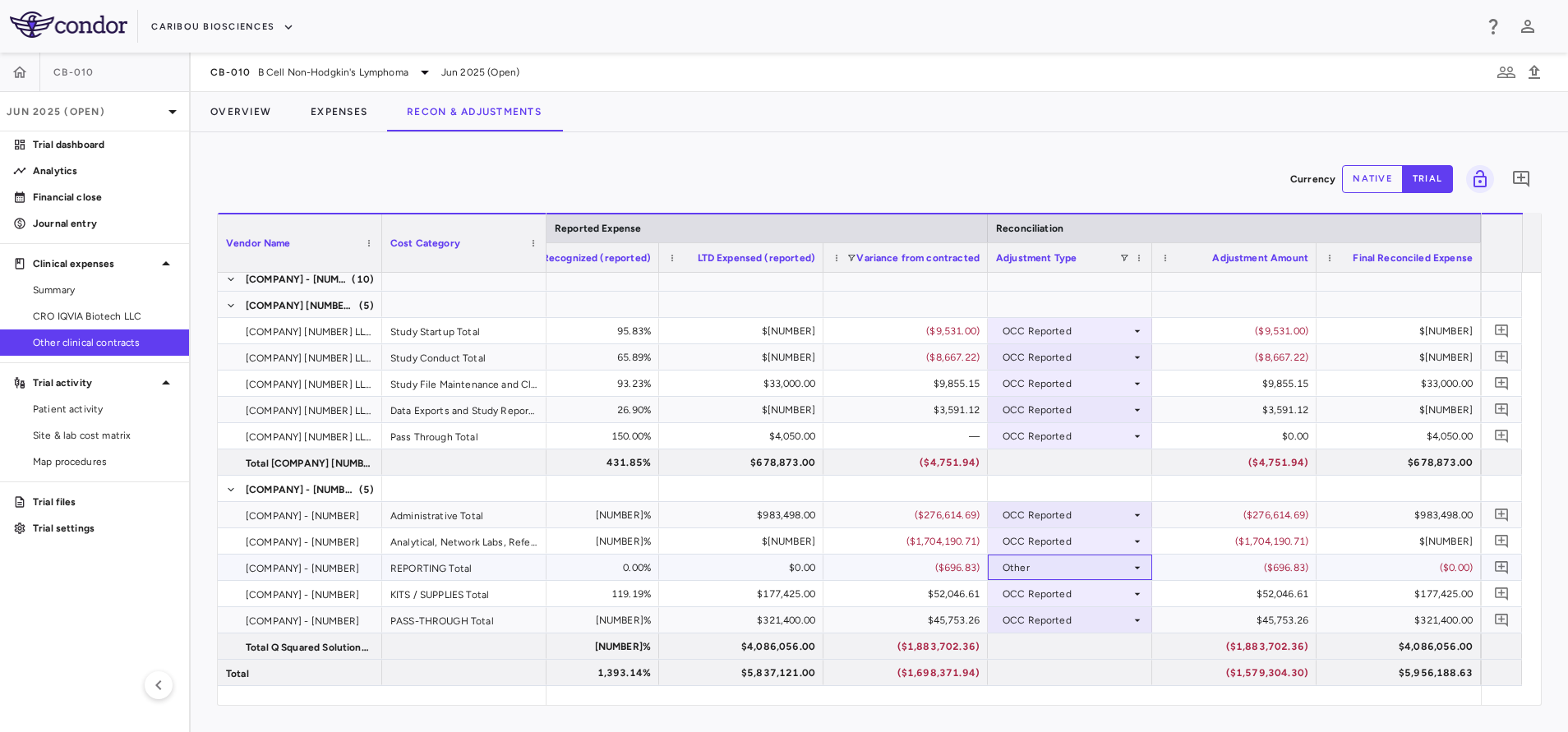 click on "Other" at bounding box center (1067, 568) 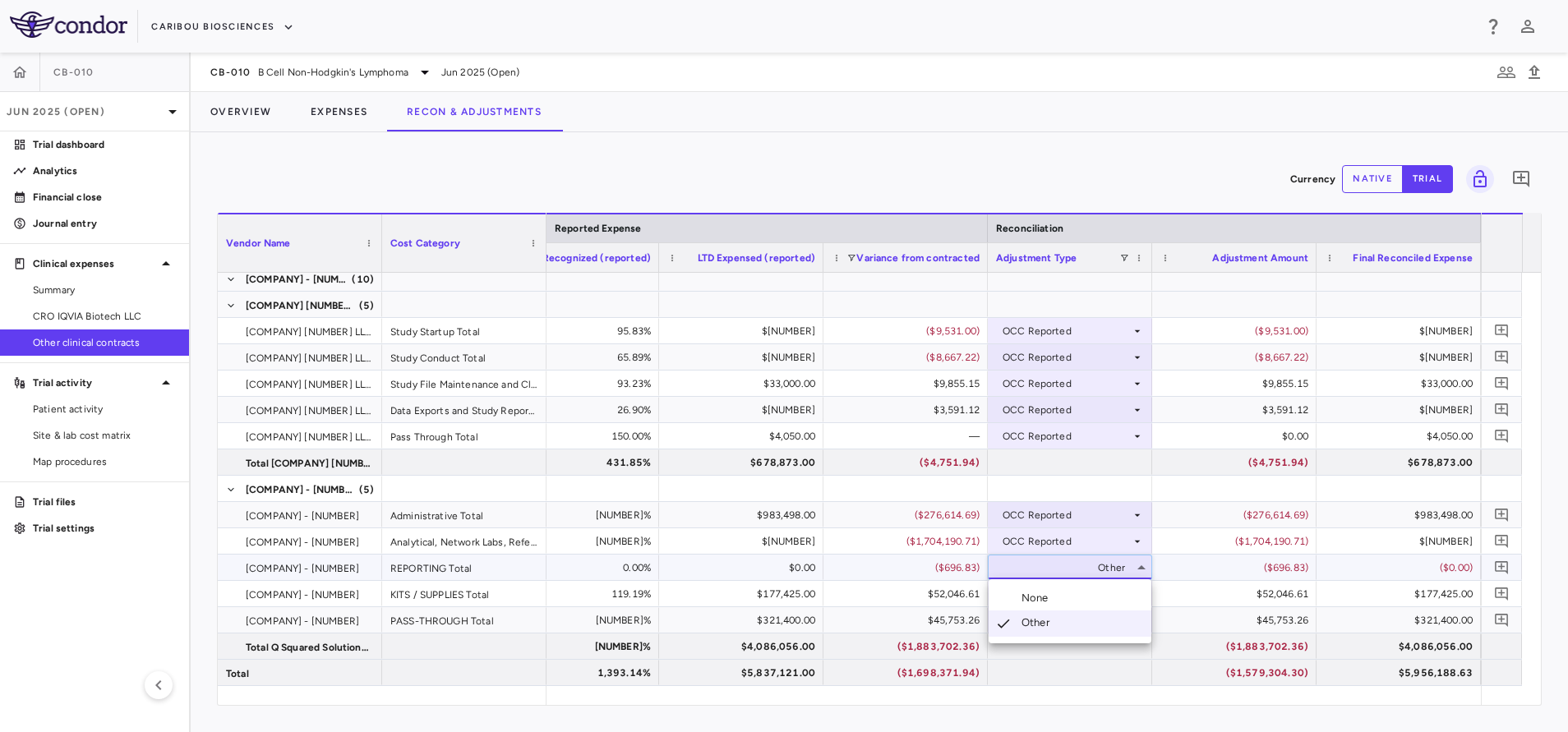 click at bounding box center [784, 366] 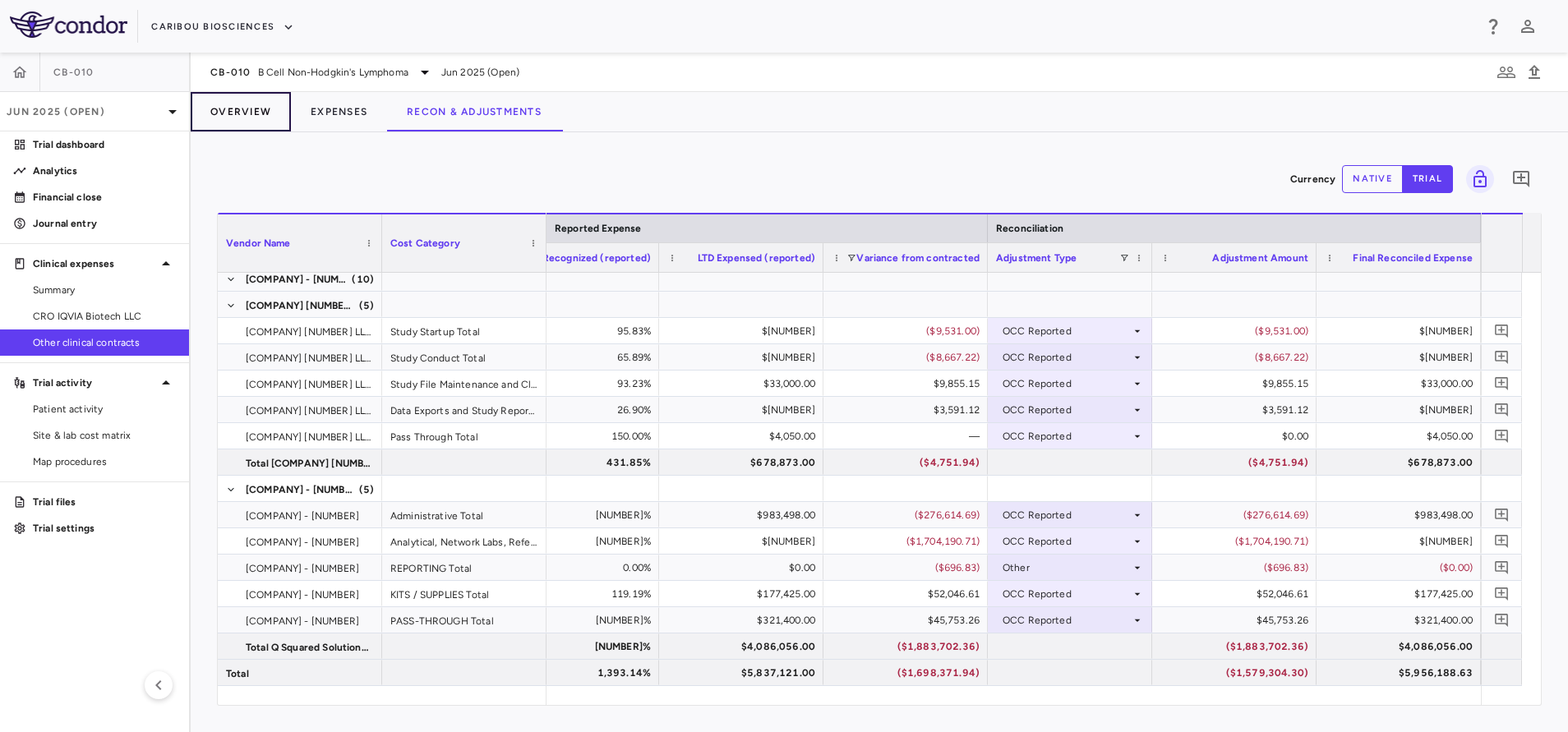 click on "Overview" at bounding box center (241, 112) 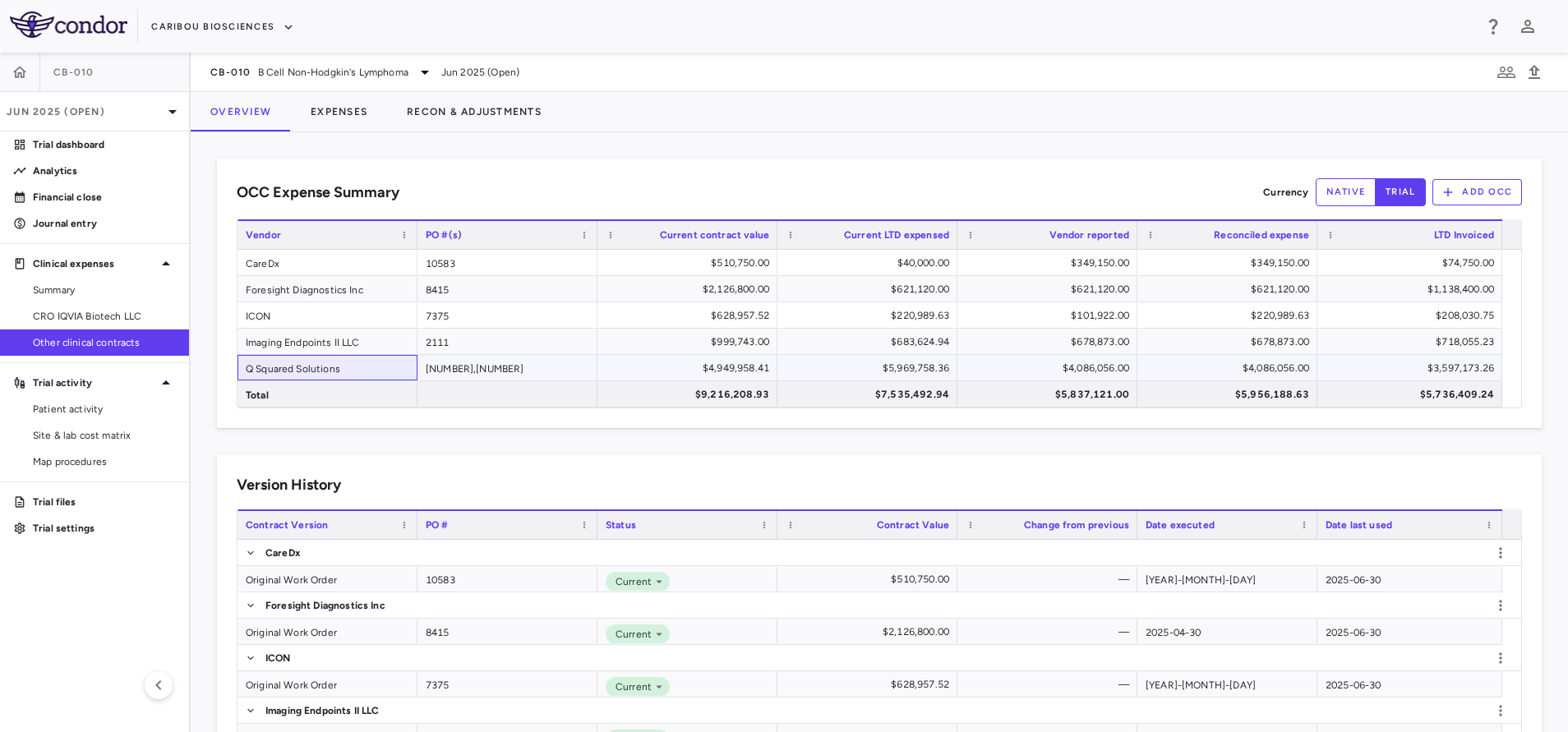 click on "Q Squared Solutions" at bounding box center (327, 367) 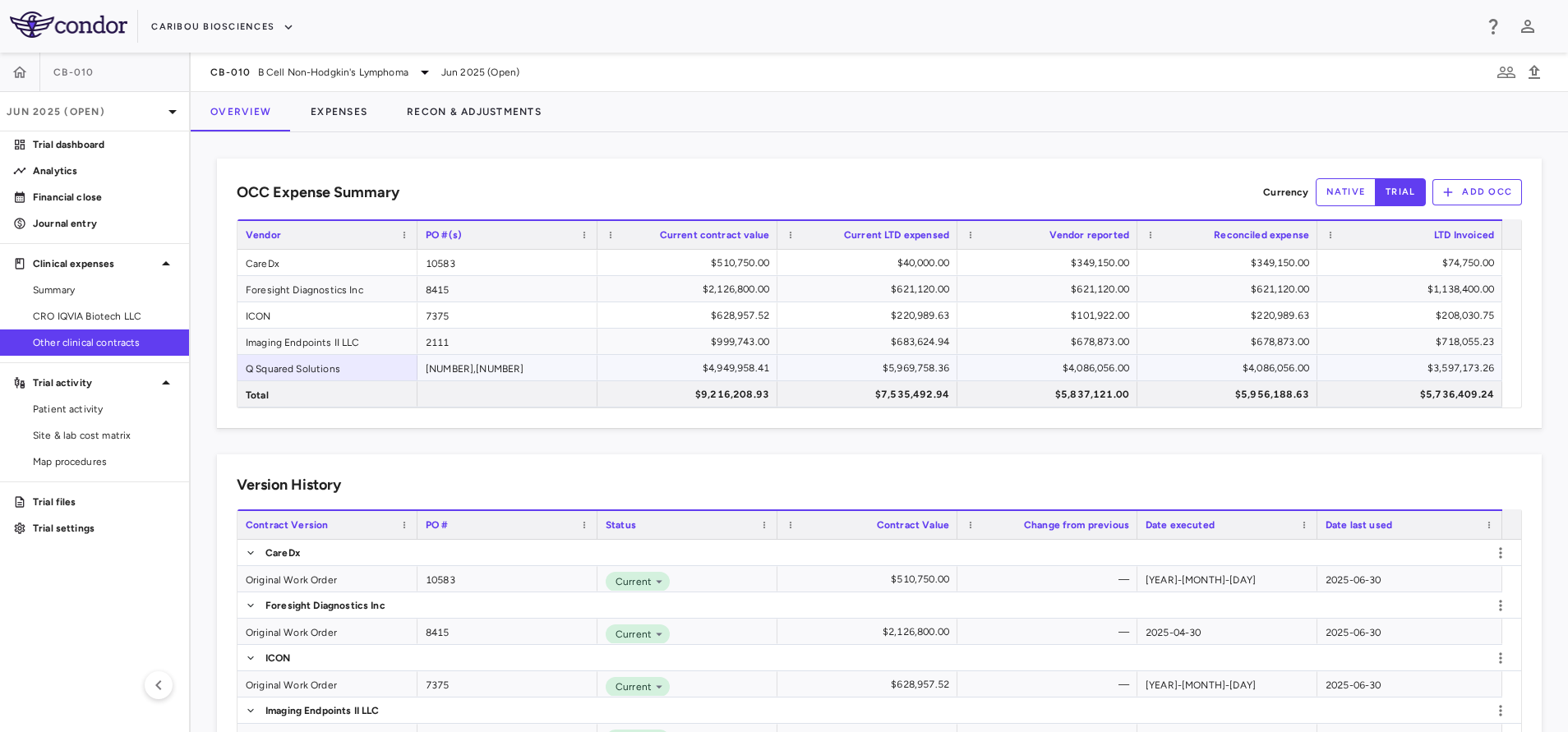 click on "$4,949,958.41" at bounding box center (690, 368) 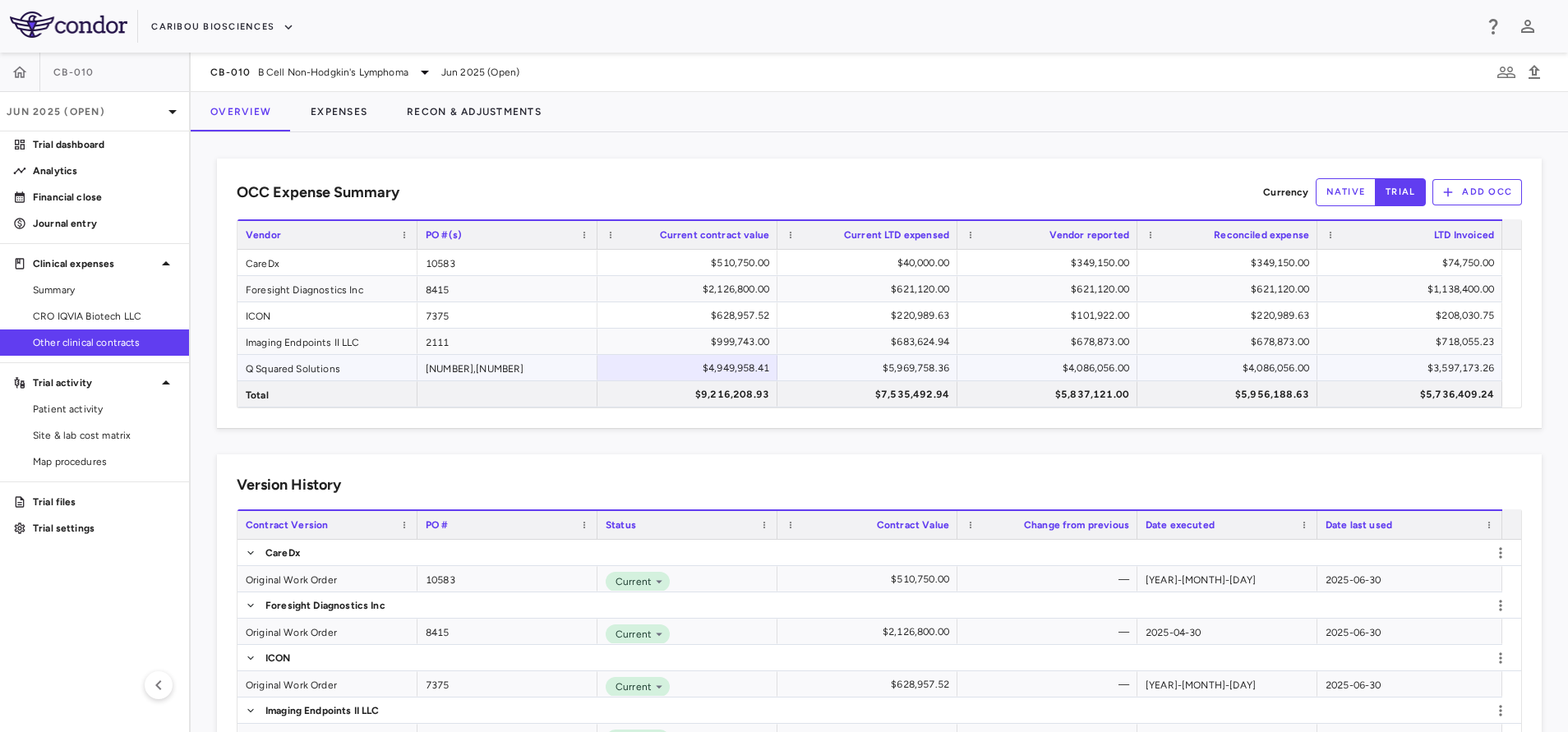 click on "$5,969,758.36" at bounding box center [870, 368] 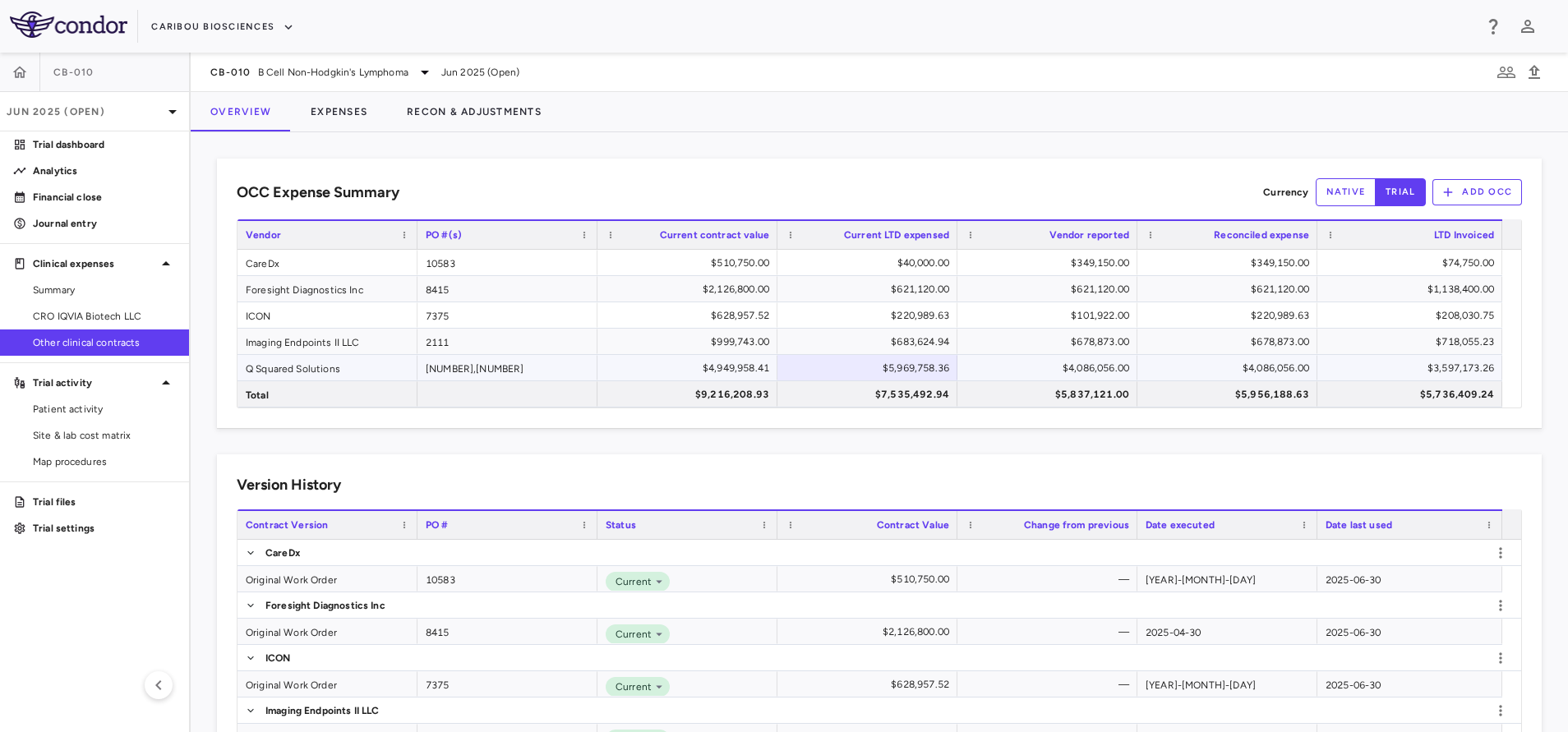 click on "$4,086,056.00" at bounding box center (1050, 368) 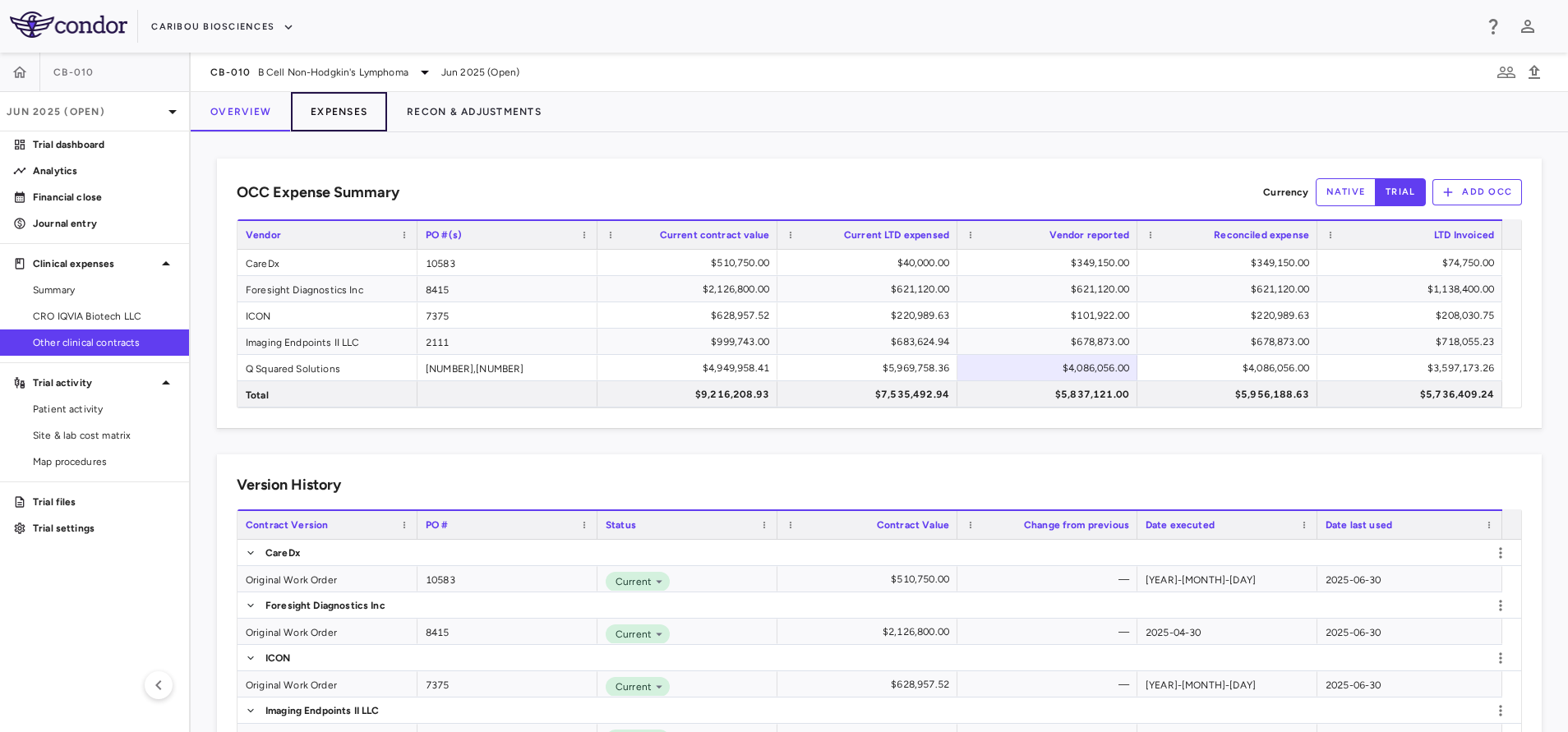 click on "Expenses" at bounding box center (339, 112) 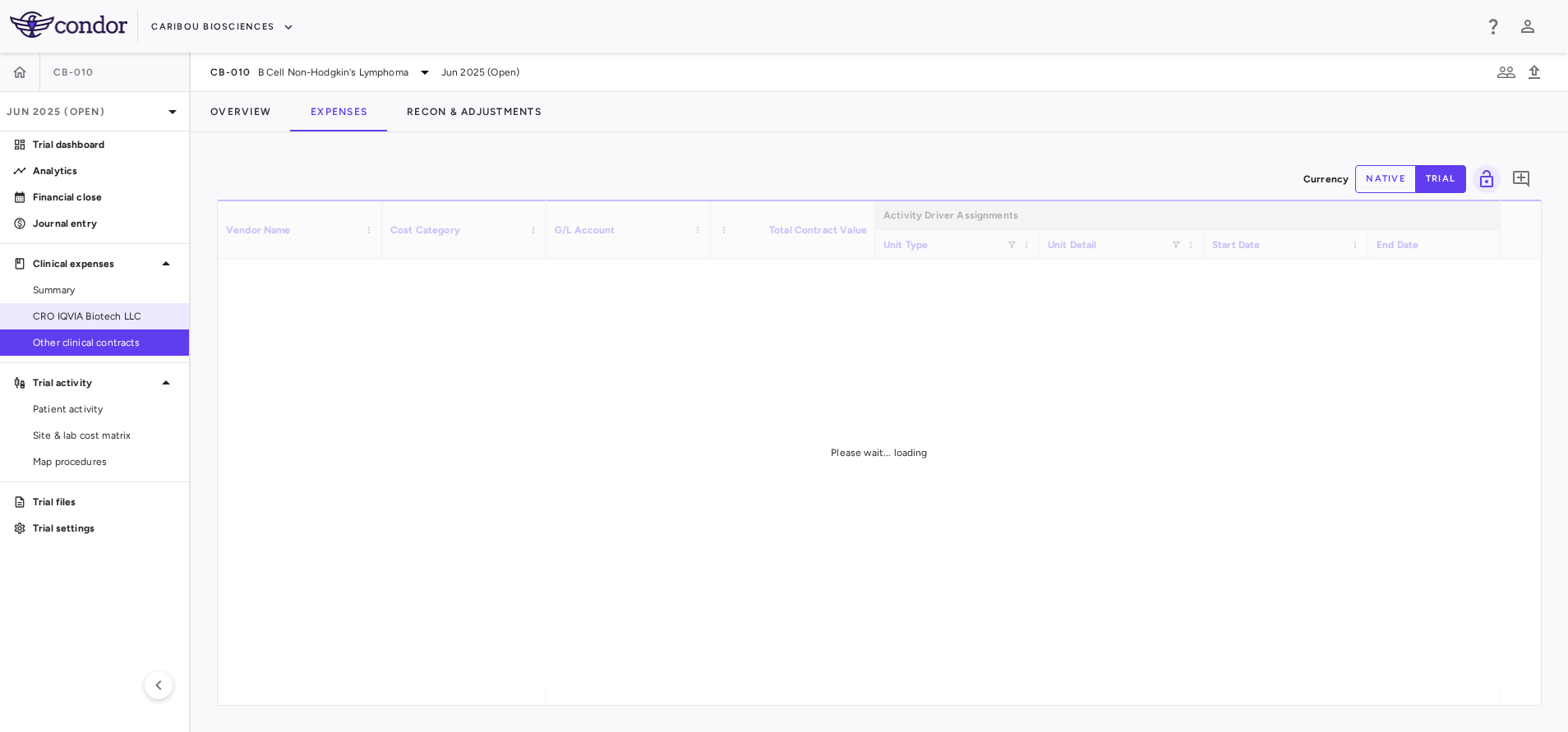 drag, startPoint x: 123, startPoint y: 324, endPoint x: 135, endPoint y: 317, distance: 13.892444 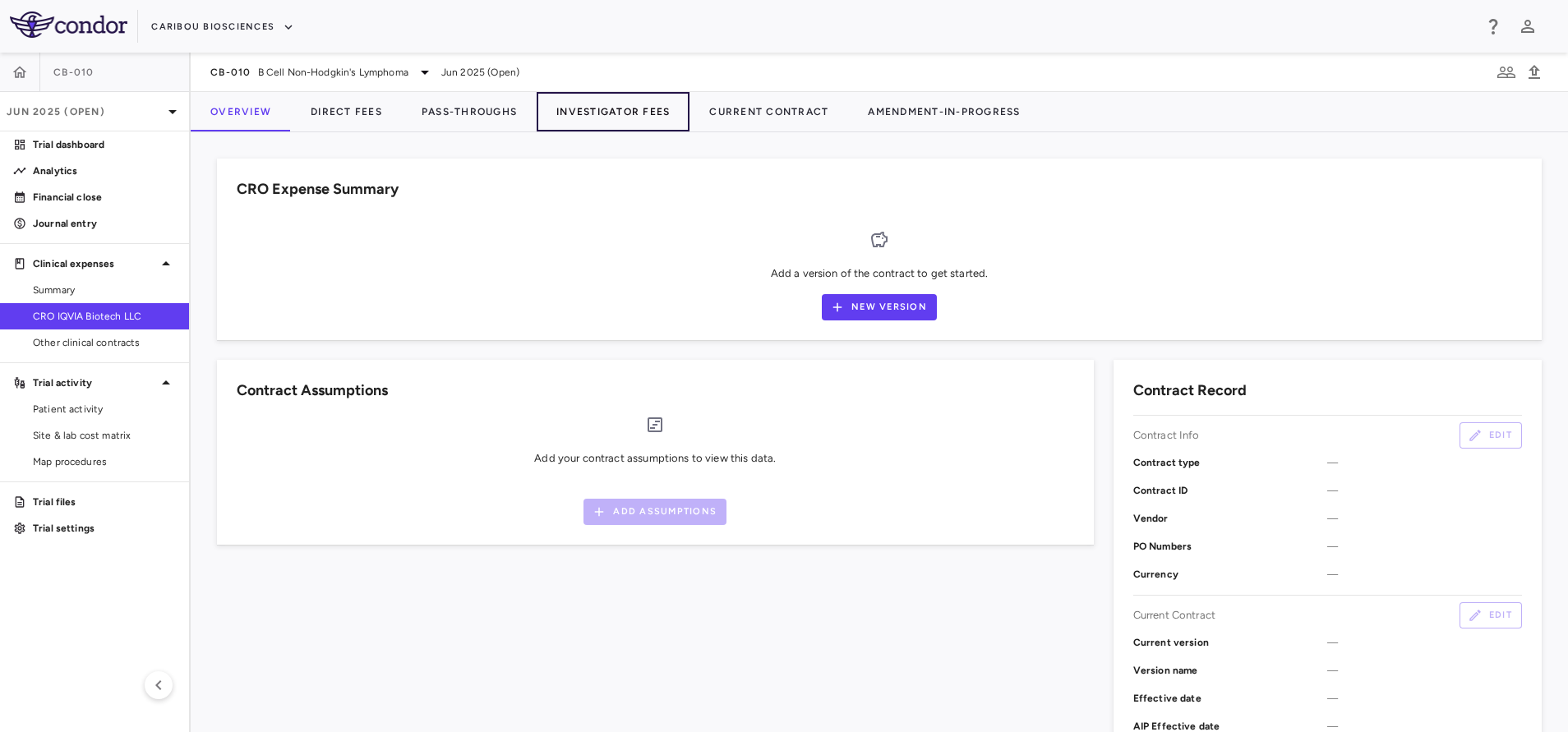 click on "Investigator Fees" at bounding box center (613, 112) 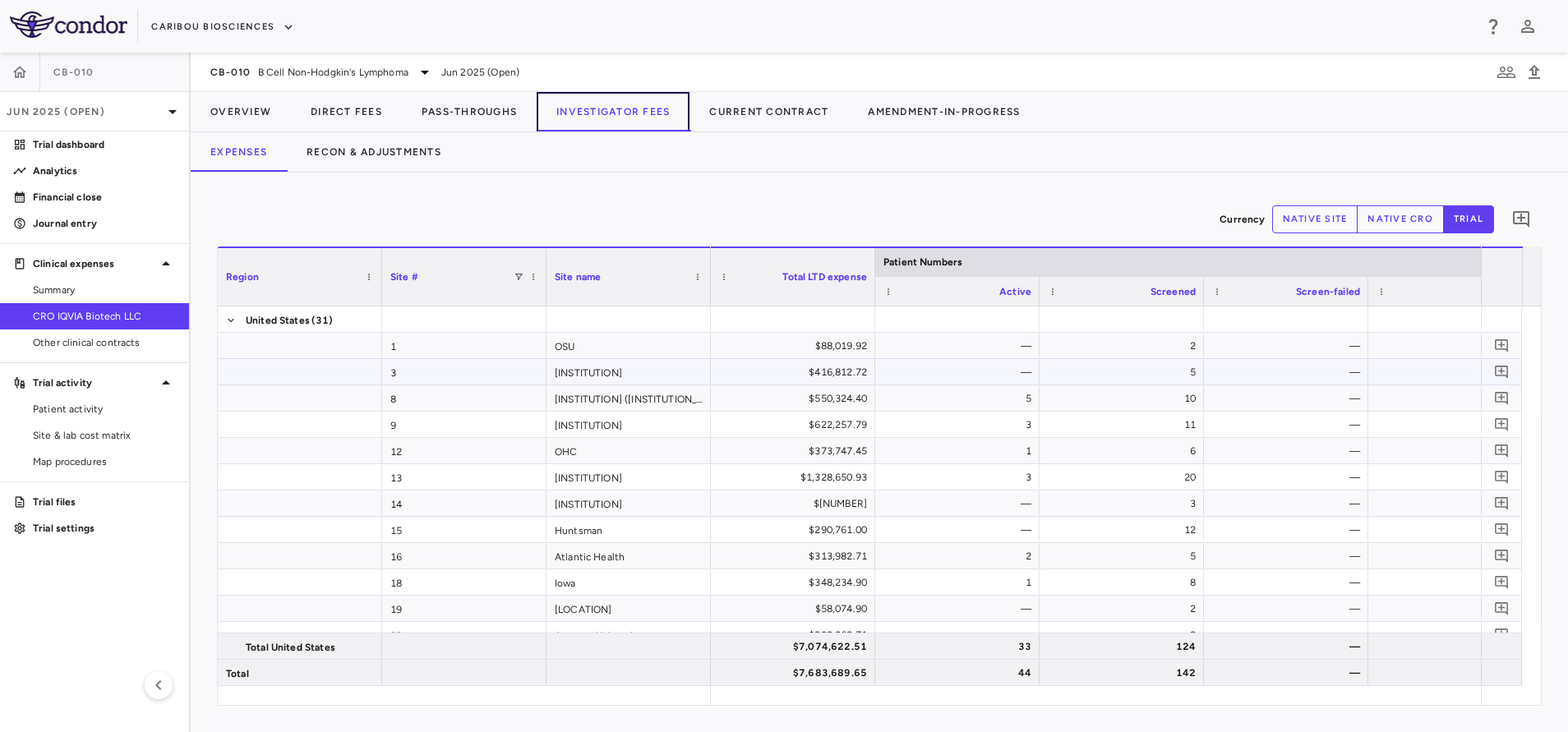 type 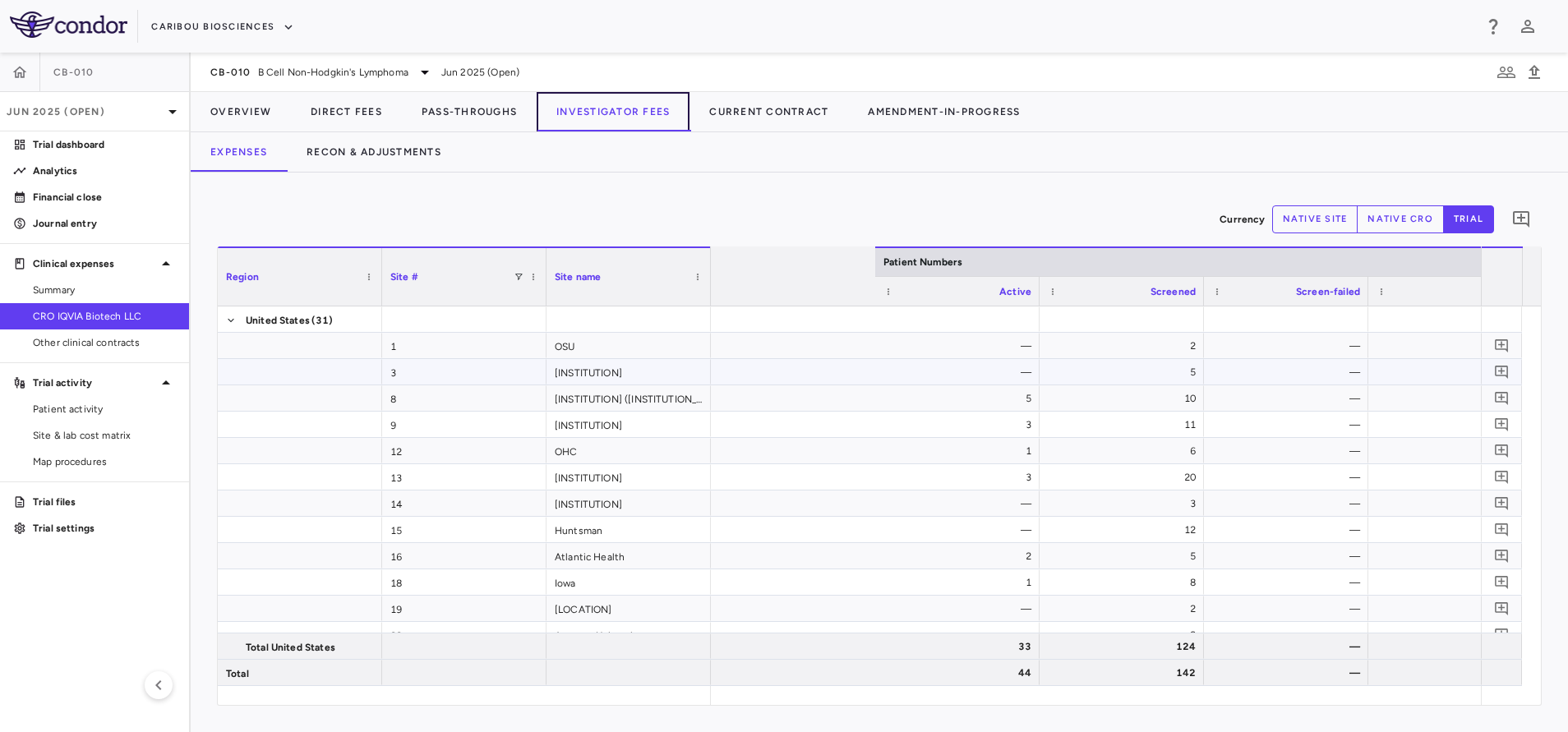 scroll, scrollTop: 0, scrollLeft: 885, axis: horizontal 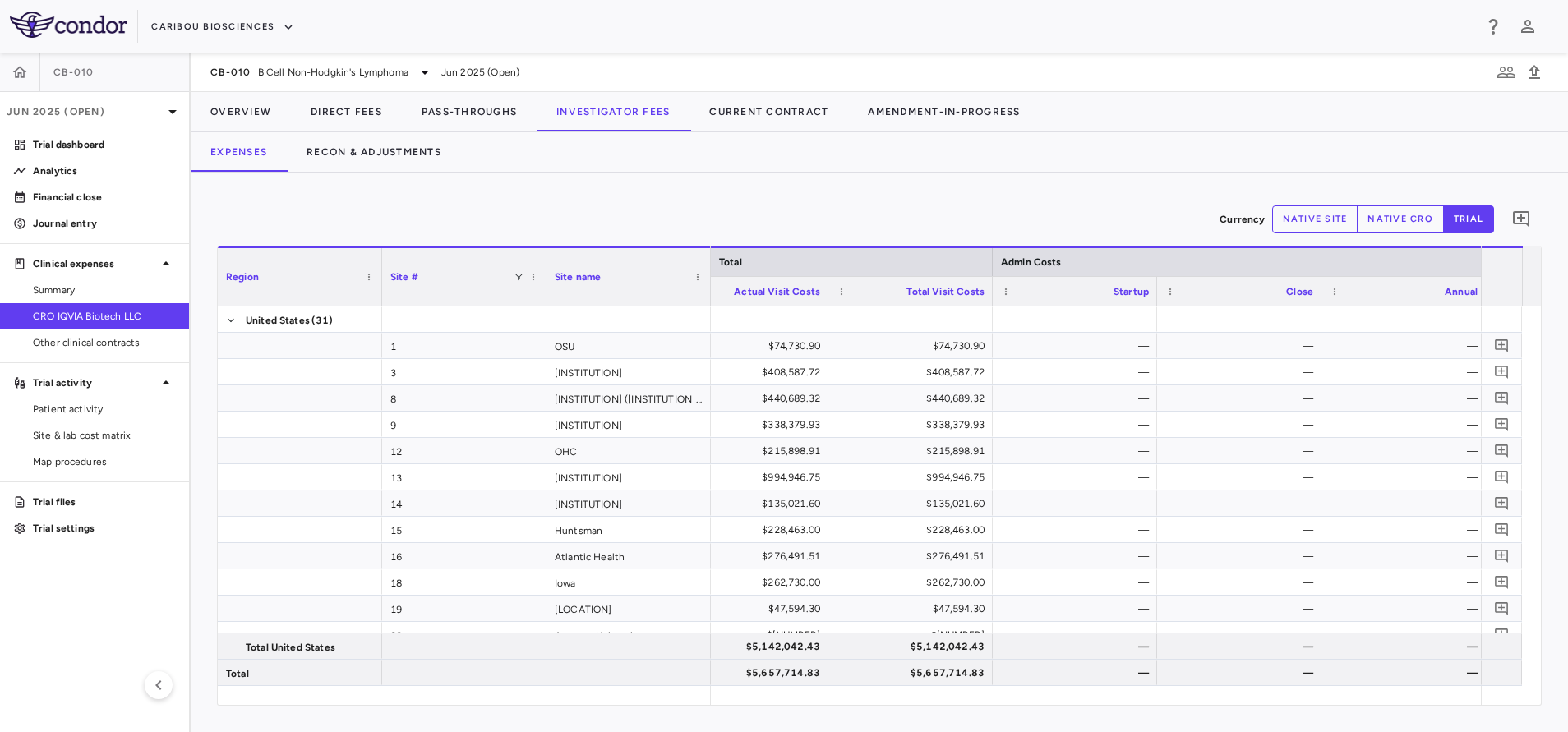 click on "native cro" at bounding box center (1400, 219) 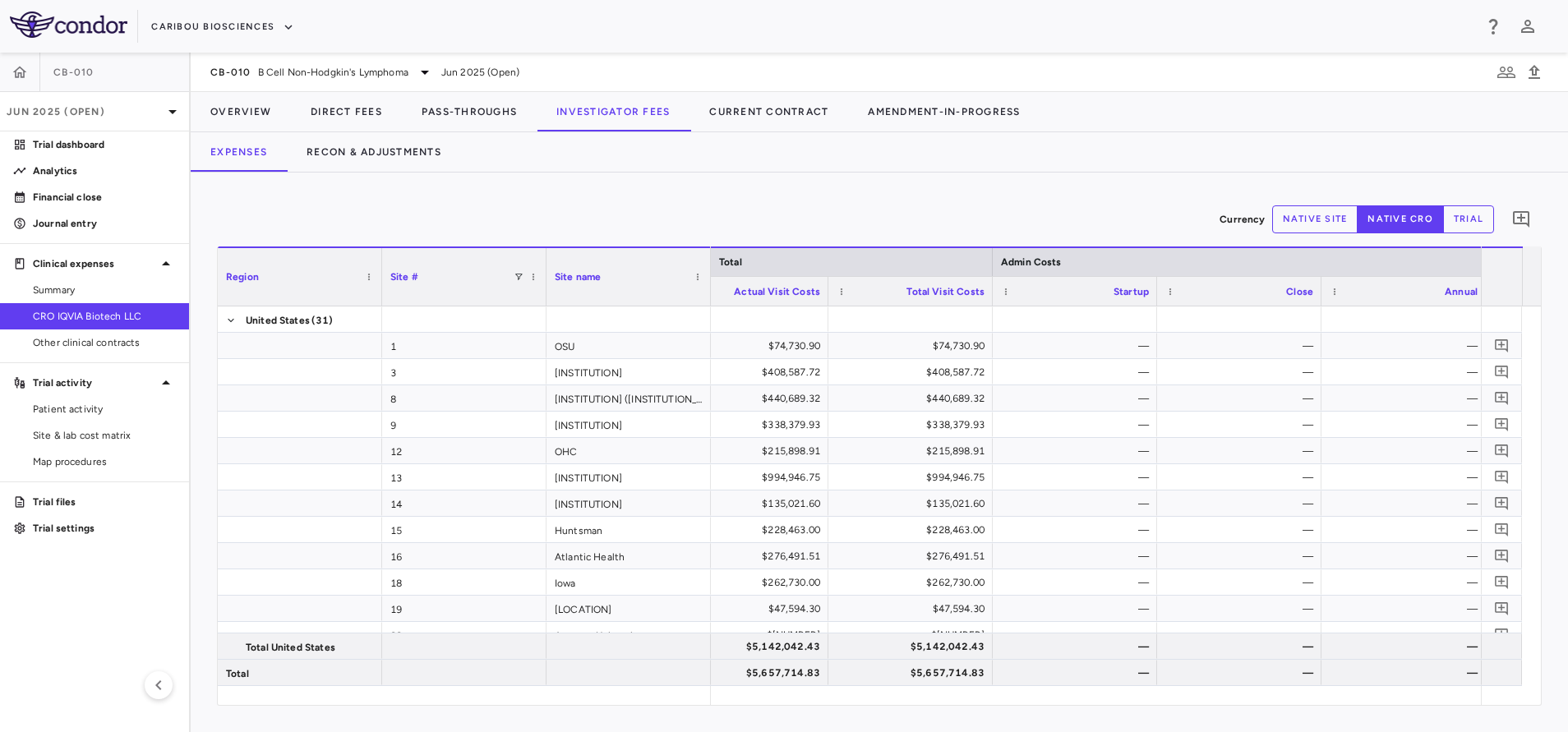 click on "native site" at bounding box center (1315, 219) 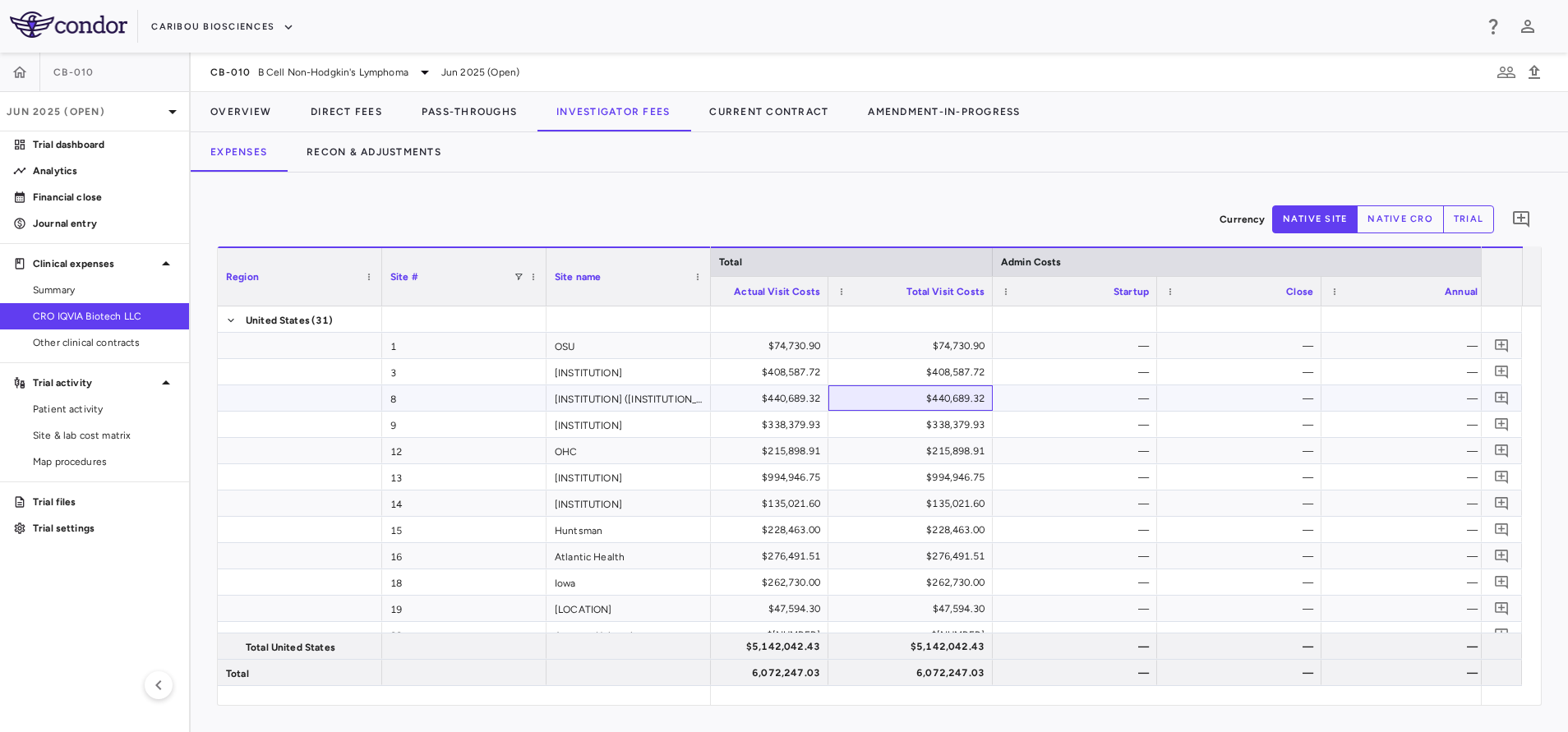 click on "$440,689.32" at bounding box center [914, 398] 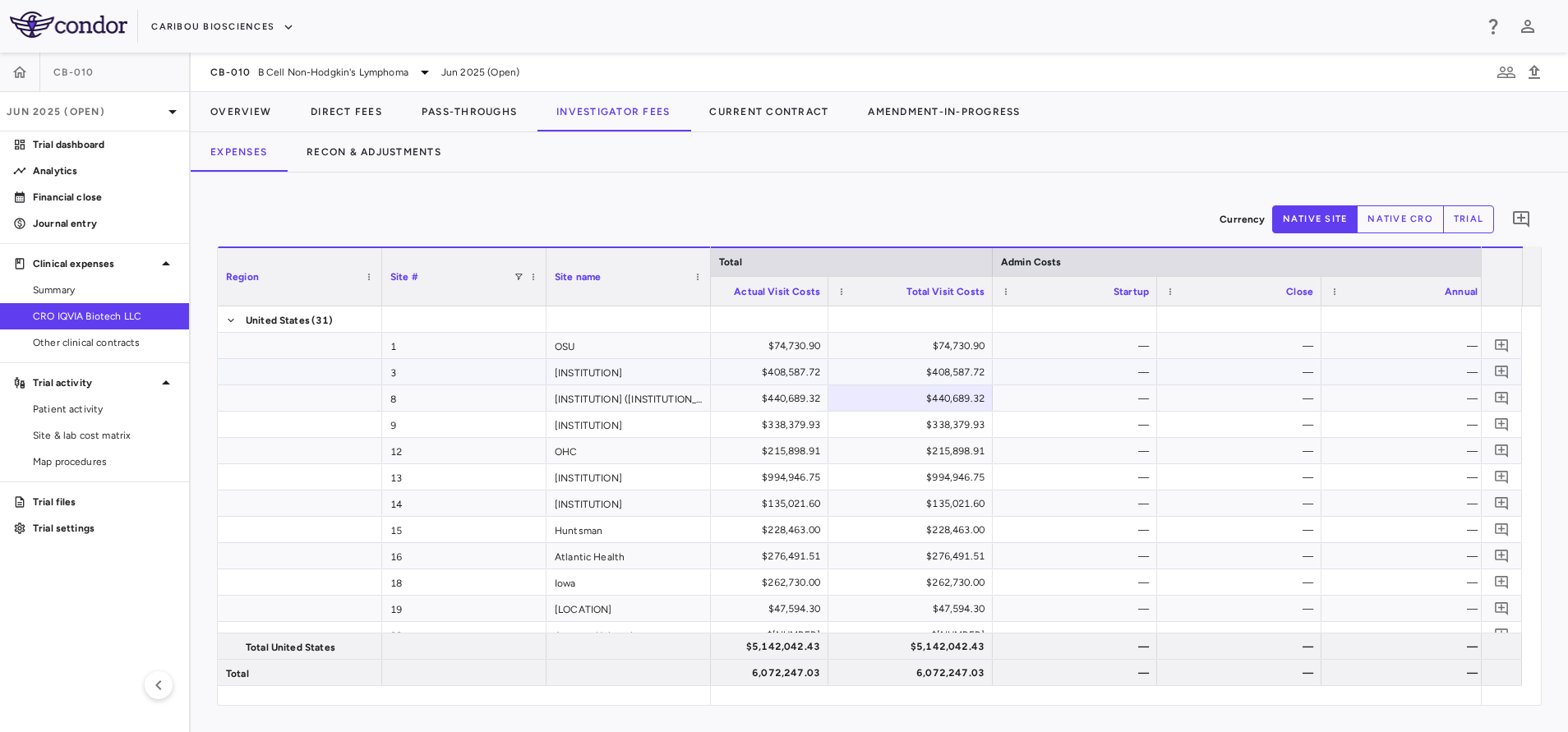 click on "$408,587.72" at bounding box center [914, 372] 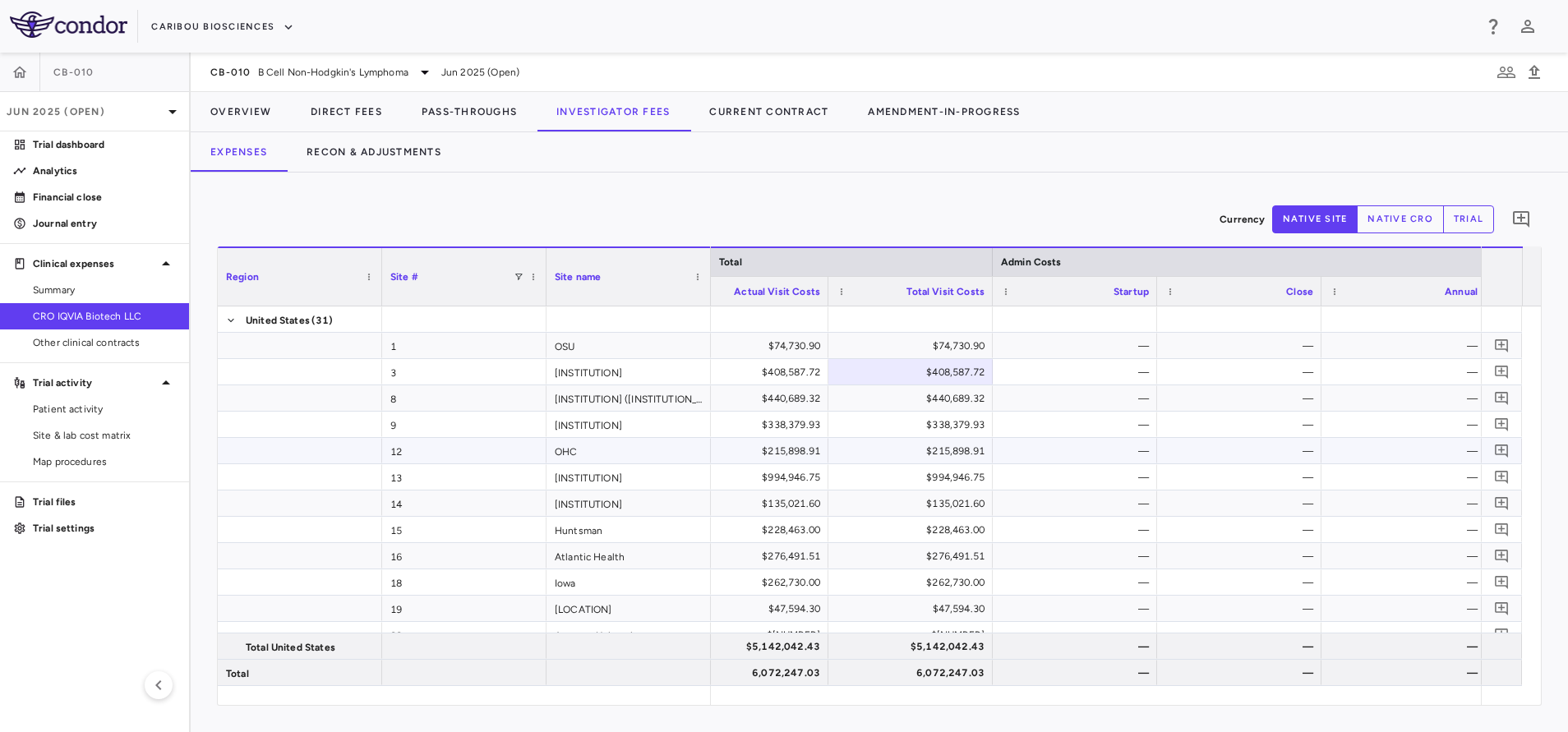 click on "$215,898.91" at bounding box center (914, 451) 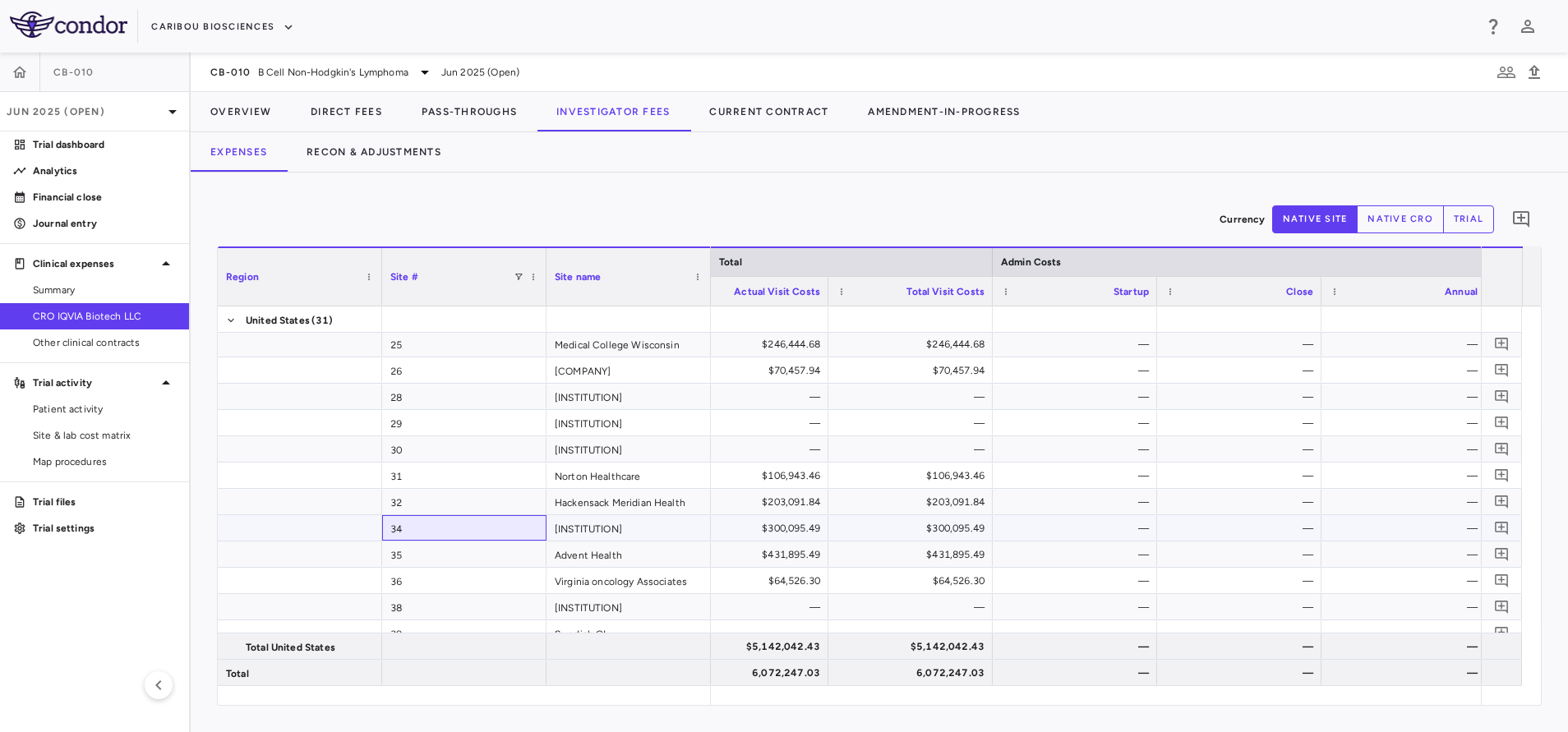 click on "34" at bounding box center [464, 527] 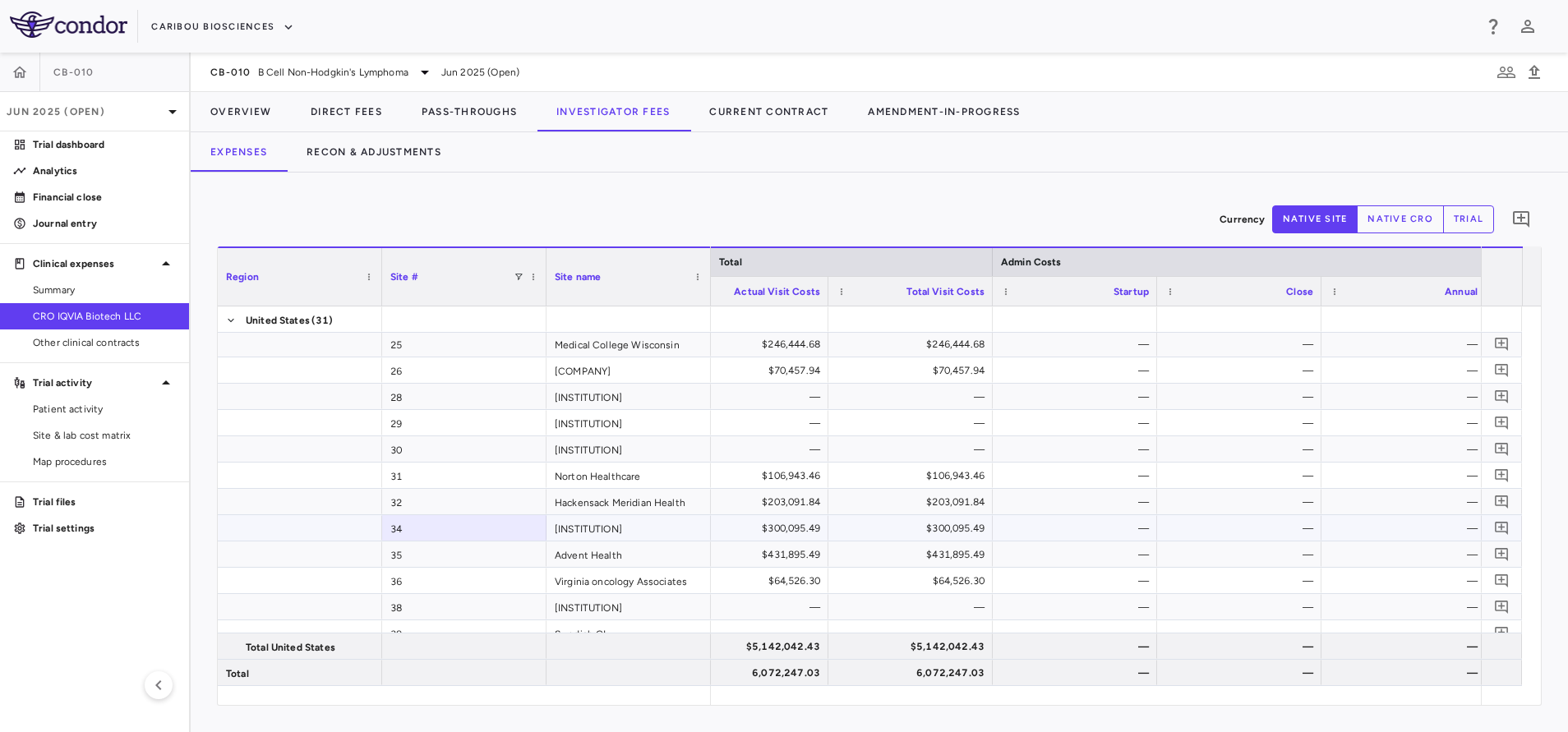 click on "$300,095.49" at bounding box center [914, 528] 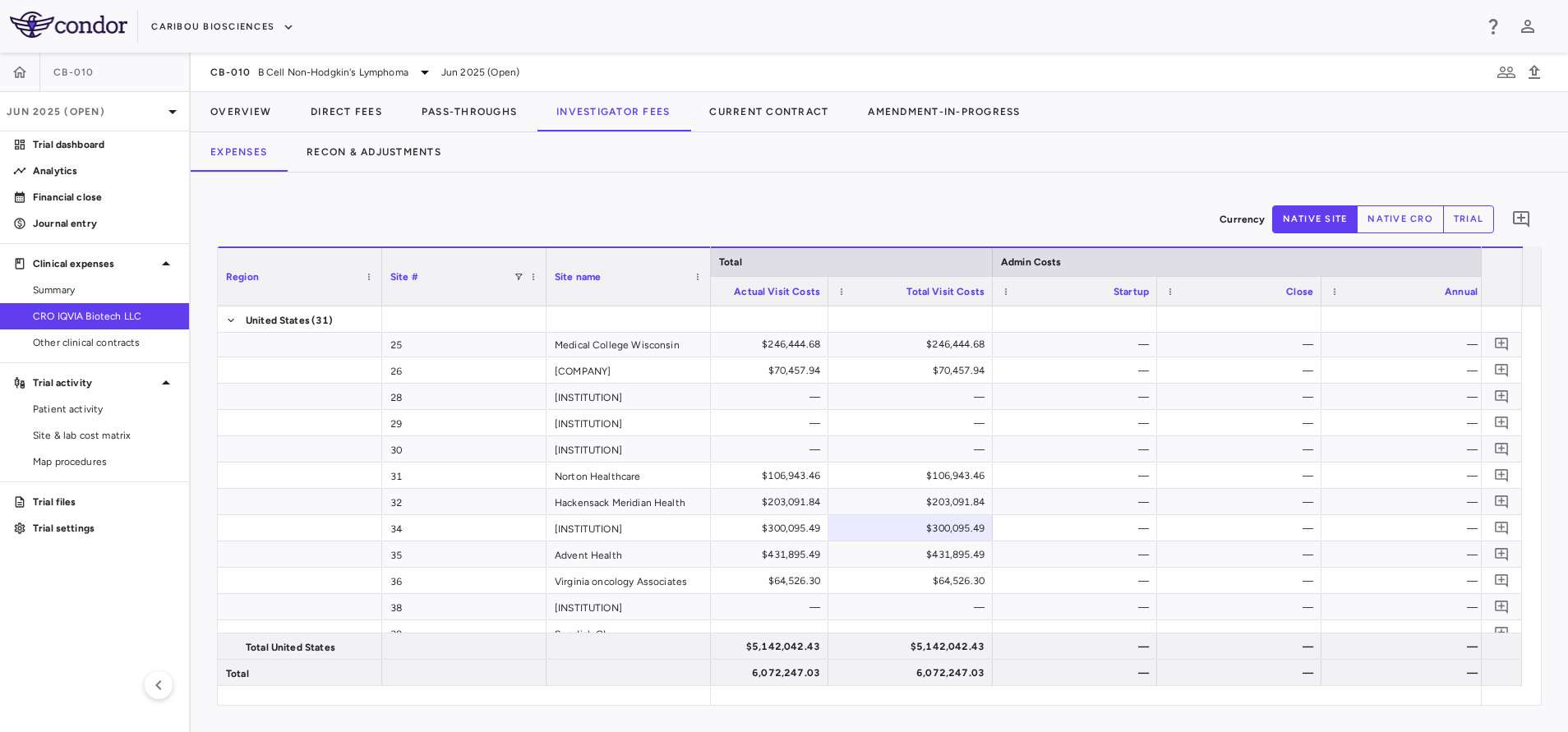 click on "Total Visit Costs" at bounding box center (945, 292) 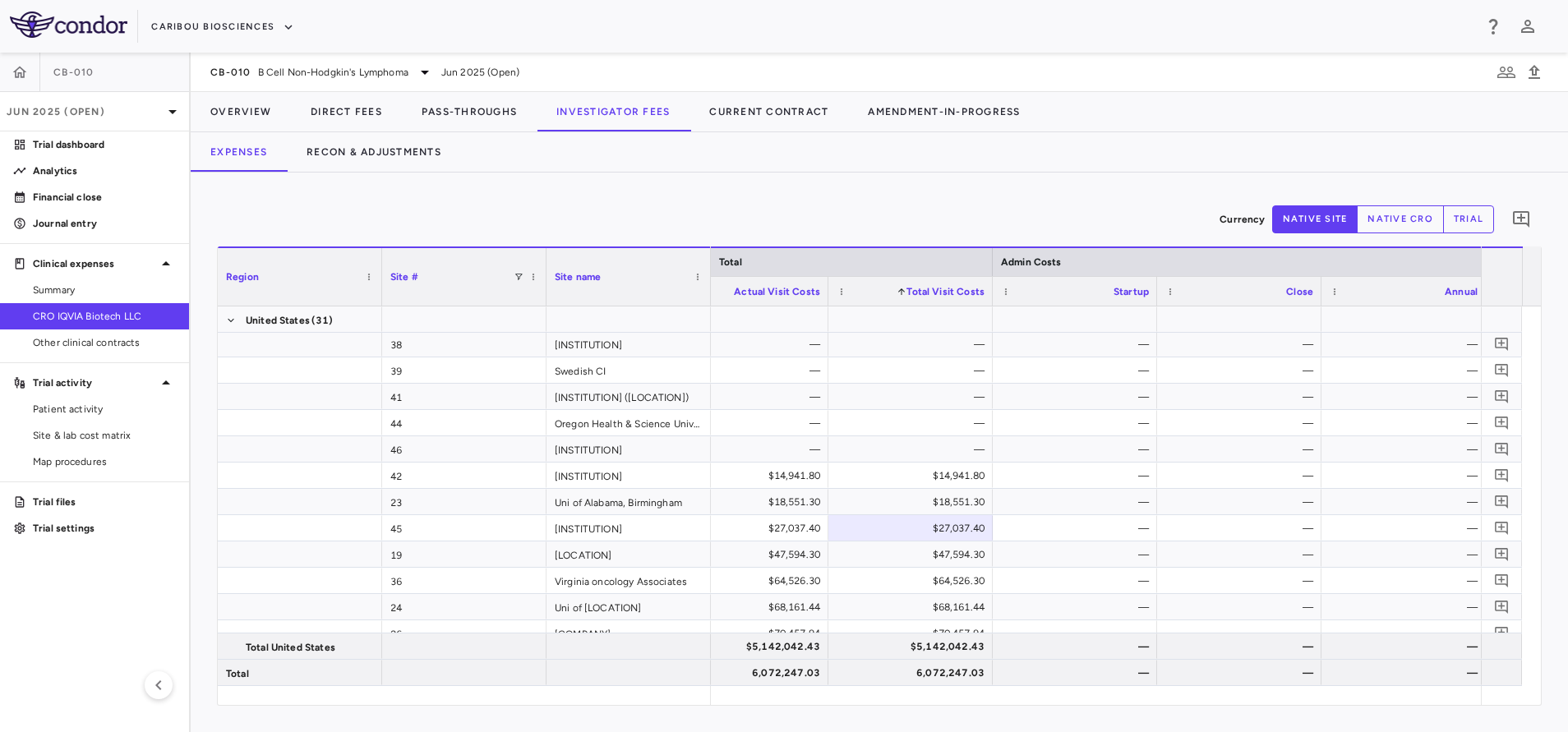 click on "Total Visit Costs" at bounding box center (945, 292) 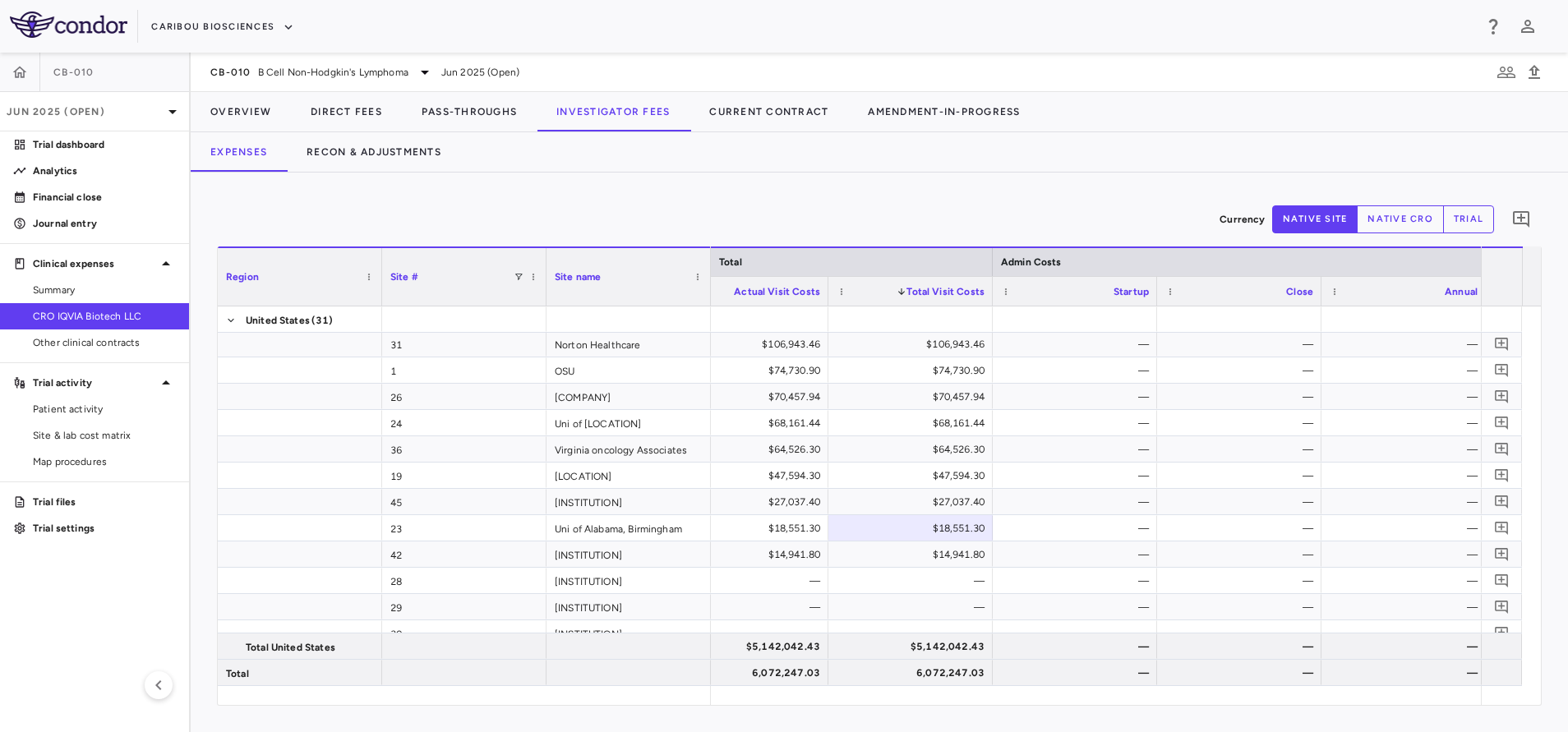 click on "Total Visit Costs" at bounding box center (945, 292) 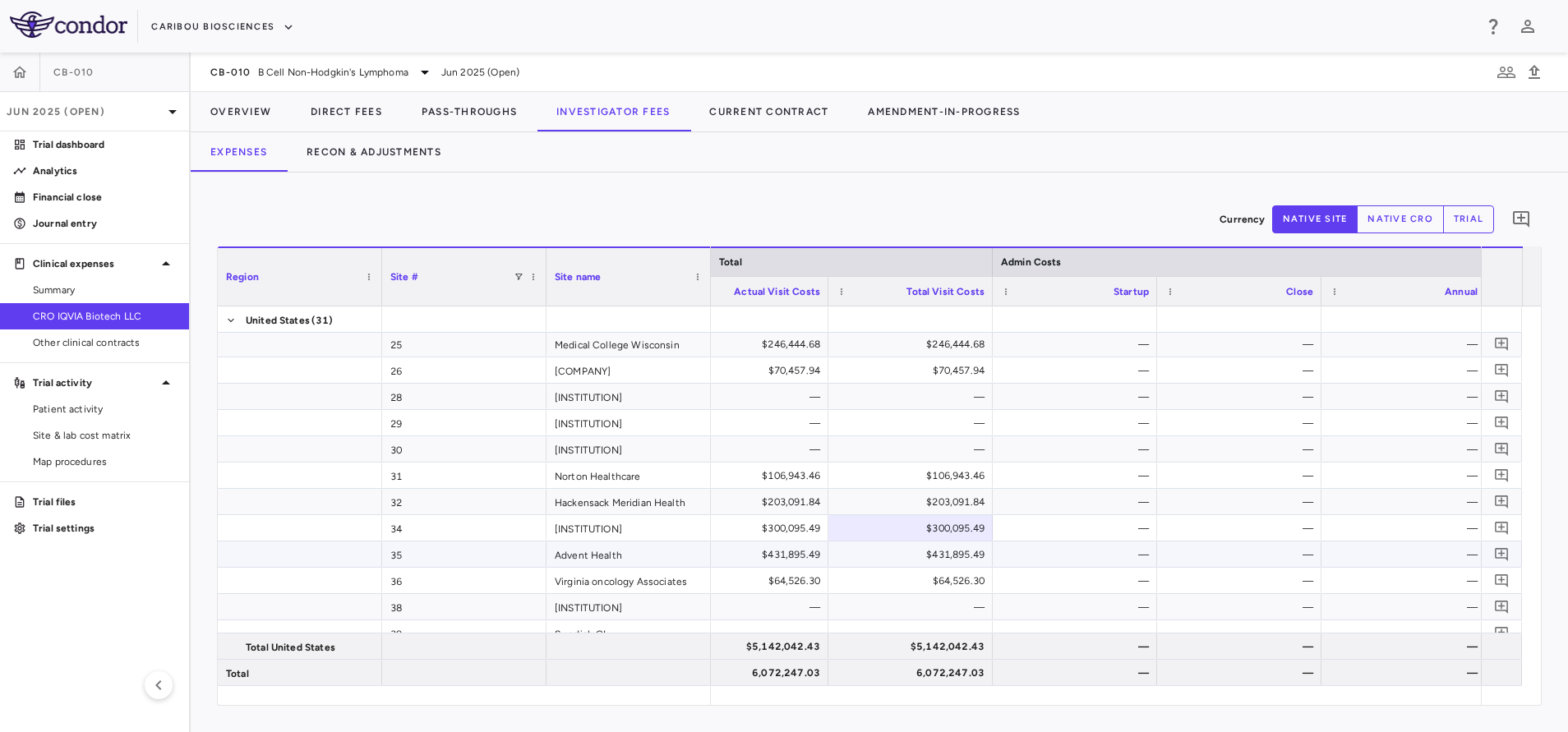 scroll, scrollTop: 493, scrollLeft: 0, axis: vertical 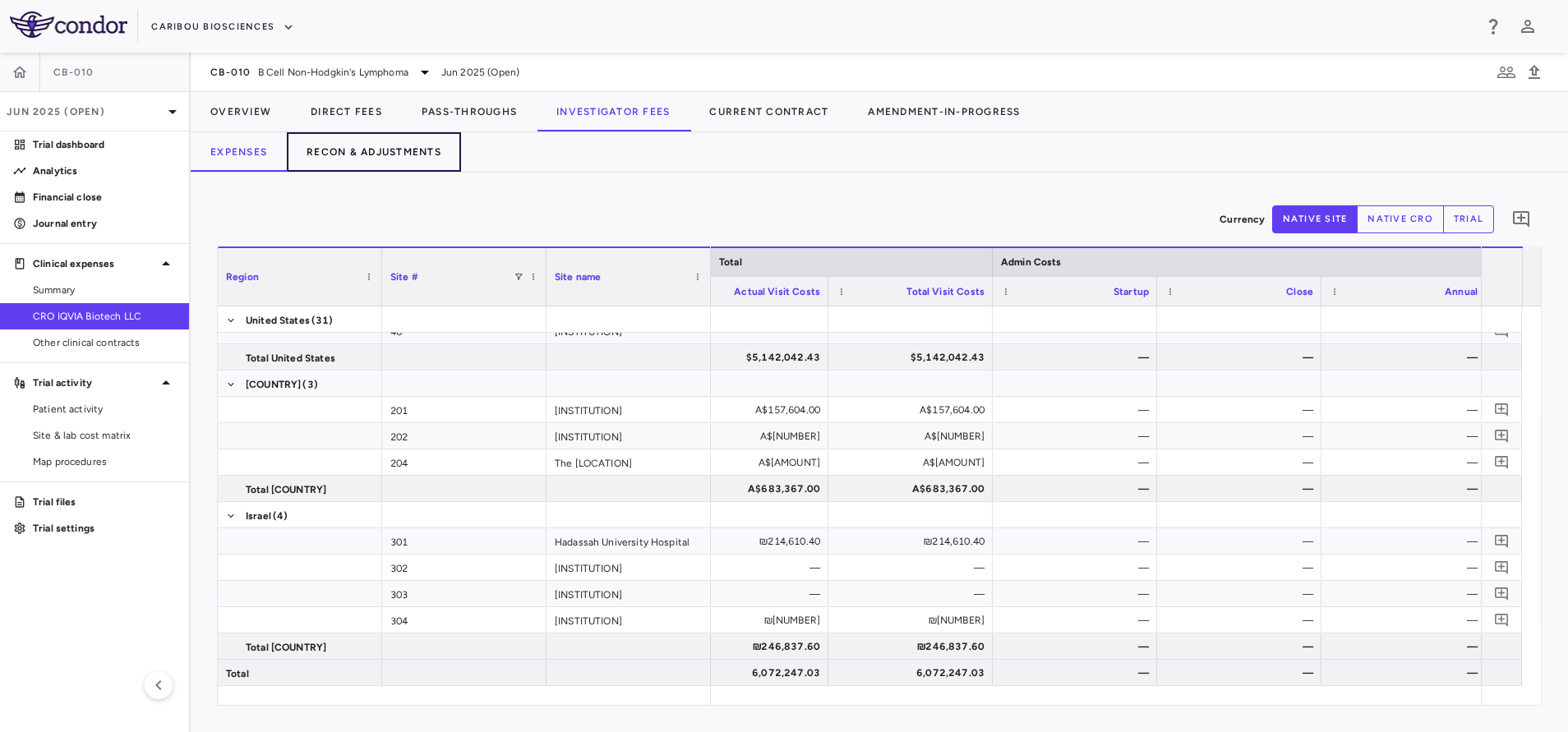 click on "Recon & Adjustments" at bounding box center [374, 152] 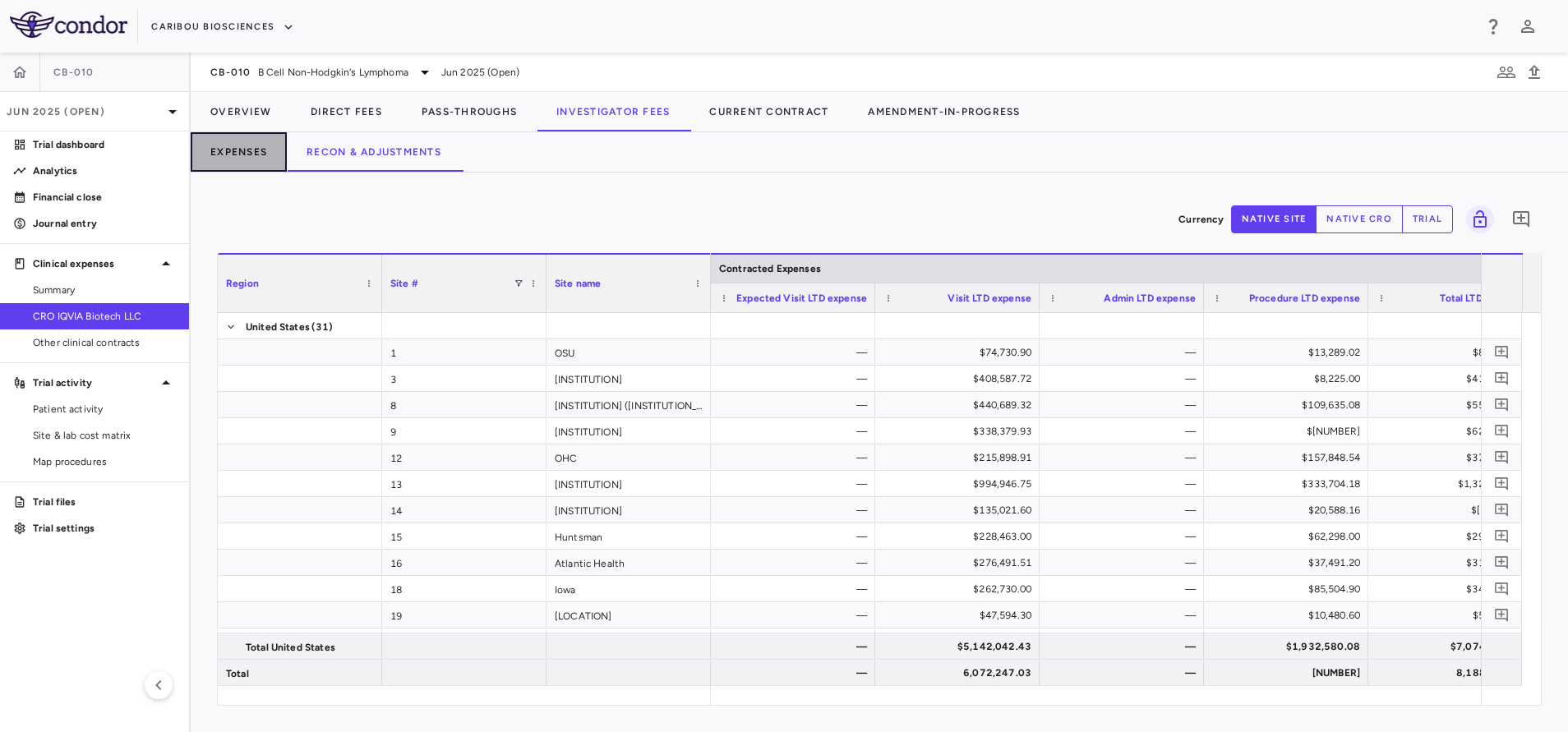 click on "Expenses" at bounding box center [238, 152] 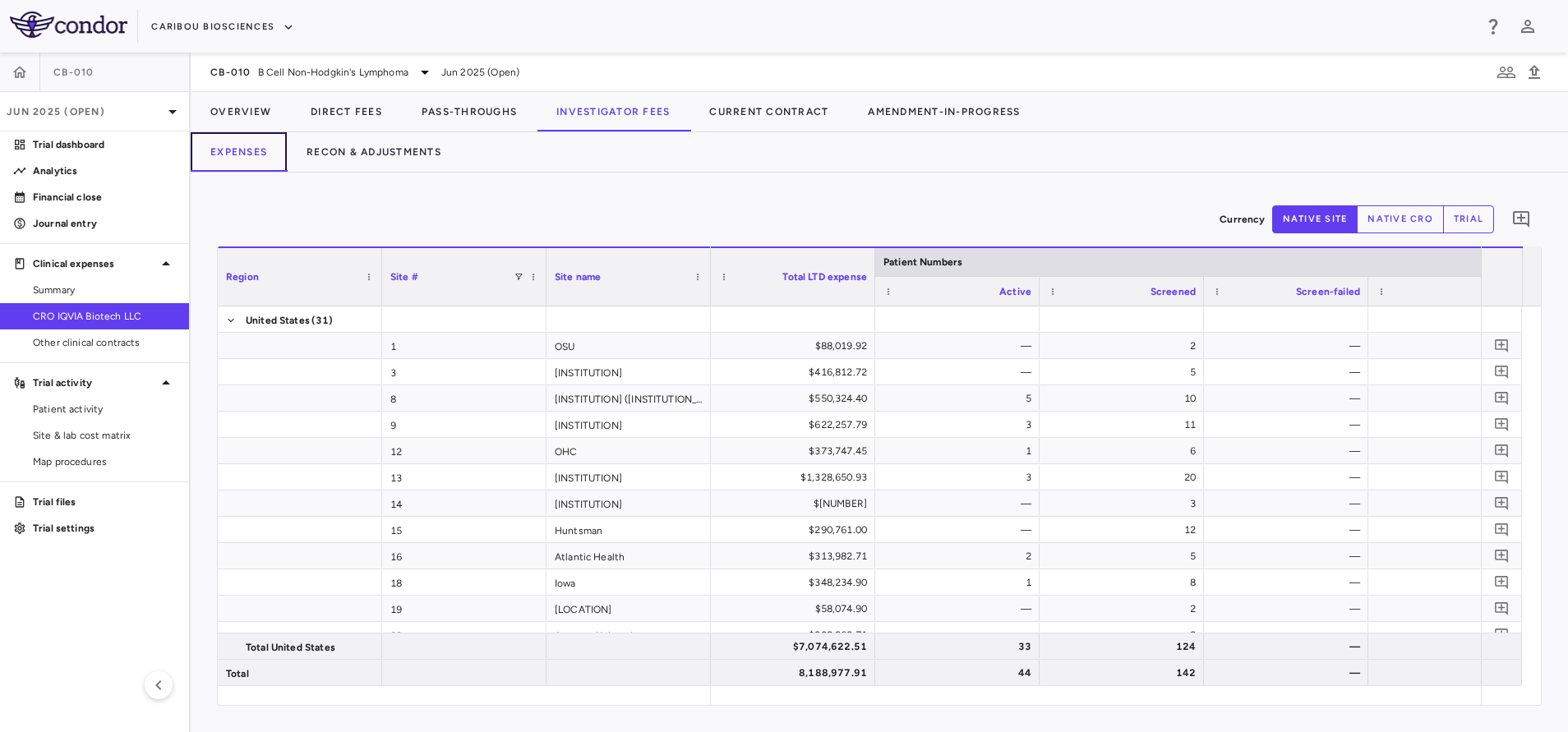 type 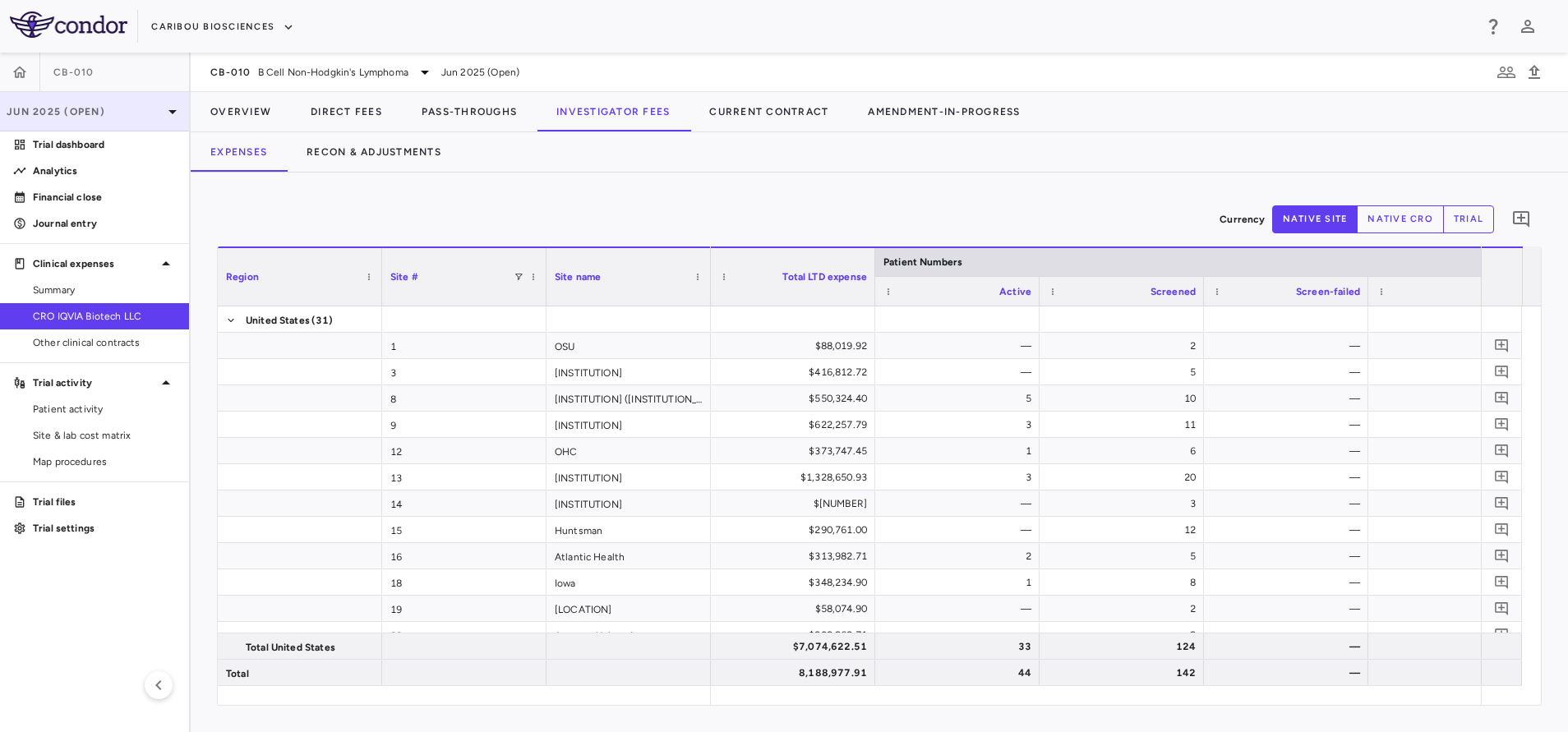click on "Jun 2025 (Open)" at bounding box center [85, 112] 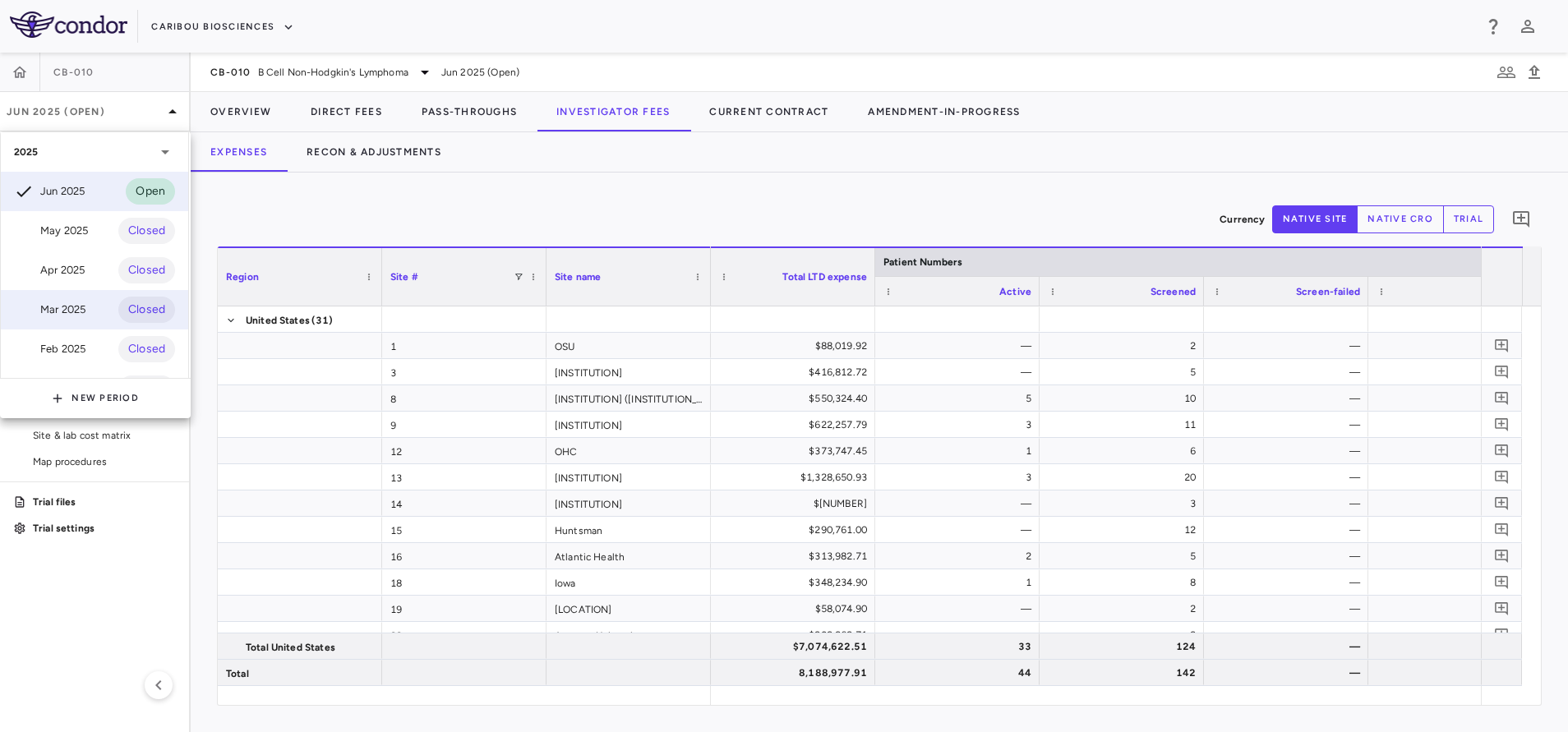 click on "Mar 2025 Closed" at bounding box center (95, 310) 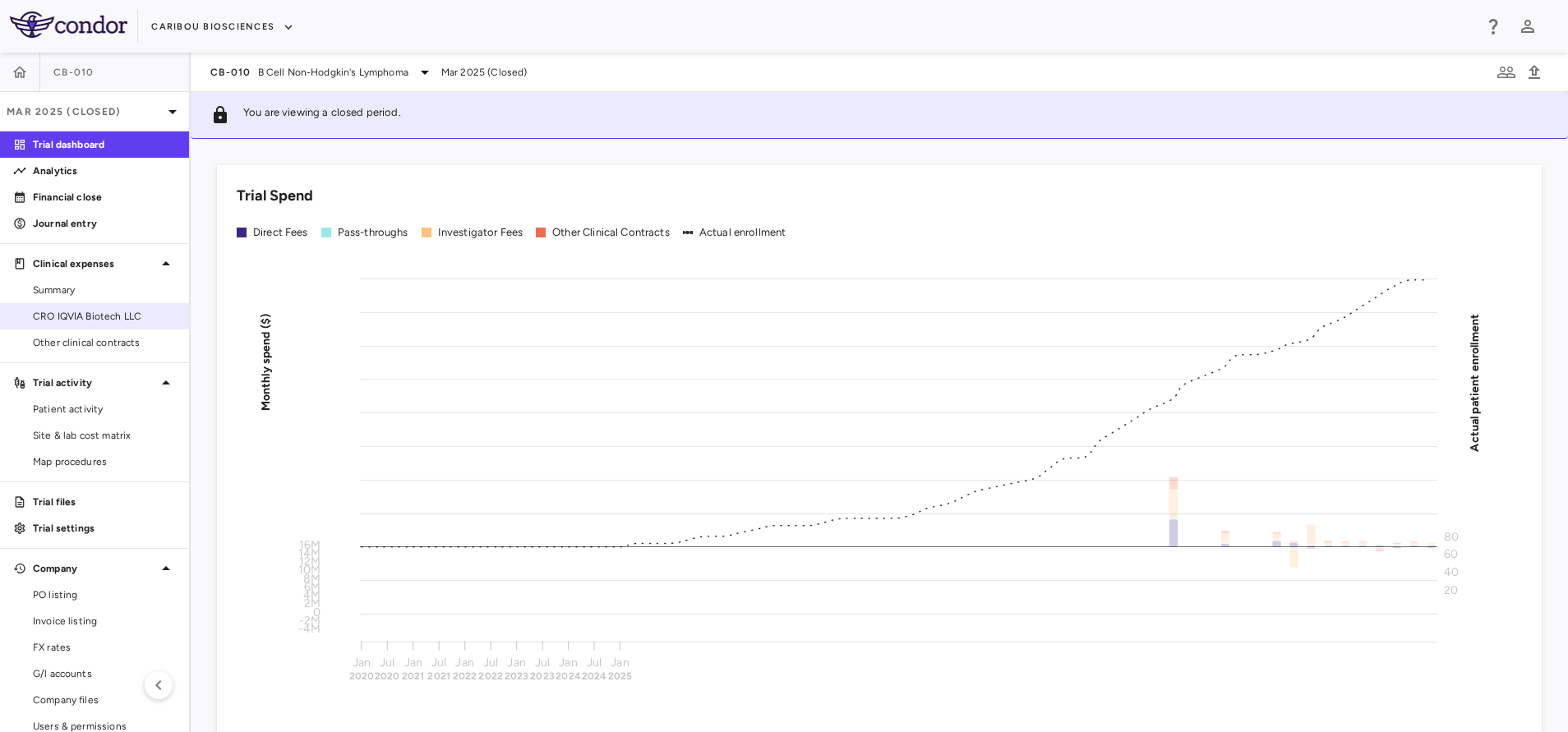 click on "CRO IQVIA Biotech LLC" at bounding box center [104, 316] 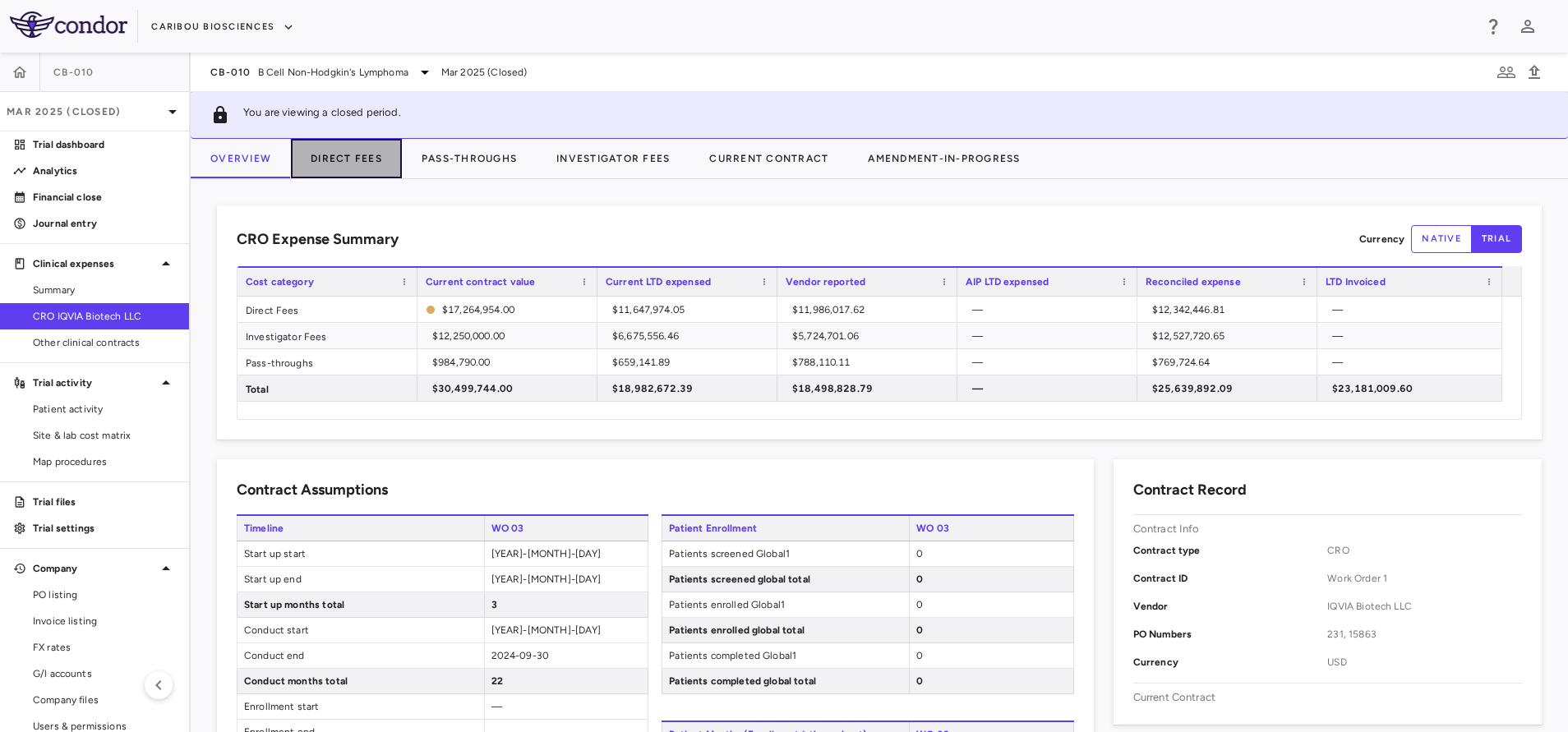 click on "Direct Fees" at bounding box center [346, 159] 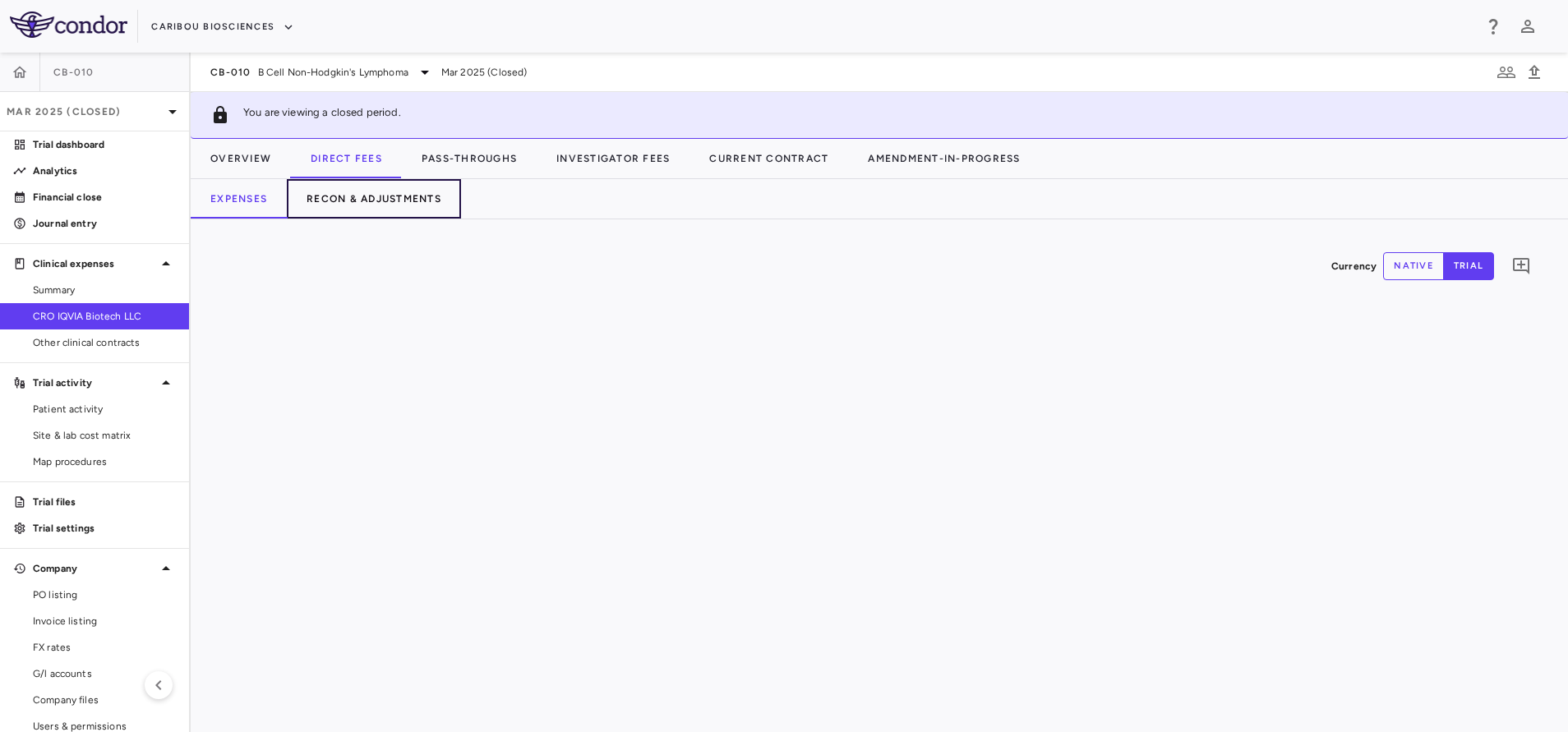 click on "Recon & Adjustments" at bounding box center (374, 199) 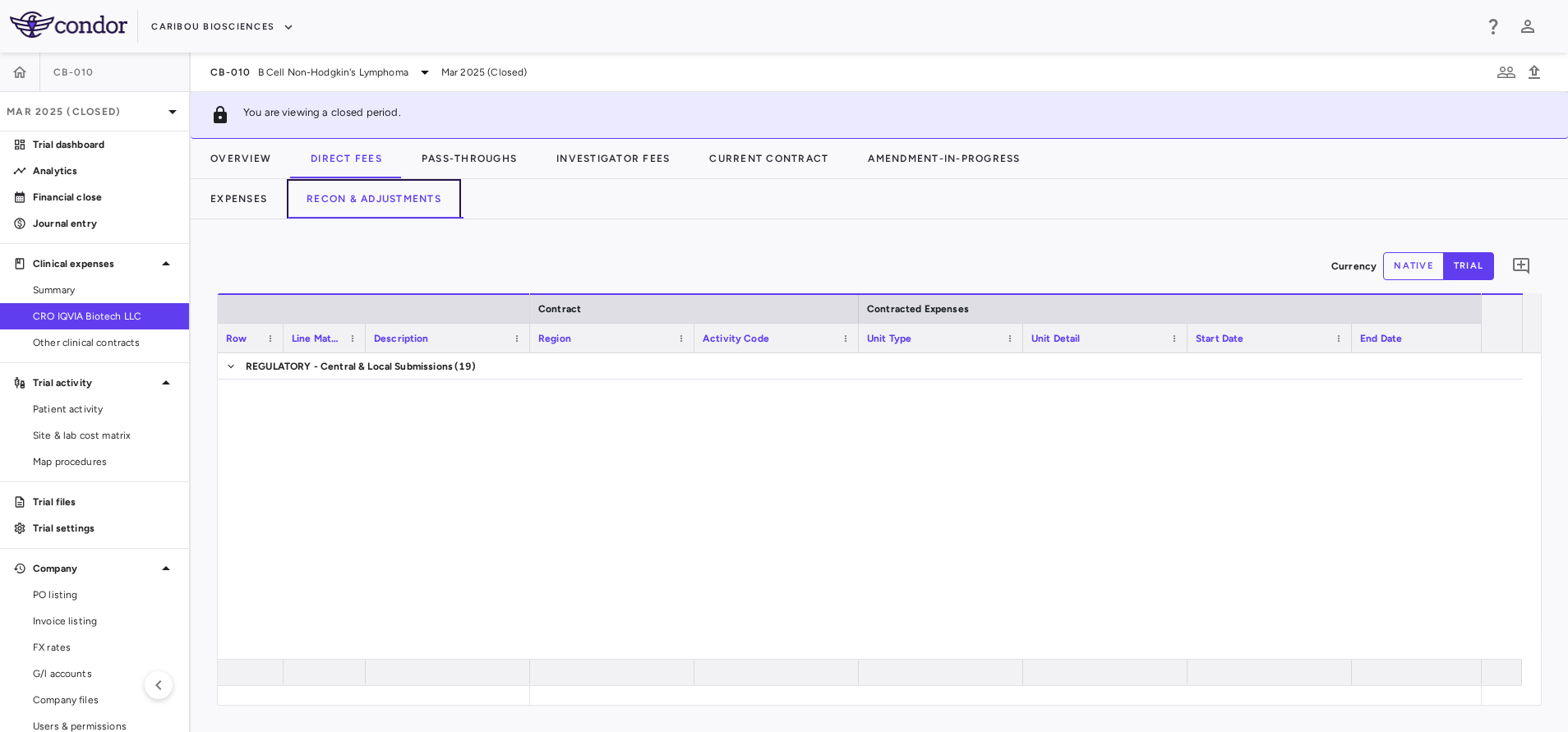 scroll, scrollTop: 616, scrollLeft: 0, axis: vertical 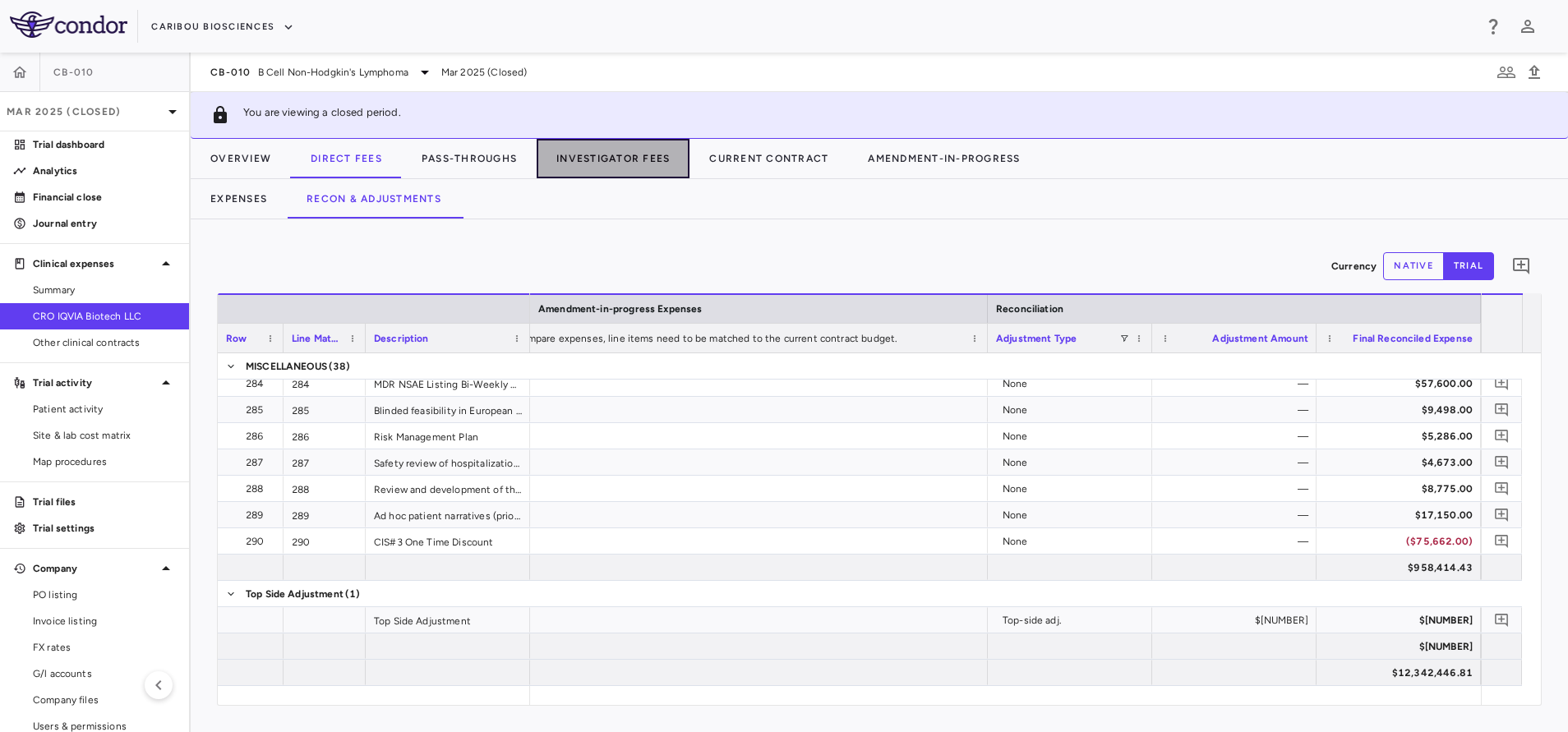 click on "Investigator Fees" at bounding box center [613, 159] 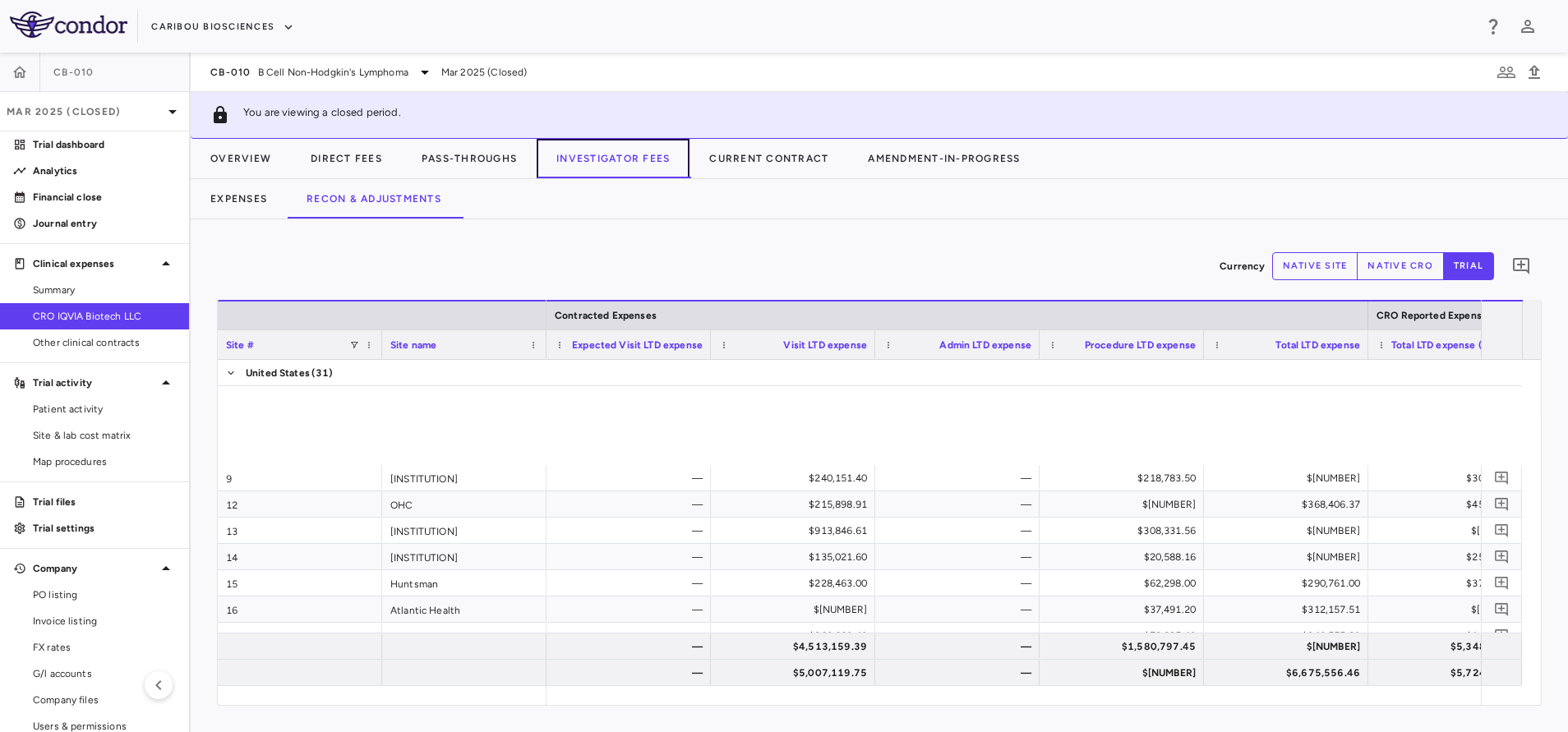 scroll, scrollTop: 605, scrollLeft: 0, axis: vertical 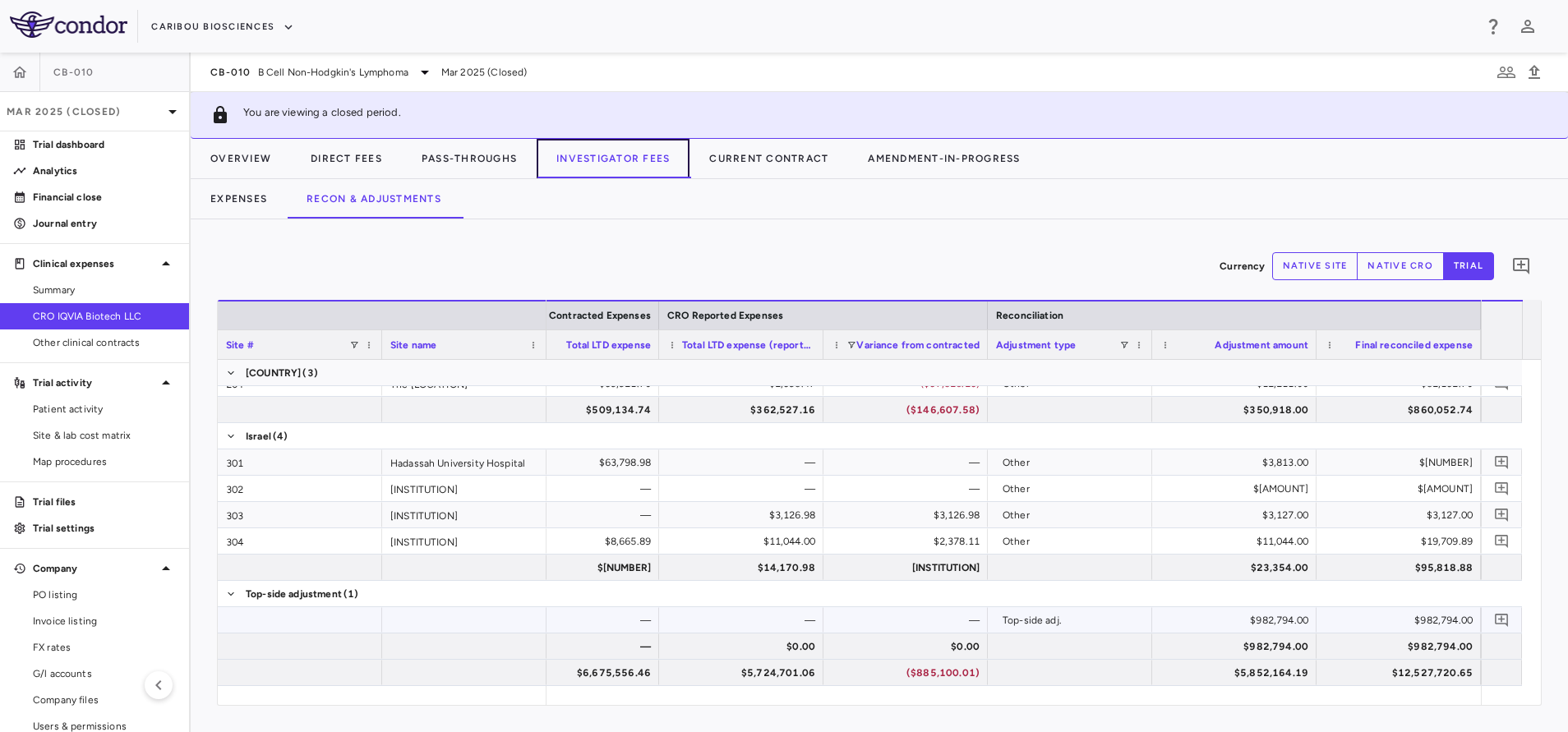 type 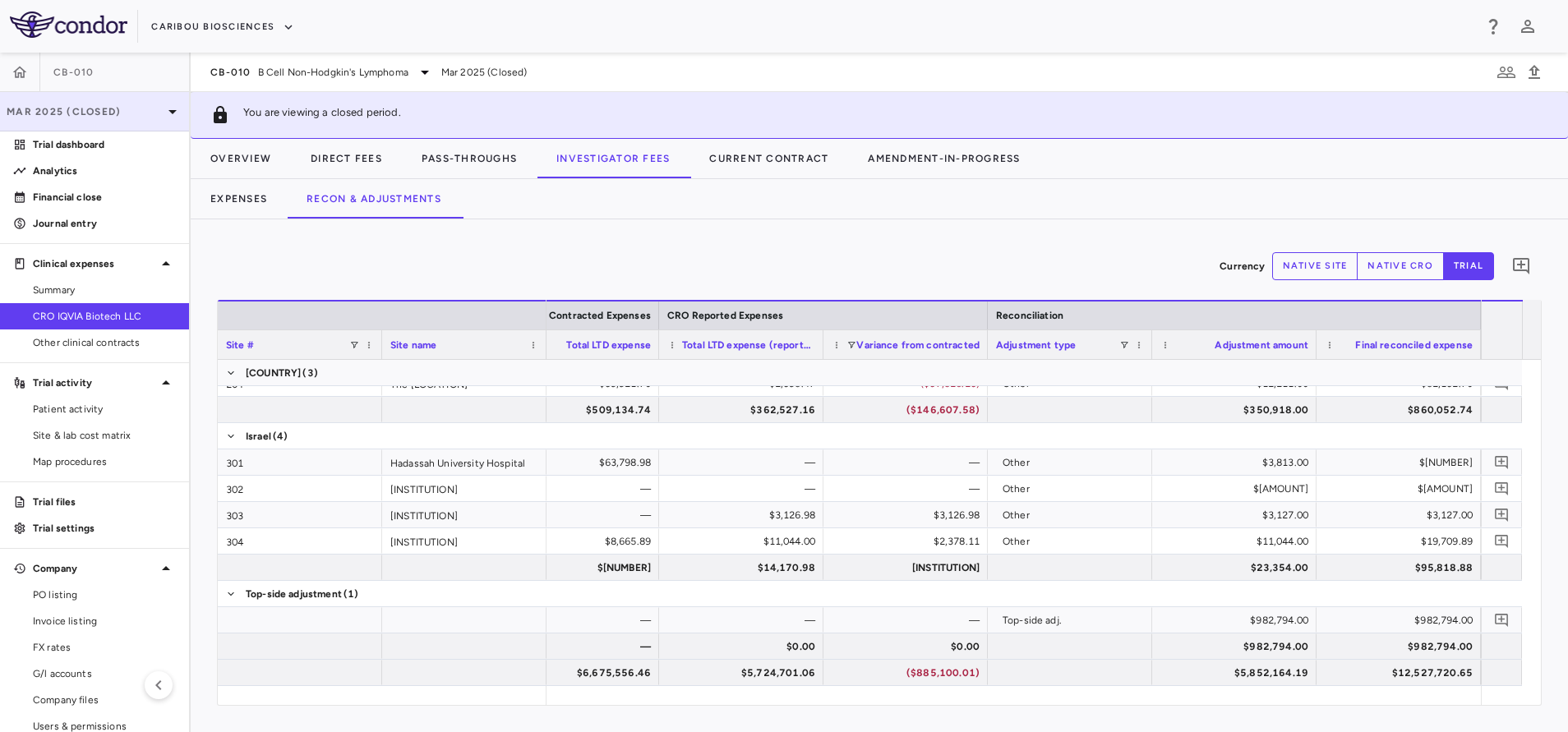 click on "Mar 2025 (Closed)" at bounding box center [85, 112] 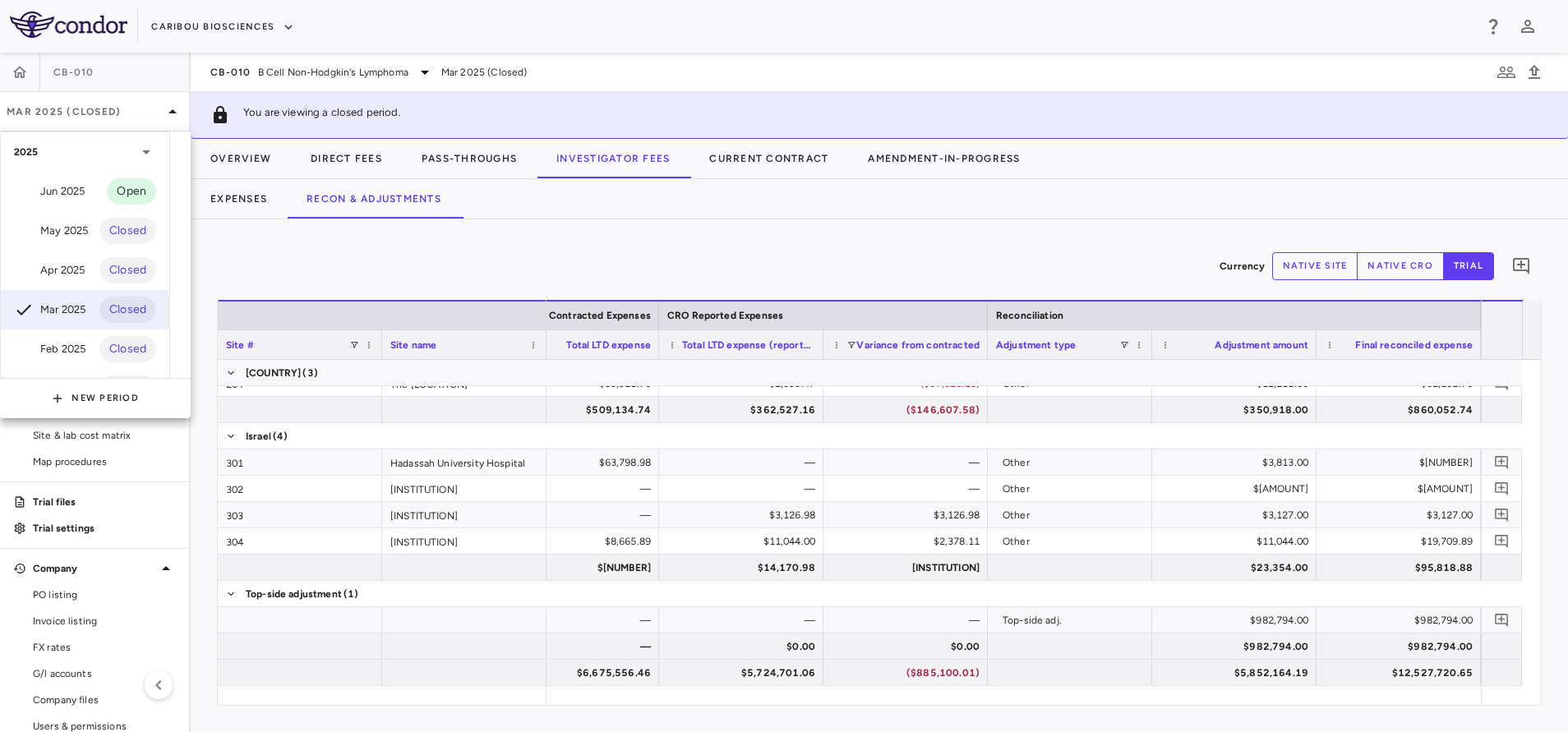 drag, startPoint x: 70, startPoint y: 182, endPoint x: 275, endPoint y: 200, distance: 205.78873 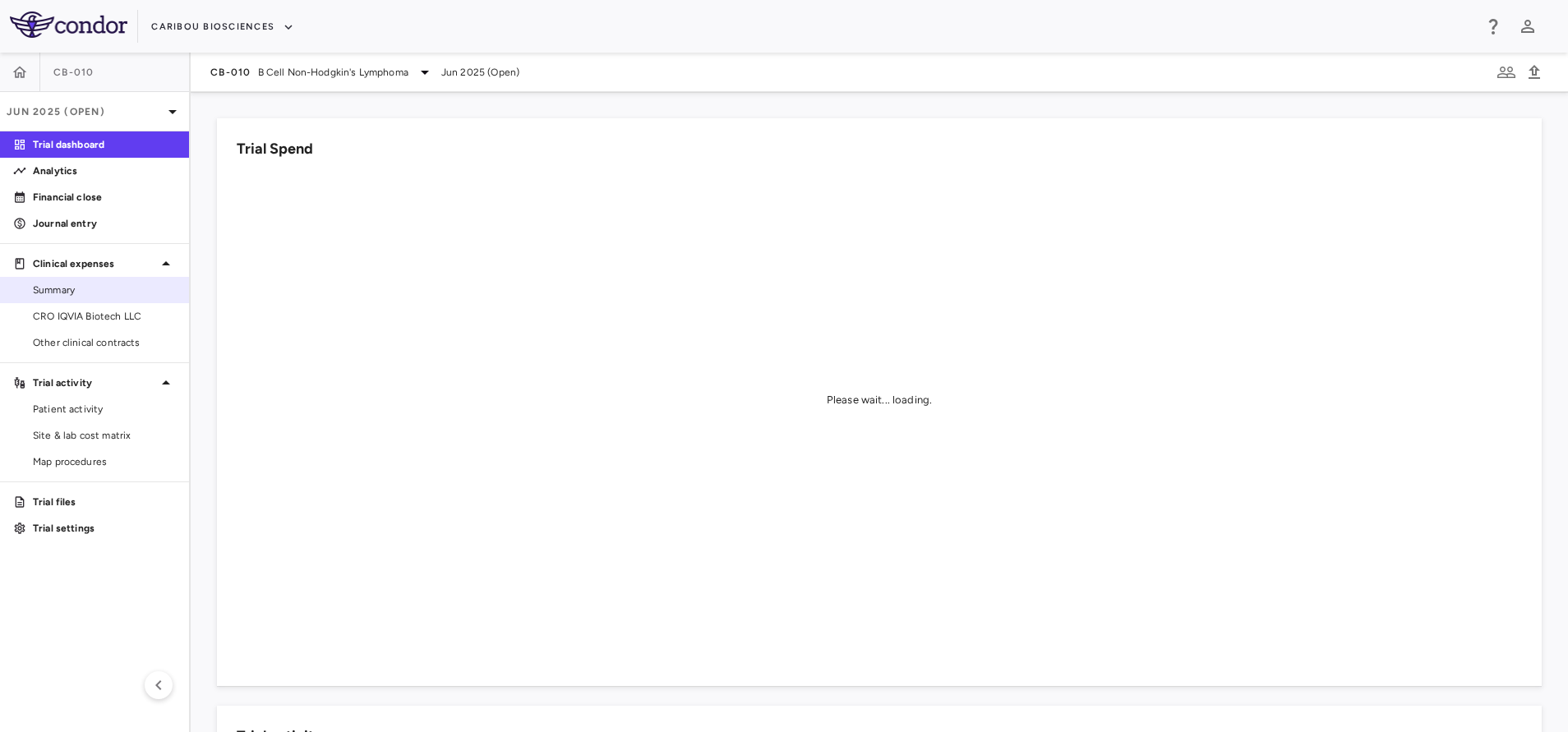 drag, startPoint x: 98, startPoint y: 317, endPoint x: 144, endPoint y: 294, distance: 51.429563 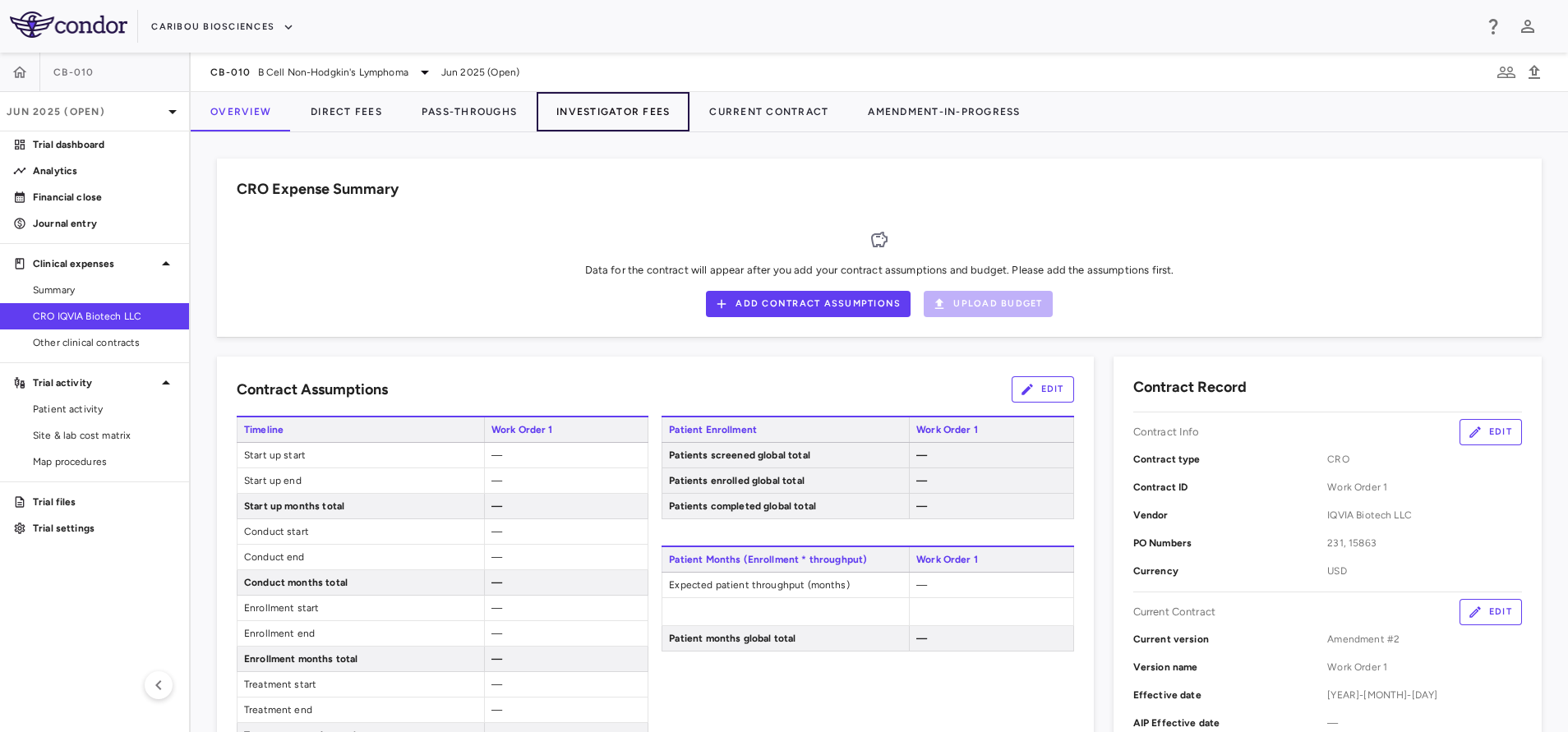 click on "Investigator Fees" at bounding box center (613, 112) 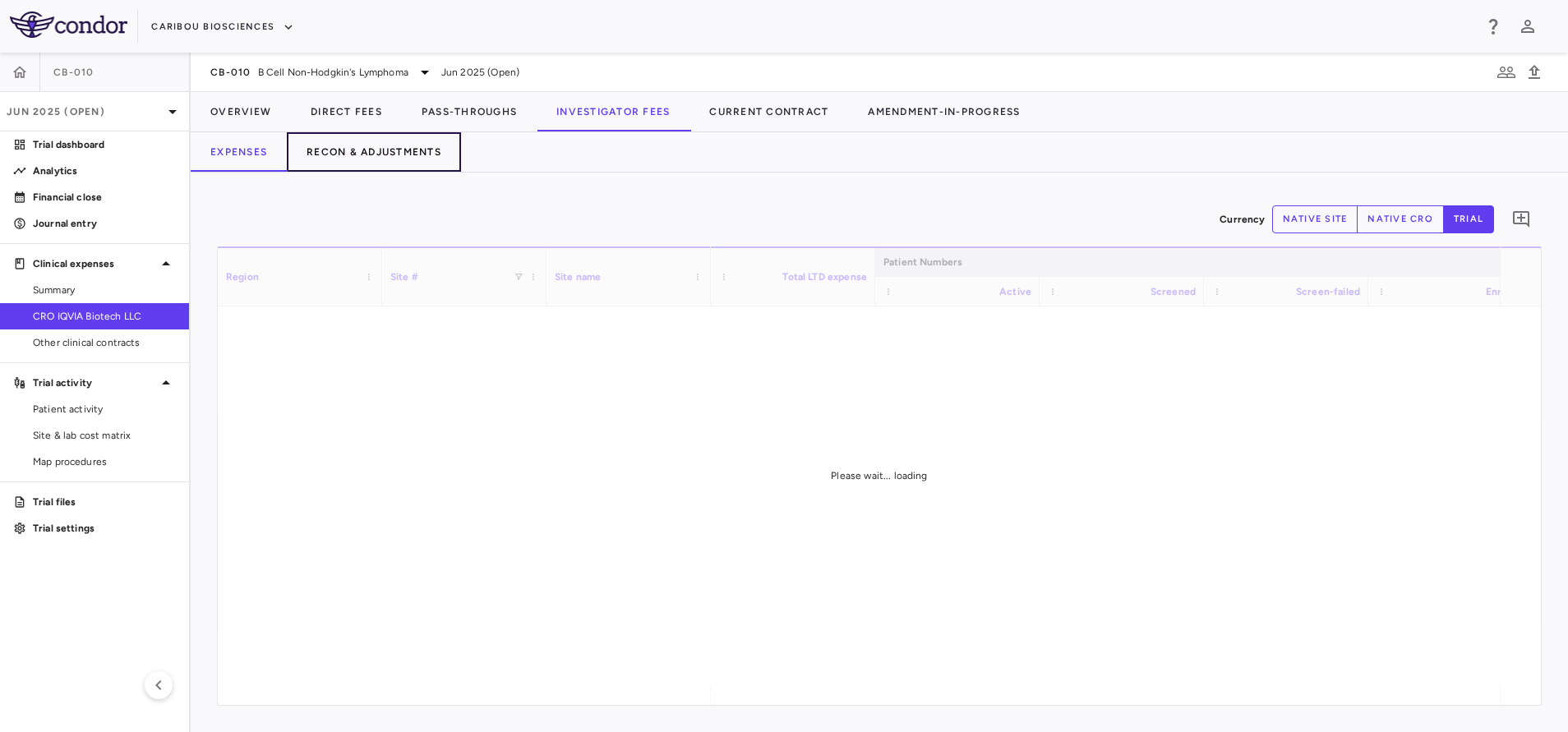 click on "Recon & Adjustments" at bounding box center (374, 152) 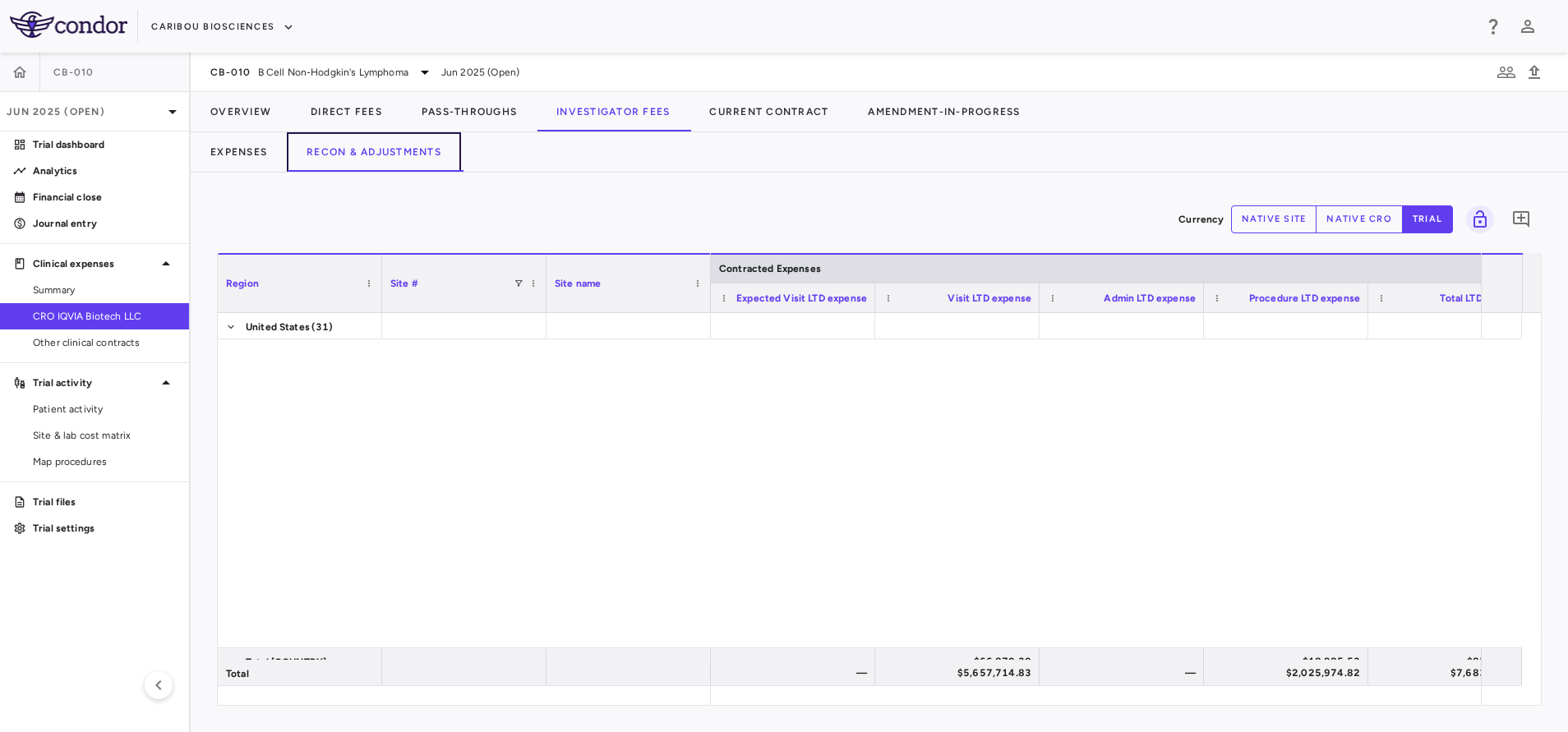 scroll, scrollTop: 886, scrollLeft: 0, axis: vertical 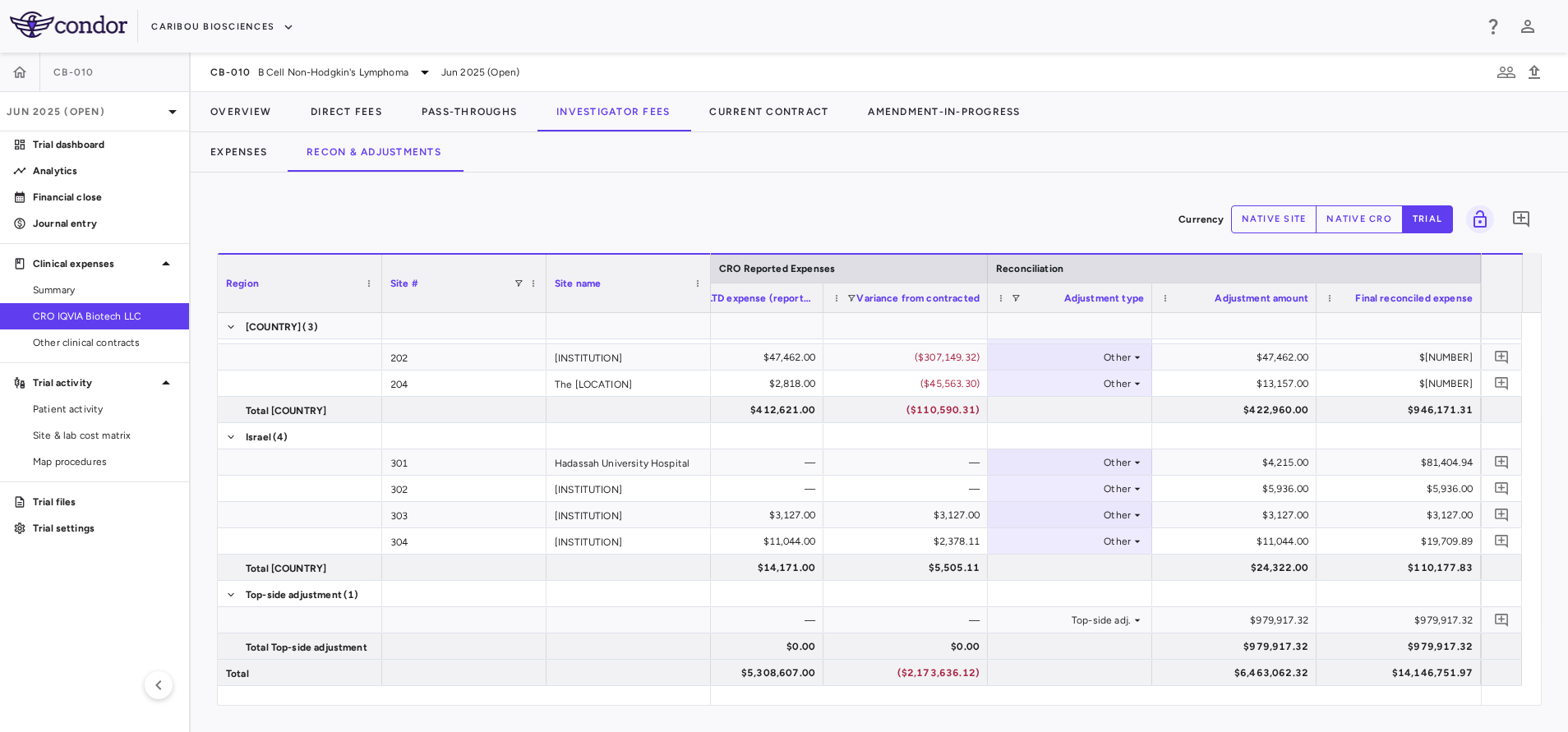 click on "native cro" at bounding box center (1359, 219) 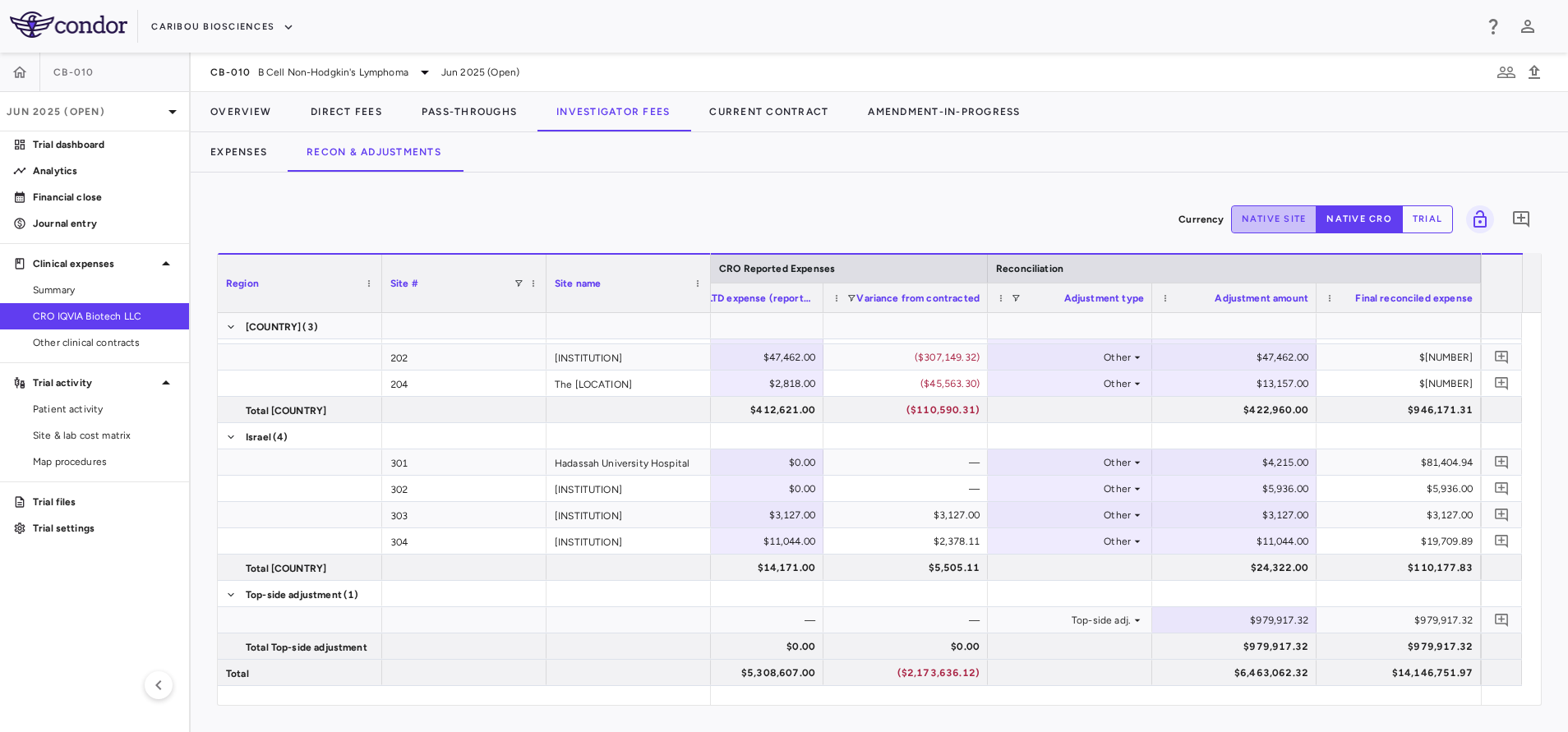 click on "native site" at bounding box center [1274, 219] 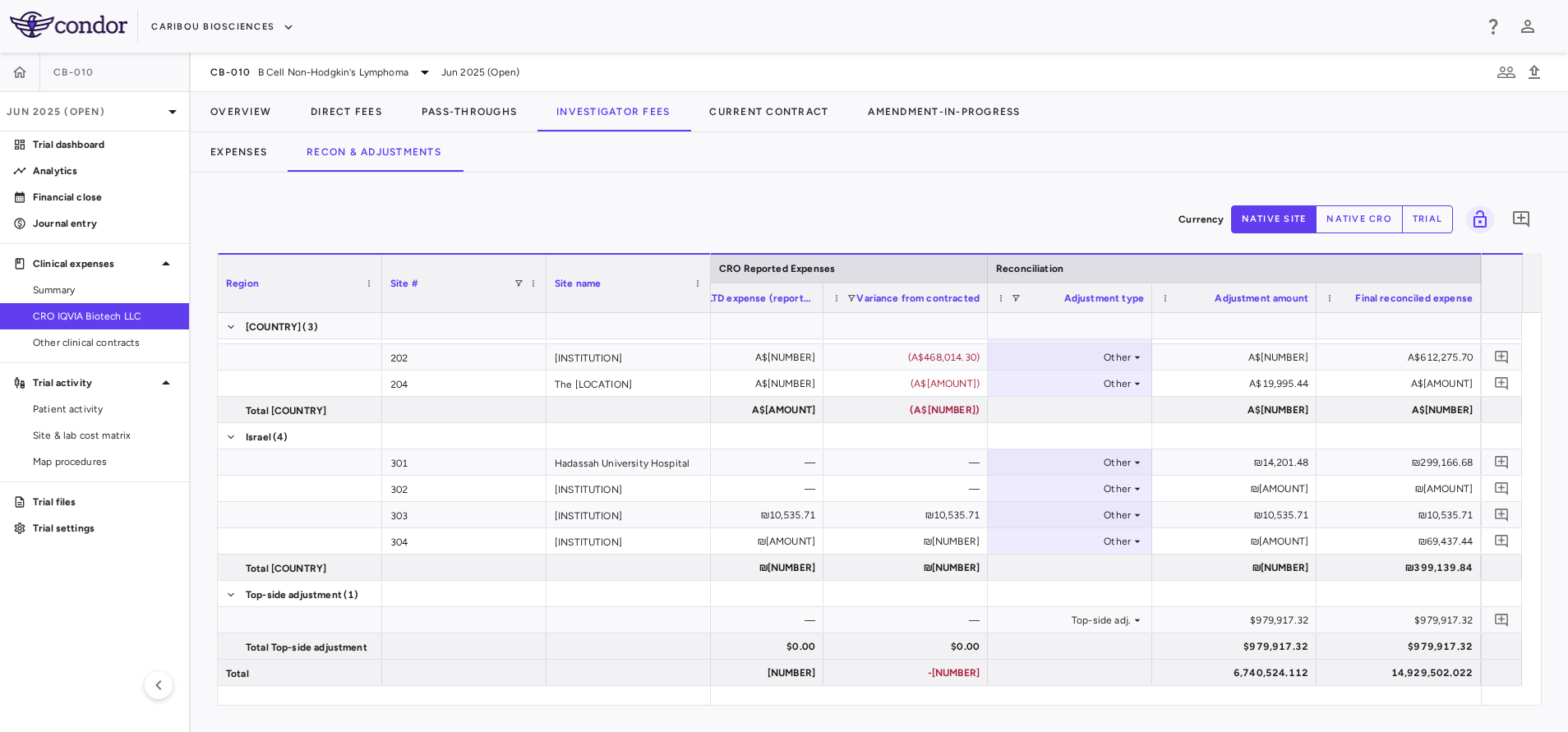 click on "native cro" at bounding box center (1359, 219) 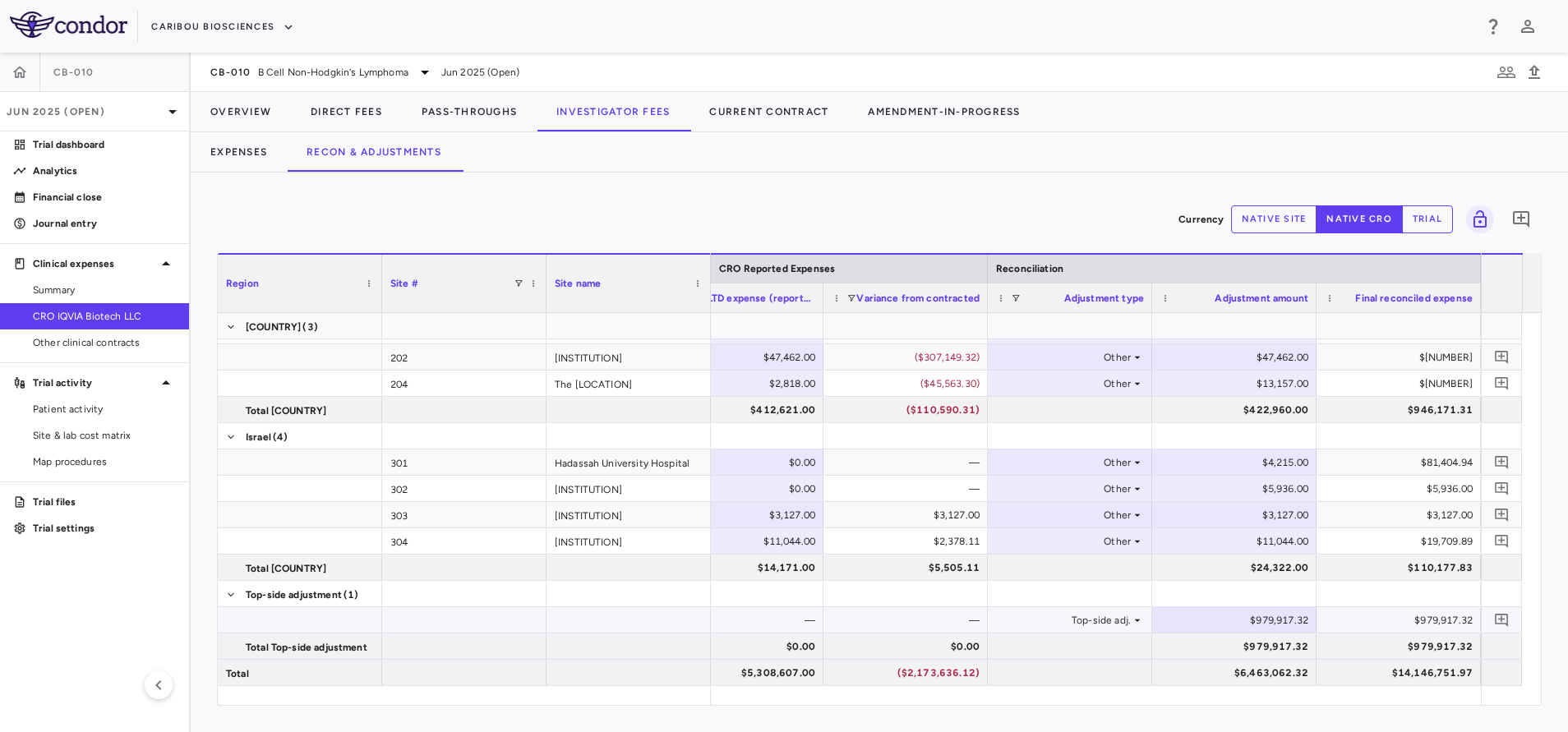 click on "$979,917.32" at bounding box center [1238, 620] 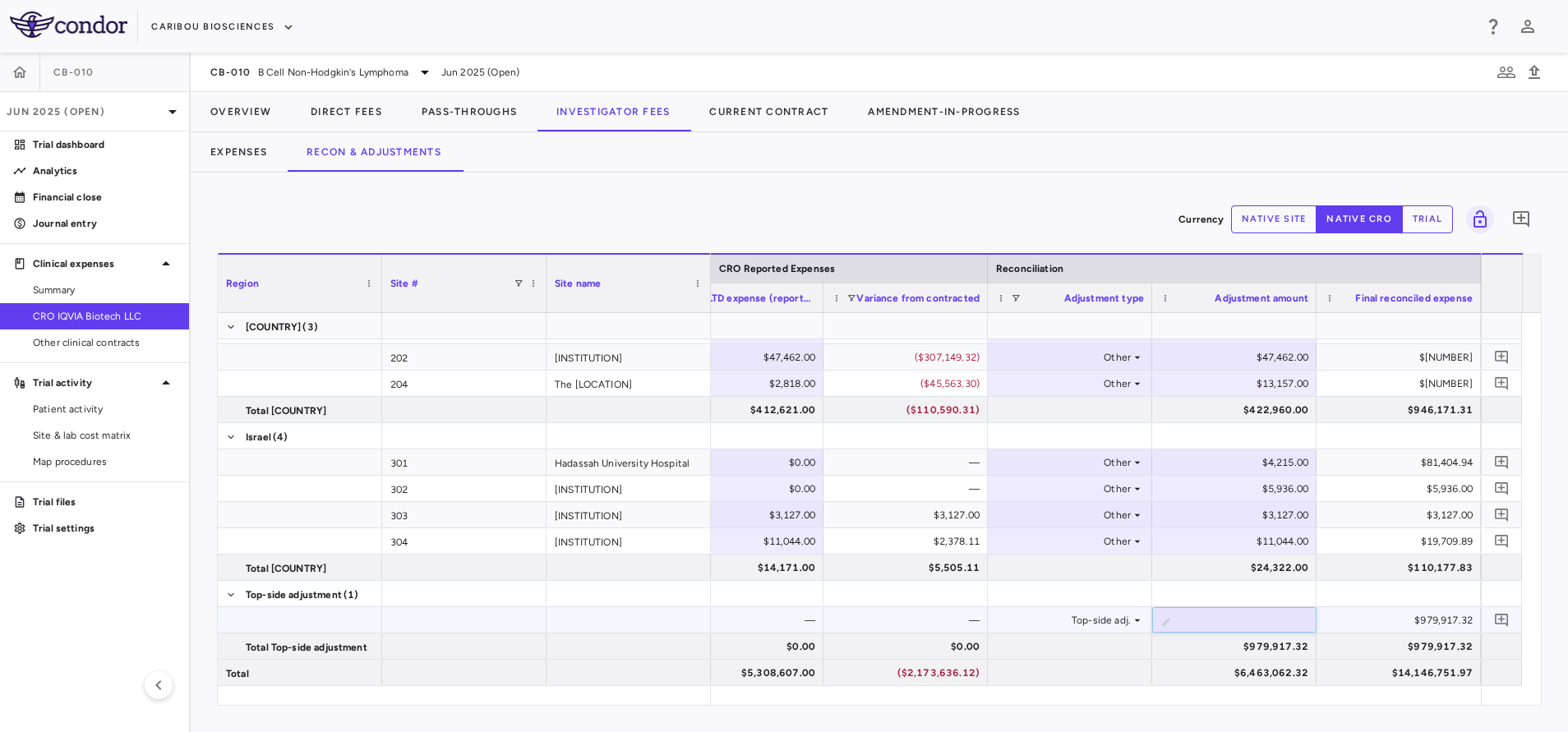 click on "*********" at bounding box center [1247, 621] 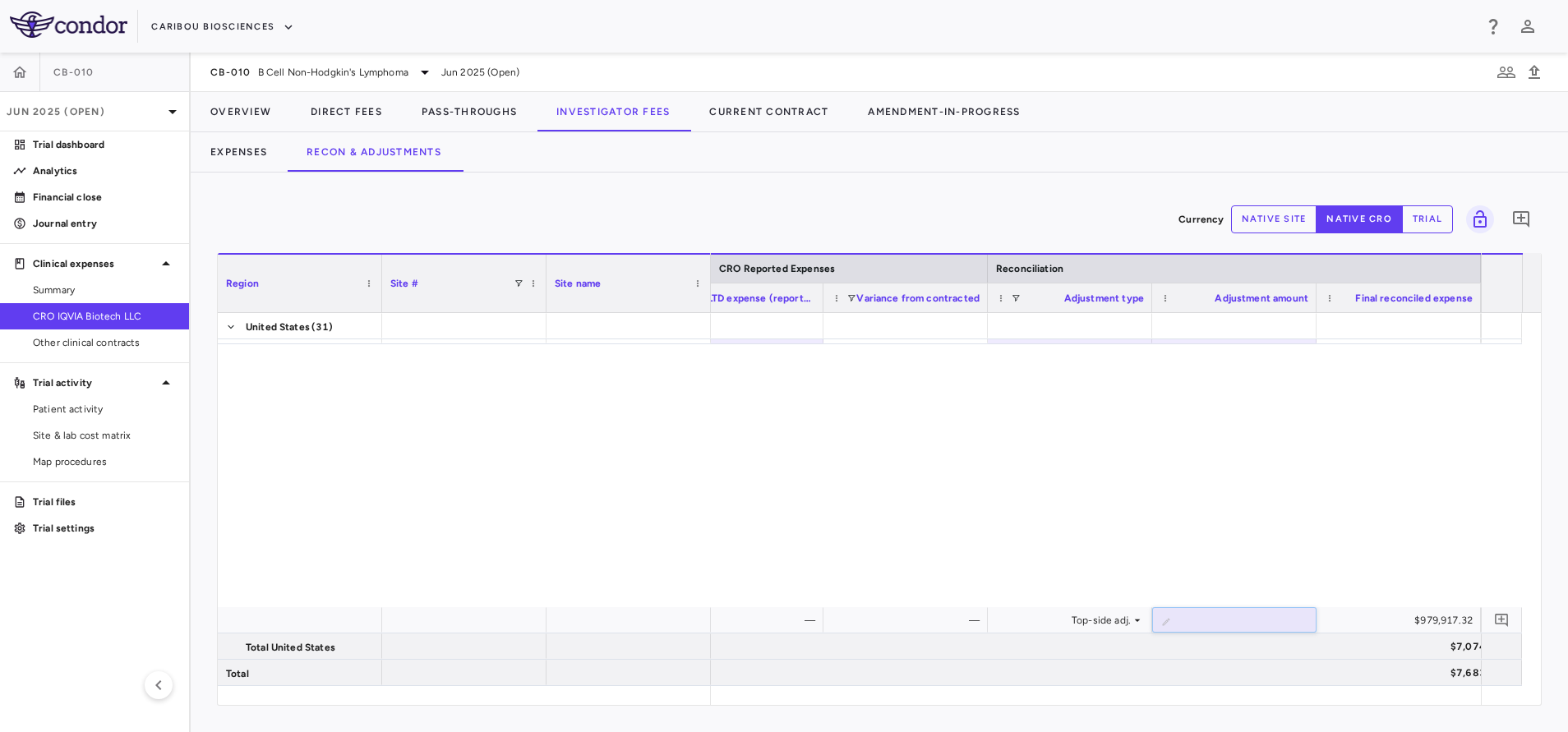 scroll, scrollTop: 273, scrollLeft: 0, axis: vertical 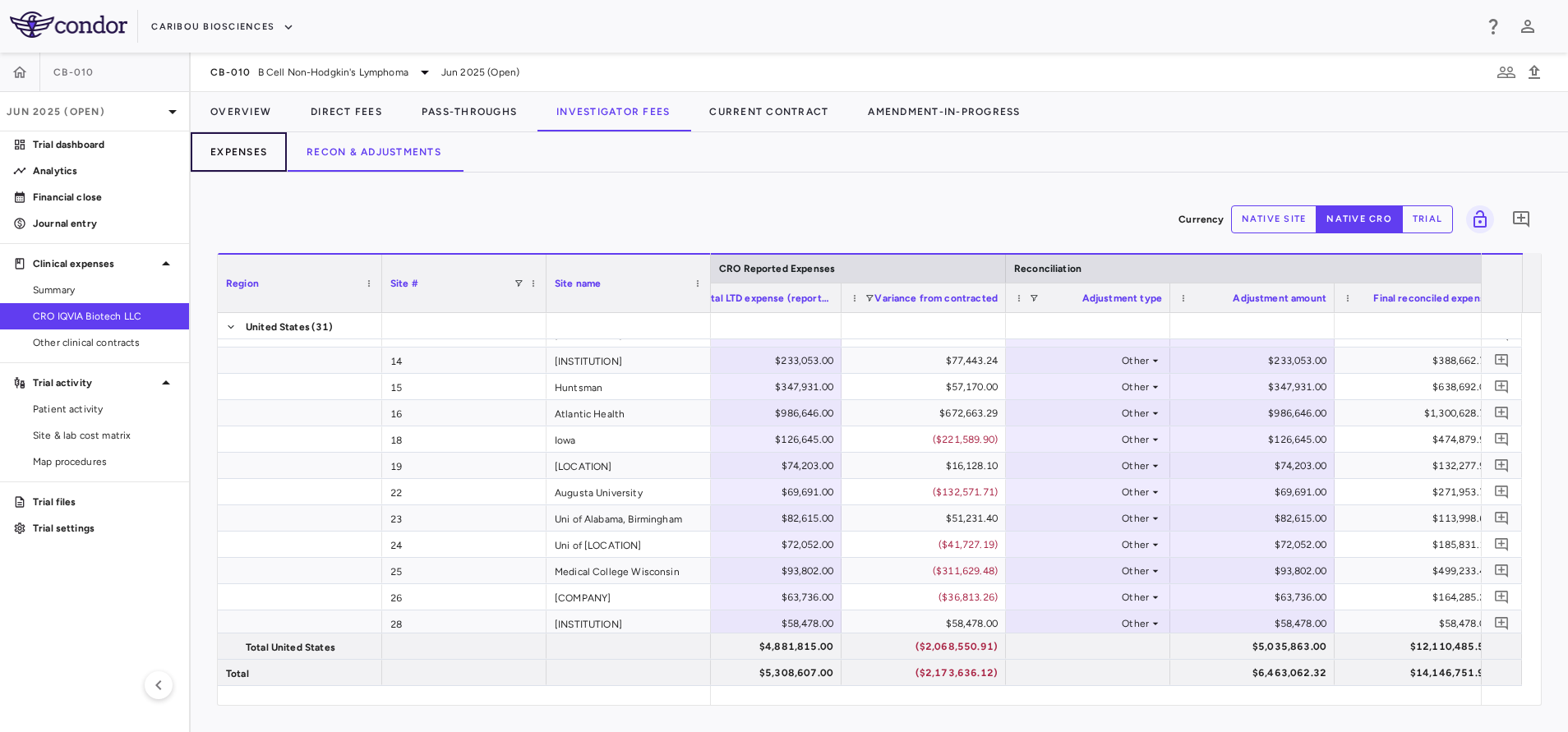 click on "Expenses" at bounding box center (238, 152) 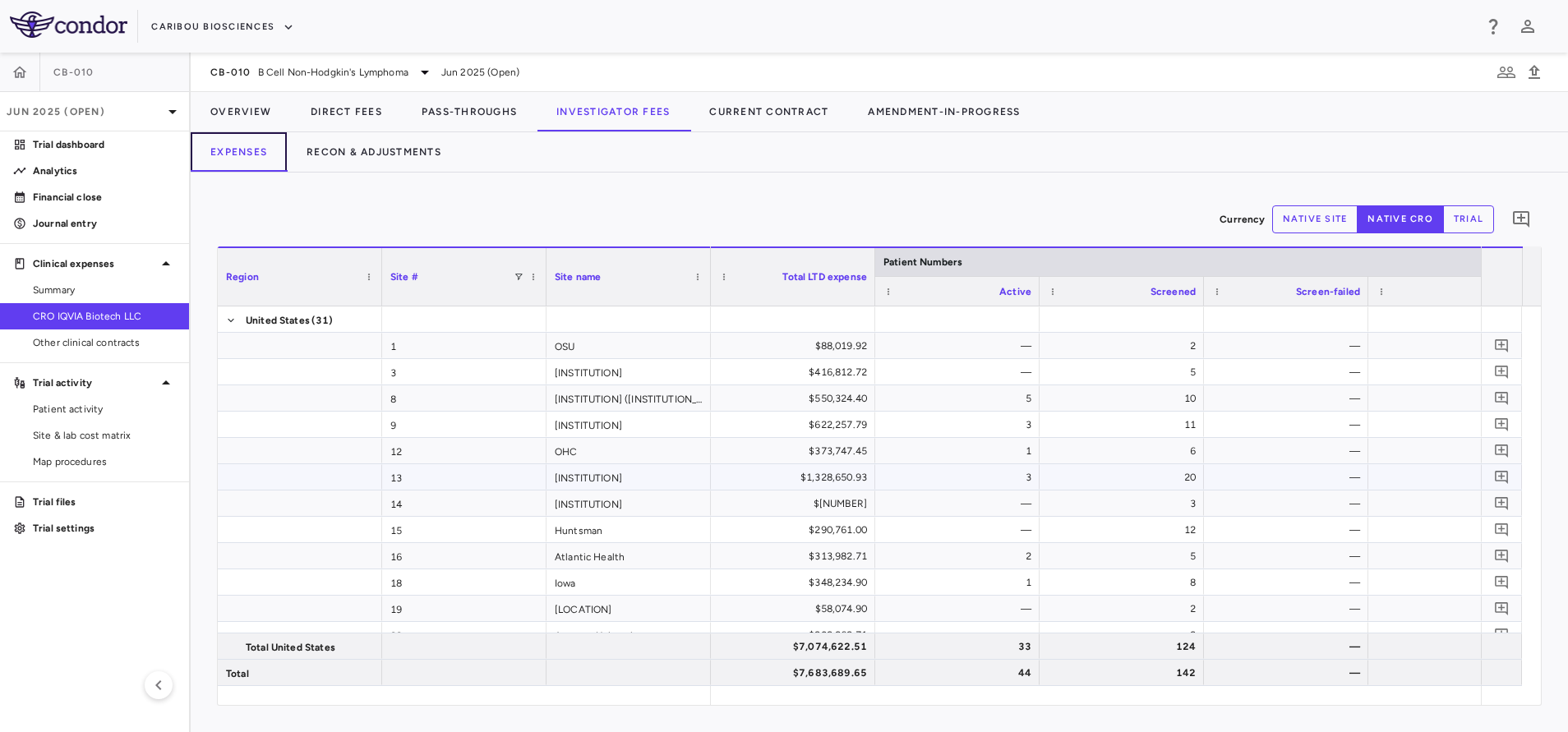 scroll, scrollTop: 0, scrollLeft: 284, axis: horizontal 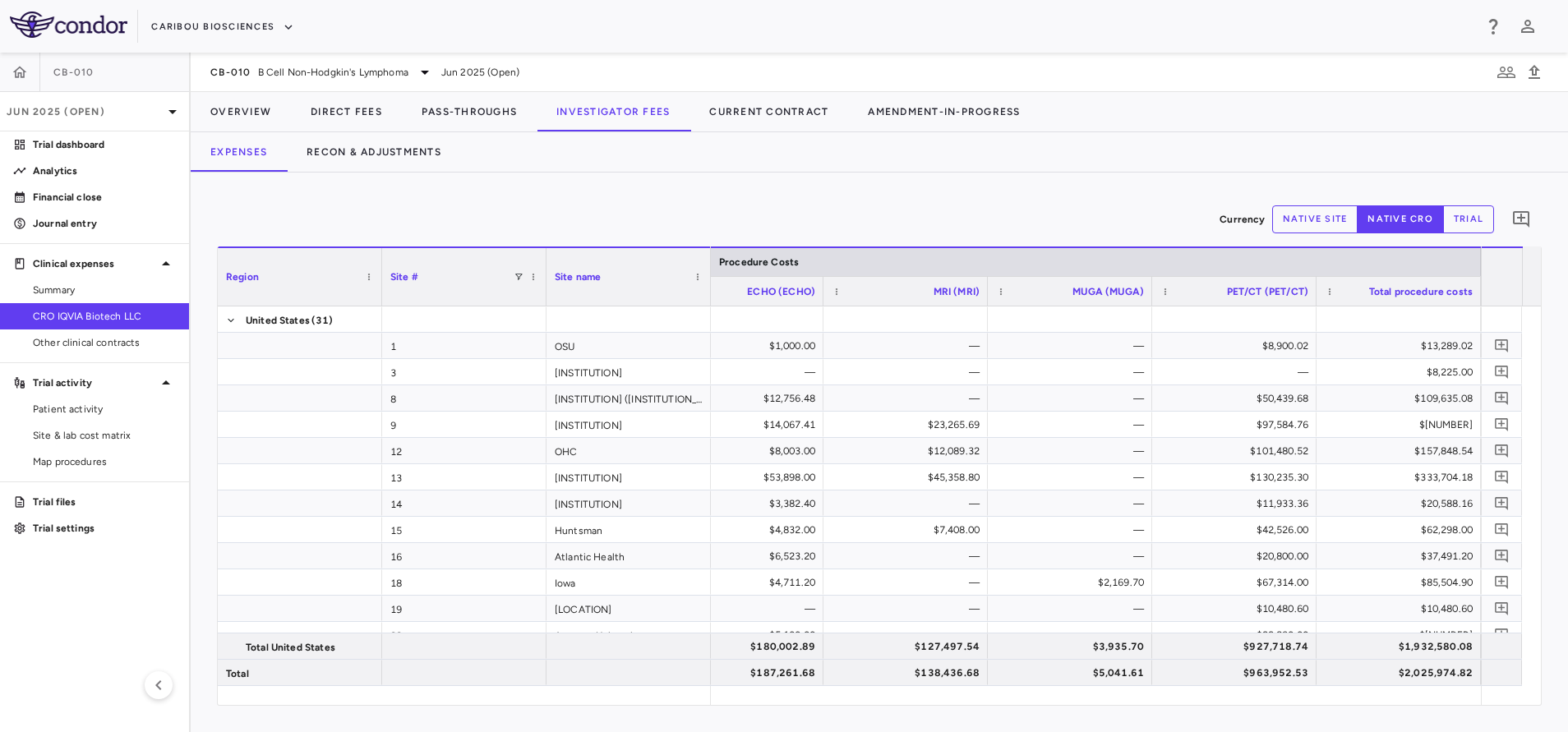 click on "Total procedure costs" at bounding box center [1421, 292] 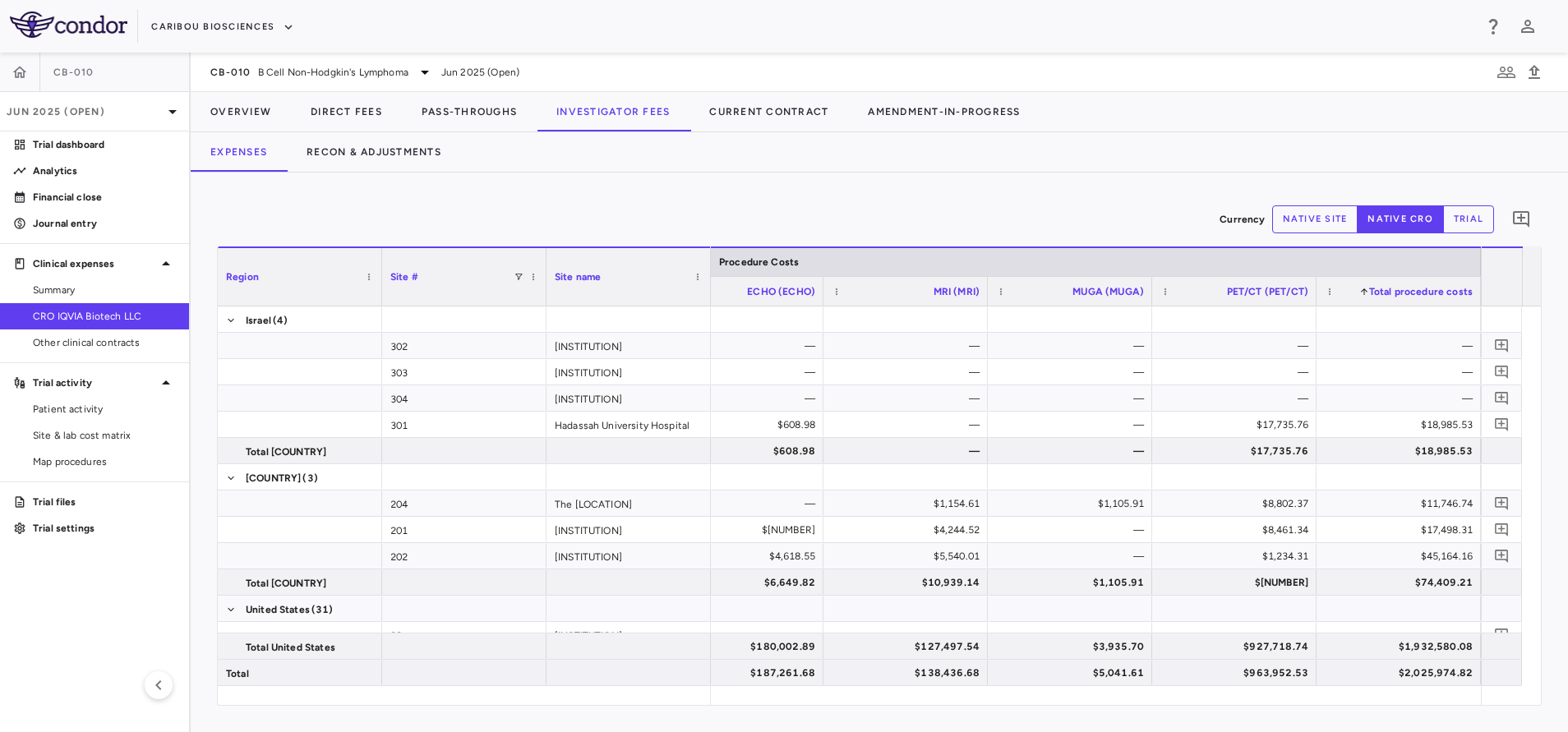 click on "Total procedure costs" at bounding box center (1421, 292) 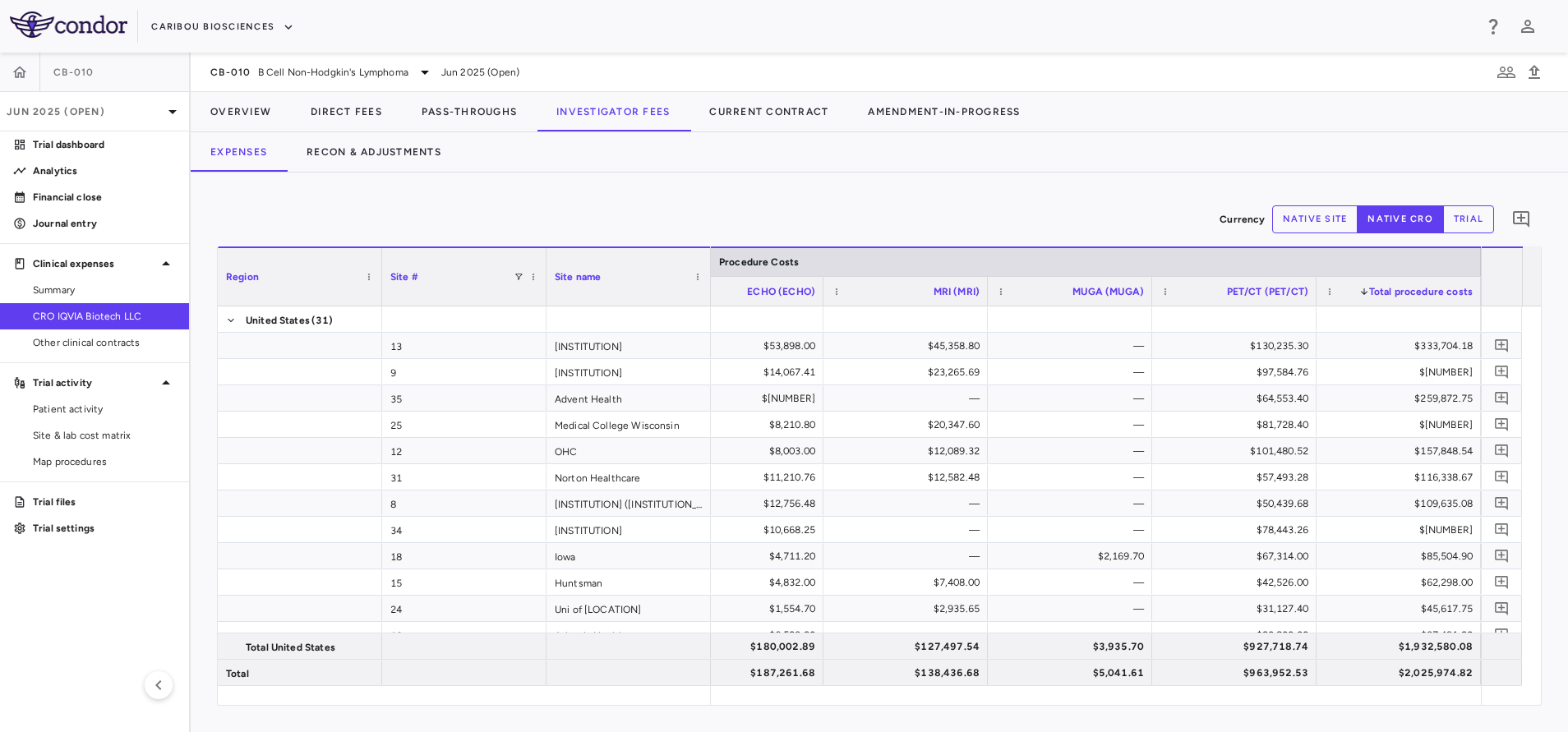 click on "Total procedure costs" at bounding box center [1421, 292] 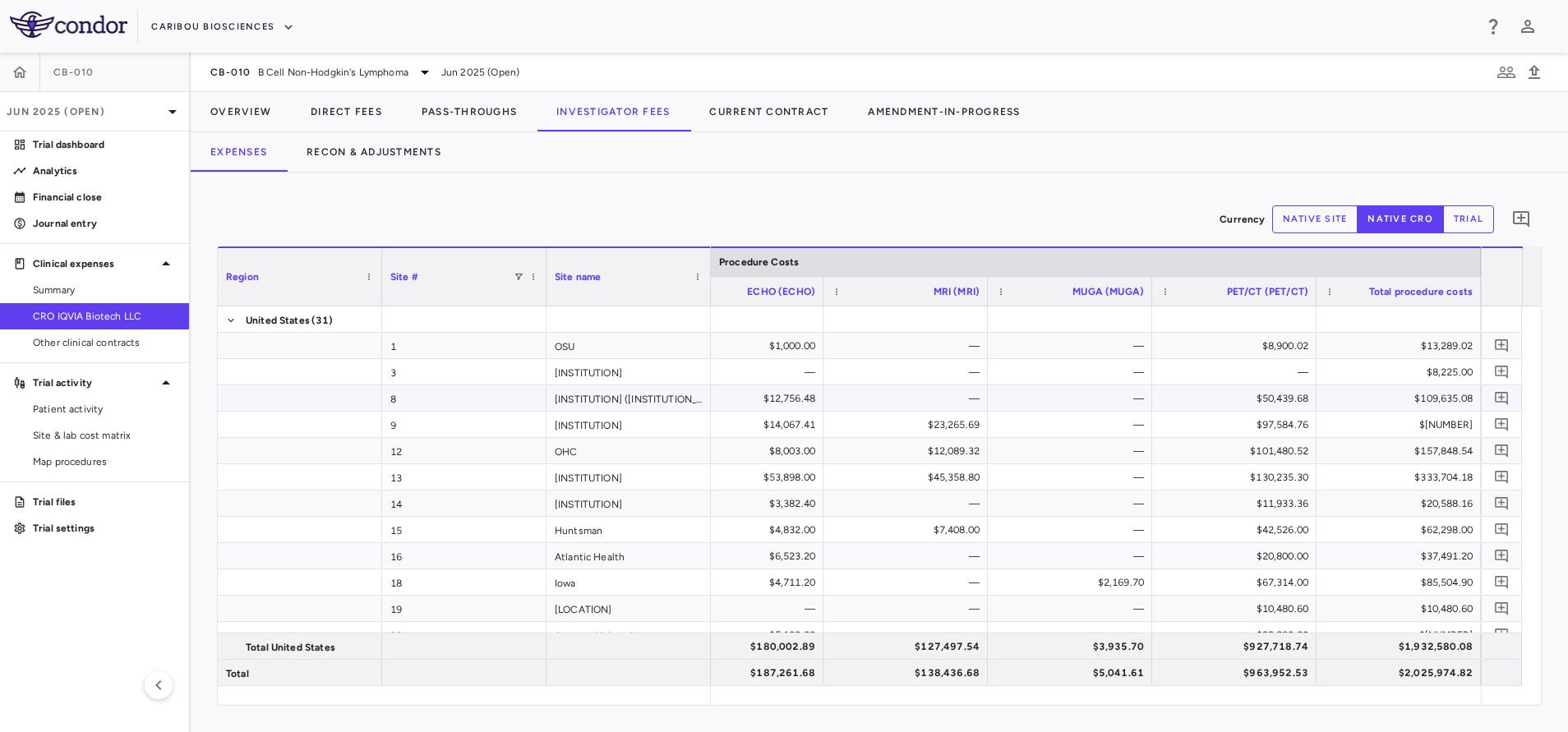 click on "8" at bounding box center (464, 398) 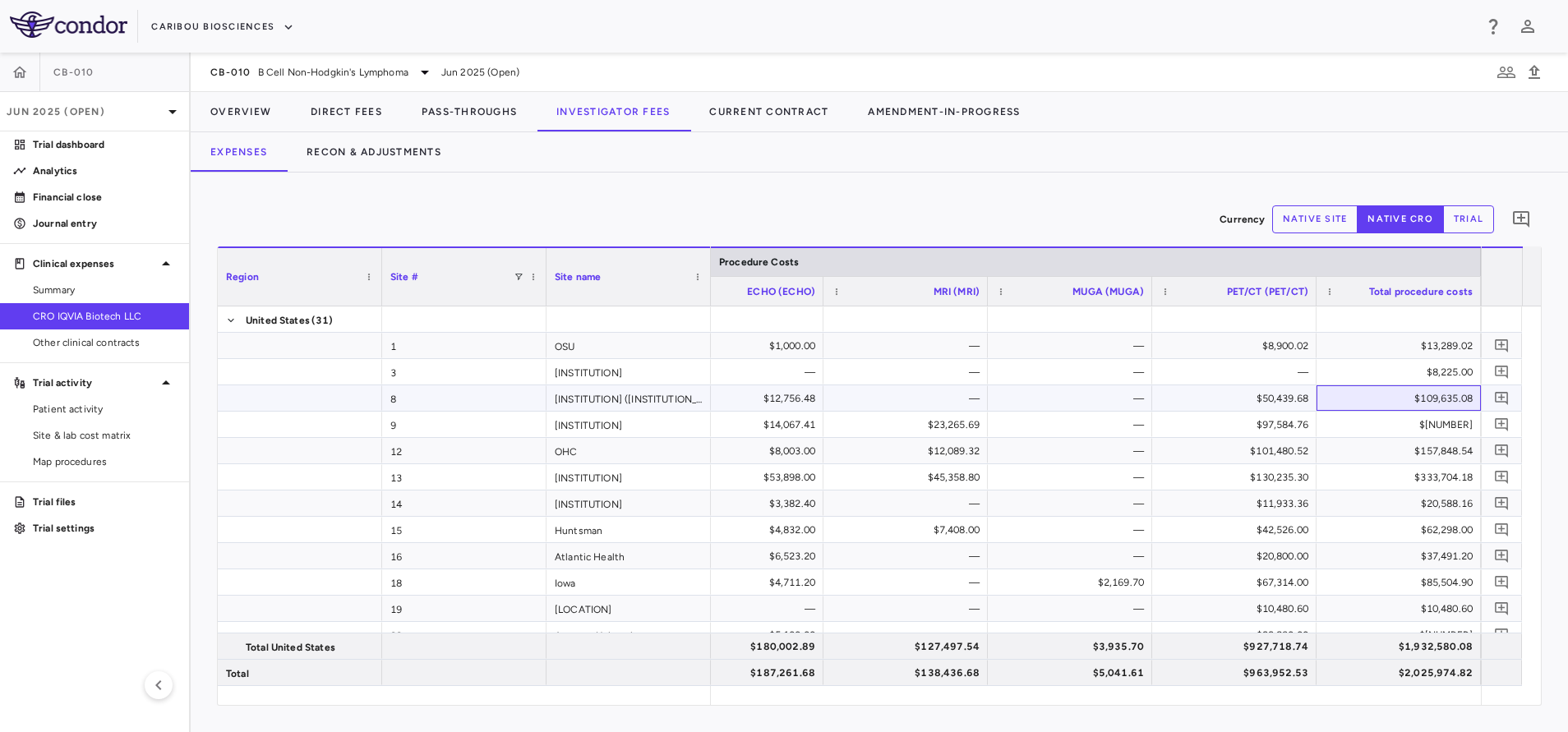 click on "$109,635.08" at bounding box center [1402, 398] 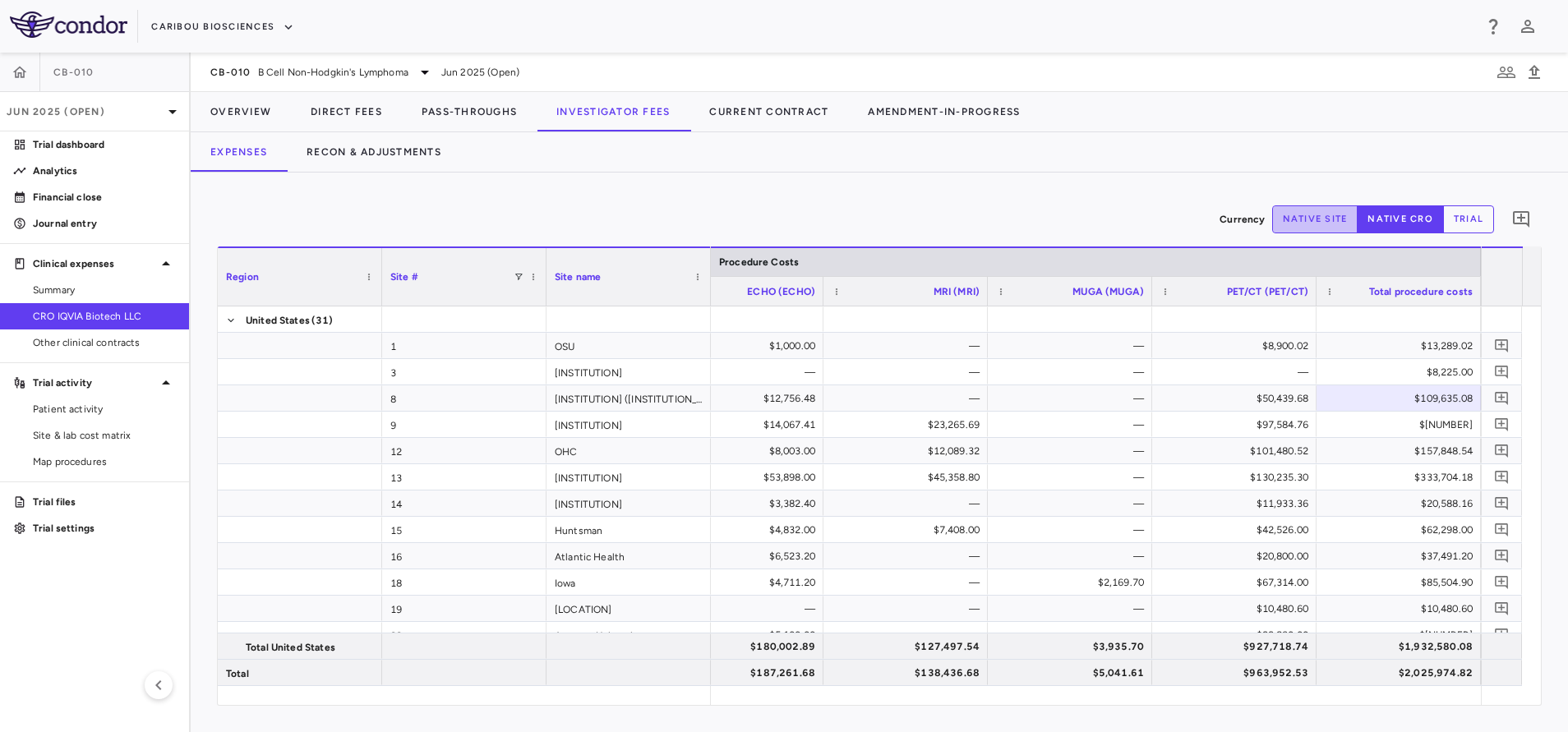 click on "native site" at bounding box center [1315, 219] 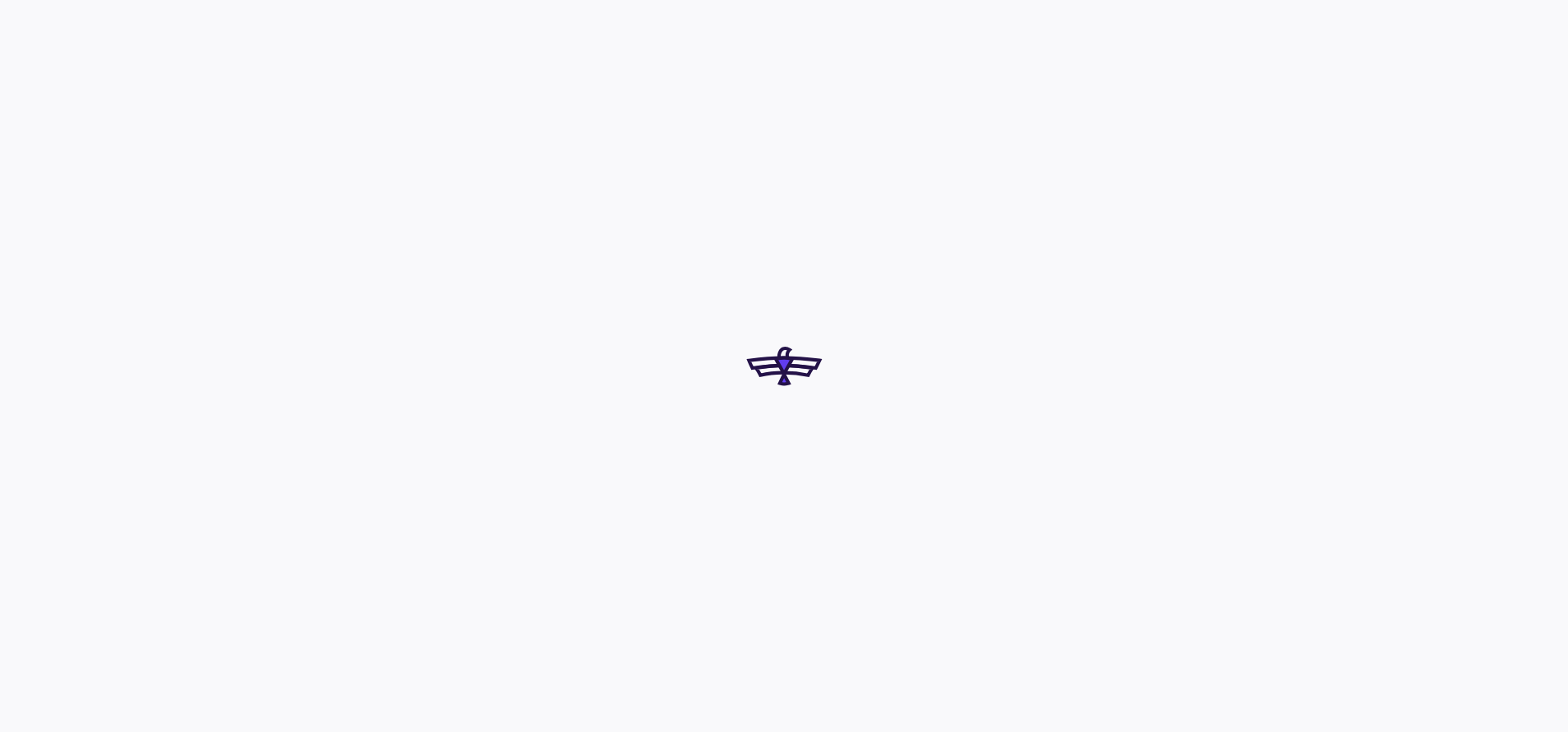 scroll, scrollTop: 0, scrollLeft: 0, axis: both 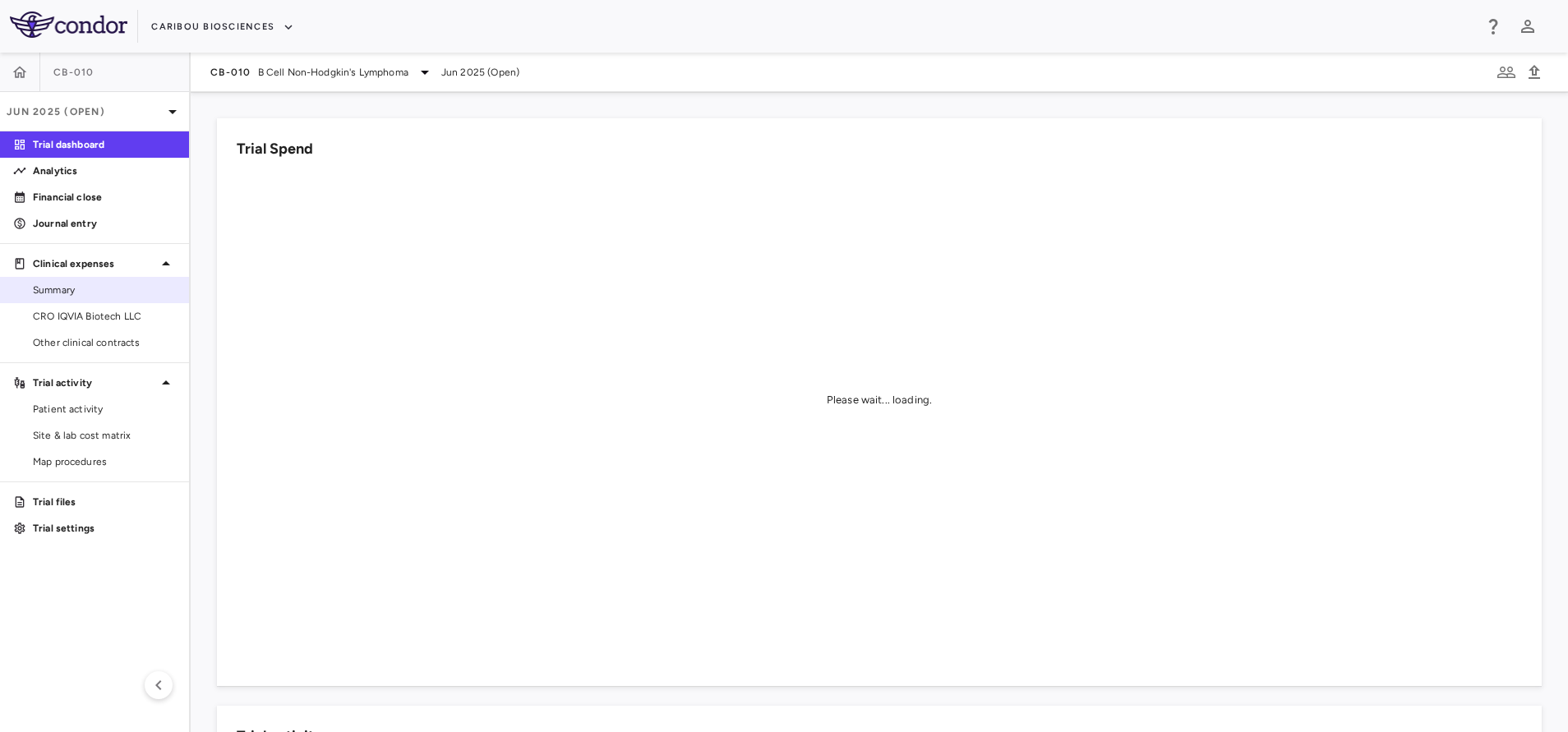 drag, startPoint x: 94, startPoint y: 321, endPoint x: 183, endPoint y: 289, distance: 94.57801 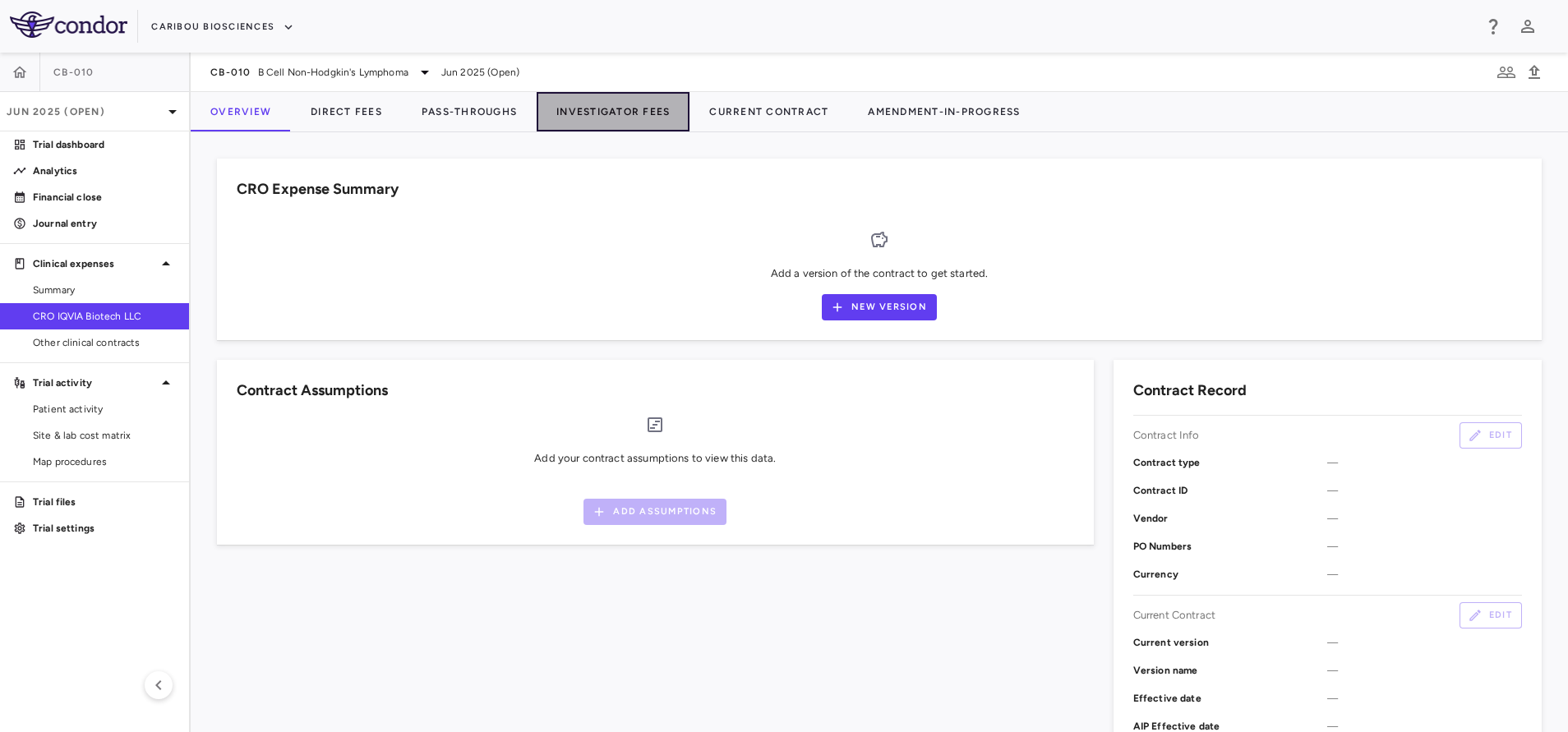 click on "Investigator Fees" at bounding box center (613, 112) 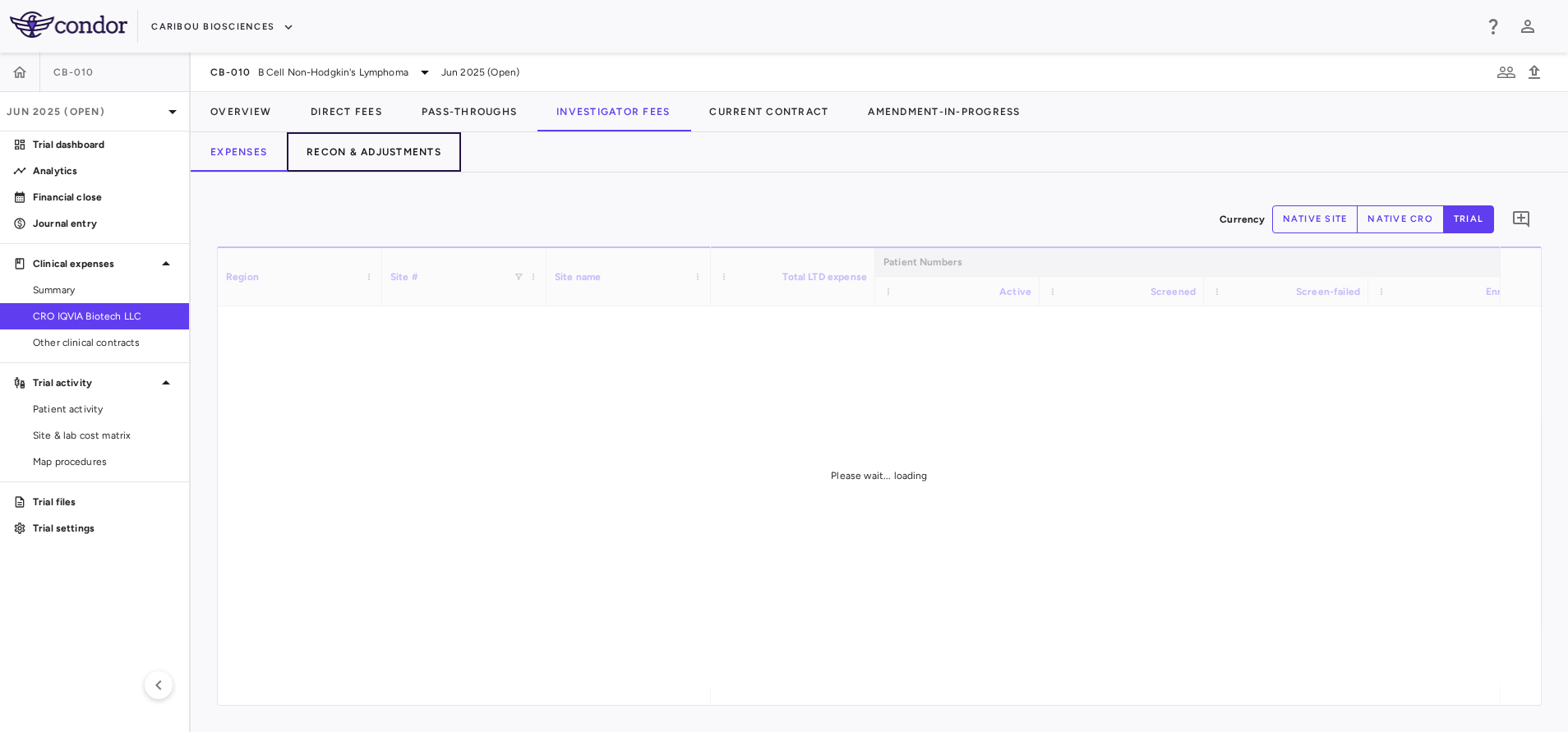 click on "Recon & Adjustments" at bounding box center (374, 152) 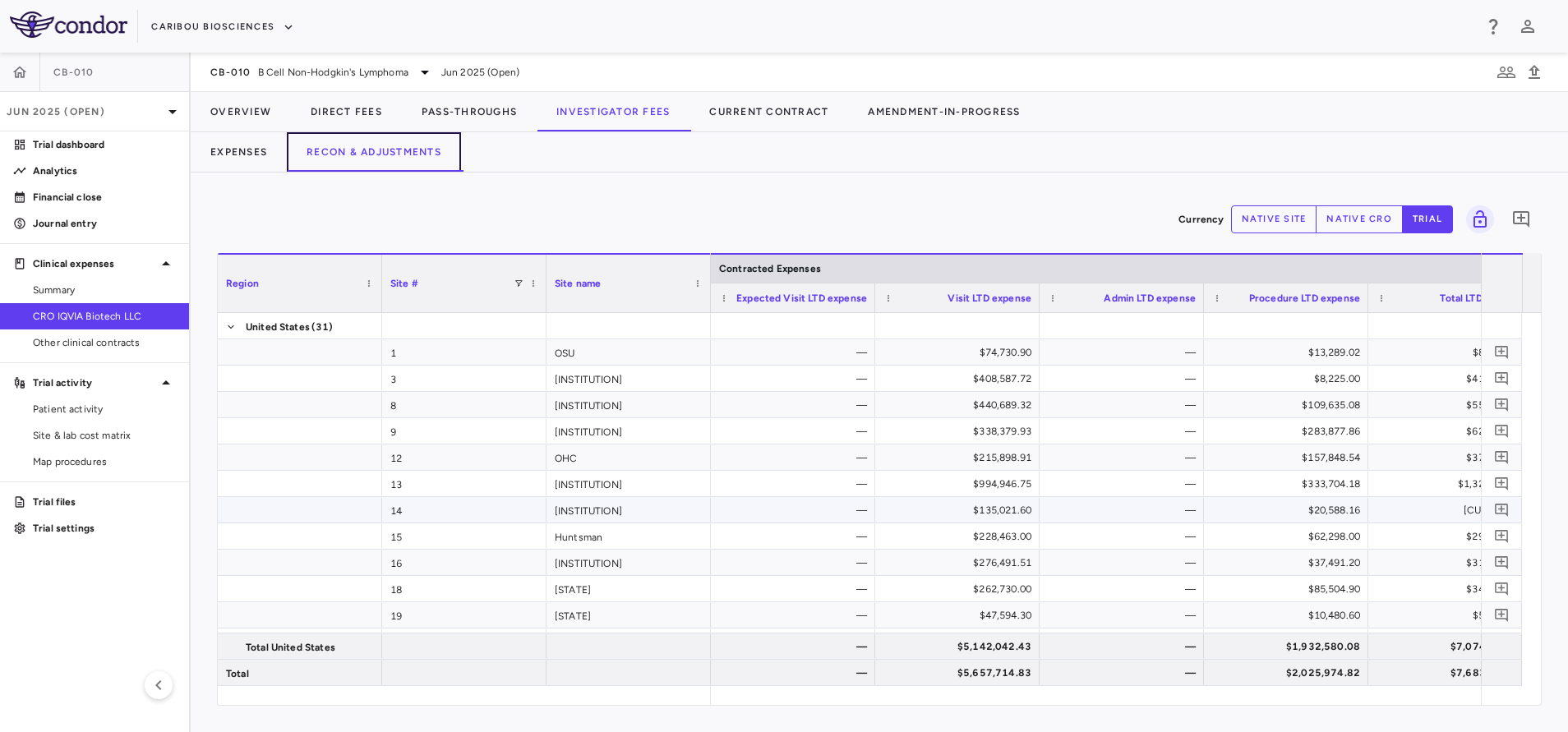 type 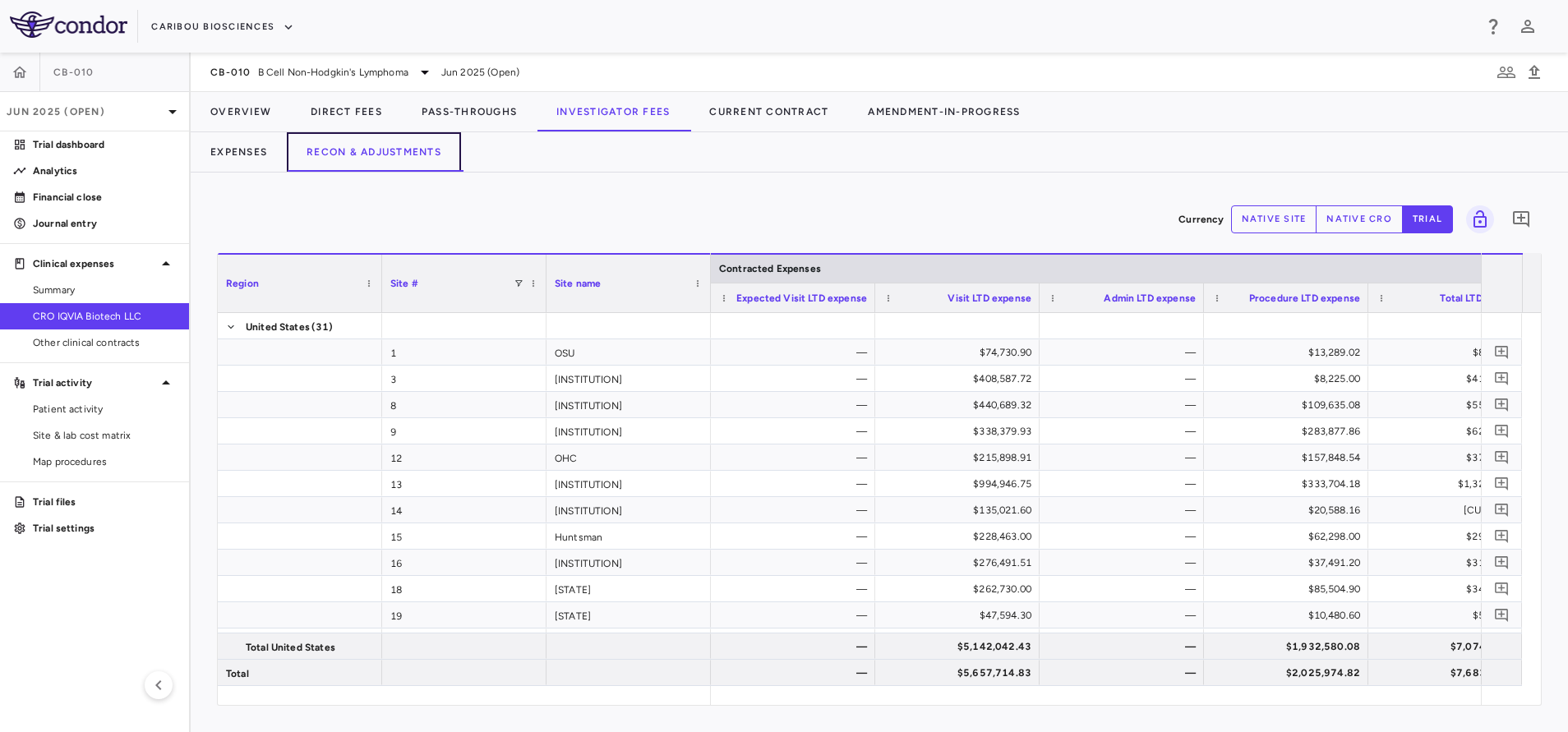 scroll, scrollTop: 0, scrollLeft: 874, axis: horizontal 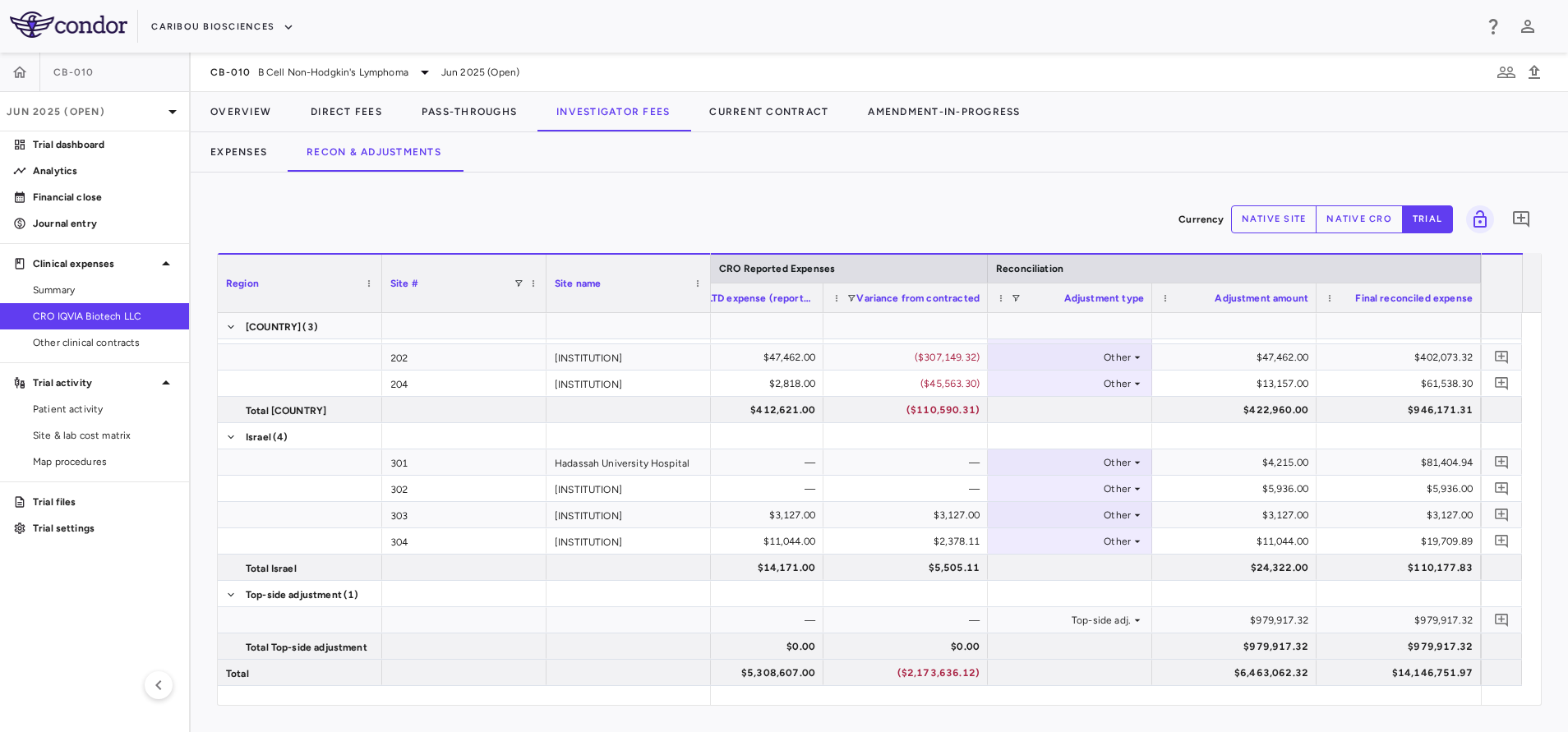 click on "native cro" at bounding box center (1359, 219) 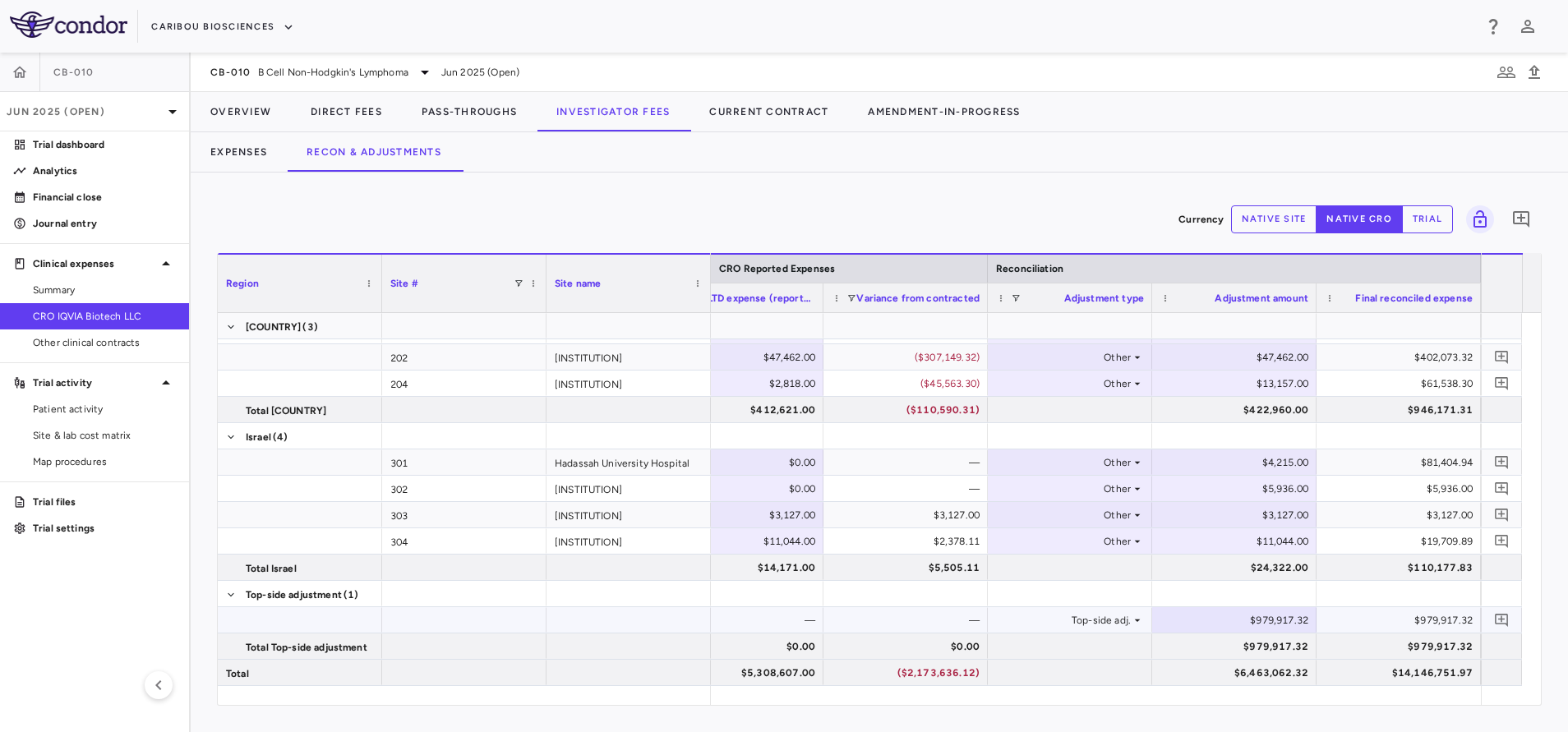 click on "$979,917.32" at bounding box center (1238, 620) 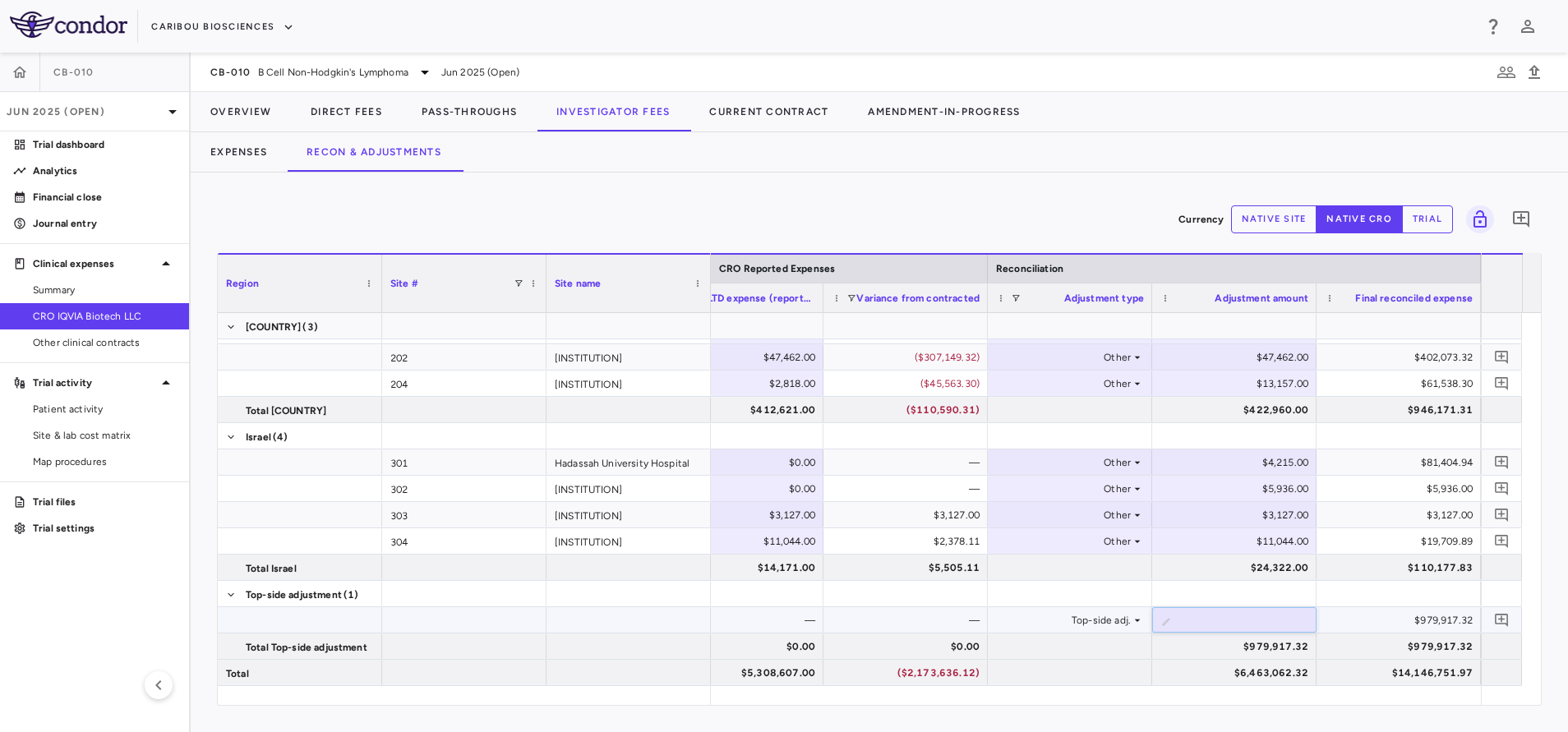 click on "*********" at bounding box center [1247, 621] 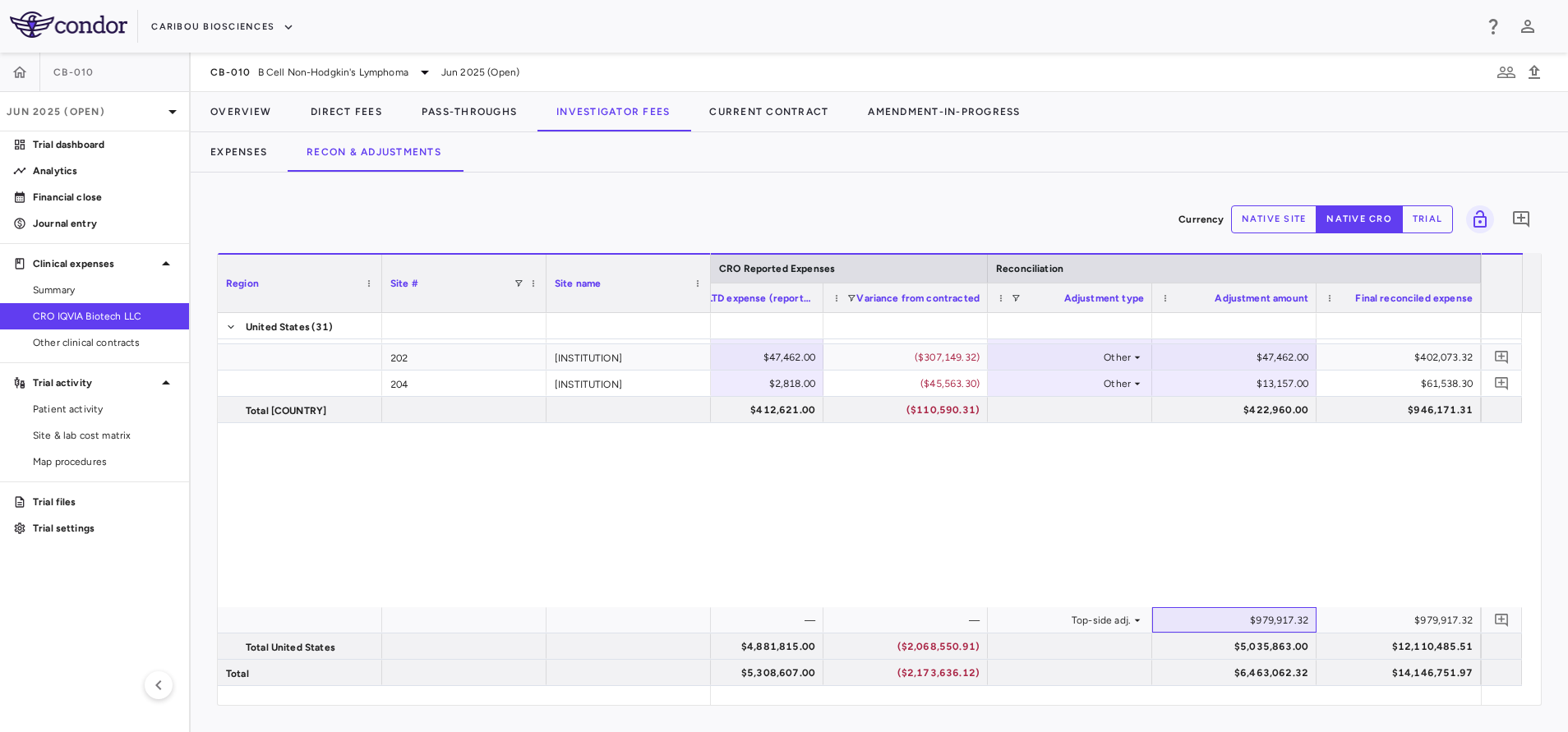 scroll, scrollTop: 150, scrollLeft: 0, axis: vertical 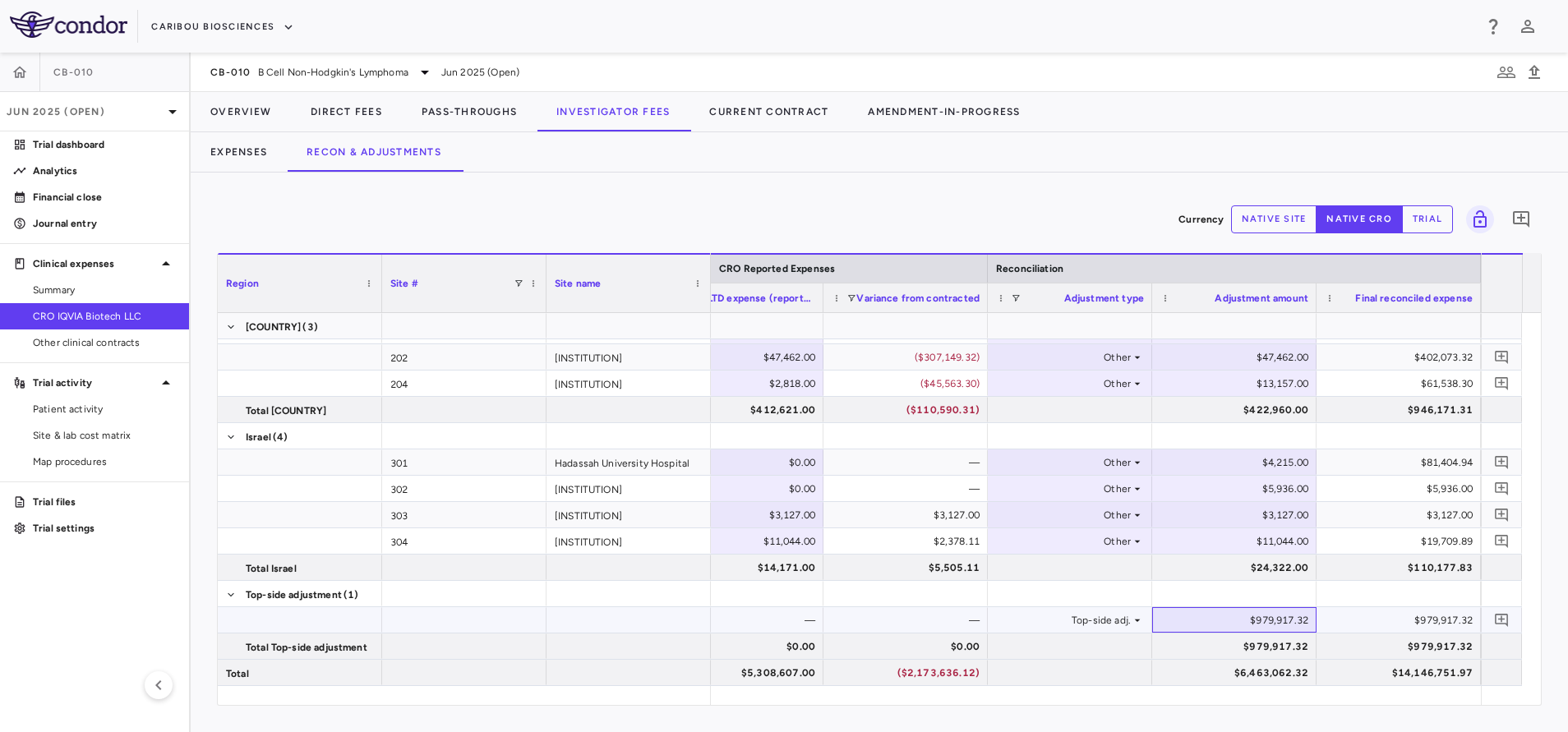 click on "$979,917.32" at bounding box center [1238, 620] 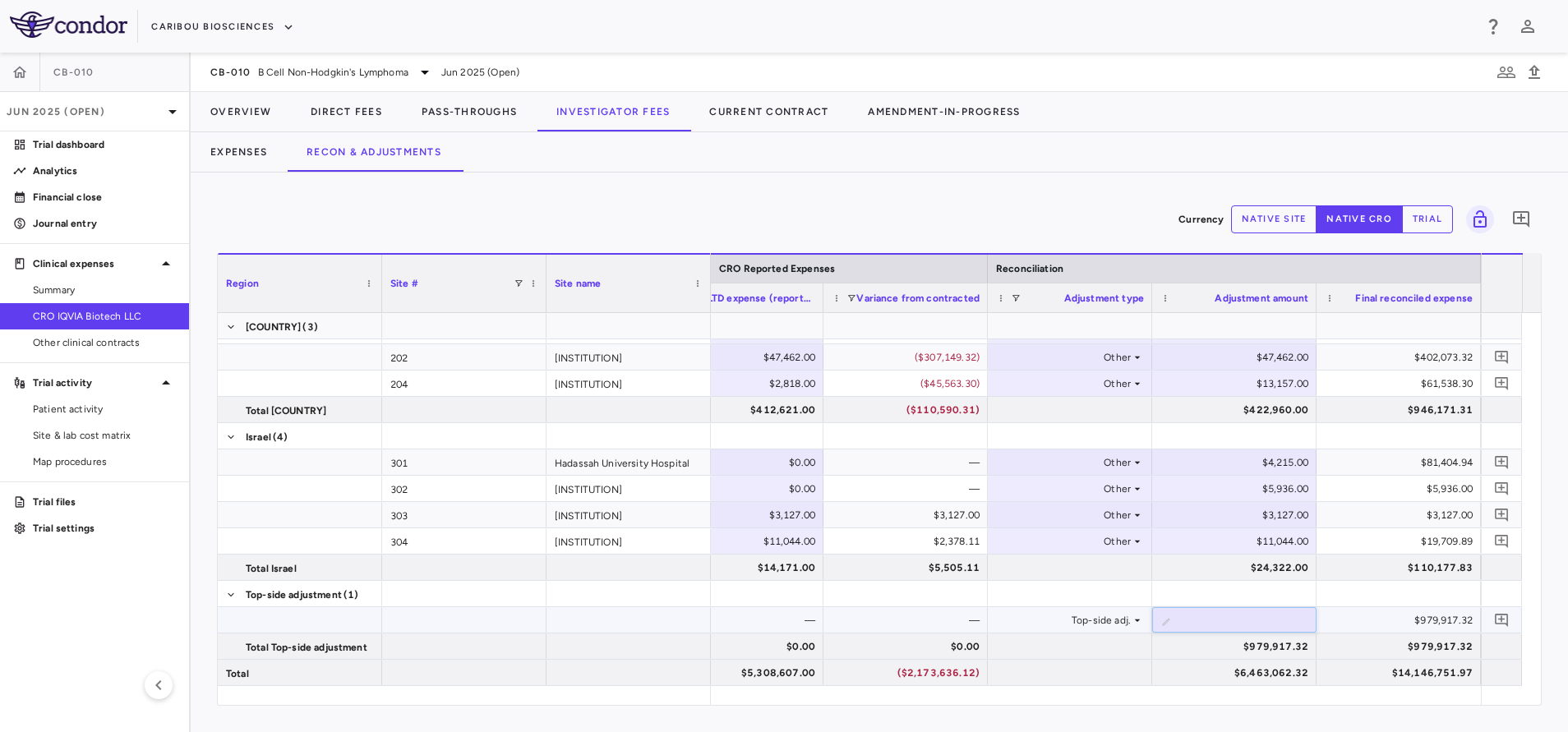 type on "*" 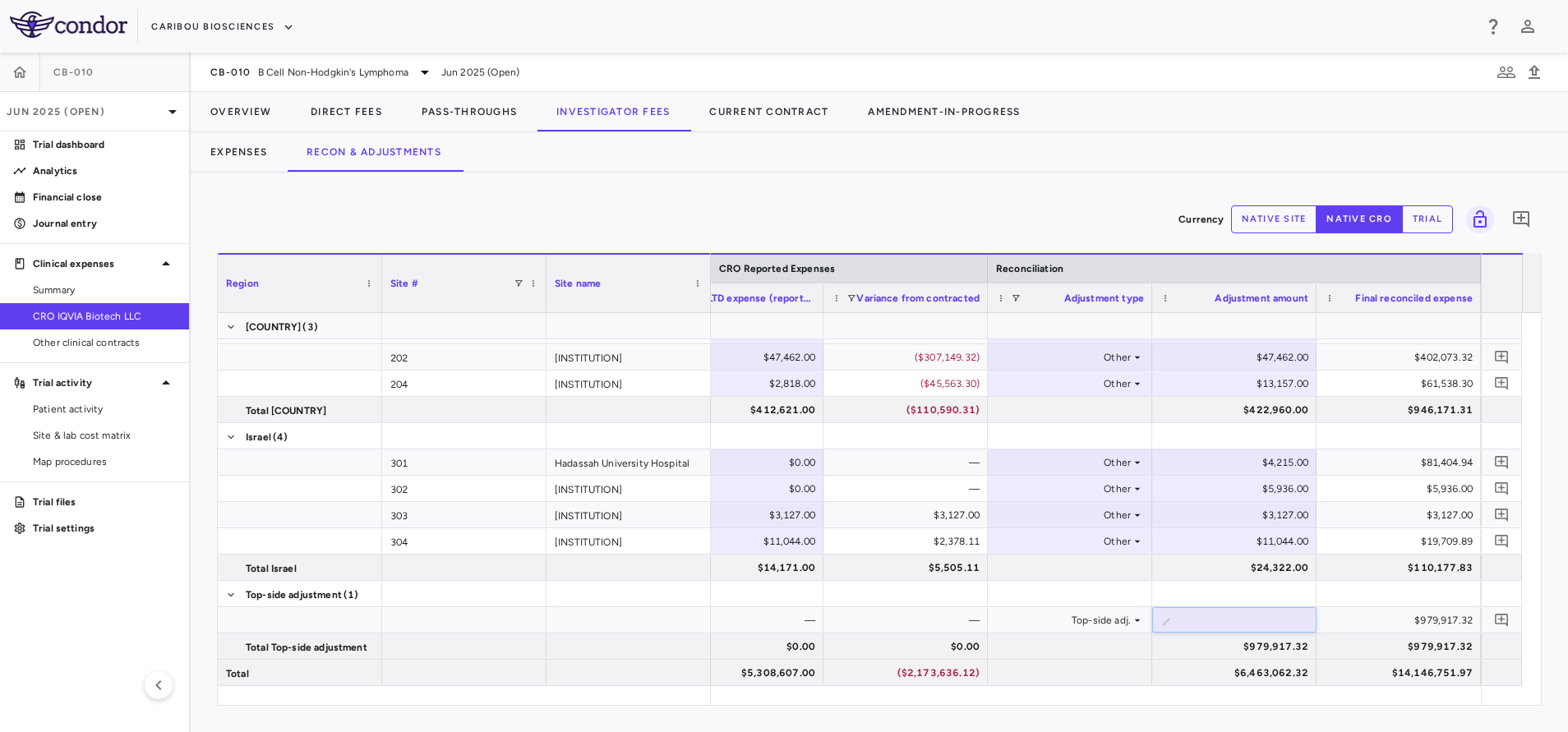 paste on "**********" 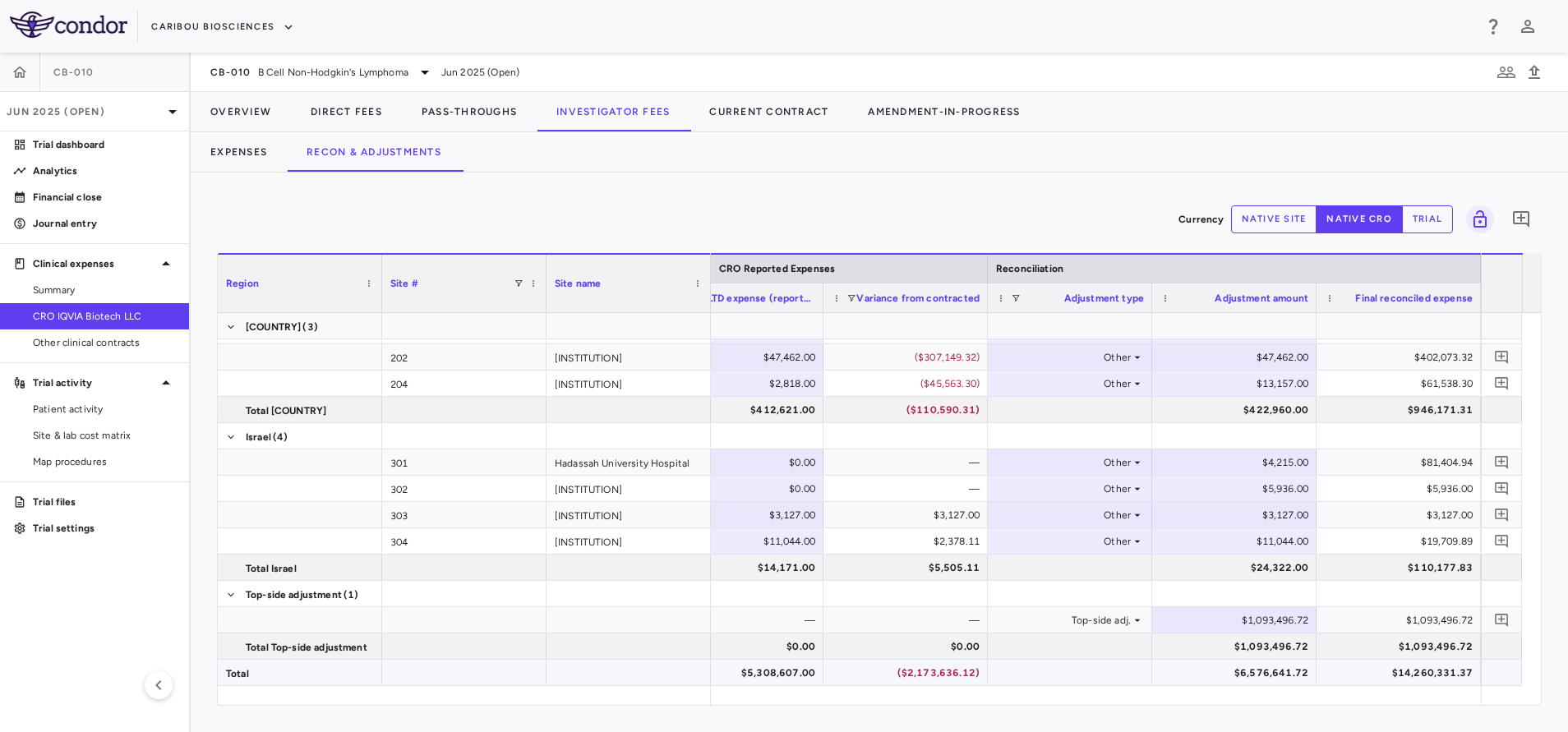 click on "$6,576,641.72" at bounding box center [1238, 673] 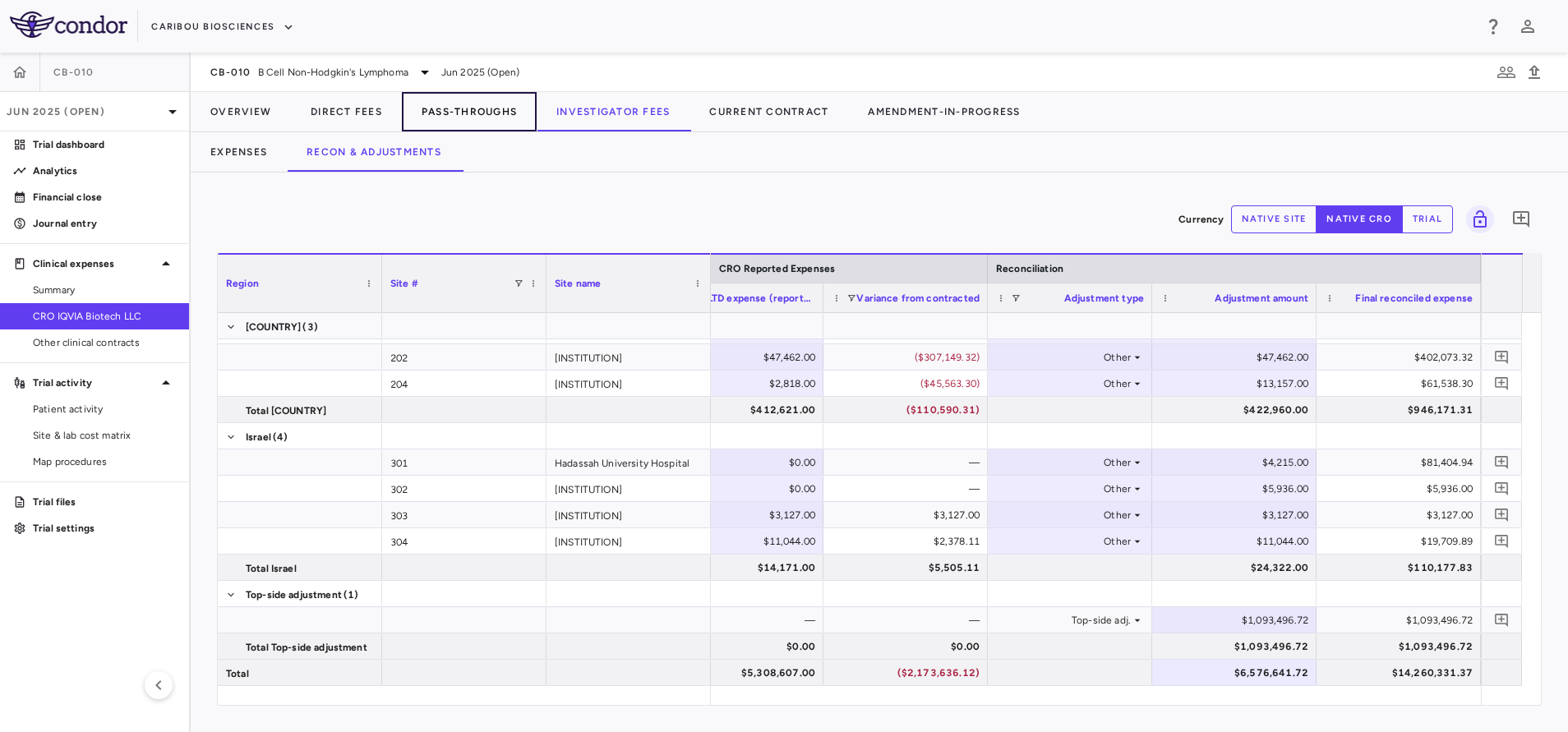 click on "Pass-Throughs" at bounding box center (469, 112) 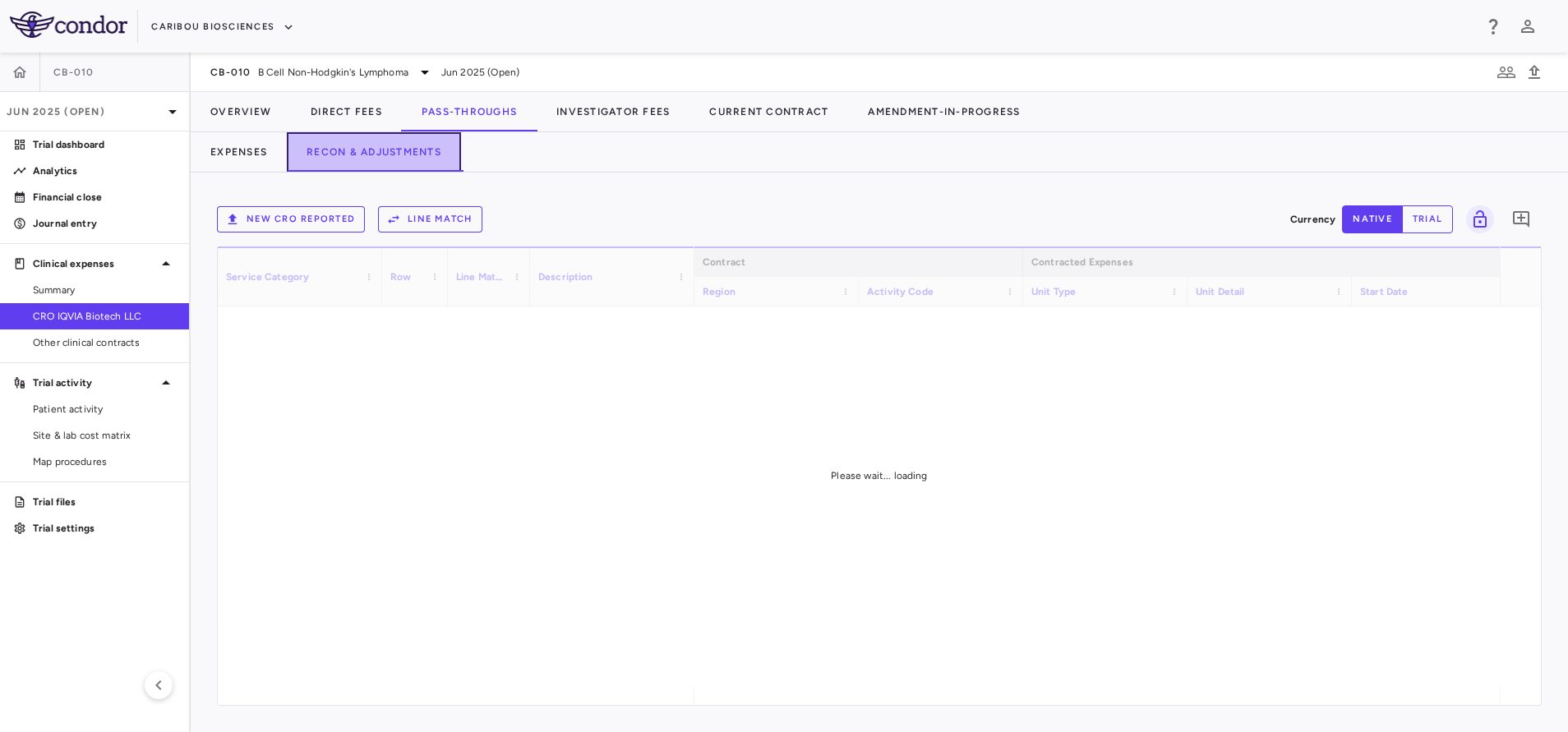 click on "Recon & Adjustments" at bounding box center [374, 152] 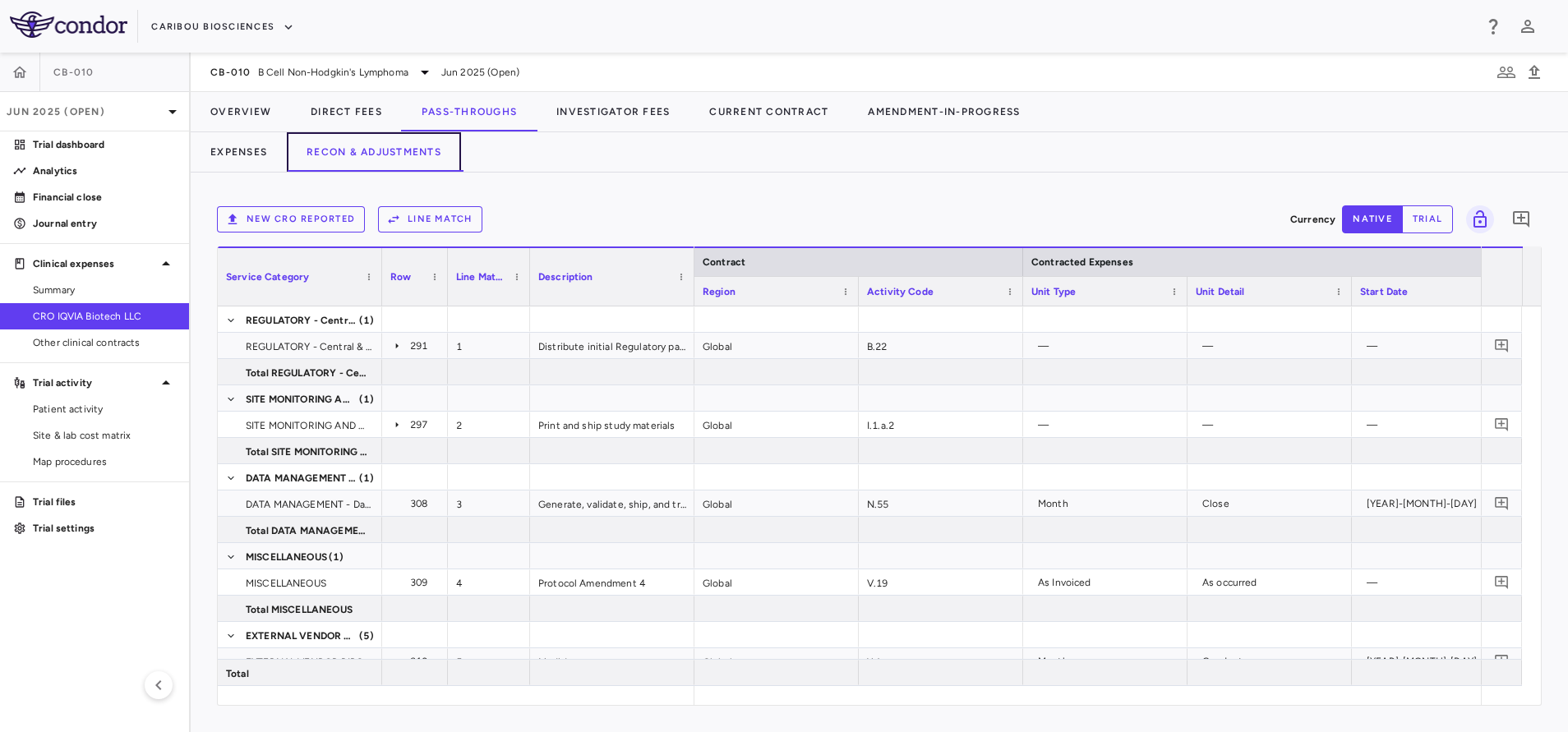 scroll, scrollTop: 0, scrollLeft: 353, axis: horizontal 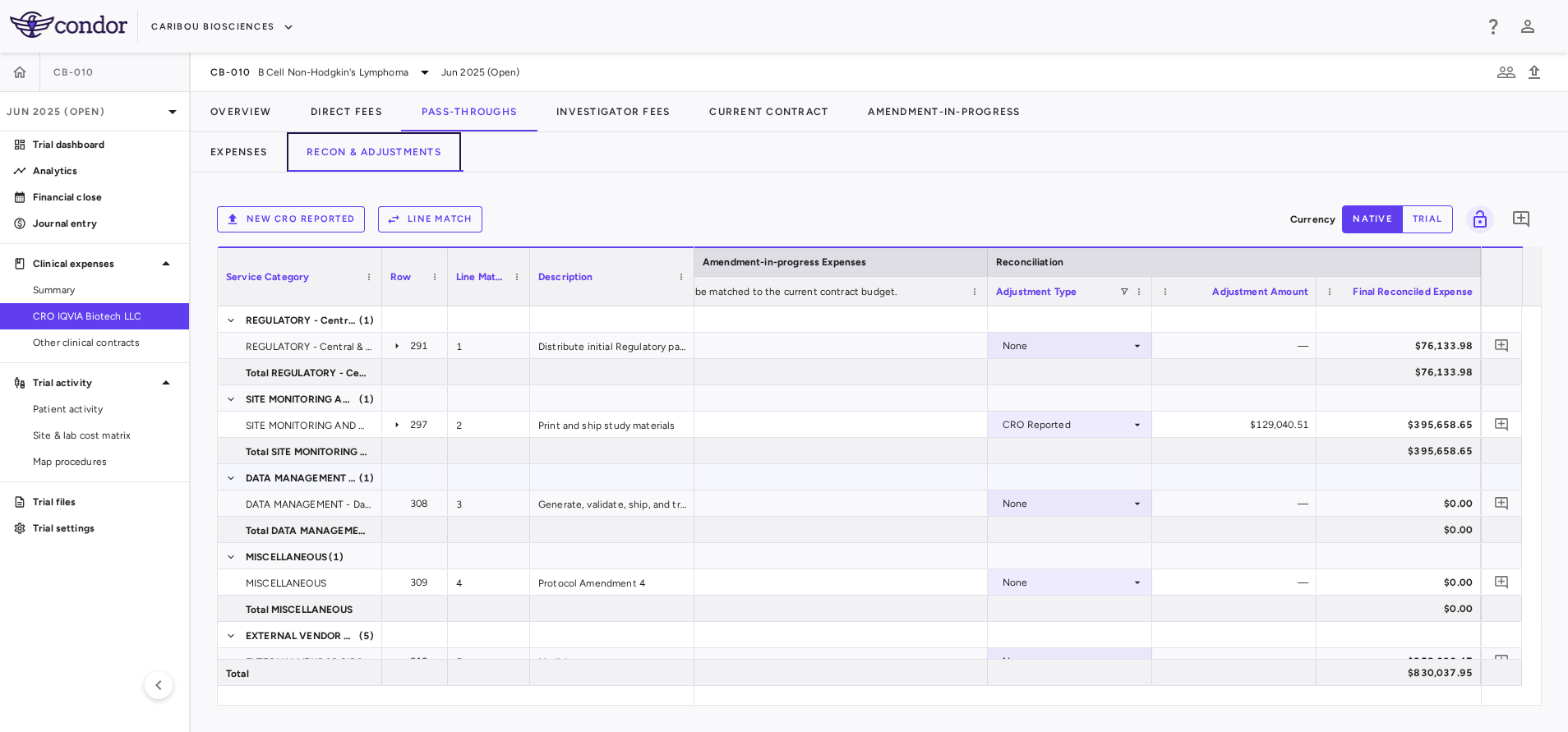 type 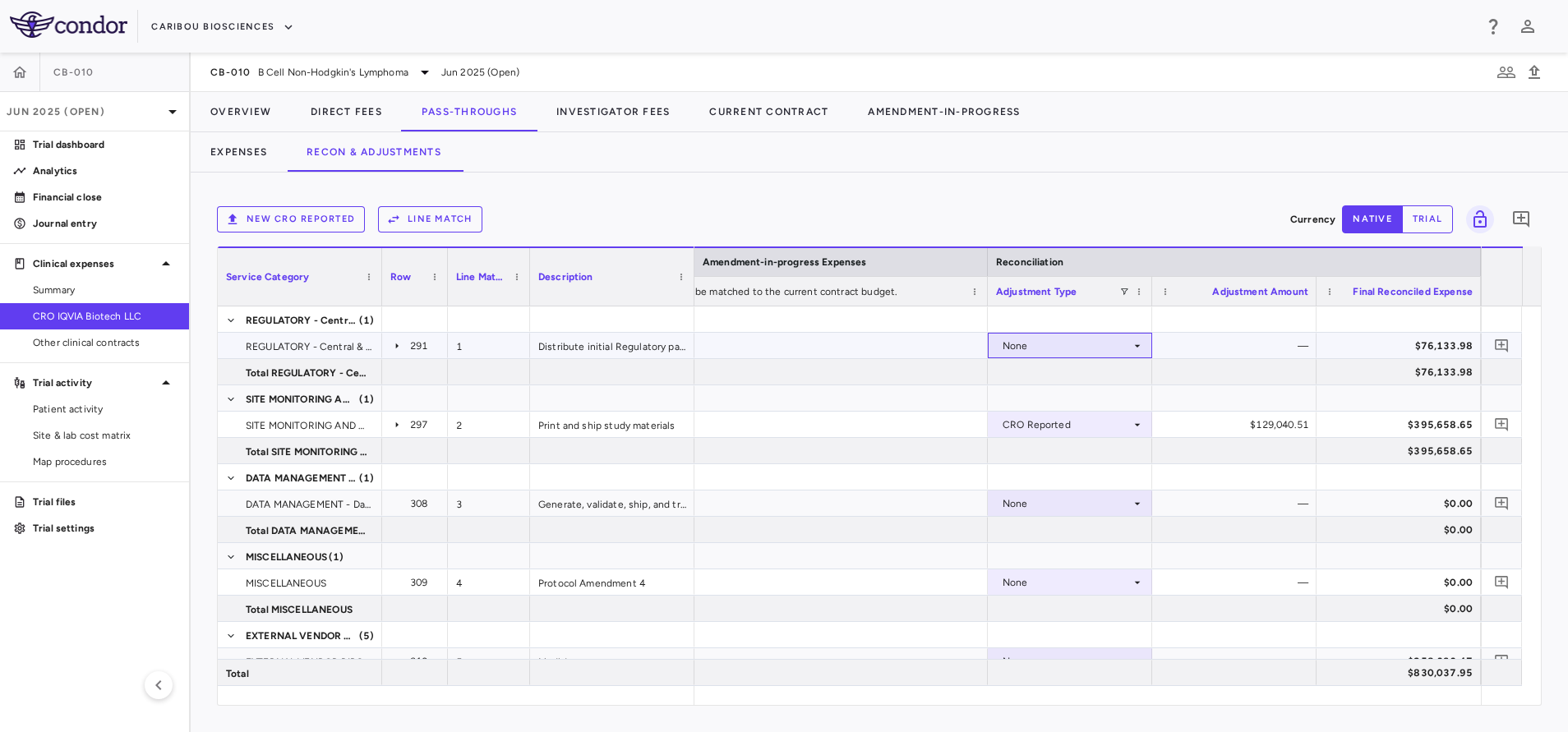 click on "None" at bounding box center [1067, 346] 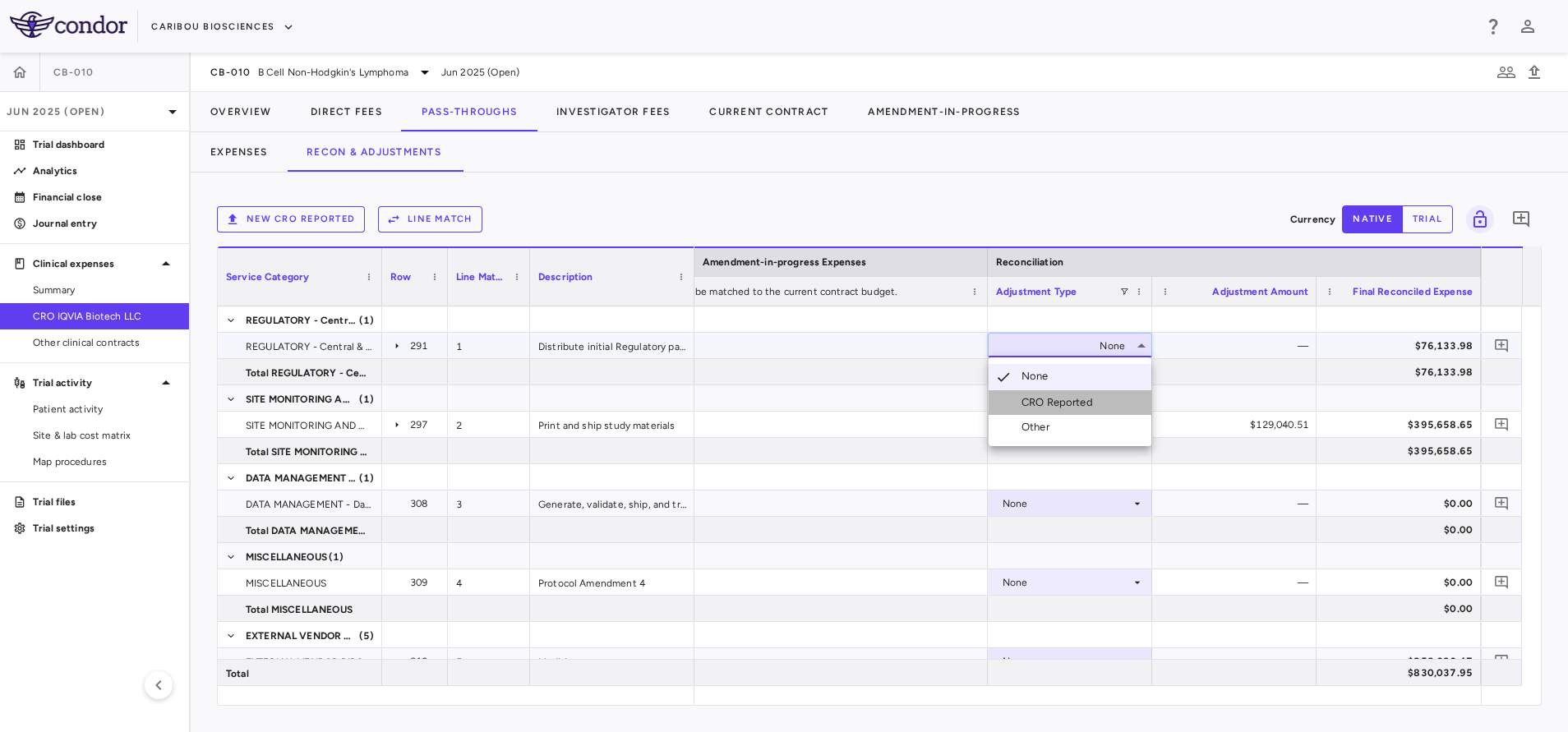 click on "CRO Reported" at bounding box center [1060, 403] 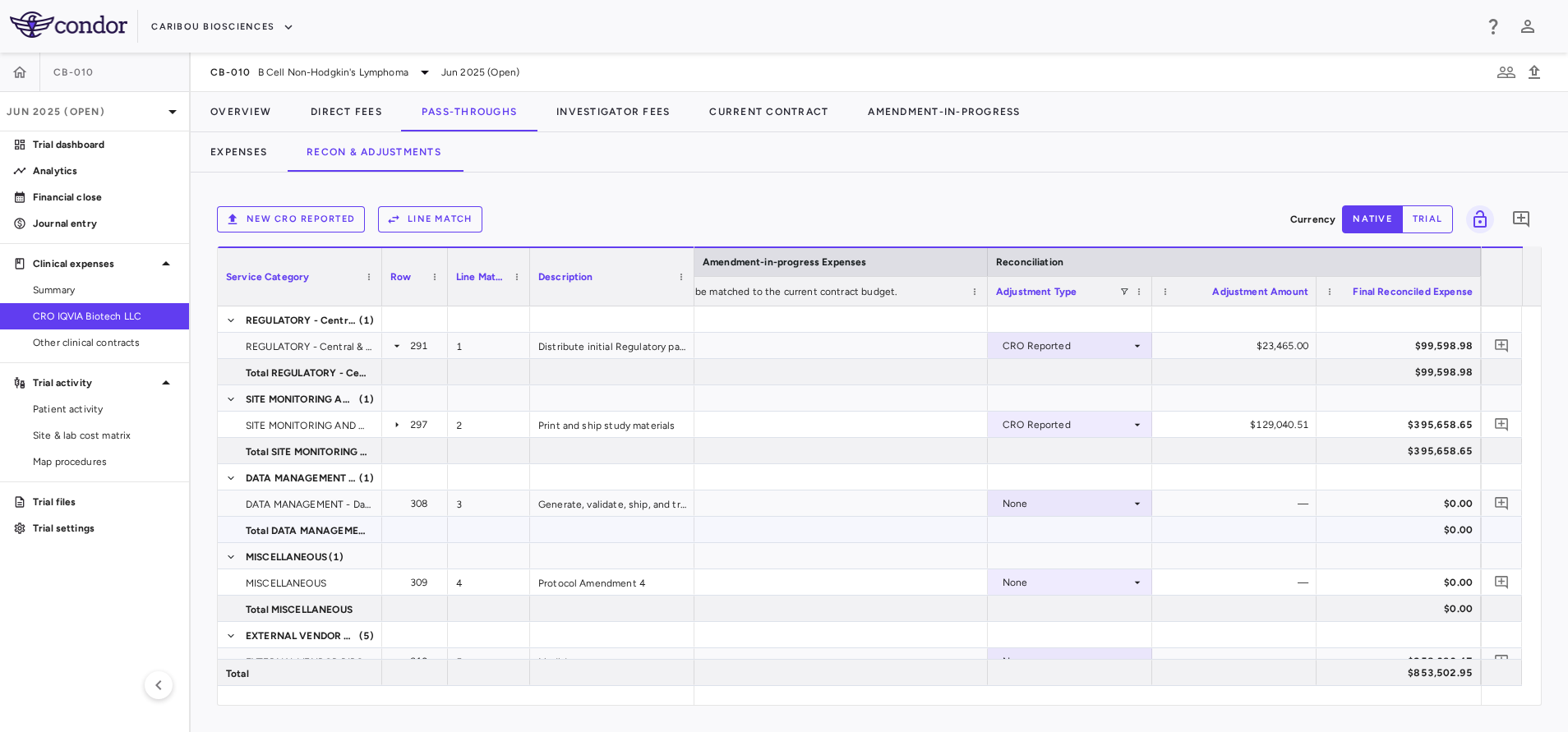 scroll, scrollTop: 203, scrollLeft: 0, axis: vertical 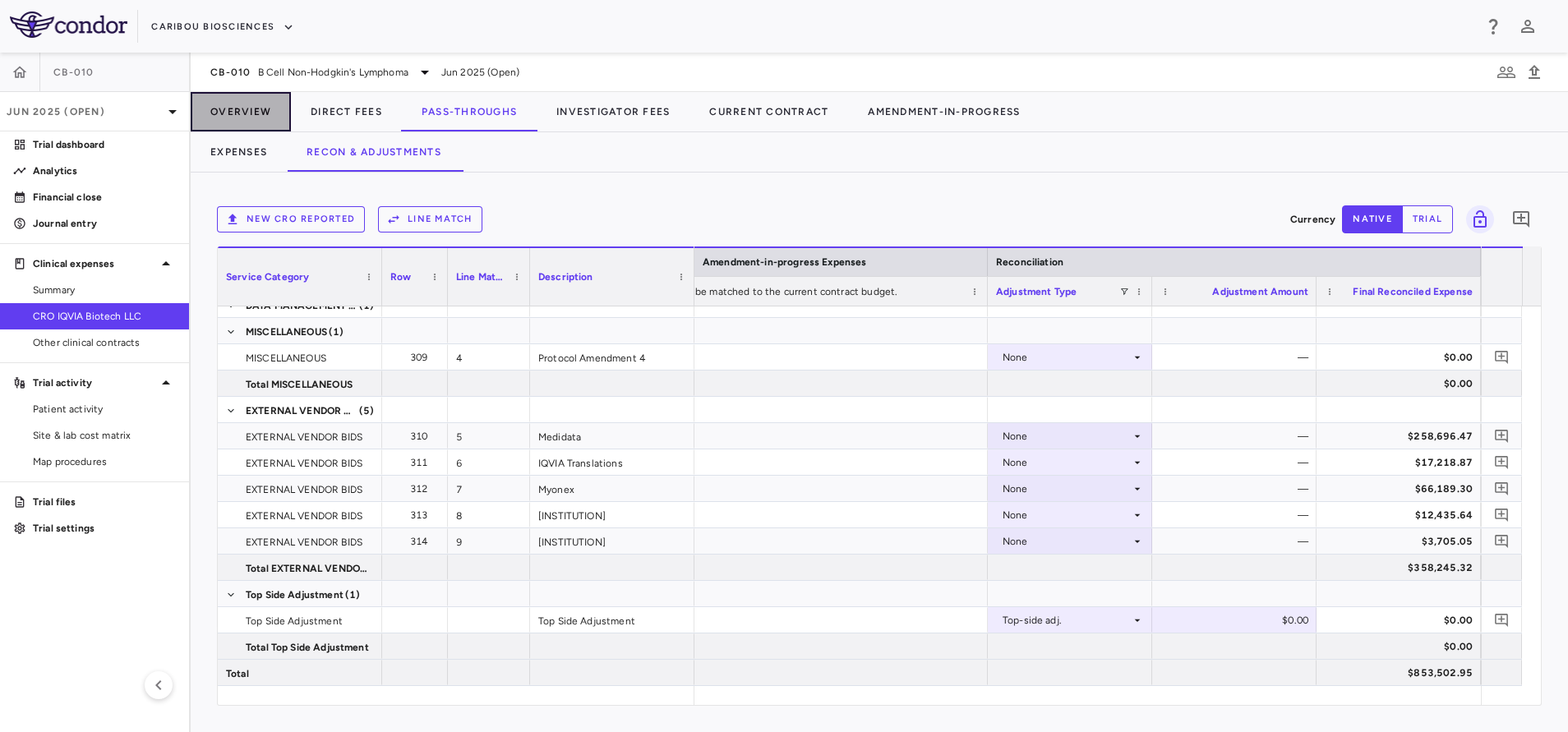 click on "Overview" at bounding box center (241, 112) 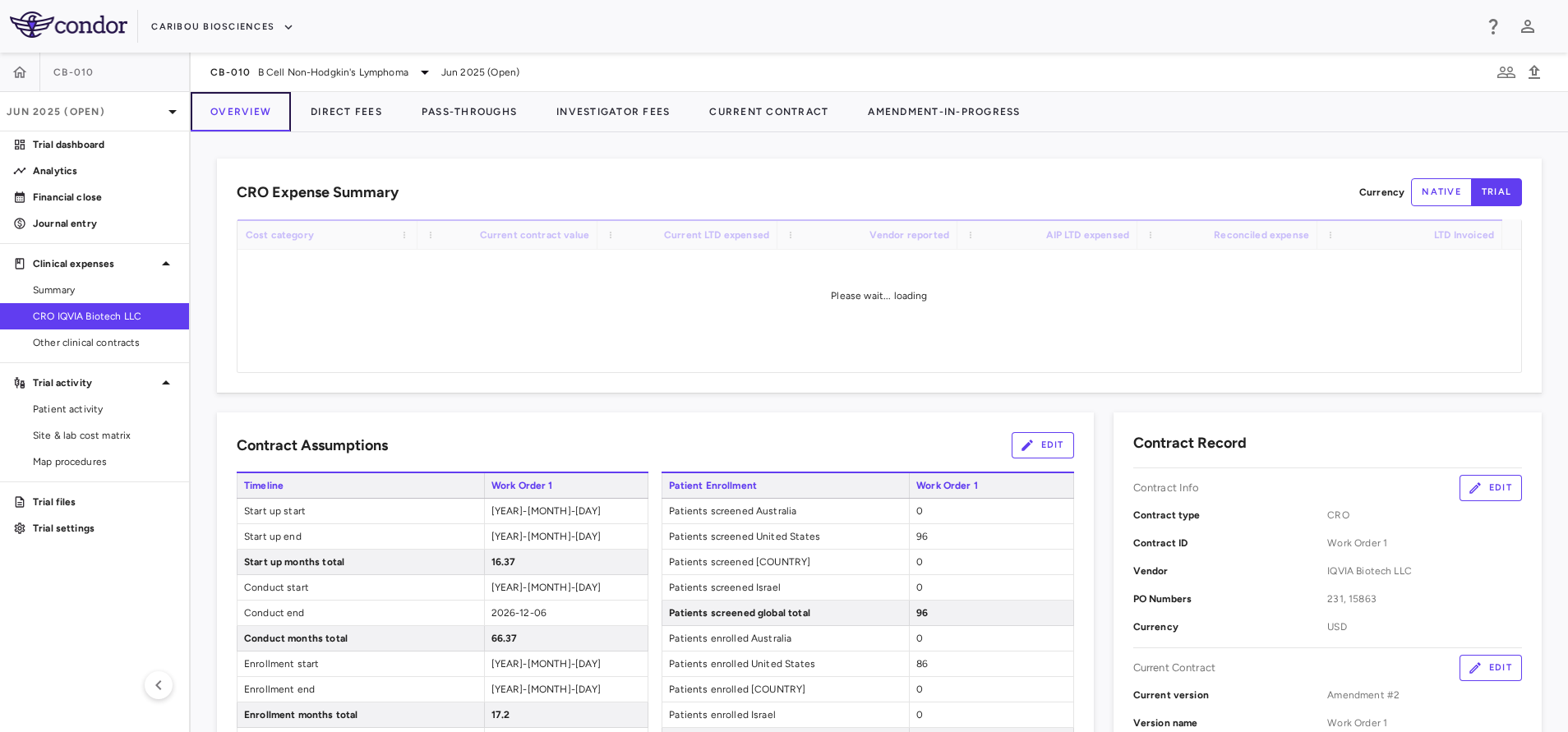 type 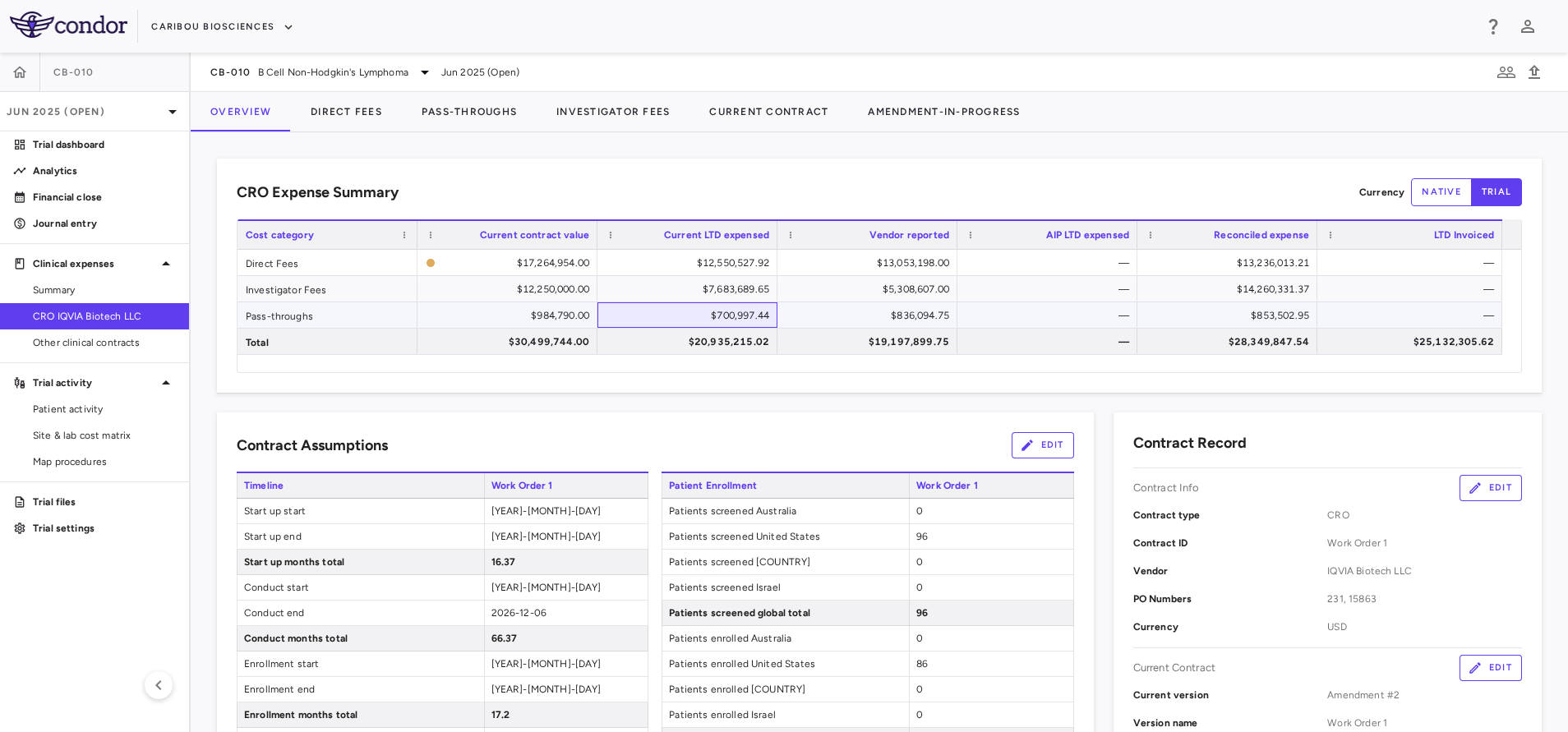 click on "$700,997.44" at bounding box center (690, 315) 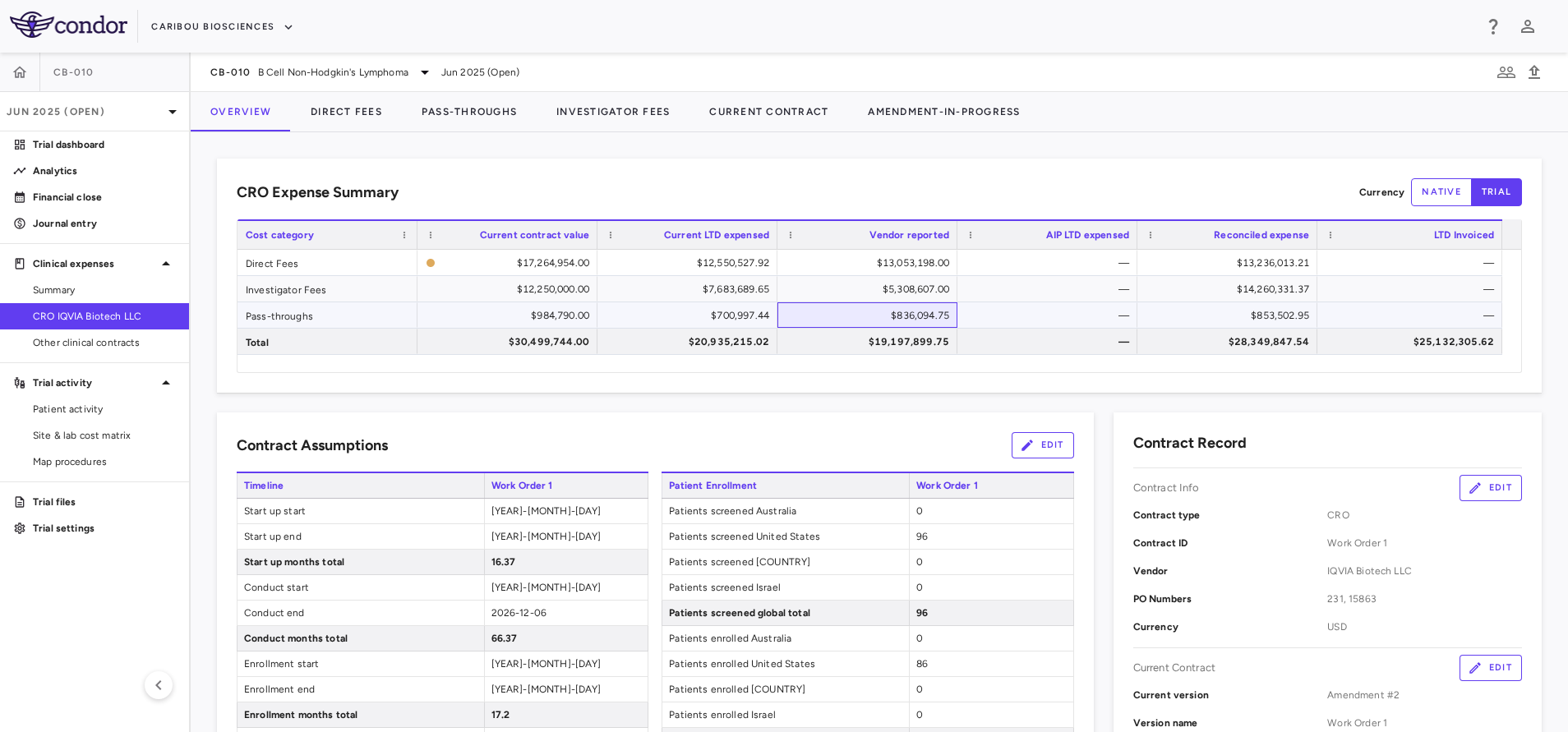 click on "$836,094.75" at bounding box center (870, 315) 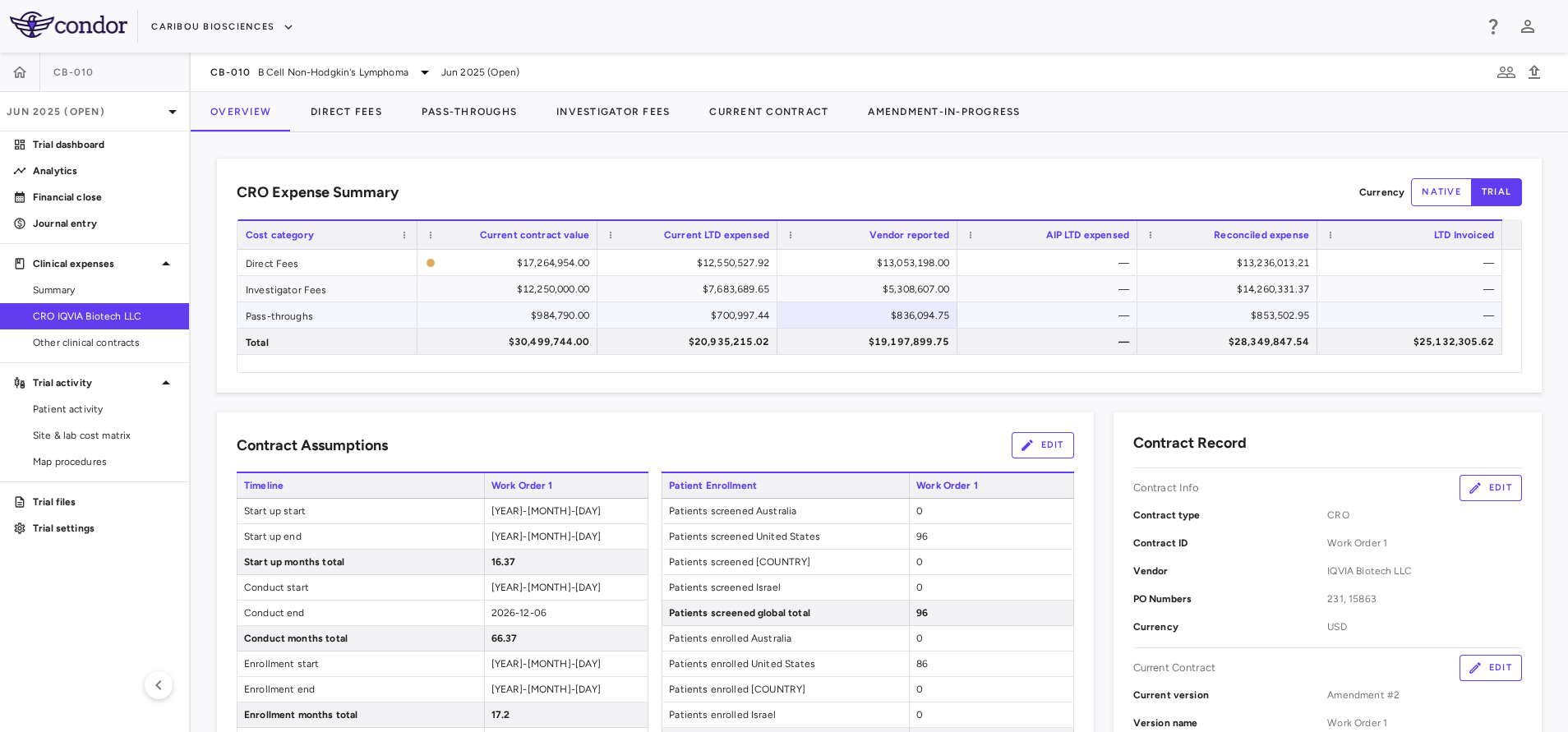 click on "$853,502.95" at bounding box center (1230, 315) 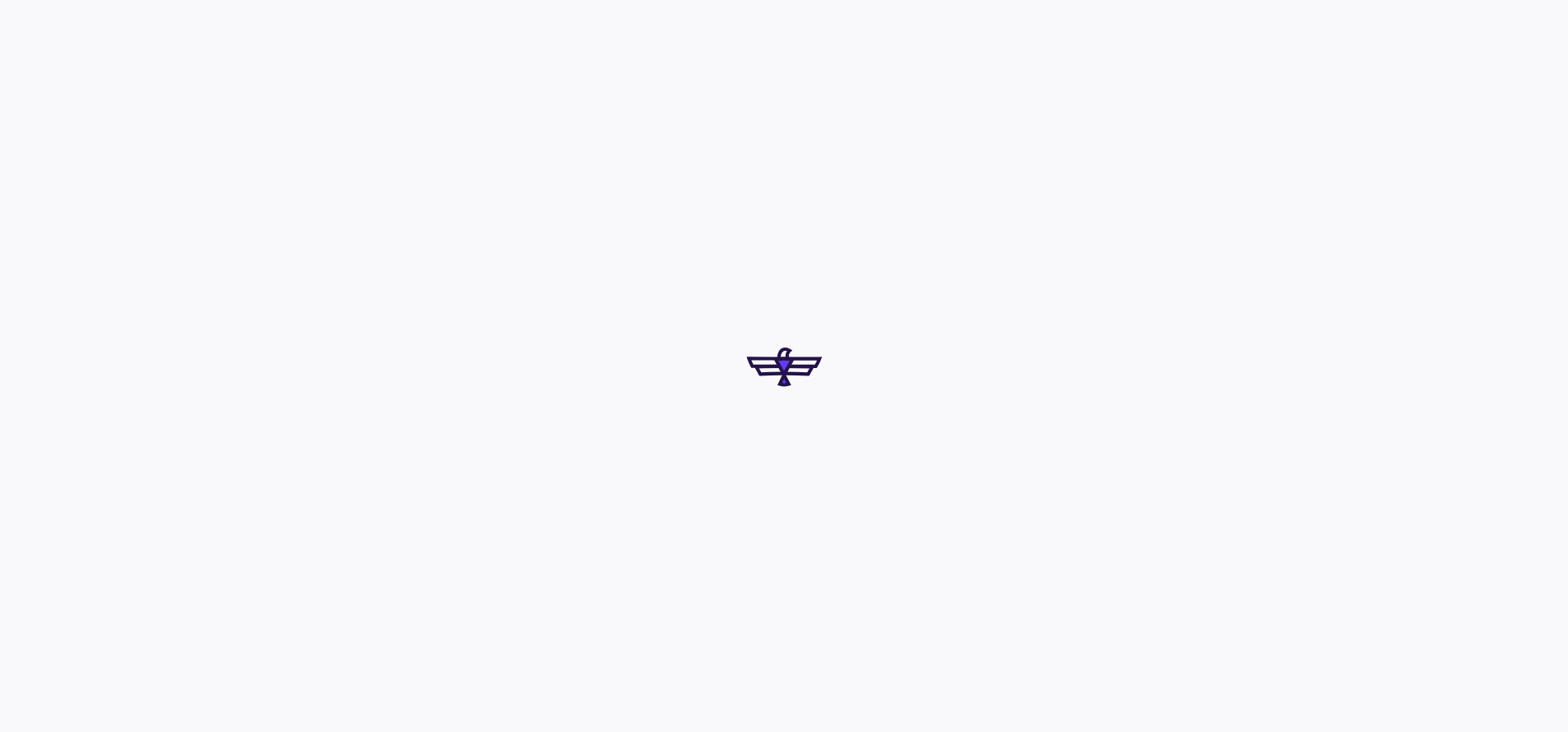 scroll, scrollTop: 0, scrollLeft: 0, axis: both 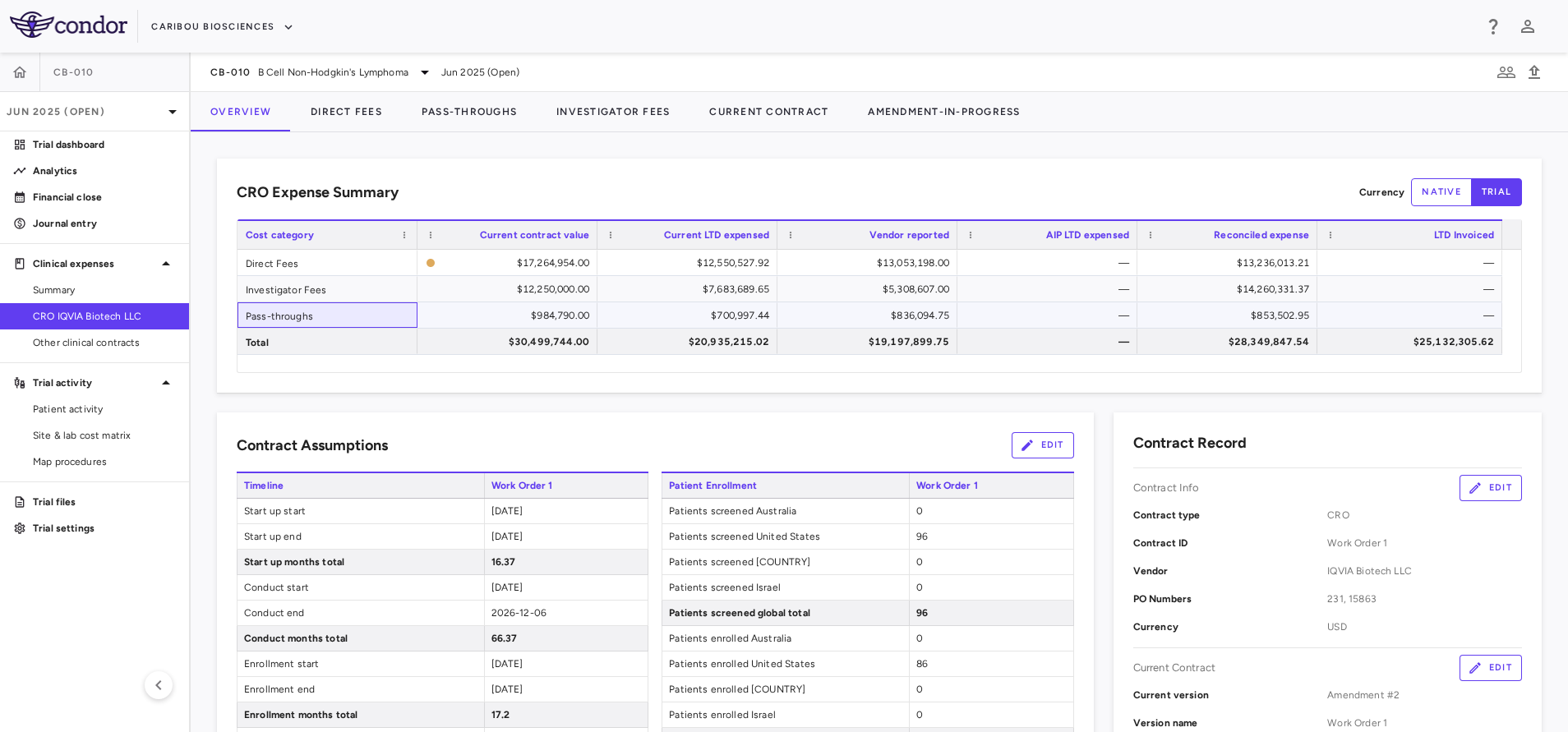 click on "Pass-throughs" at bounding box center (327, 315) 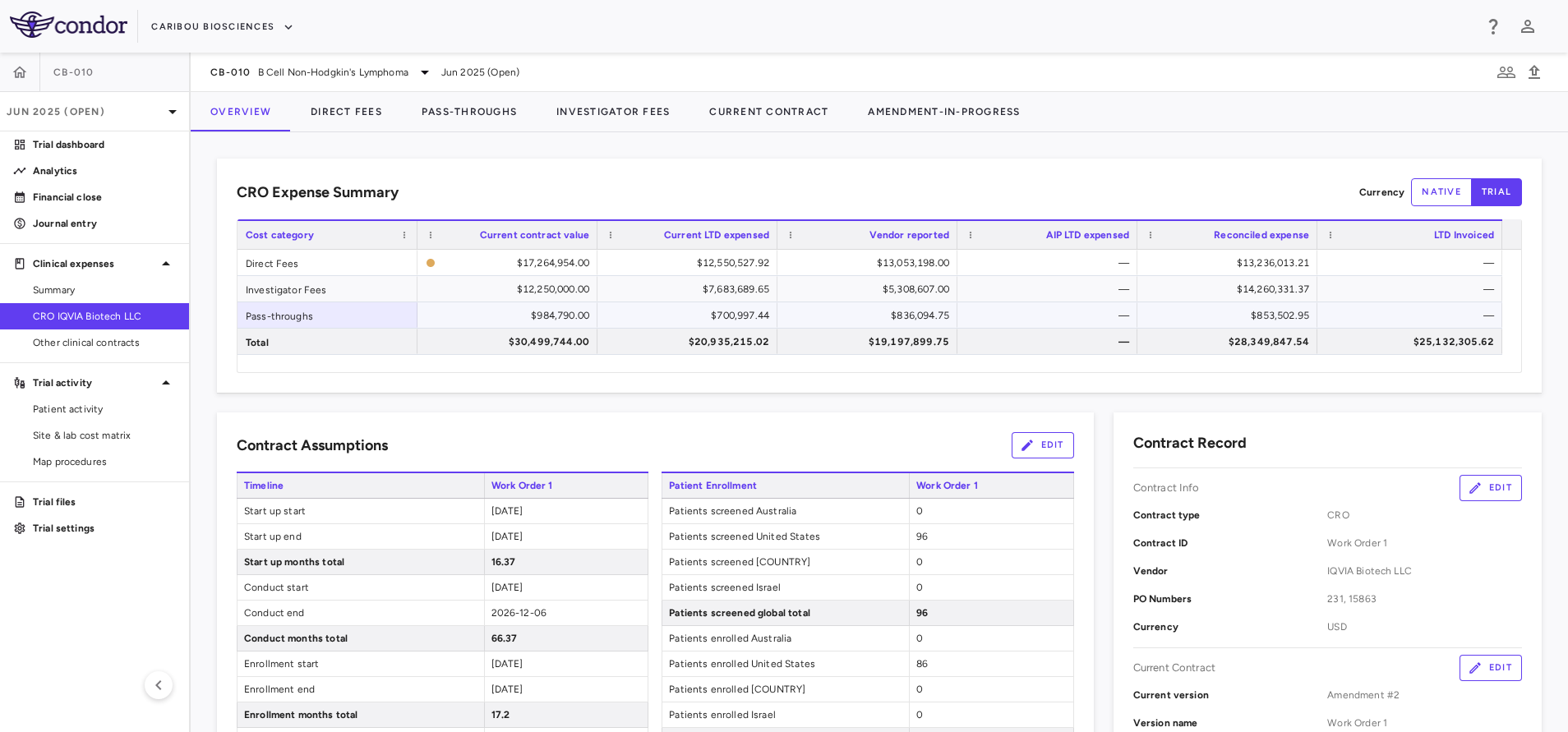 click on "$984,790.00" at bounding box center [510, 315] 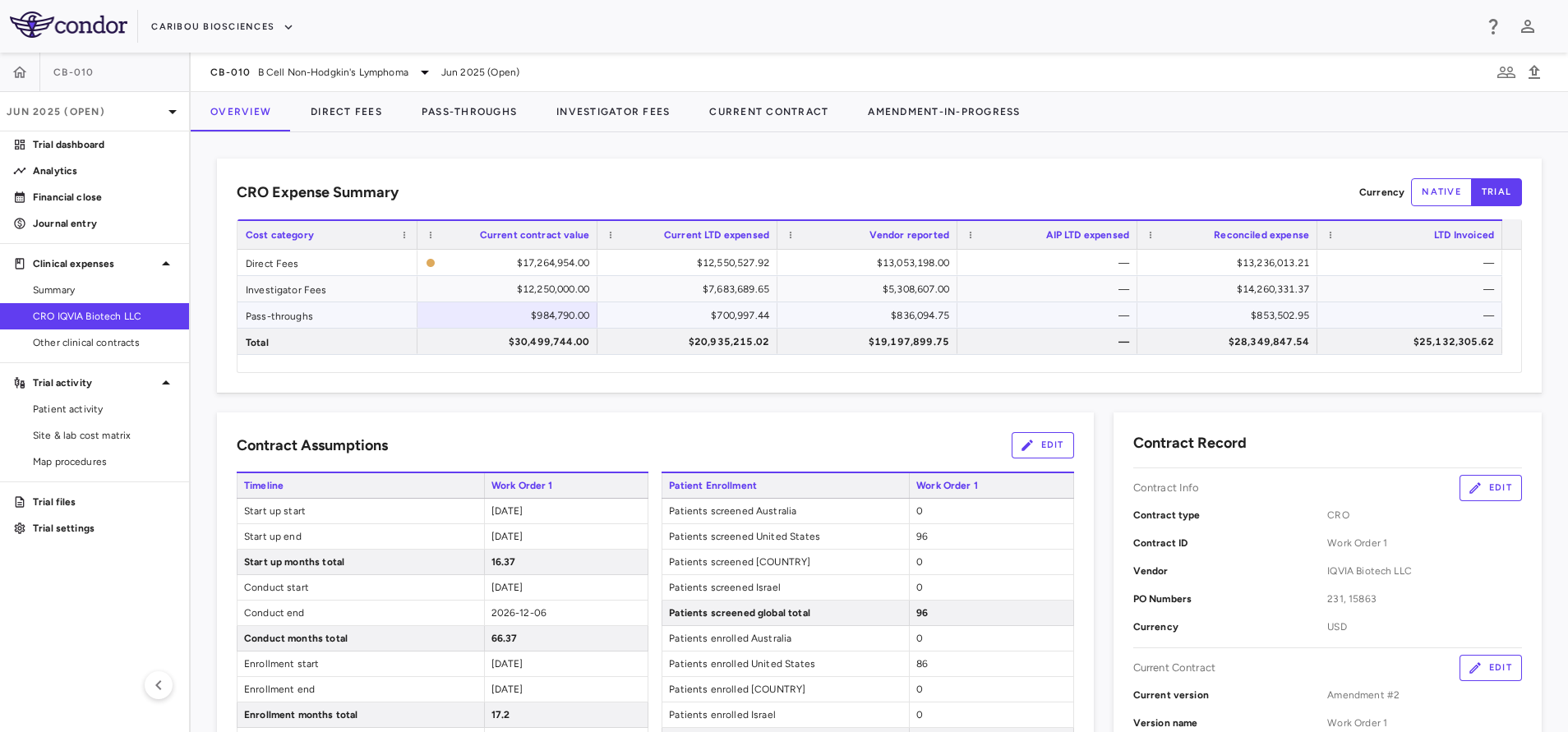 click on "$700,997.44" at bounding box center (690, 315) 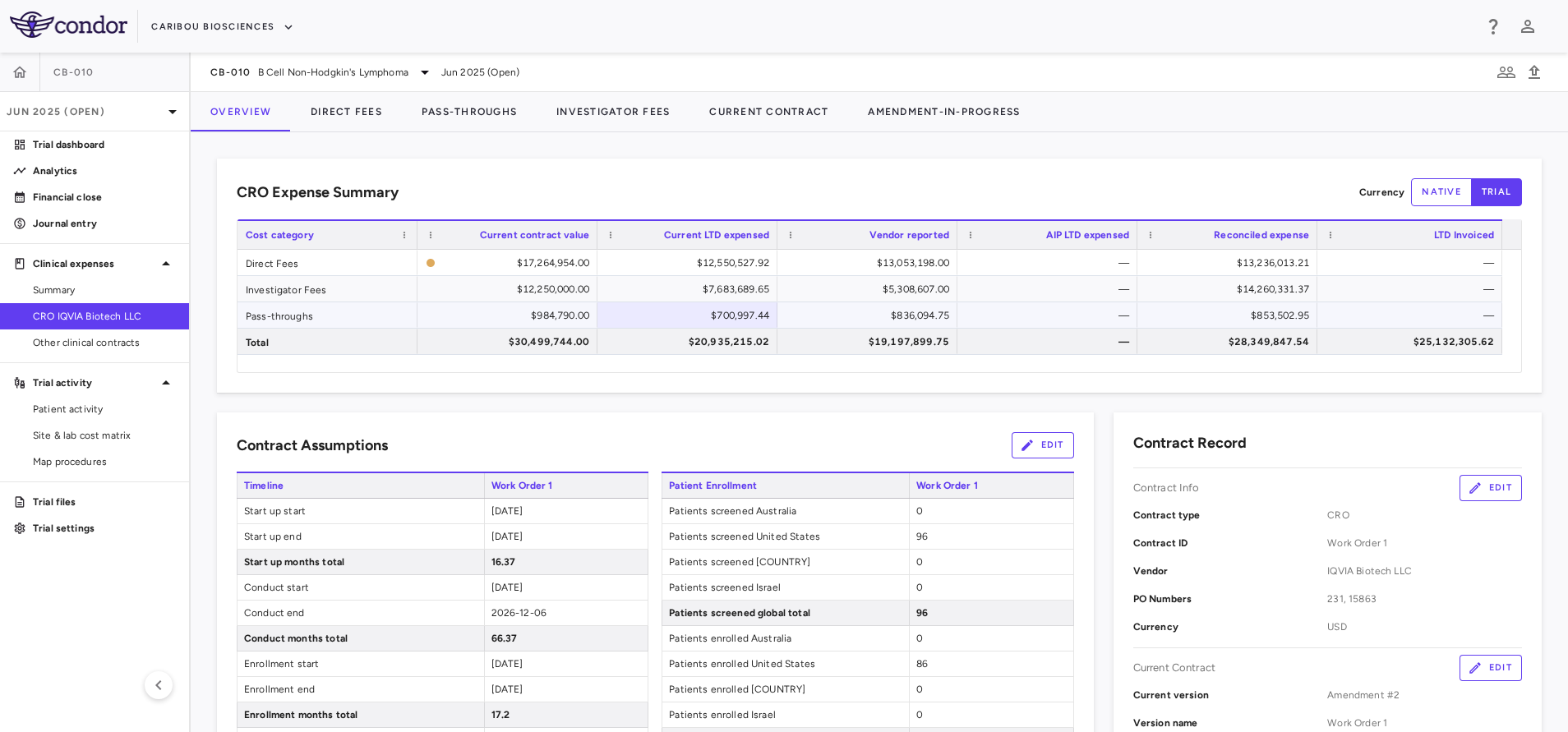 click on "$836,094.75" at bounding box center [870, 315] 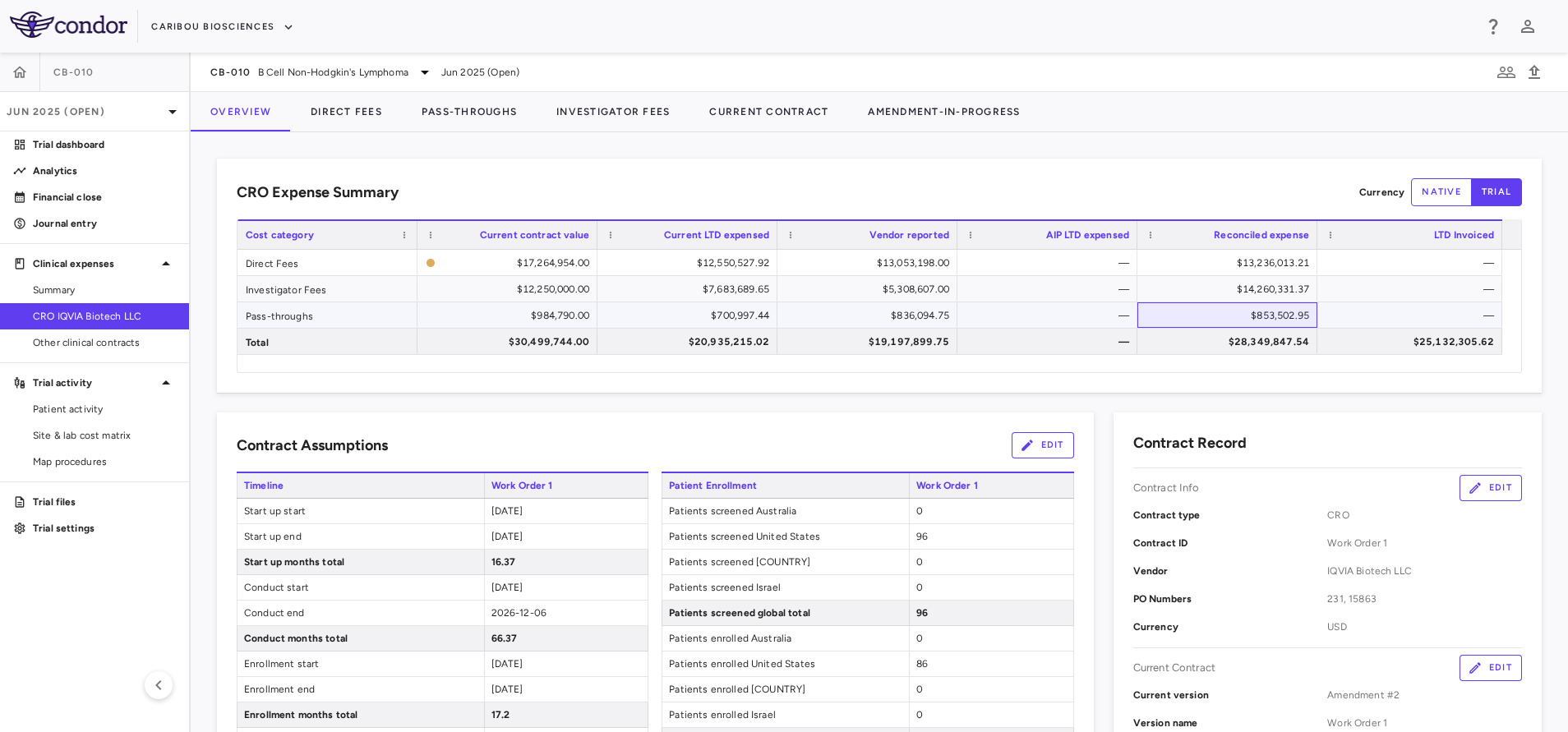 click on "$853,502.95" at bounding box center [1230, 315] 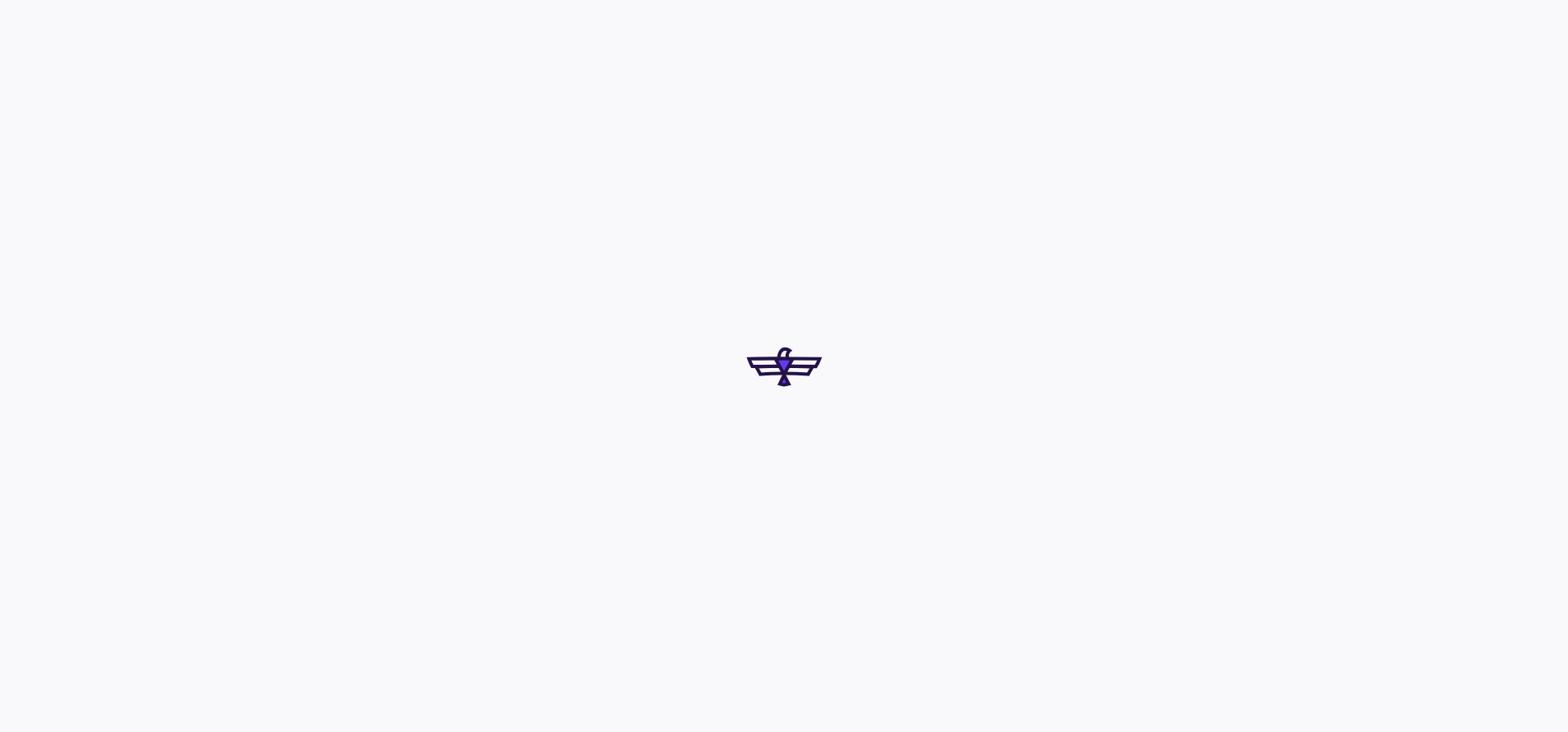 scroll, scrollTop: 0, scrollLeft: 0, axis: both 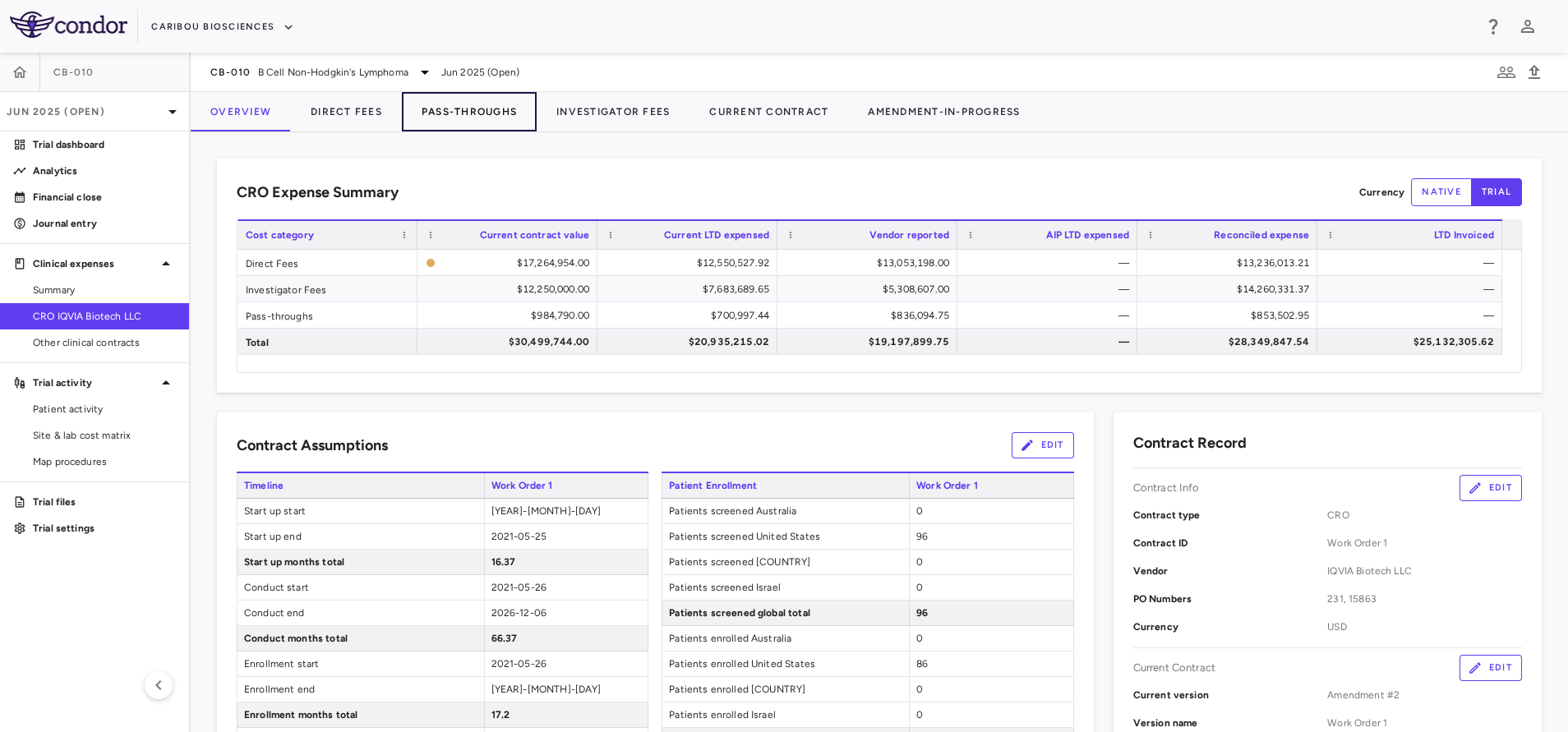 click on "Pass-Throughs" at bounding box center (469, 112) 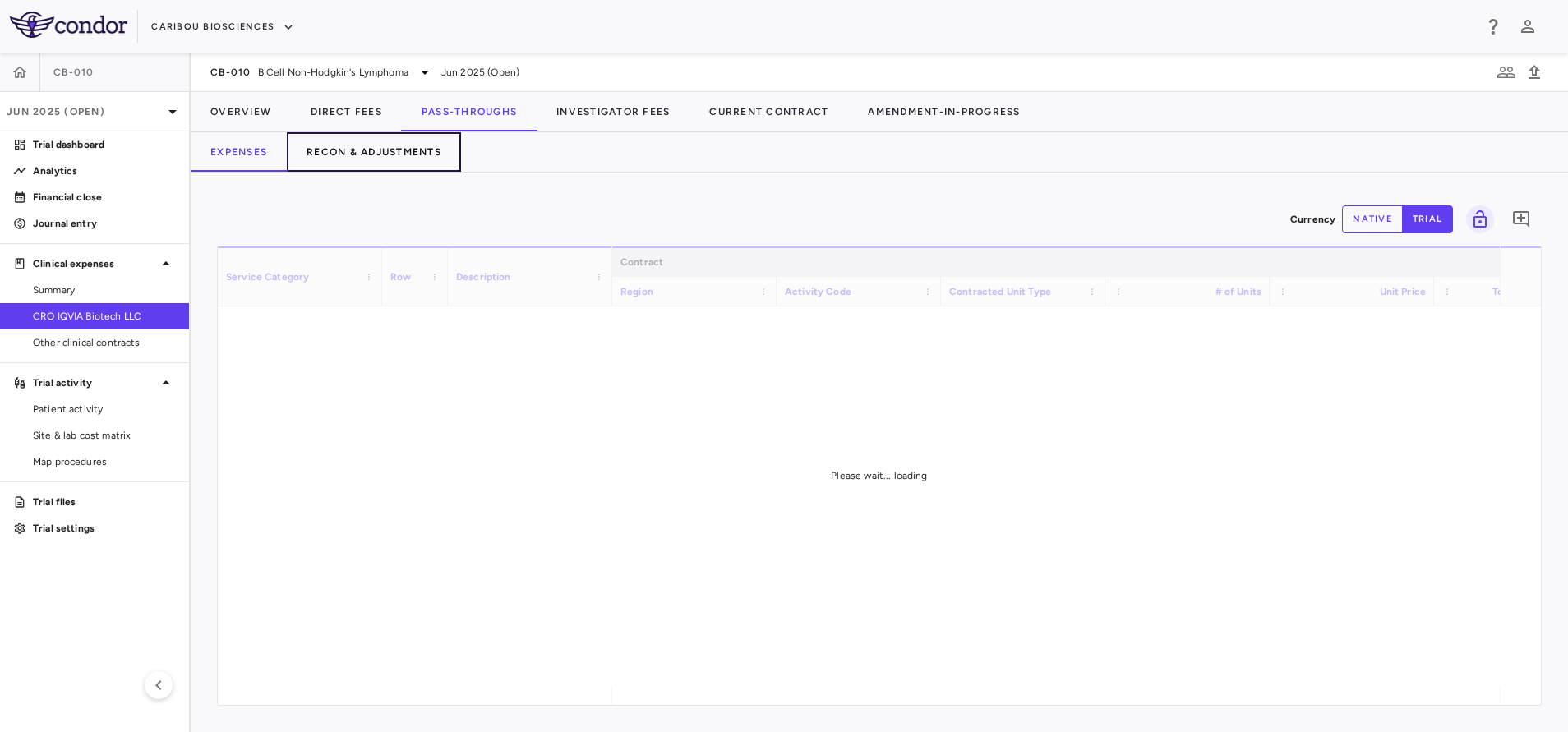 click on "Recon & Adjustments" at bounding box center [374, 152] 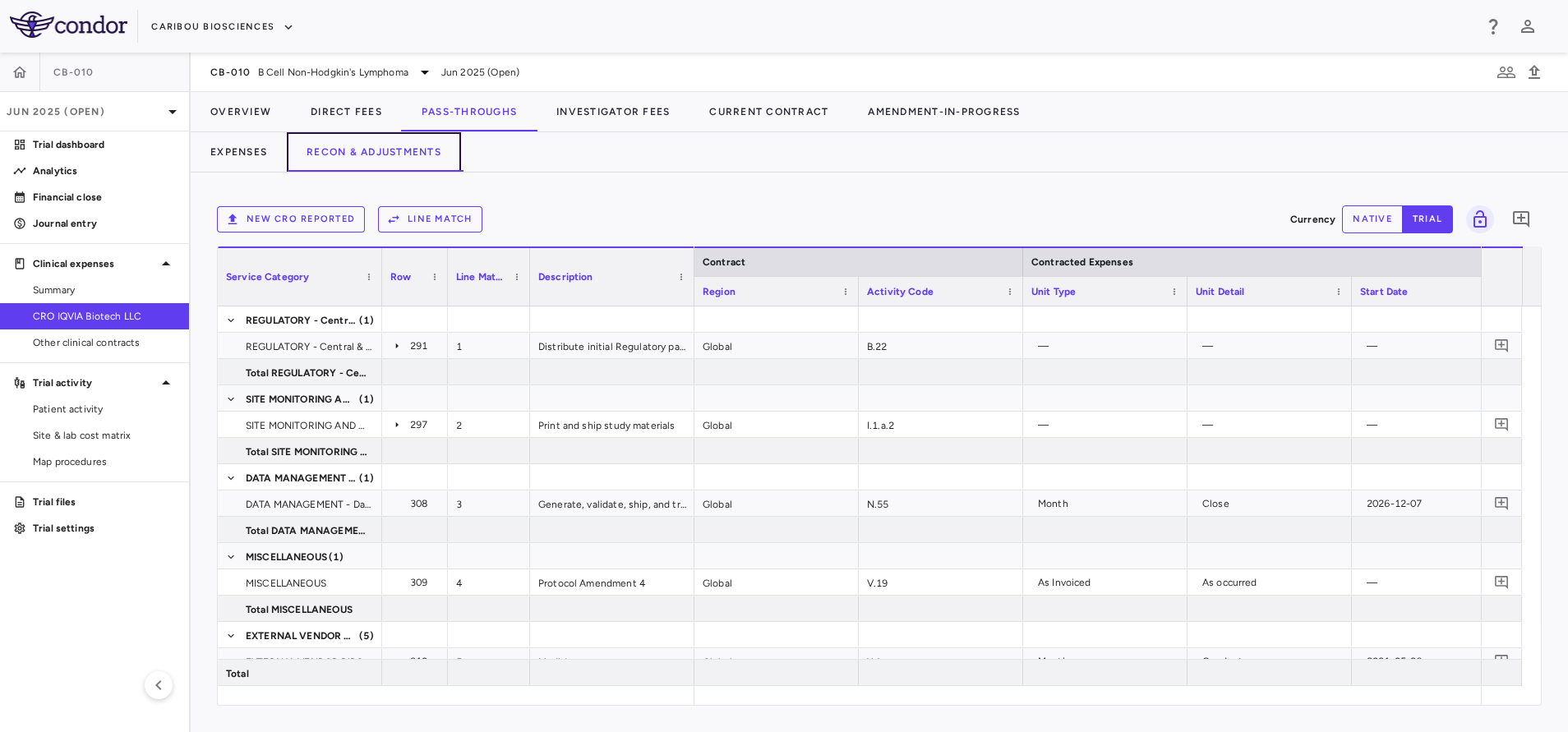 scroll, scrollTop: 0, scrollLeft: 504, axis: horizontal 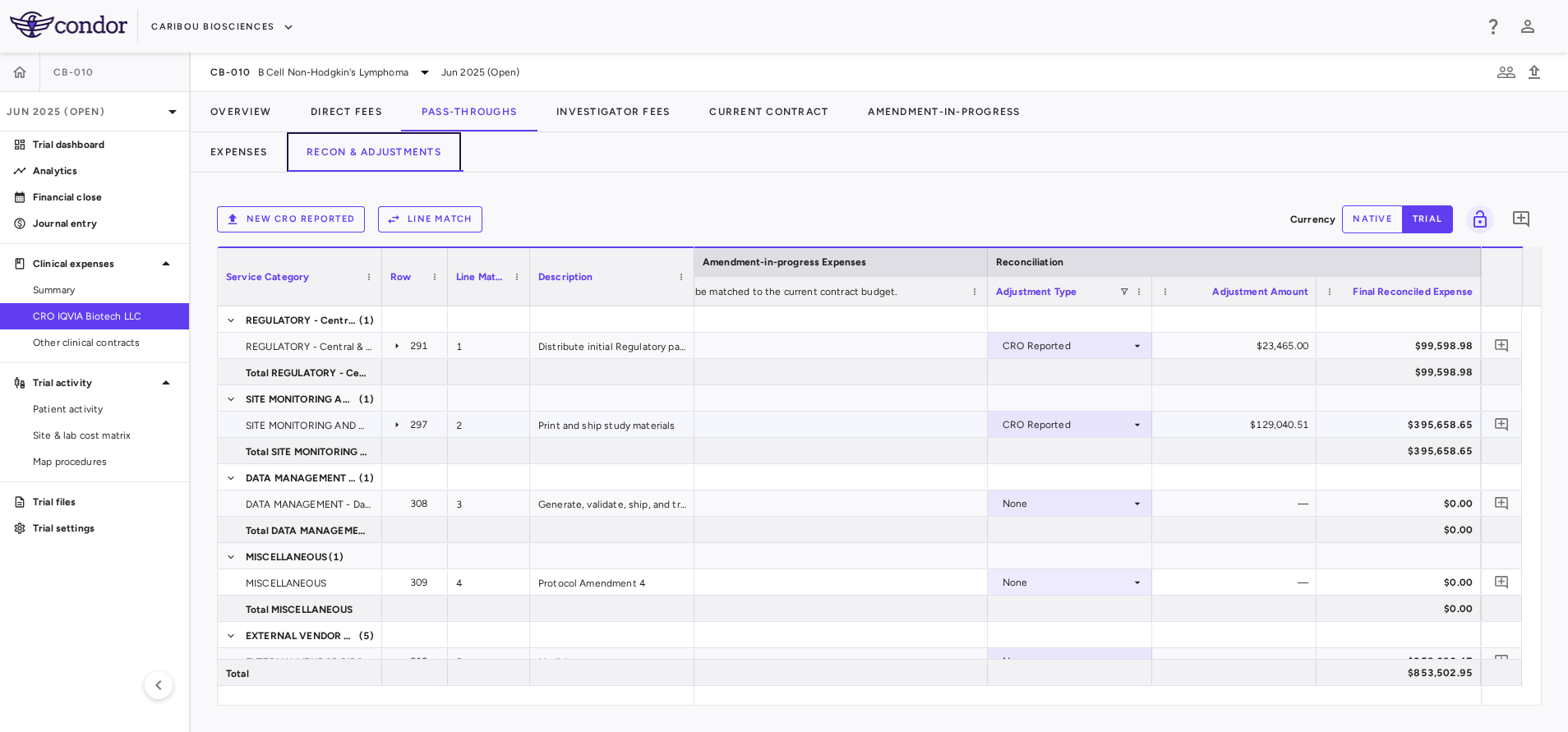 type 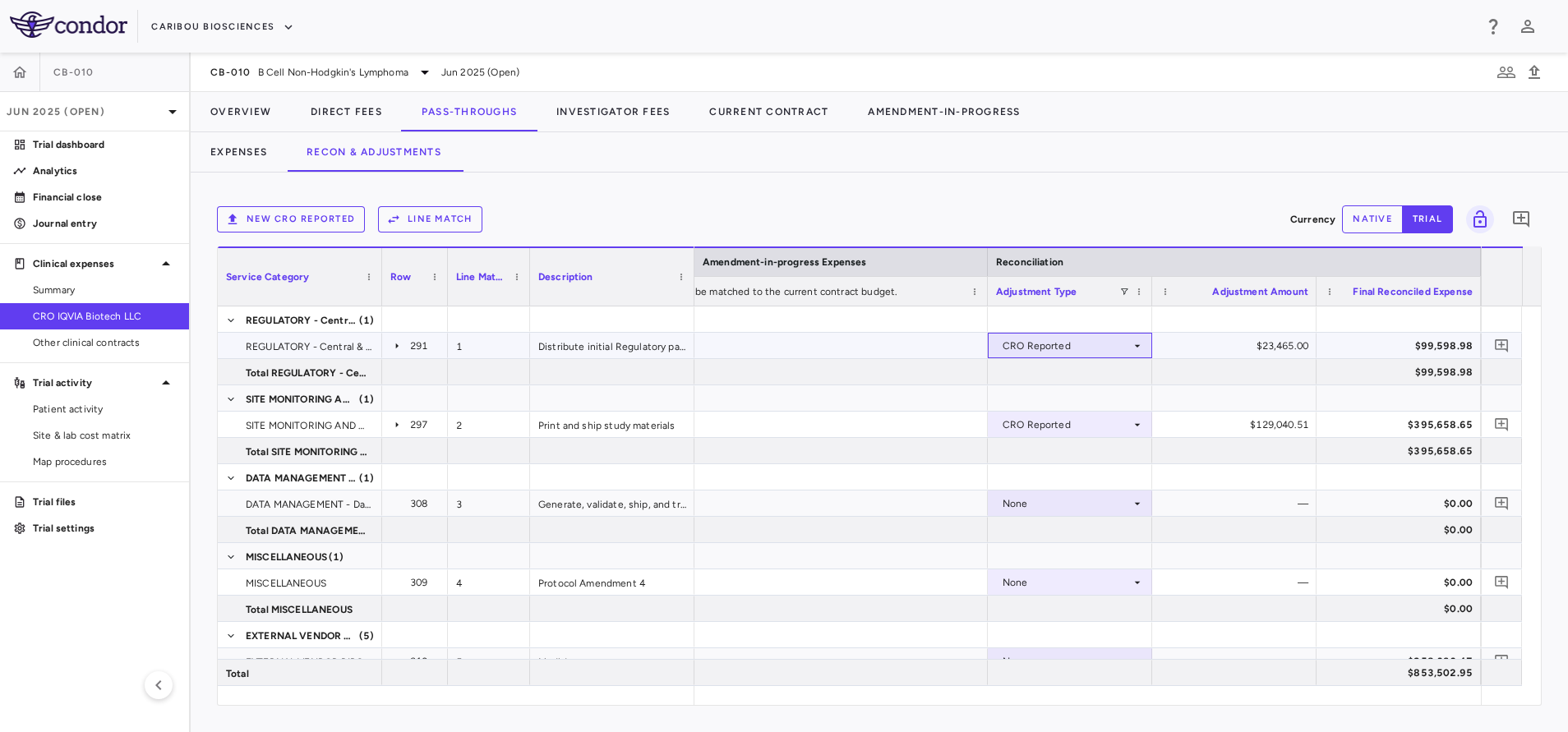 click on "CRO Reported" at bounding box center [1067, 346] 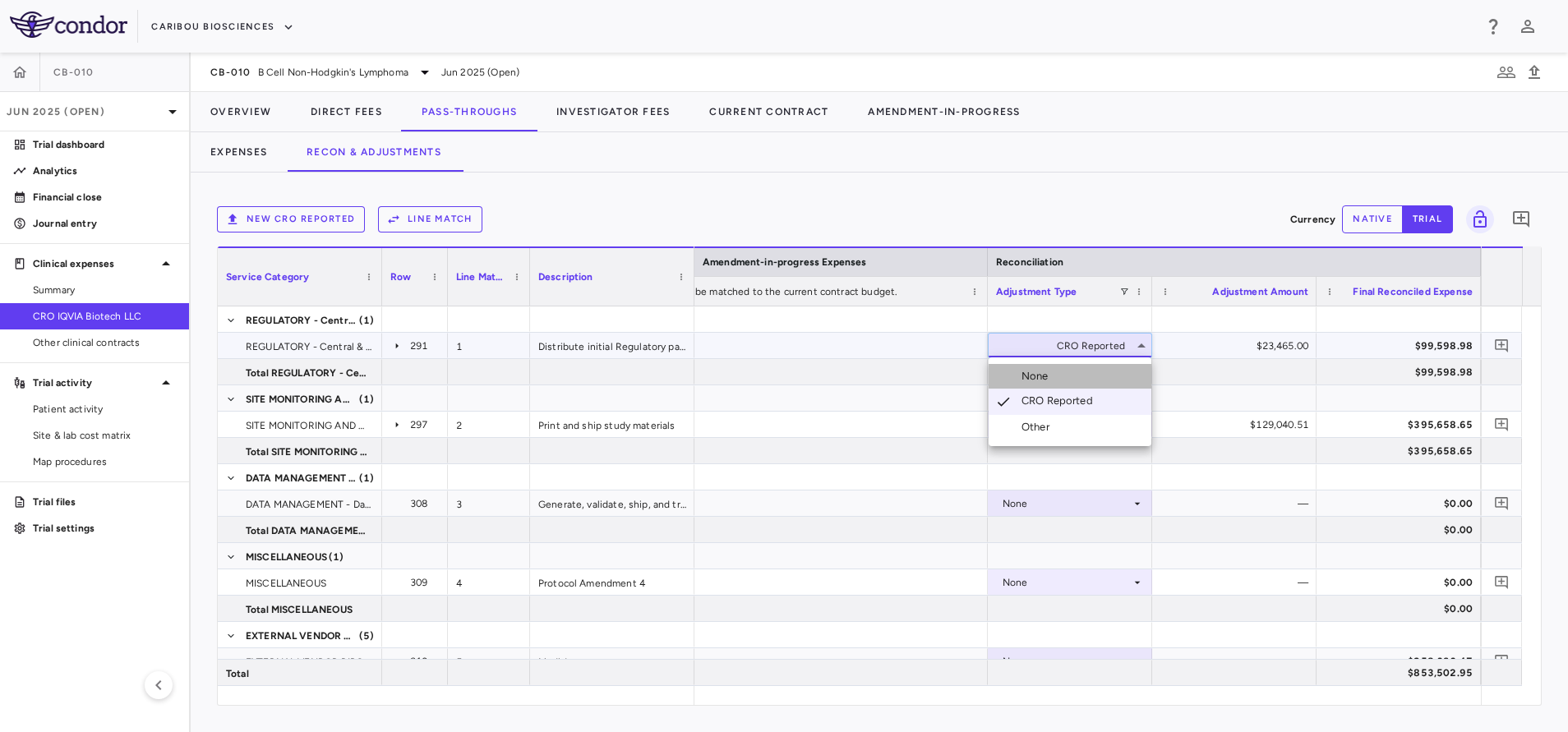 click on "None" at bounding box center [1070, 376] 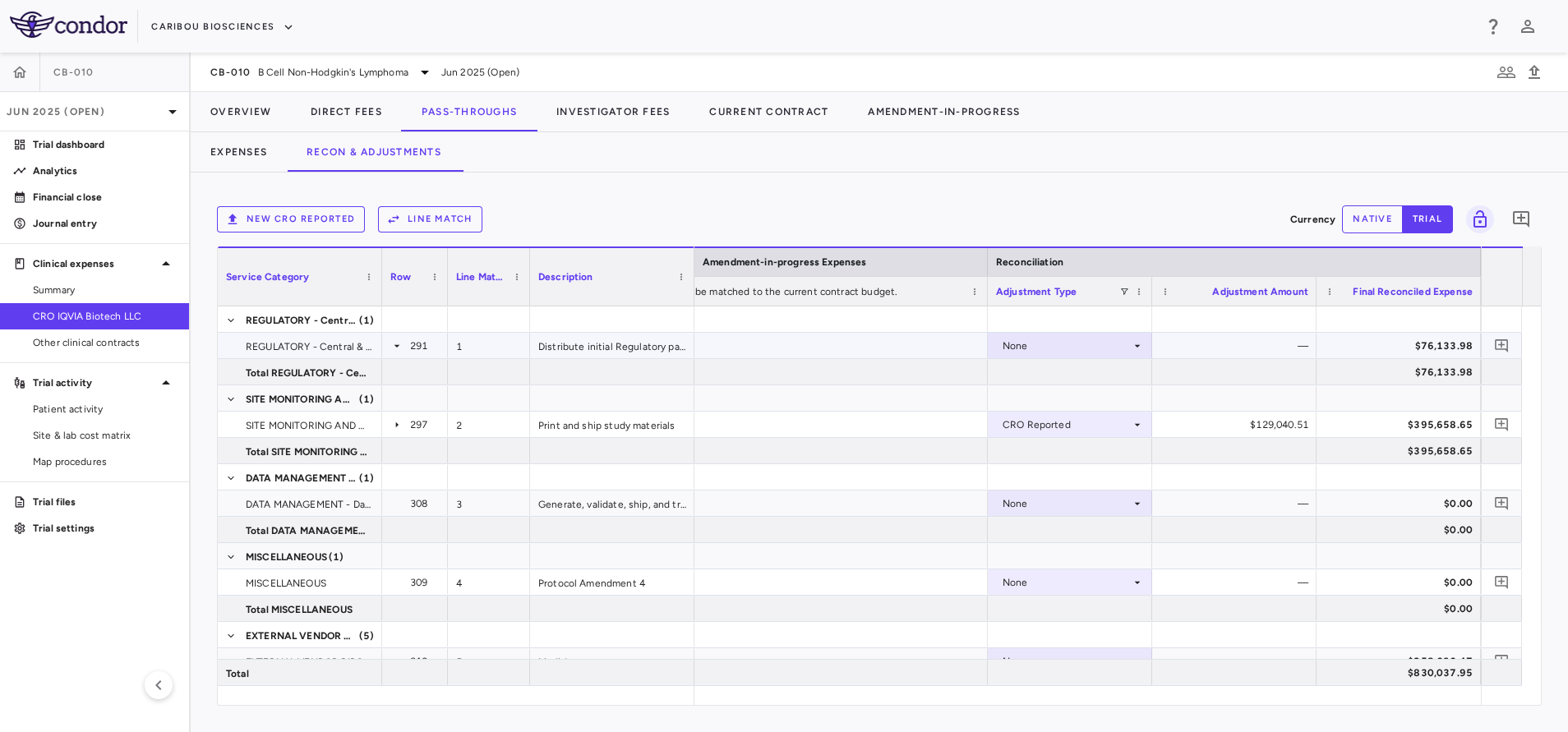 scroll, scrollTop: 0, scrollLeft: 2437, axis: horizontal 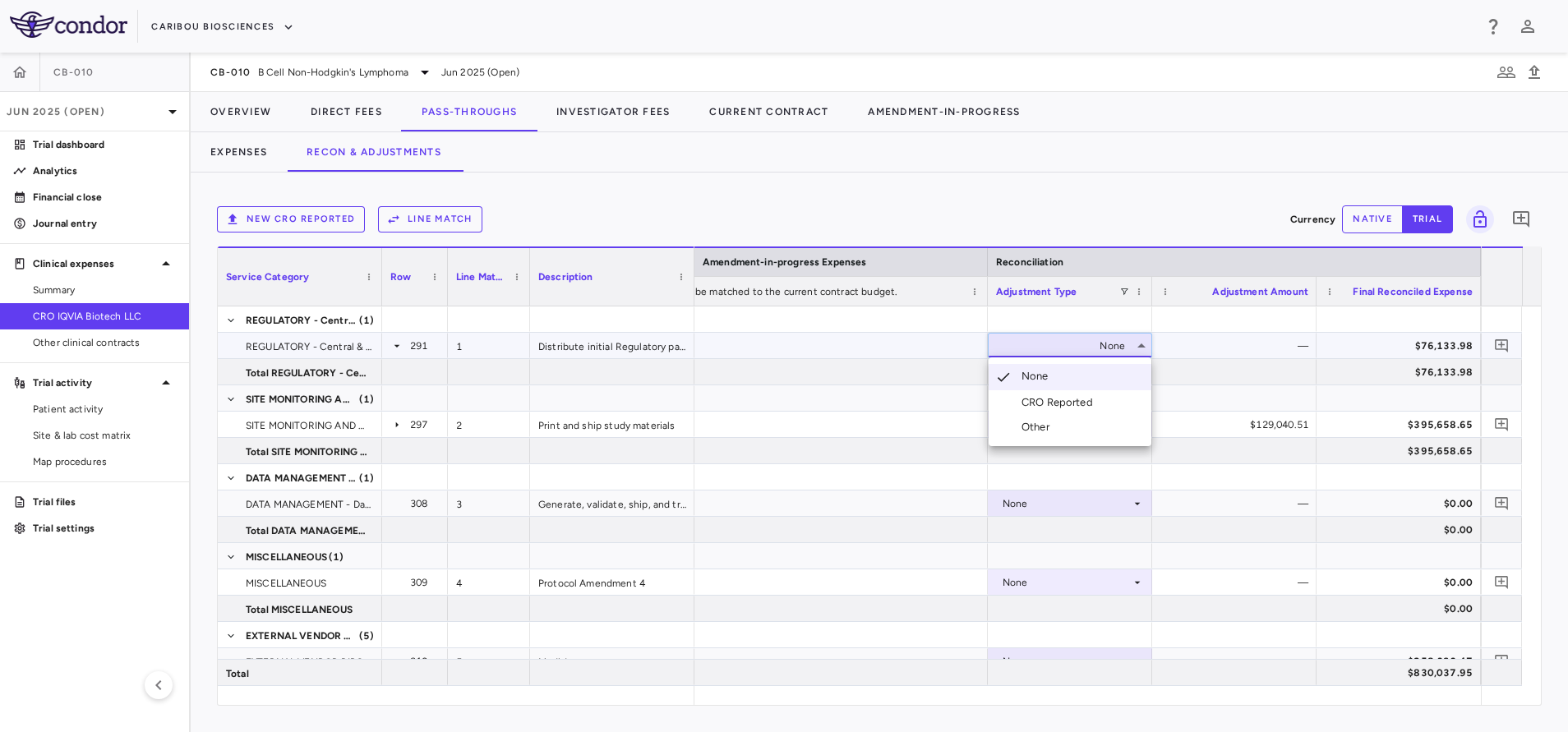 click on "CRO Reported" at bounding box center (1070, 403) 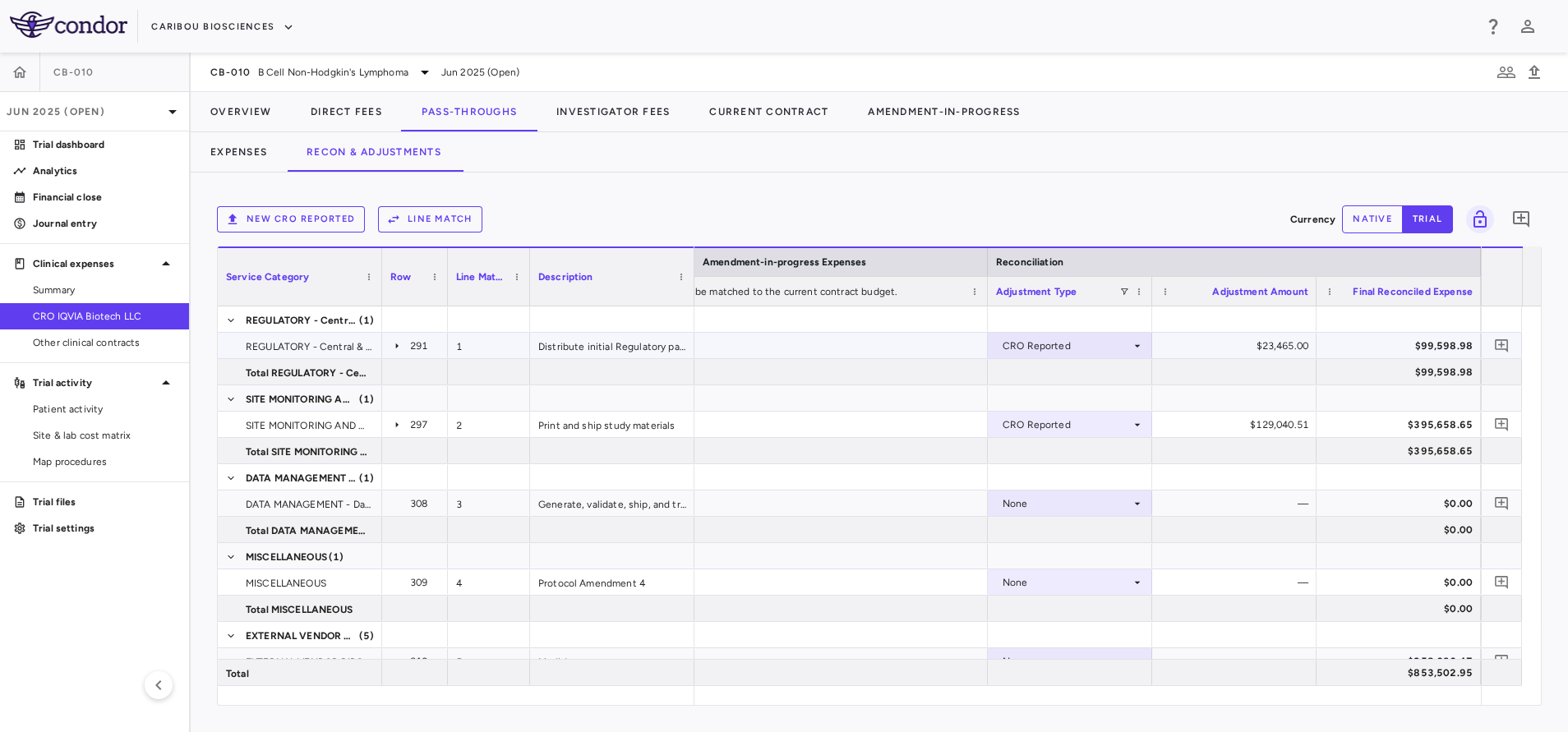 click on "$99,598.98" at bounding box center (1402, 346) 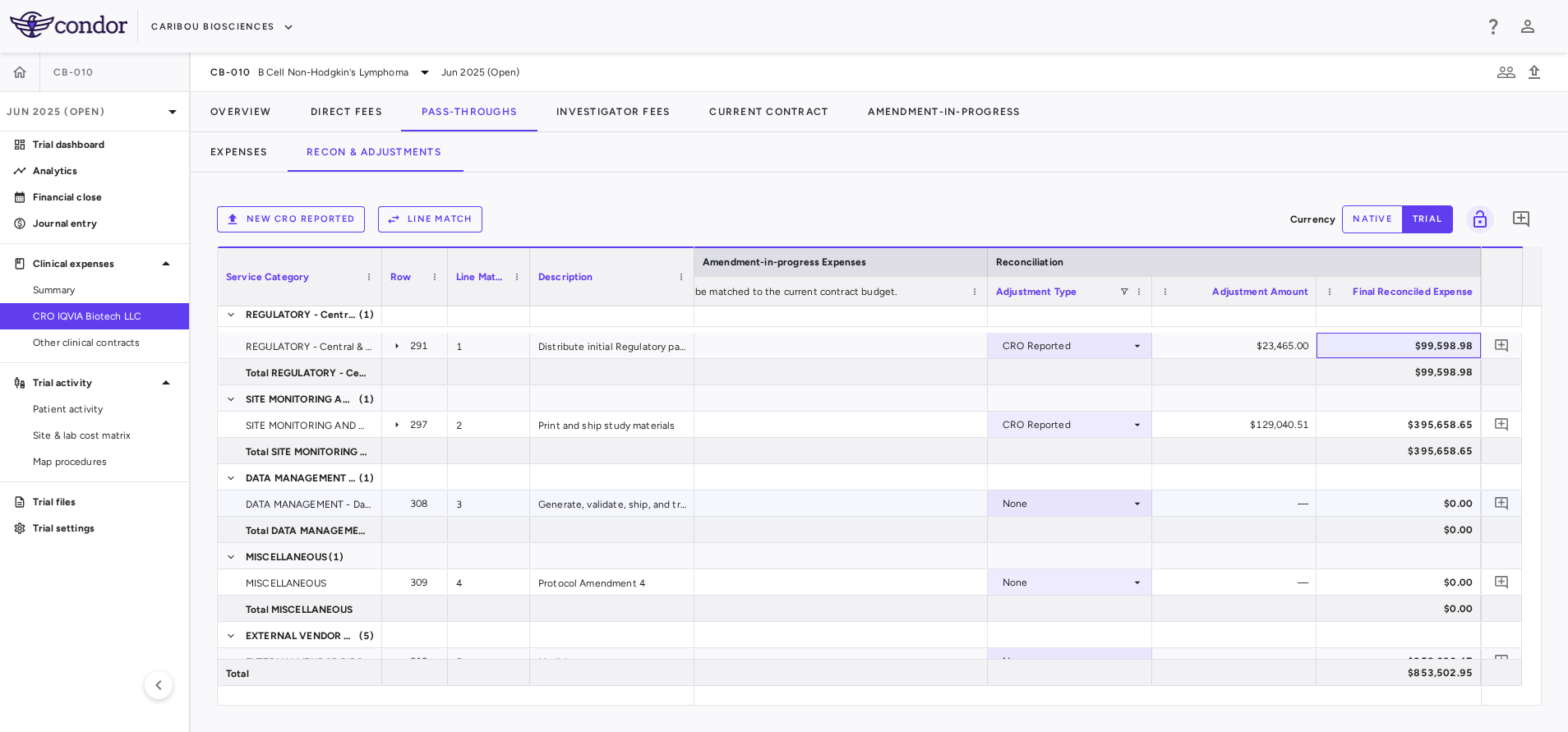 scroll, scrollTop: 134, scrollLeft: 0, axis: vertical 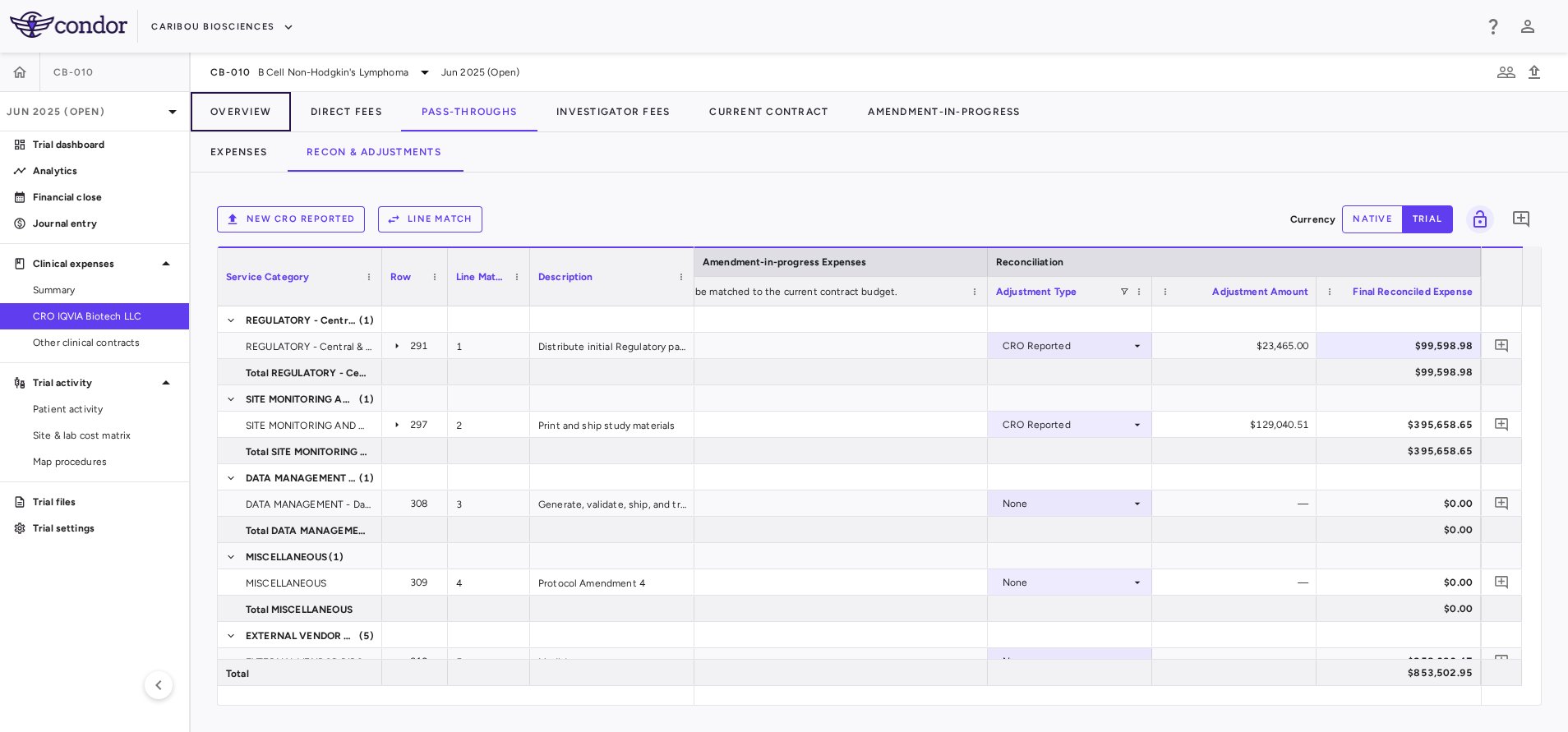drag, startPoint x: 282, startPoint y: 113, endPoint x: 297, endPoint y: 140, distance: 30.88689 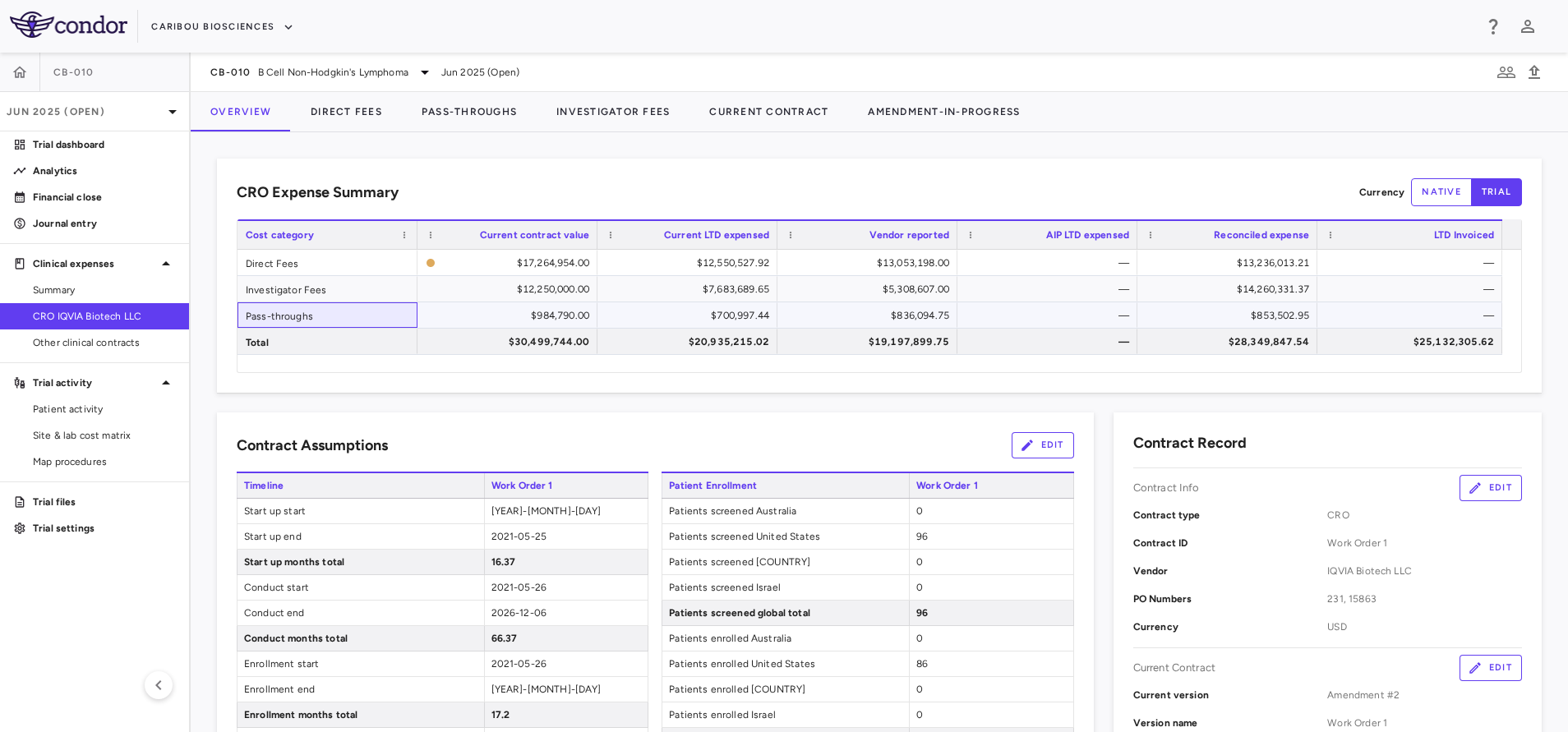 click on "Pass-throughs" at bounding box center (327, 315) 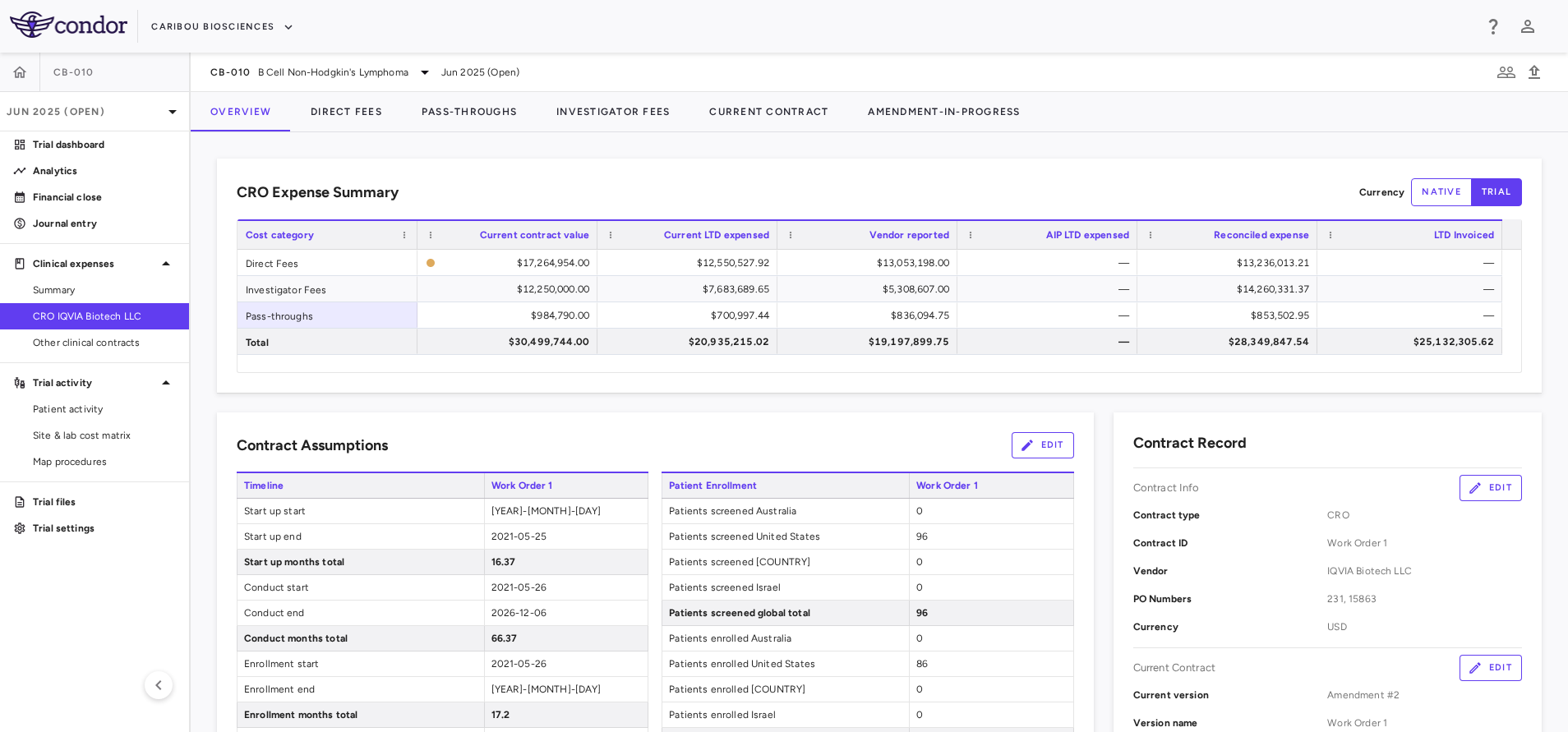 click on "CRO Expense Summary Currency native trial Drag here to set row groups Drag here to set column labels
Cost category
Current contract value
Current LTD expensed
Vendor reported" at bounding box center [879, 432] 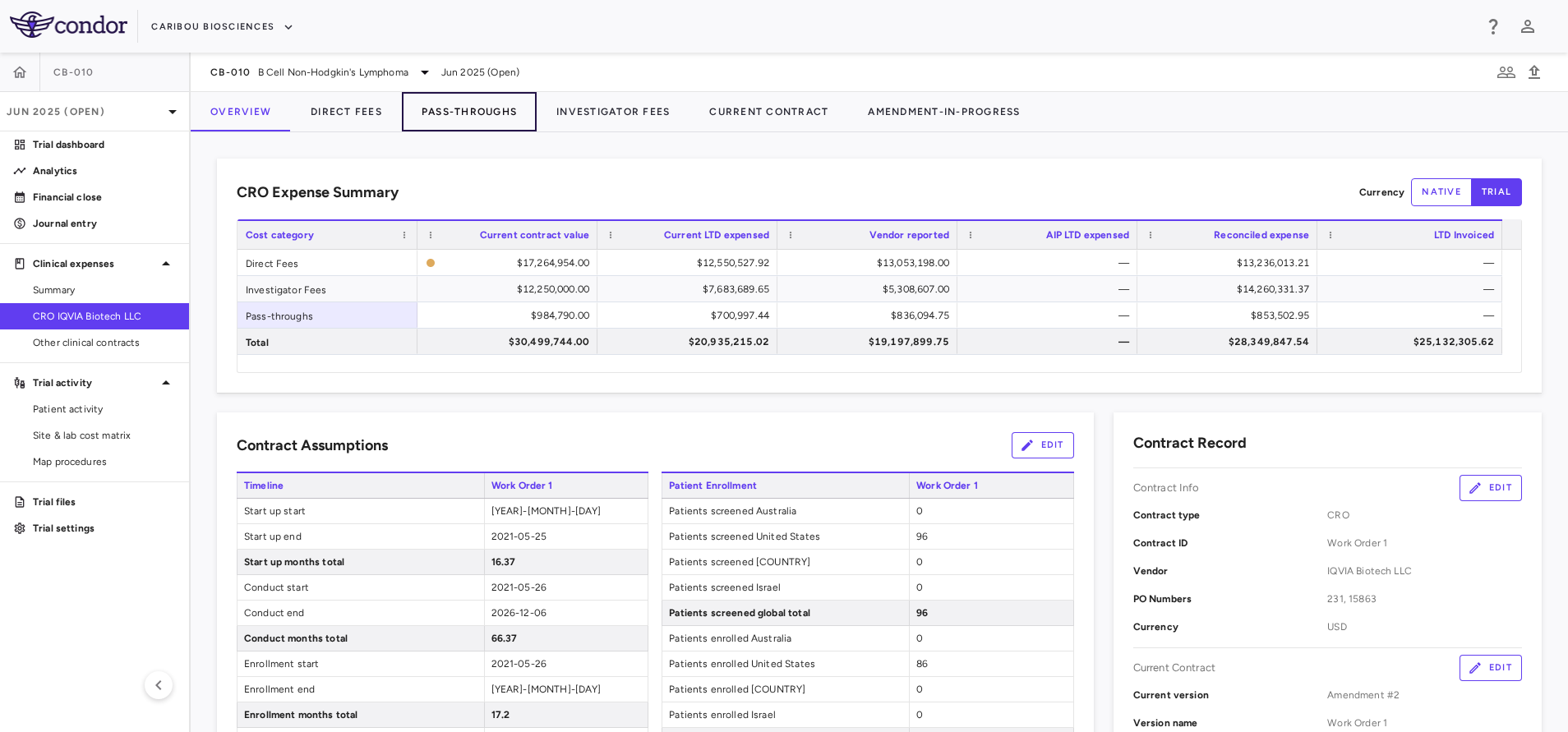 click on "Pass-Throughs" at bounding box center [469, 112] 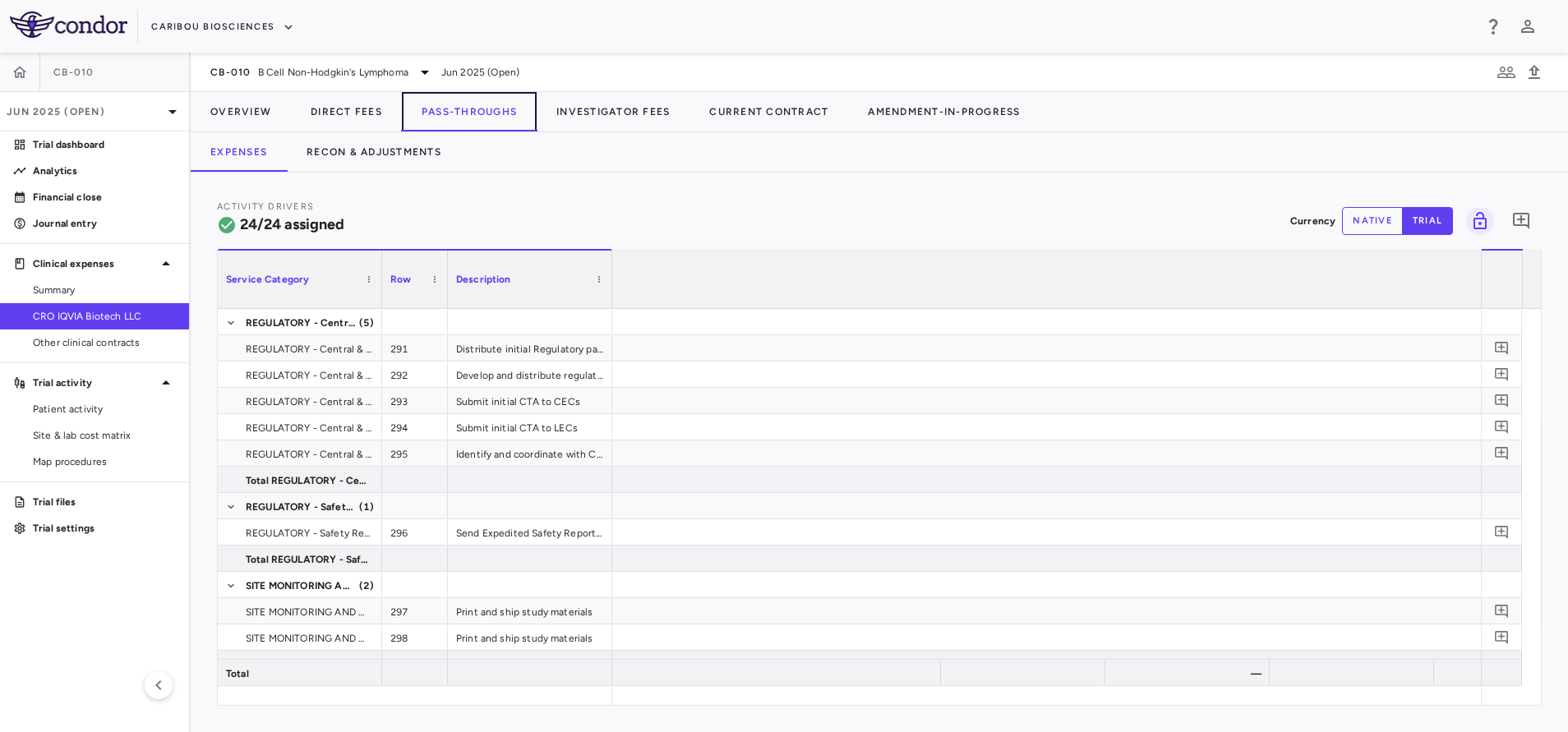 scroll, scrollTop: 0, scrollLeft: 17827, axis: horizontal 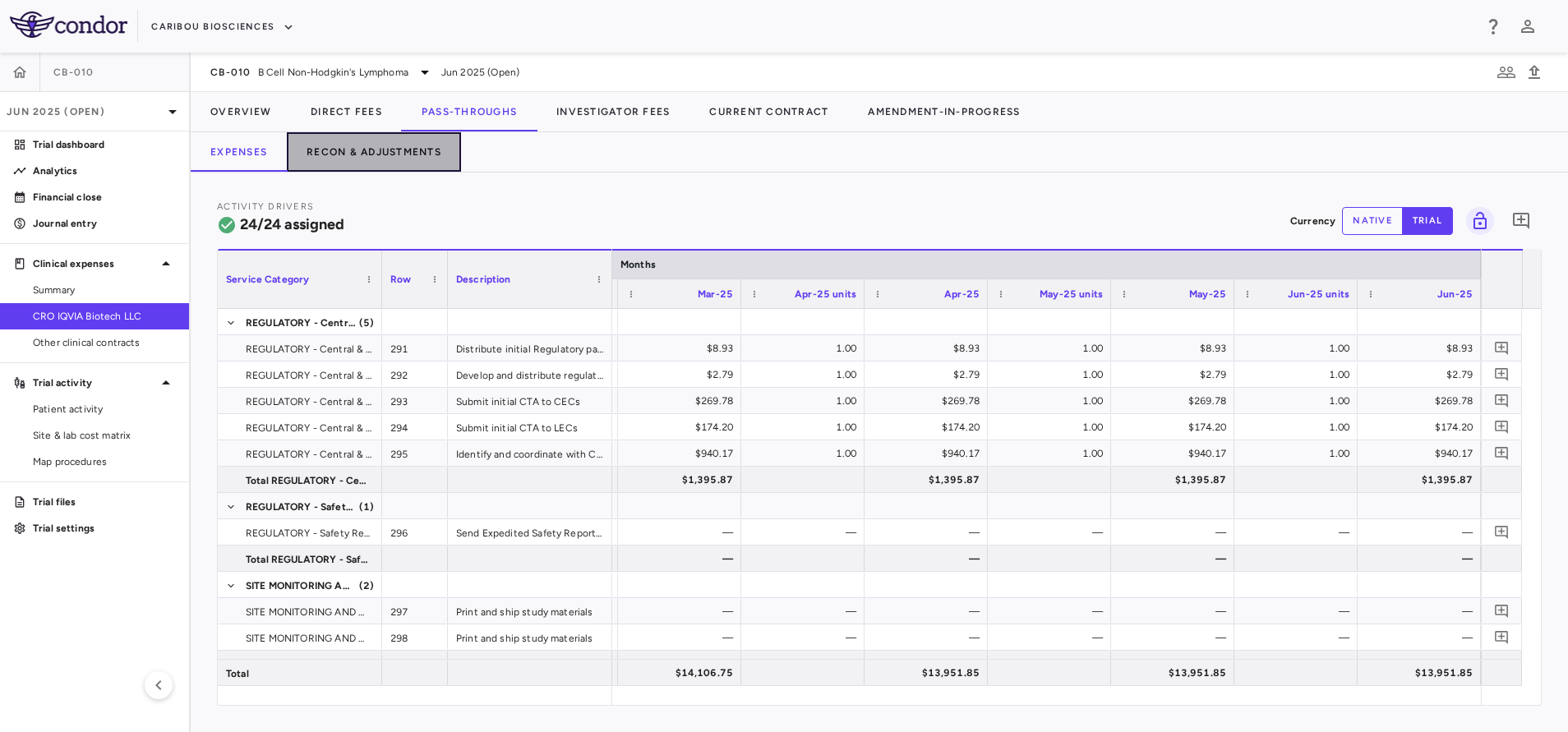 click on "Recon & Adjustments" at bounding box center [374, 152] 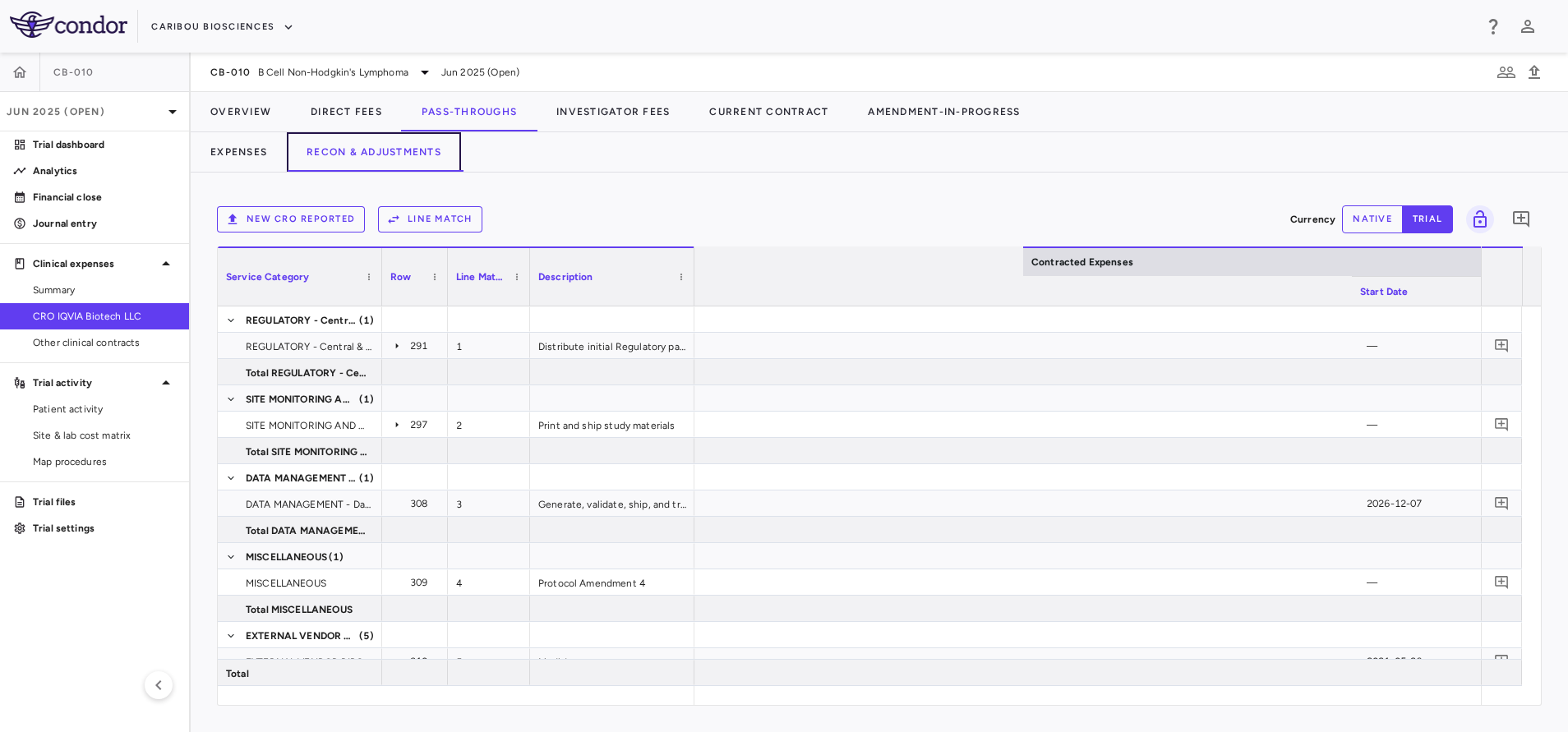 scroll, scrollTop: 0, scrollLeft: 2282, axis: horizontal 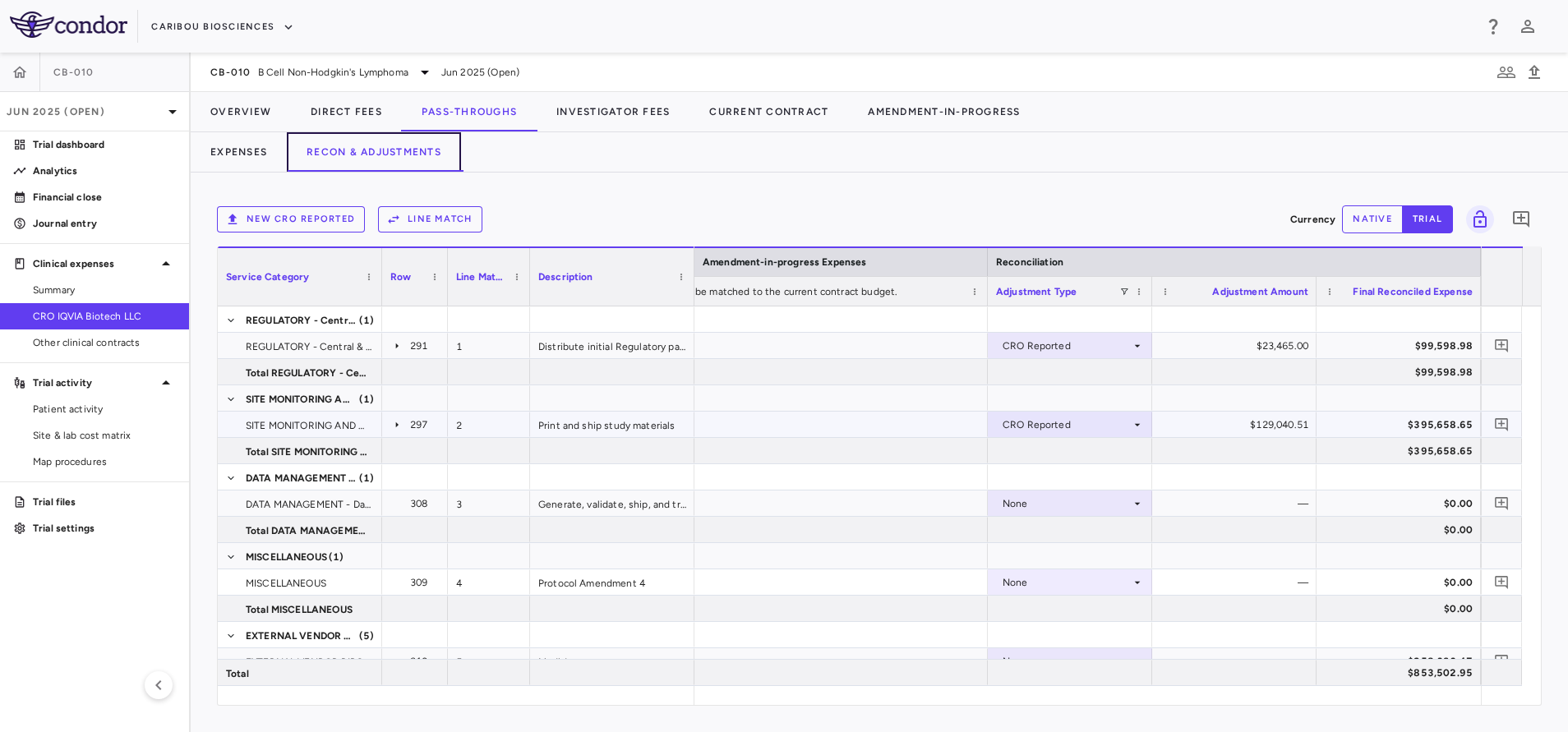 type 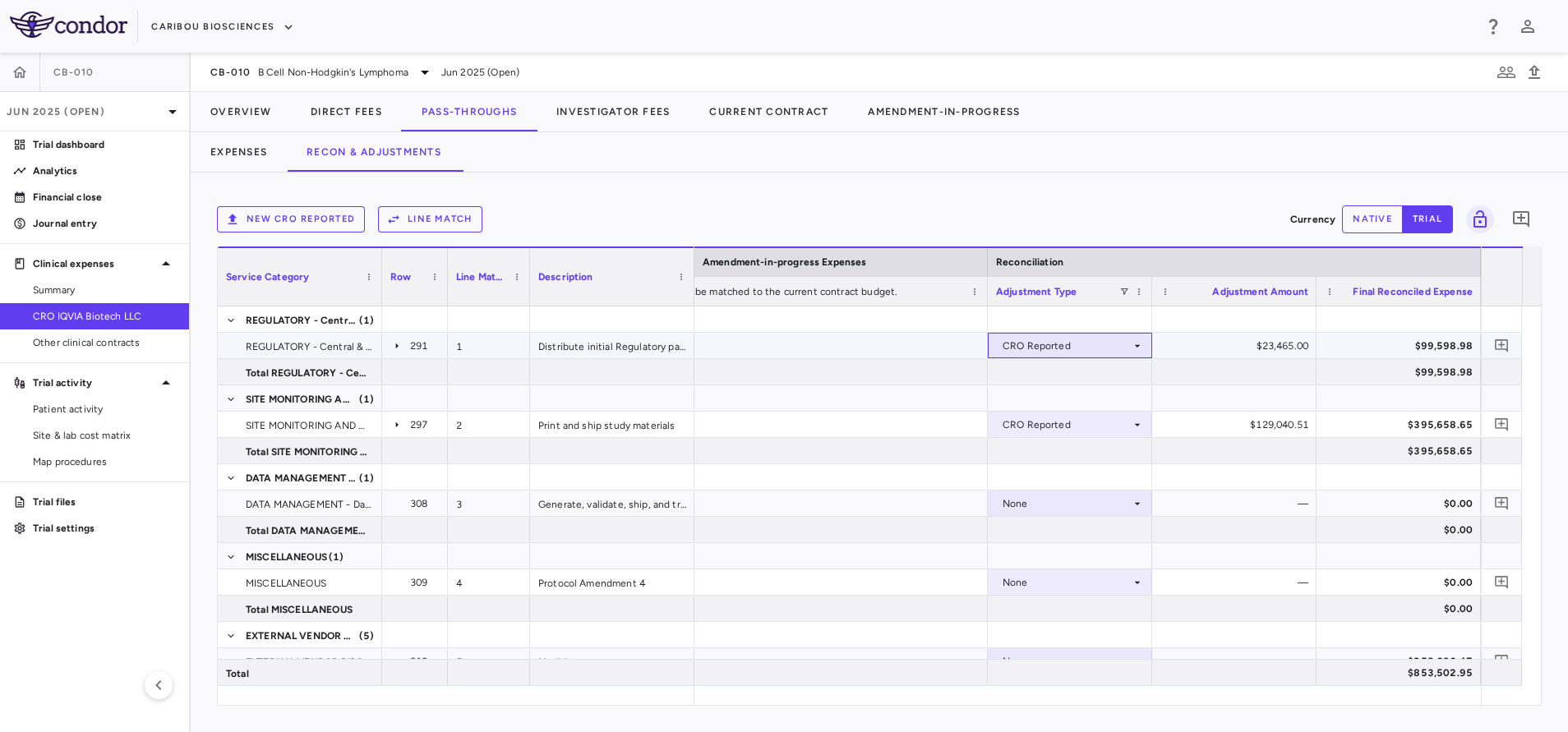 click on "CRO Reported" at bounding box center [1067, 346] 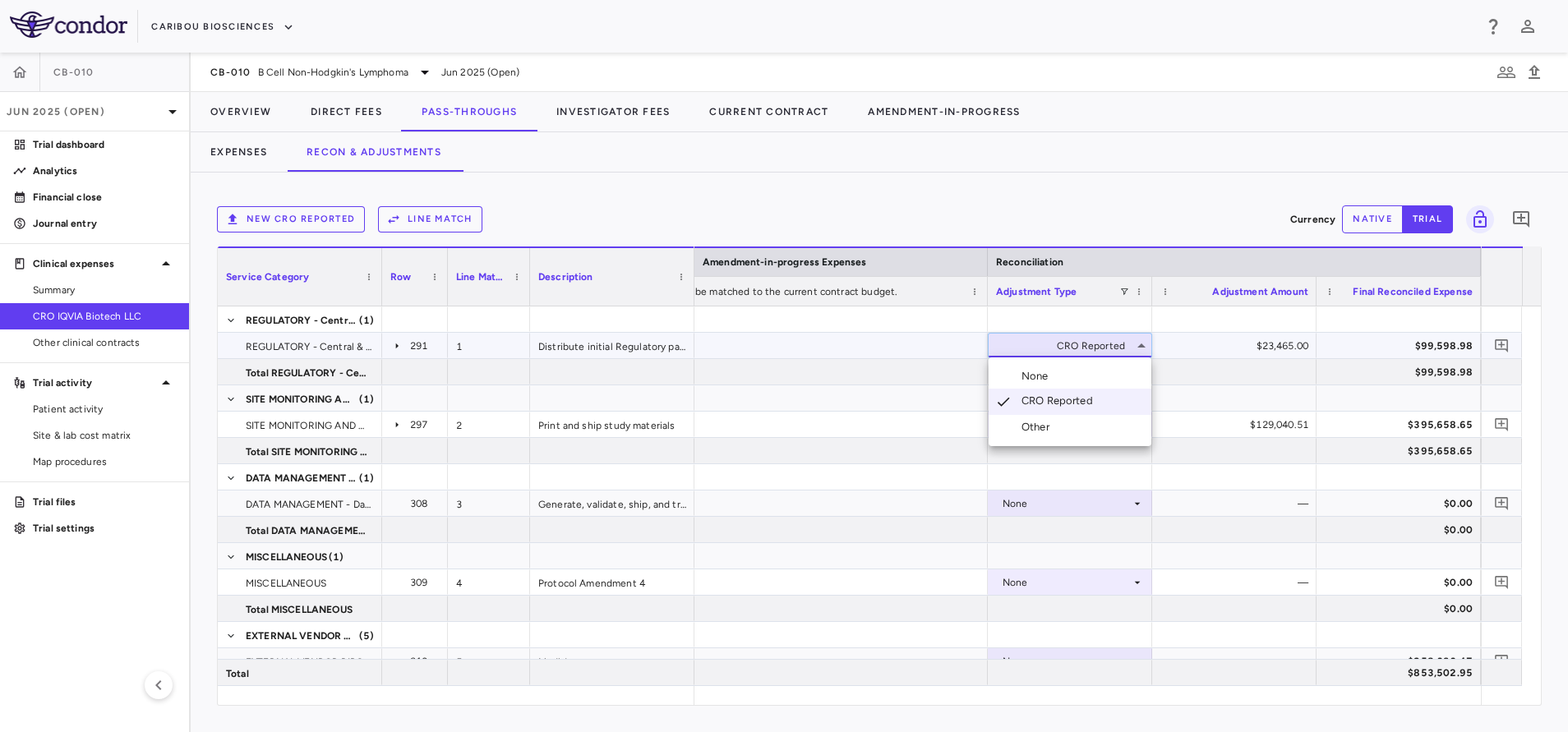 click on "Other" at bounding box center [1039, 427] 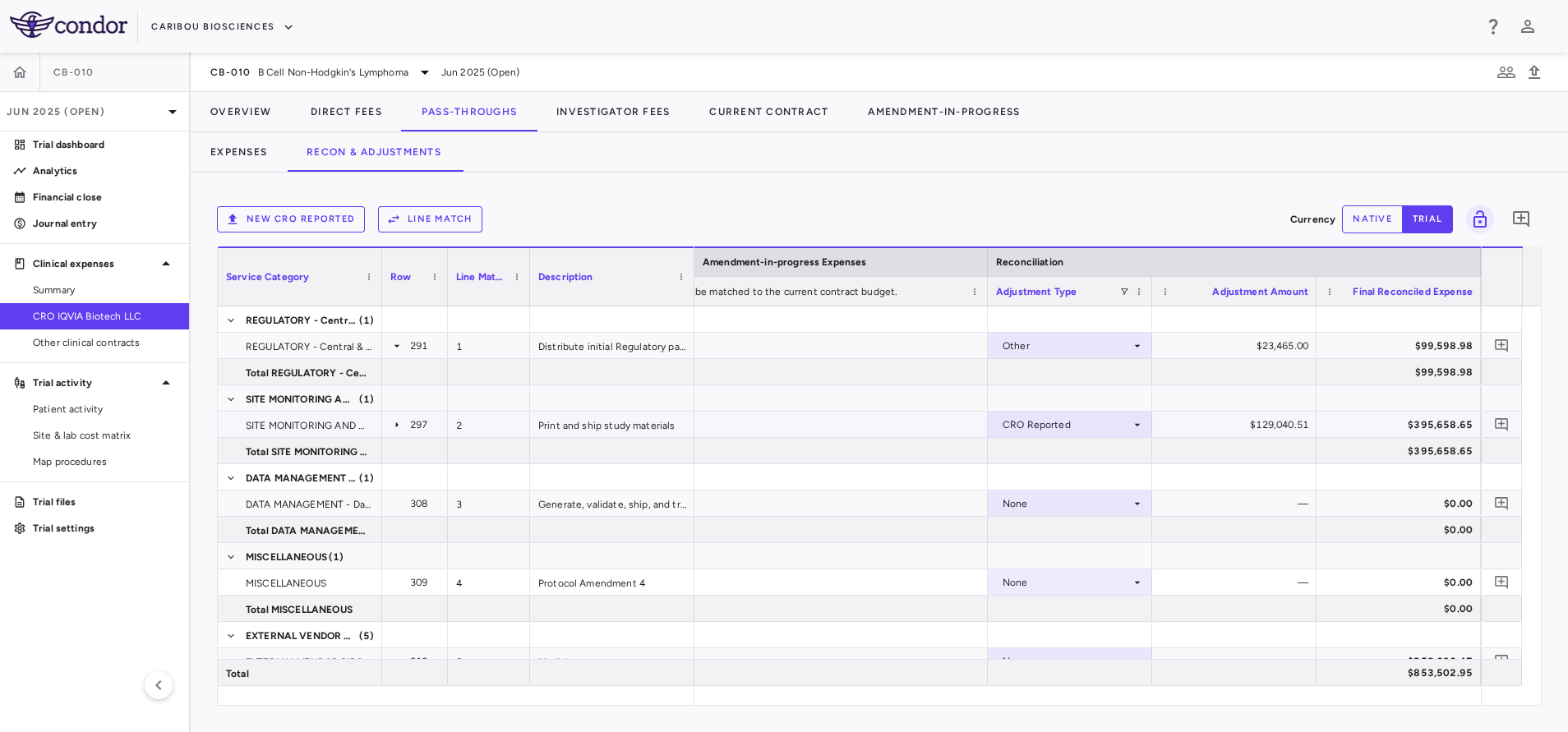 click on "CRO Reported" at bounding box center [1067, 425] 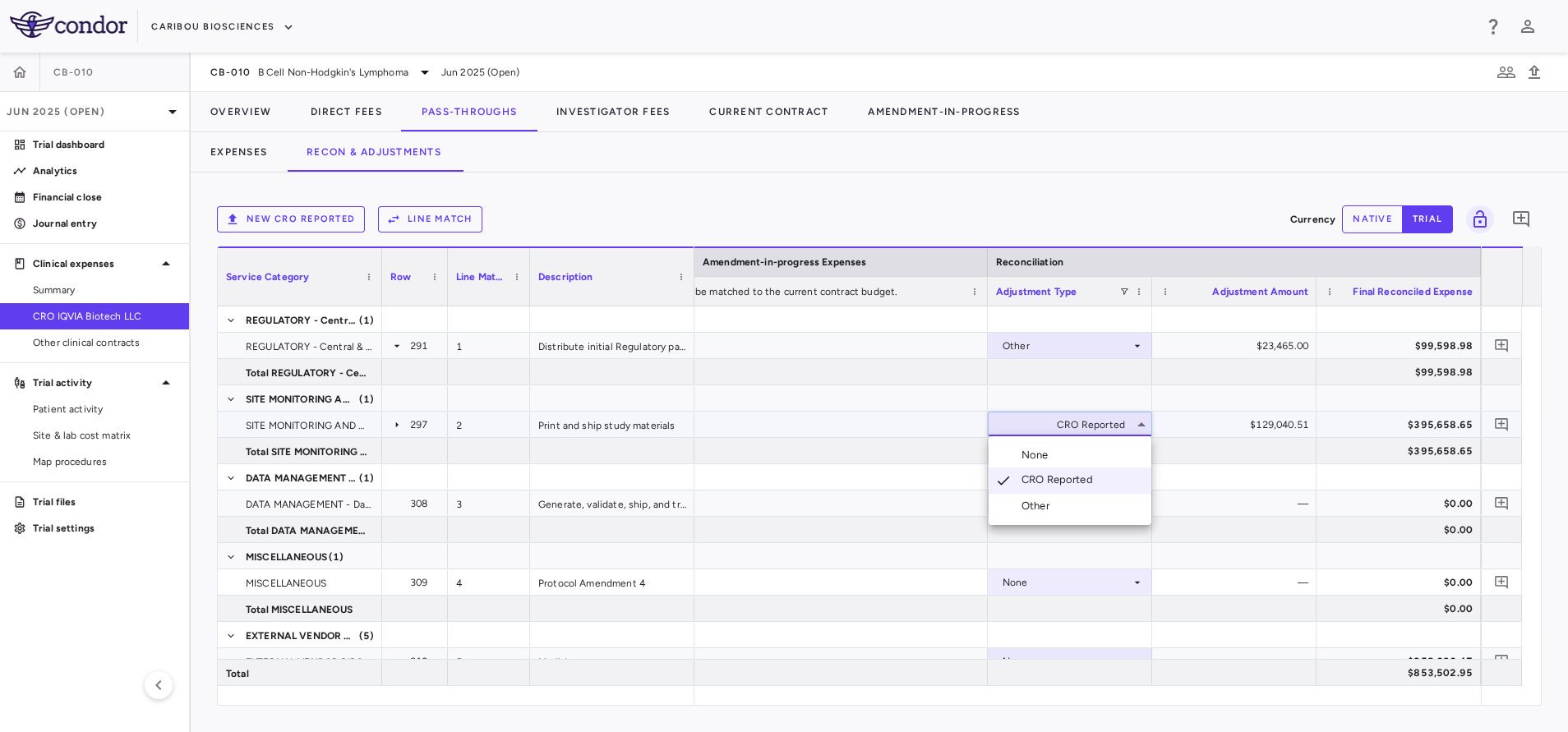 click on "Other" at bounding box center [1039, 506] 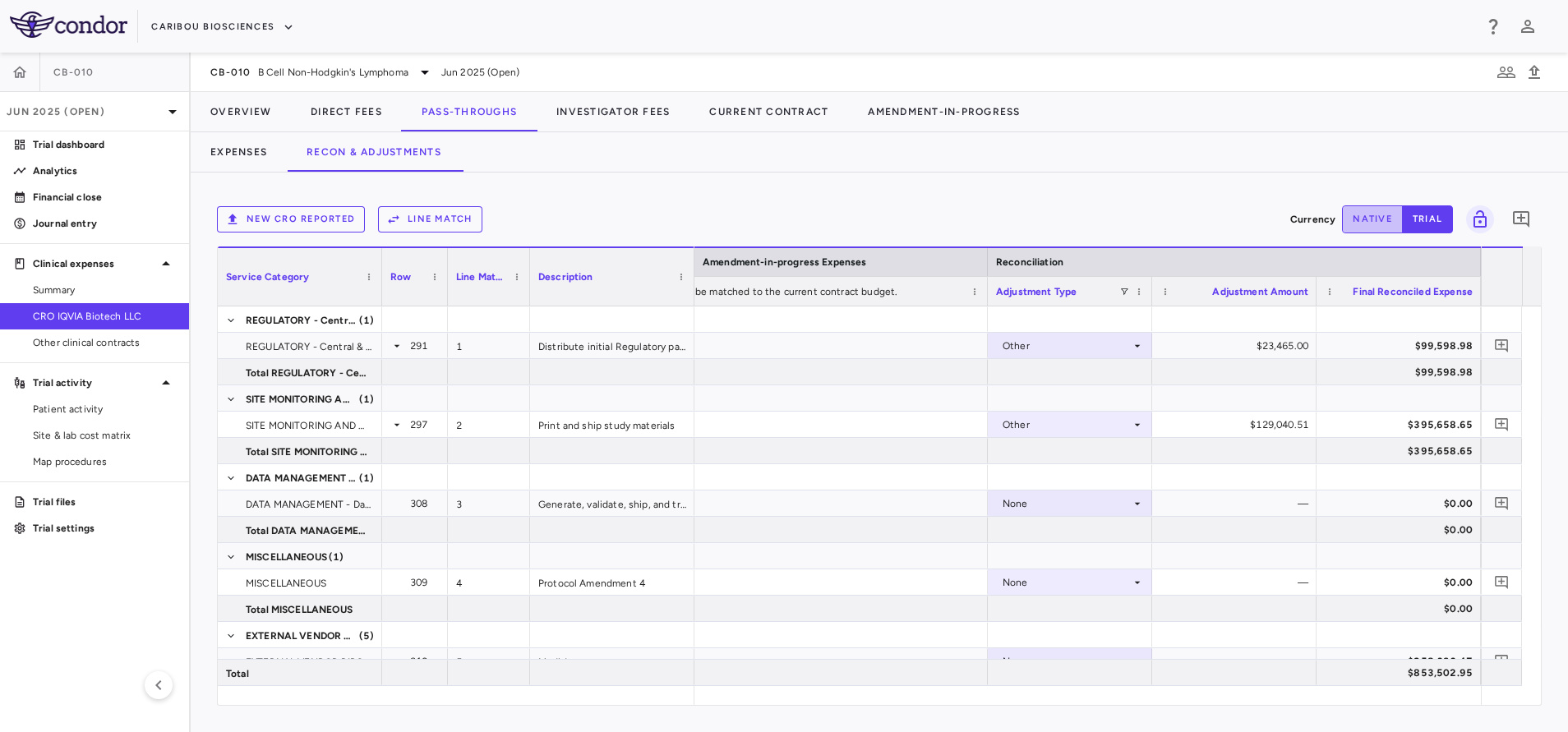 click on "native" at bounding box center [1372, 219] 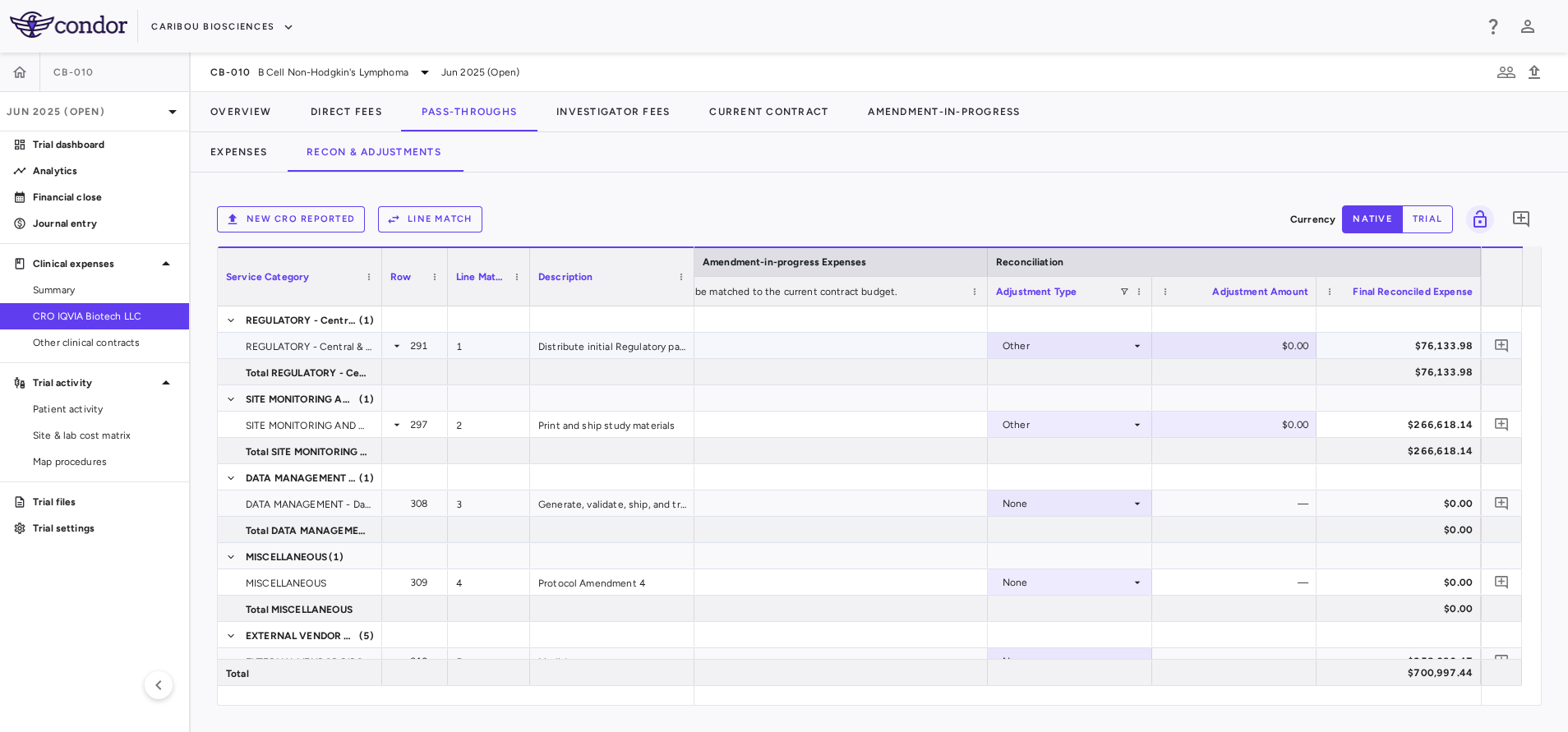 type on "native" 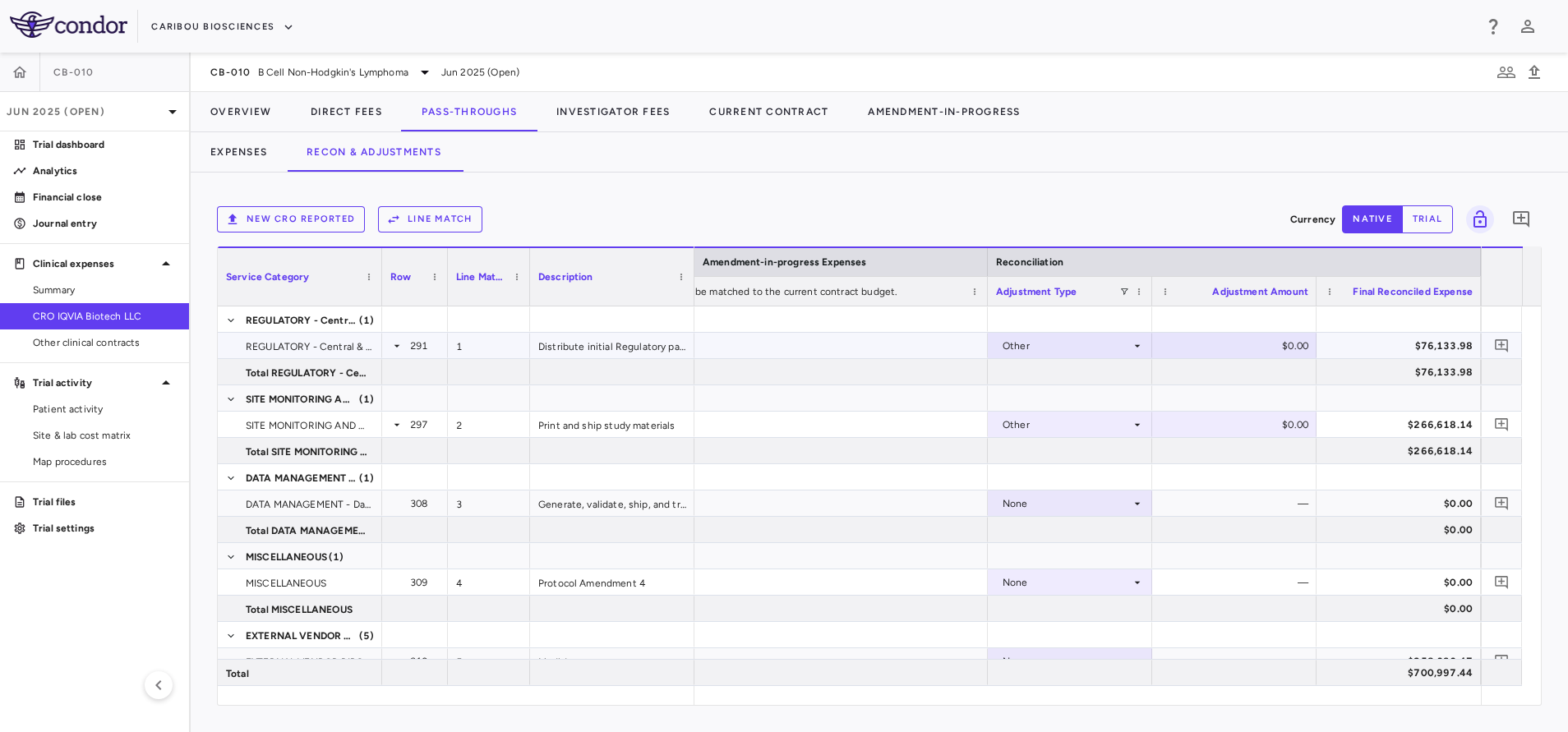 click on "$0.00" at bounding box center [1238, 346] 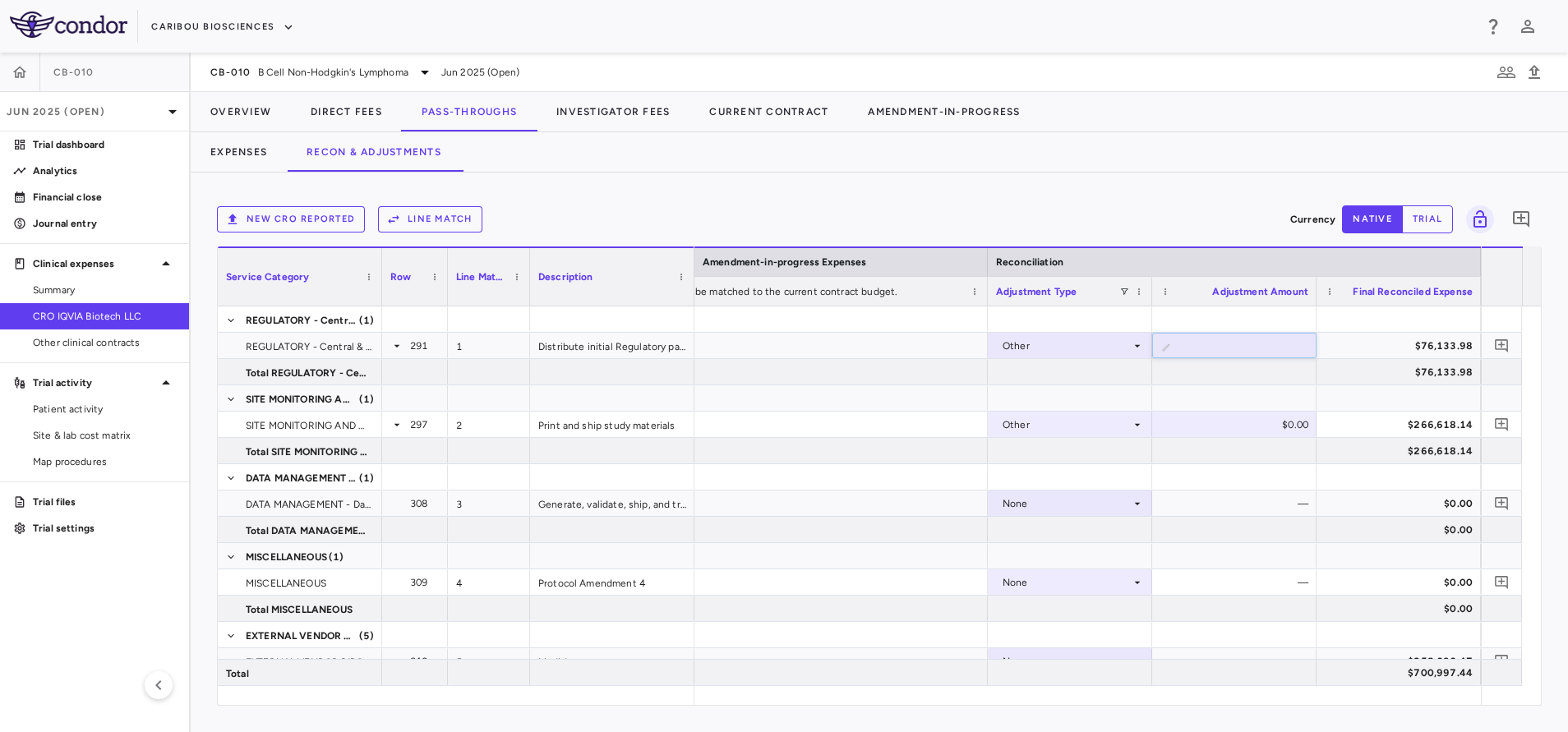 paste on "********" 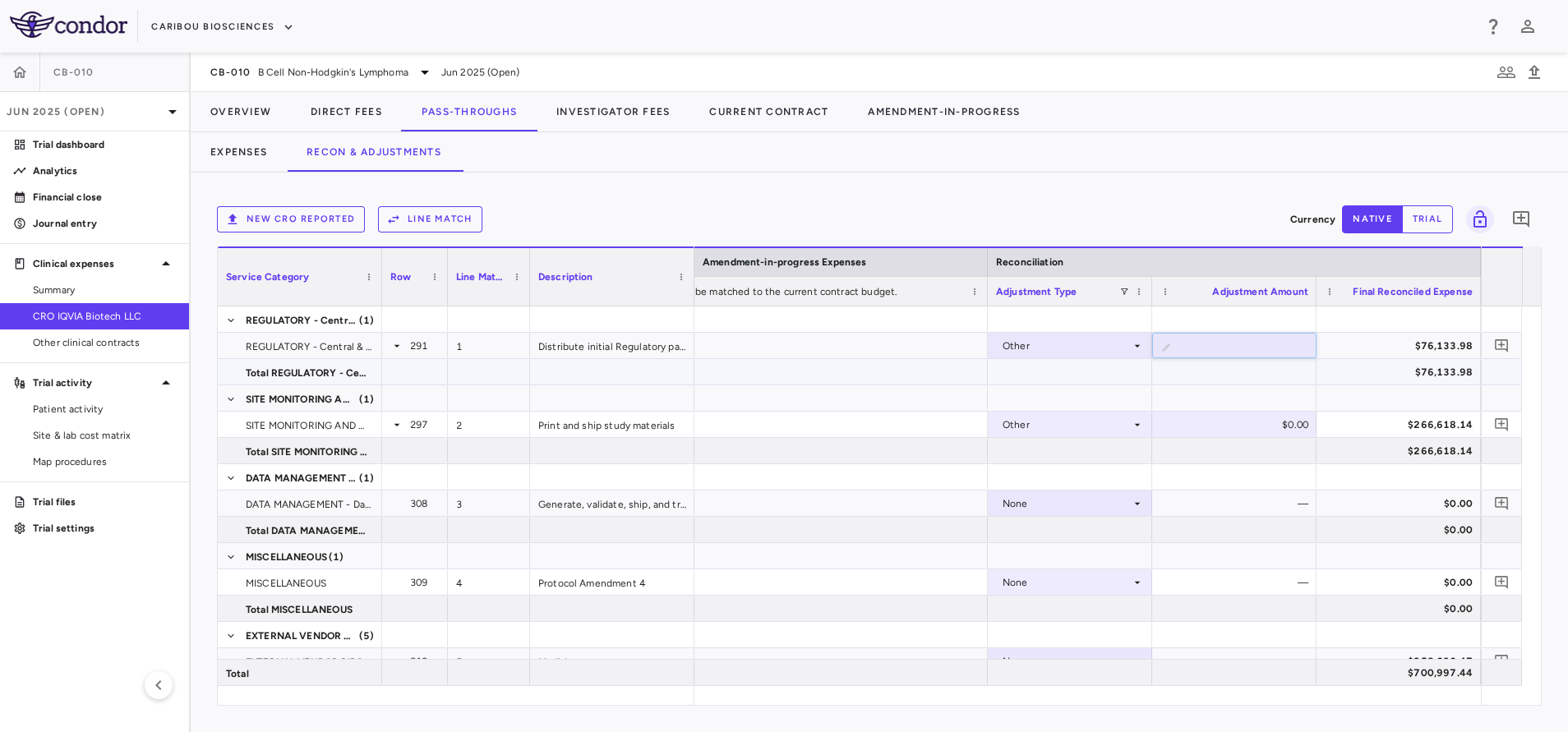 type on "********" 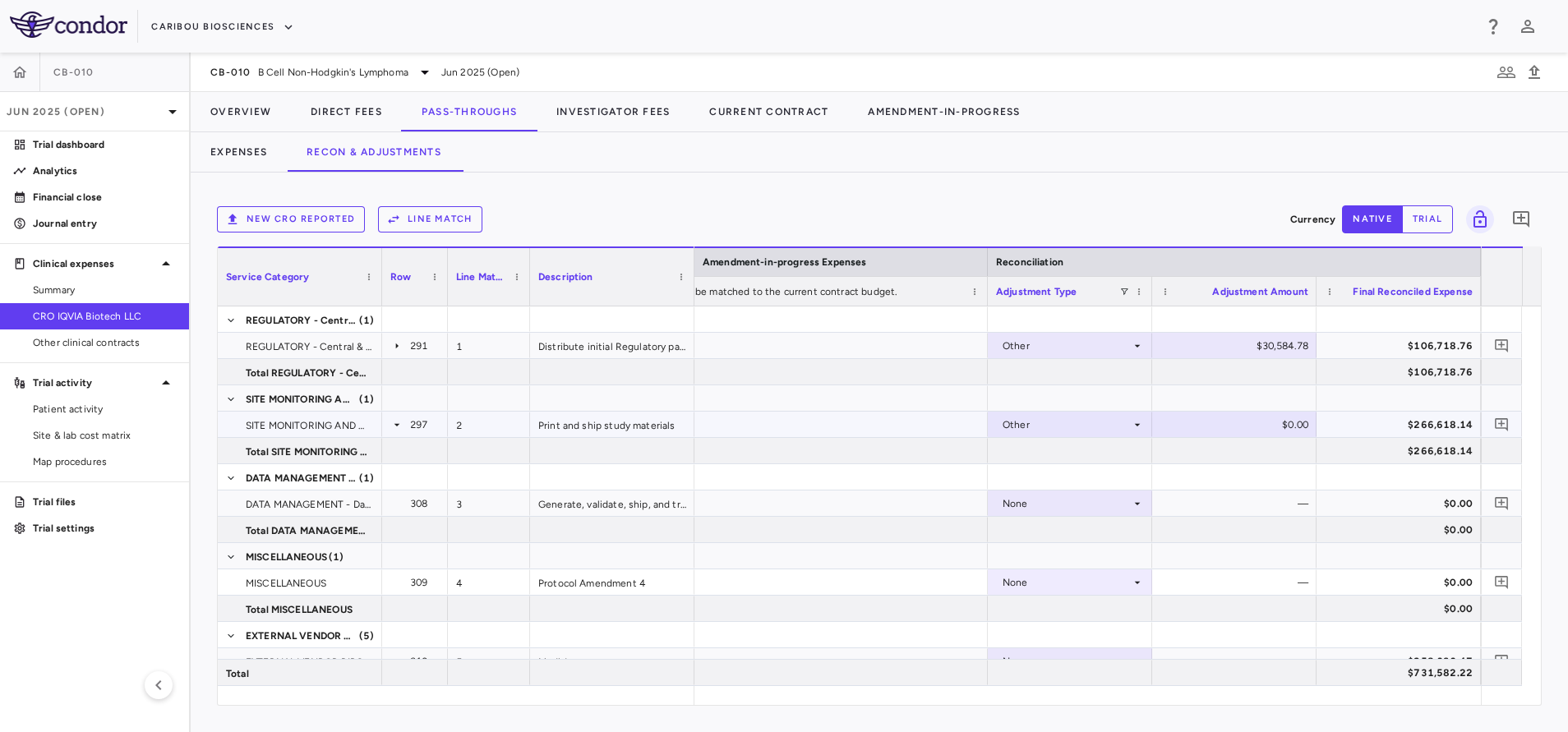 click on "$0.00" at bounding box center [1238, 425] 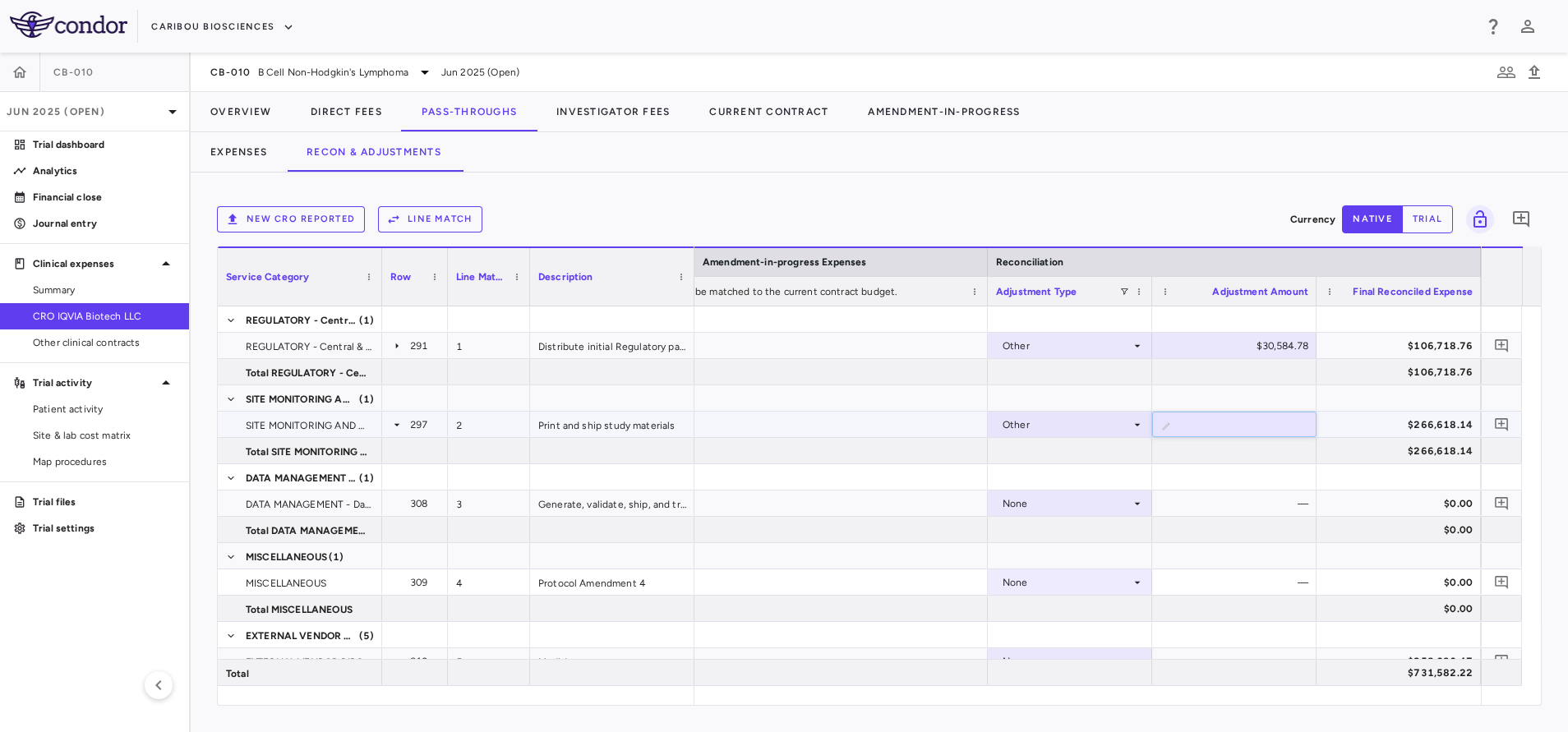 type on "*********" 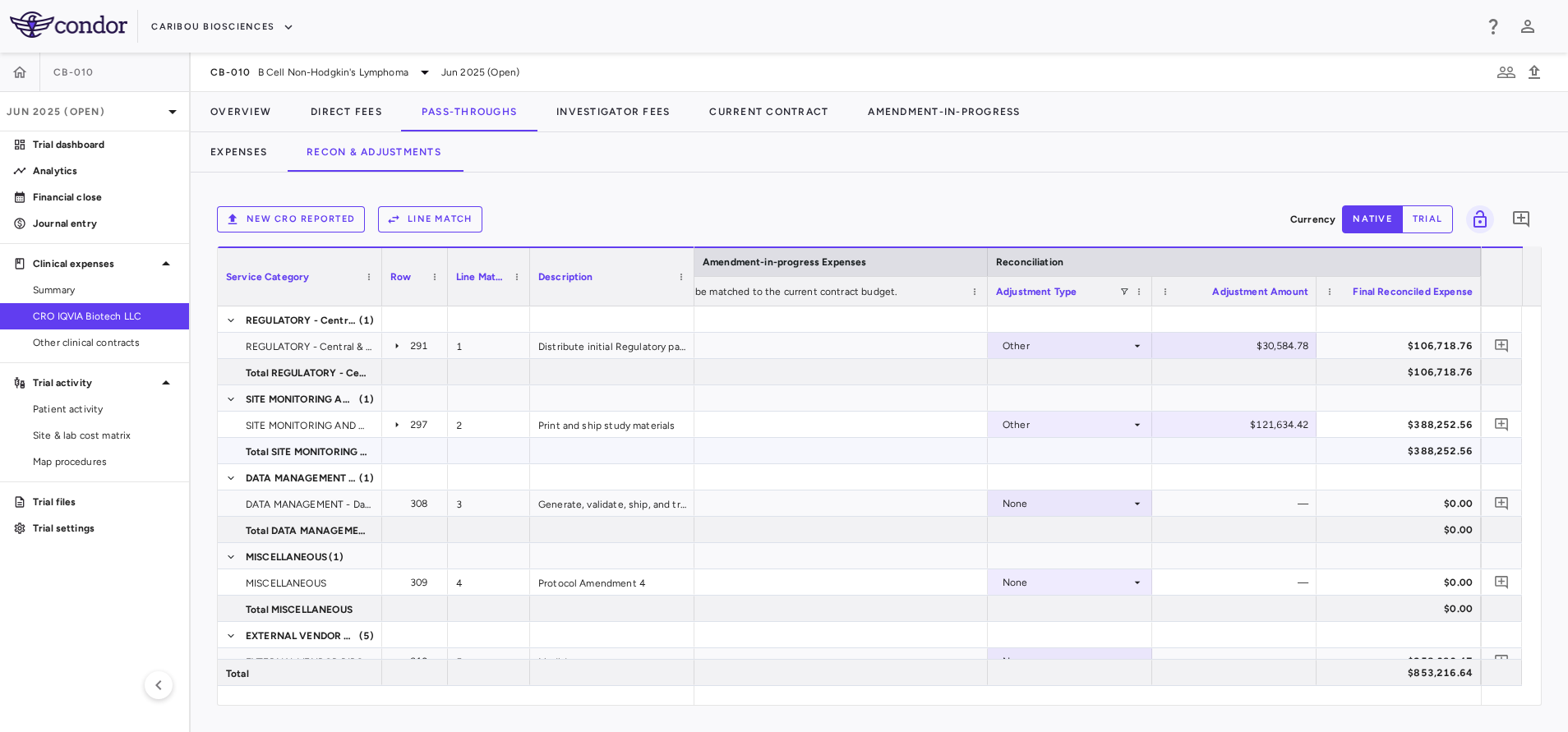 scroll, scrollTop: 225, scrollLeft: 0, axis: vertical 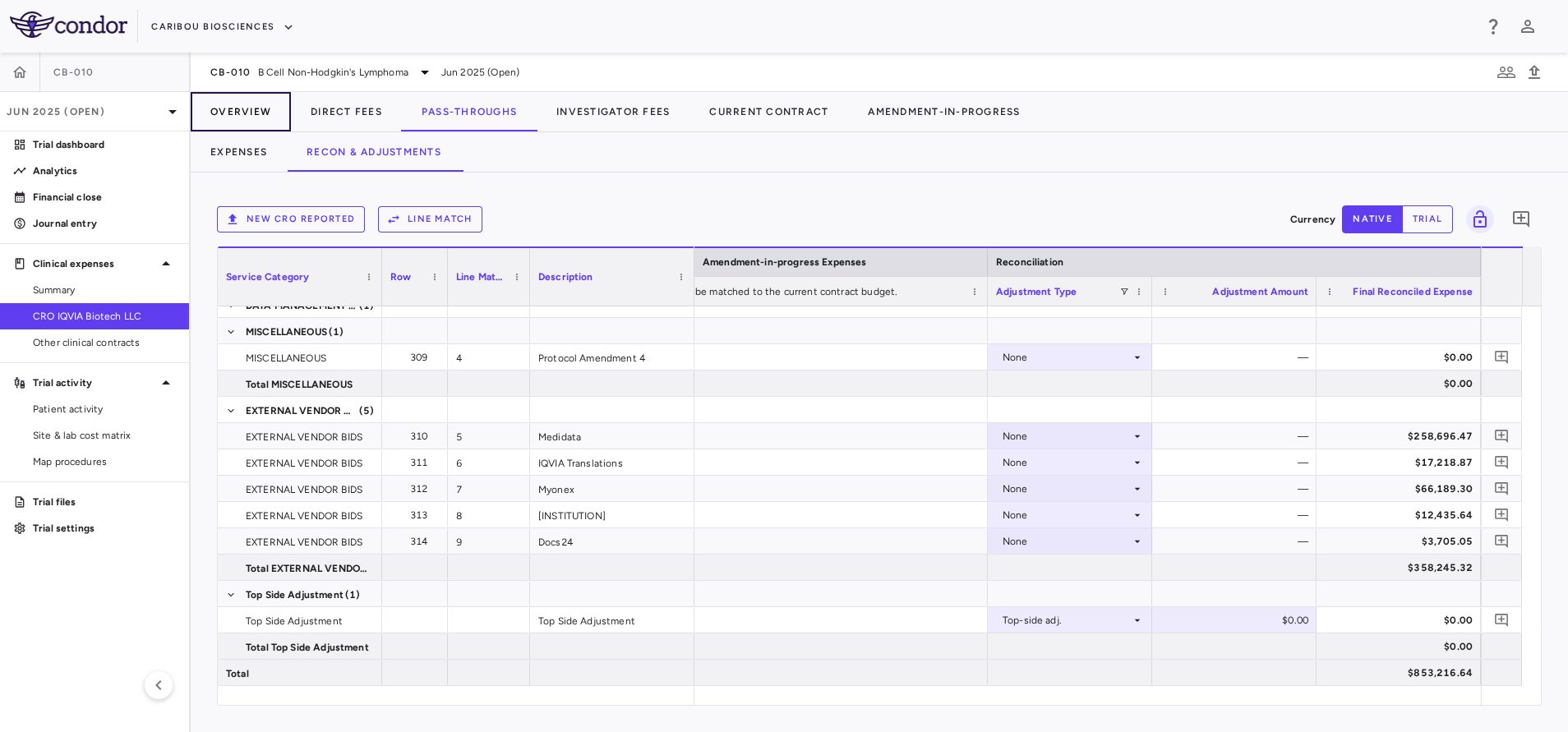 click on "Overview" at bounding box center [241, 112] 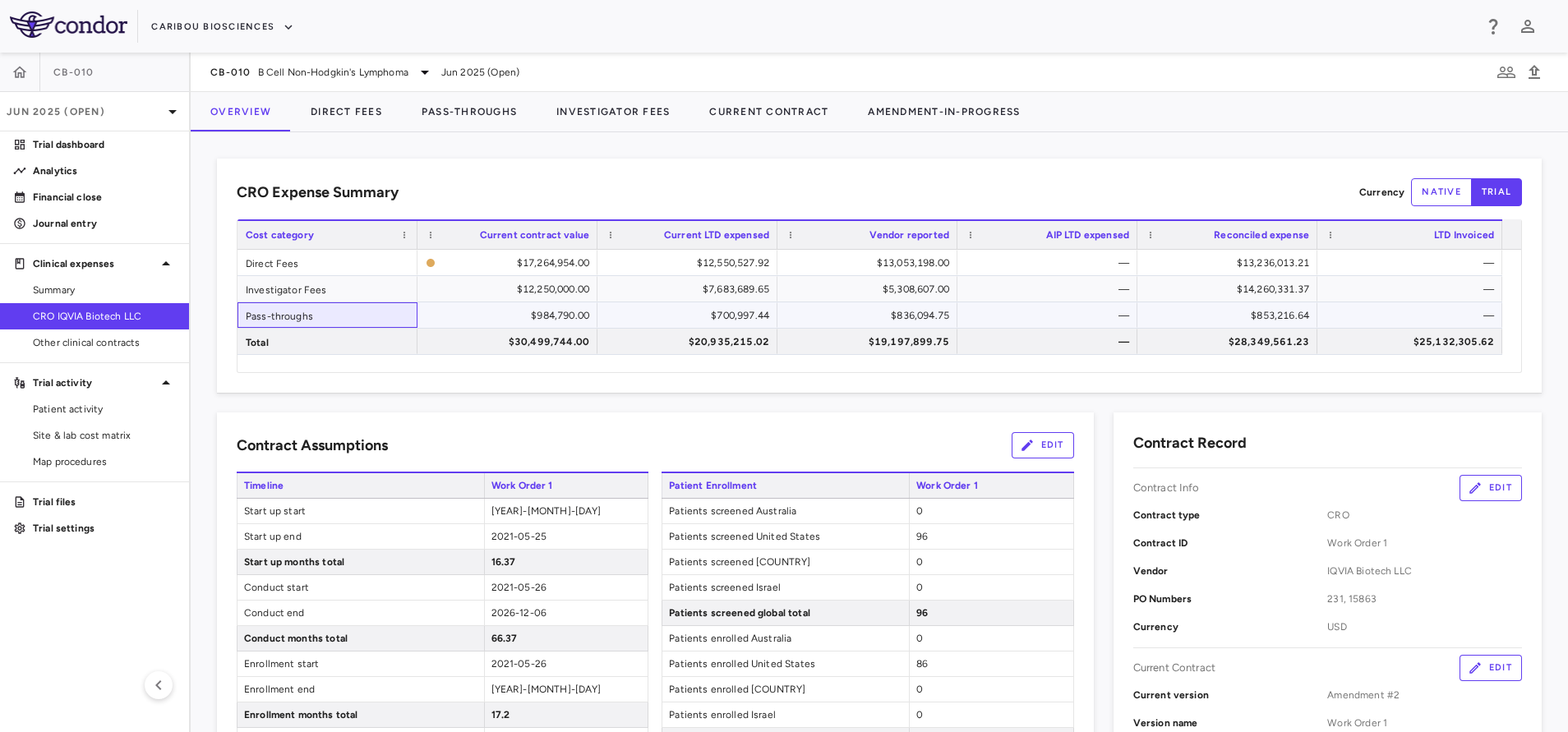 click on "Pass-throughs" at bounding box center [327, 315] 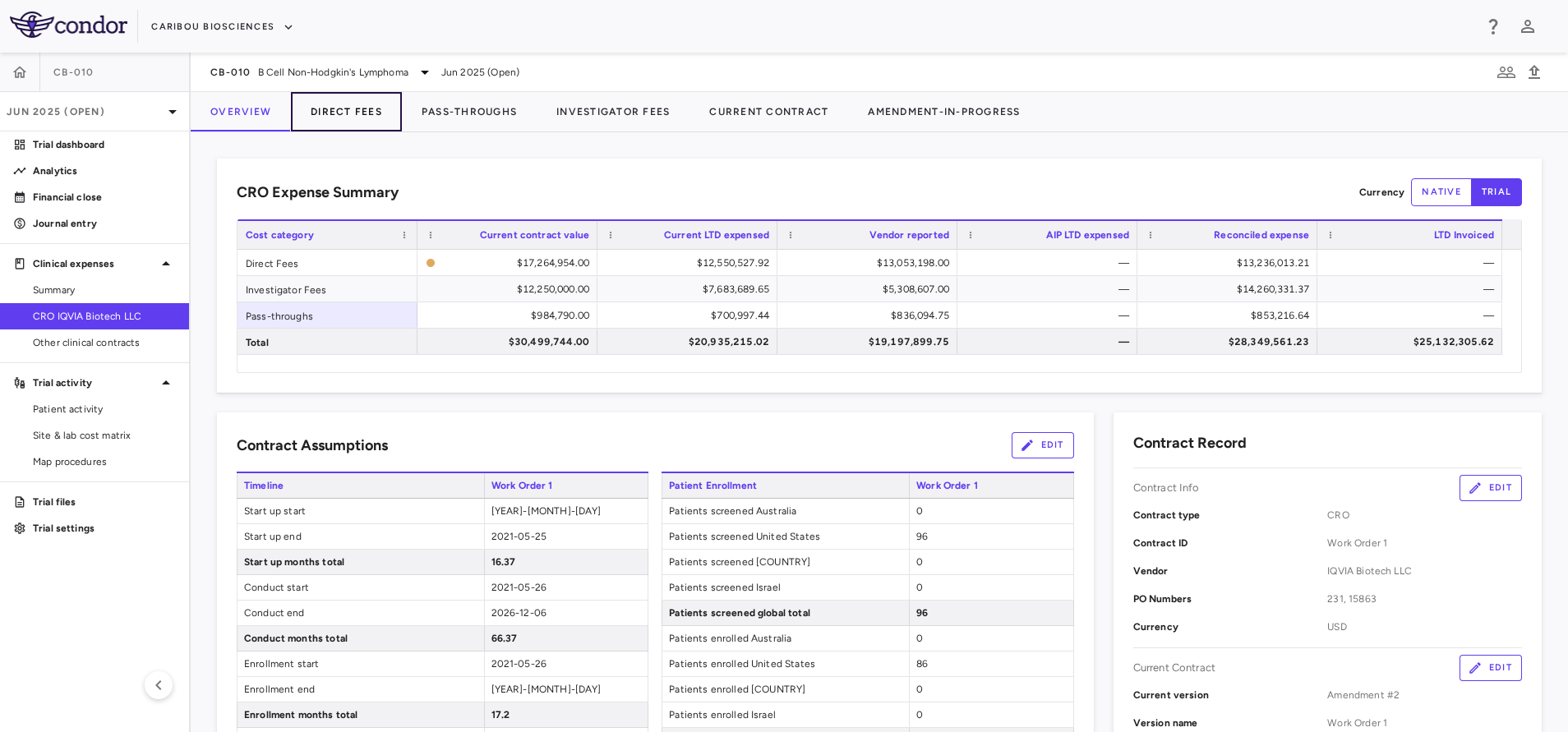 click on "Direct Fees" at bounding box center [346, 112] 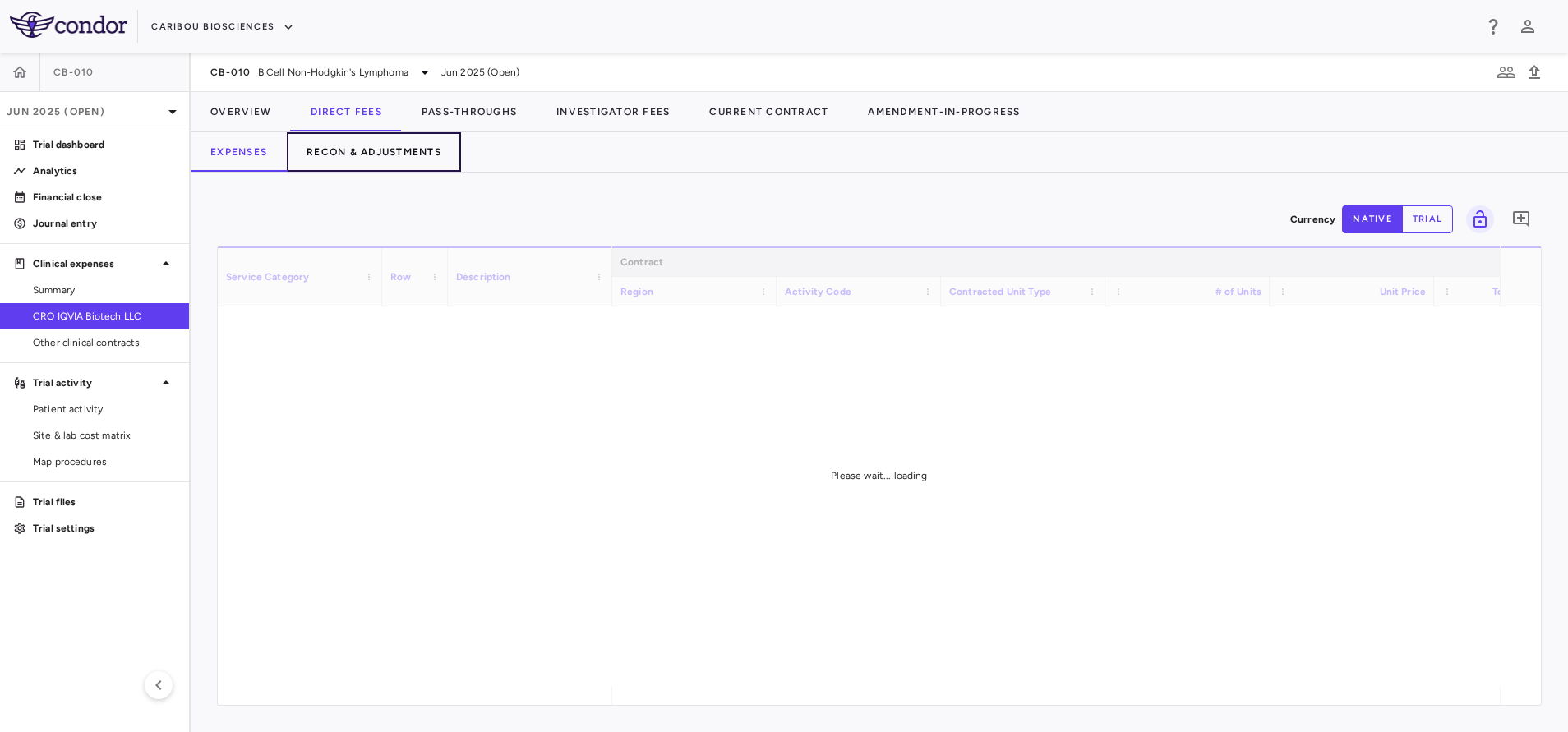 click on "Recon & Adjustments" at bounding box center (374, 152) 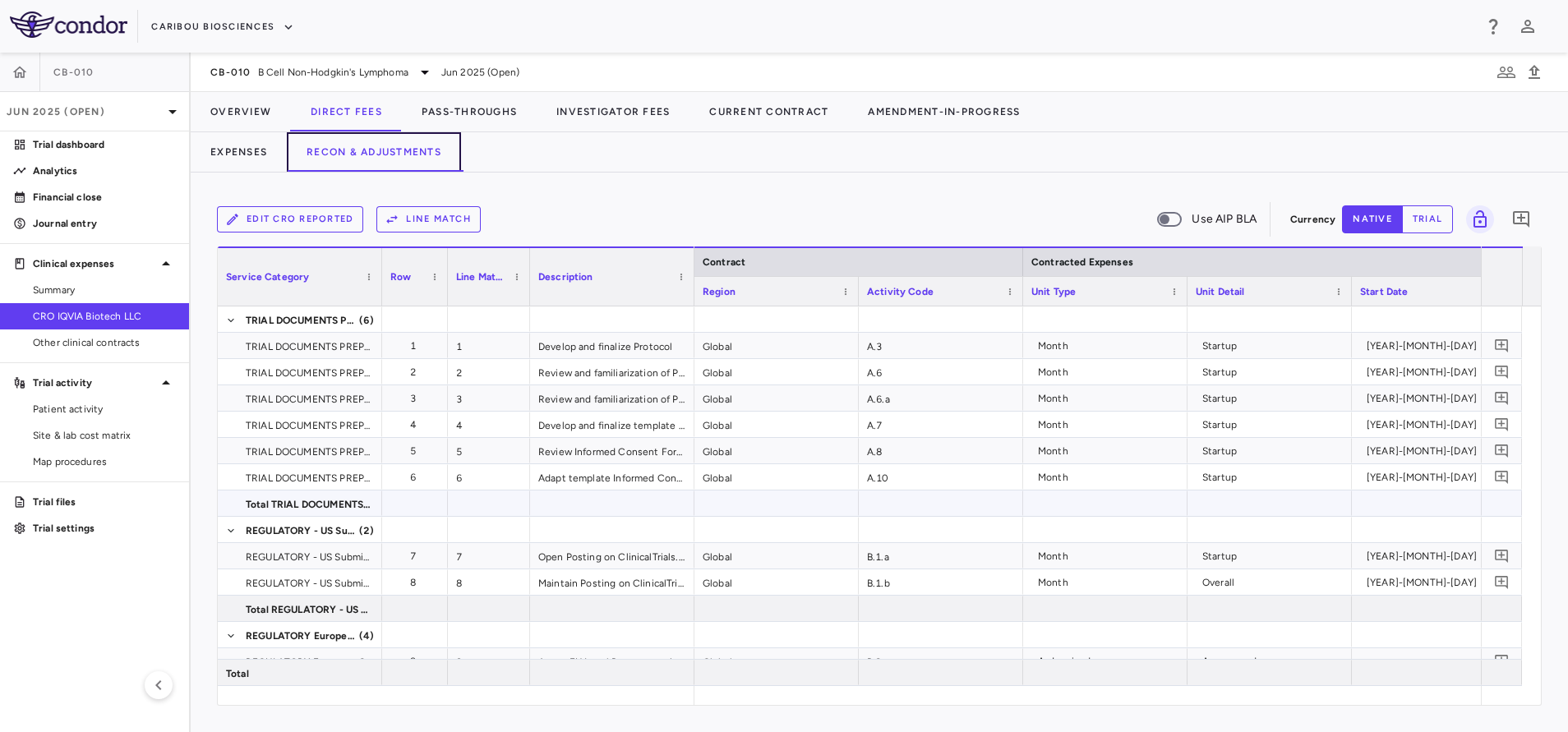 type 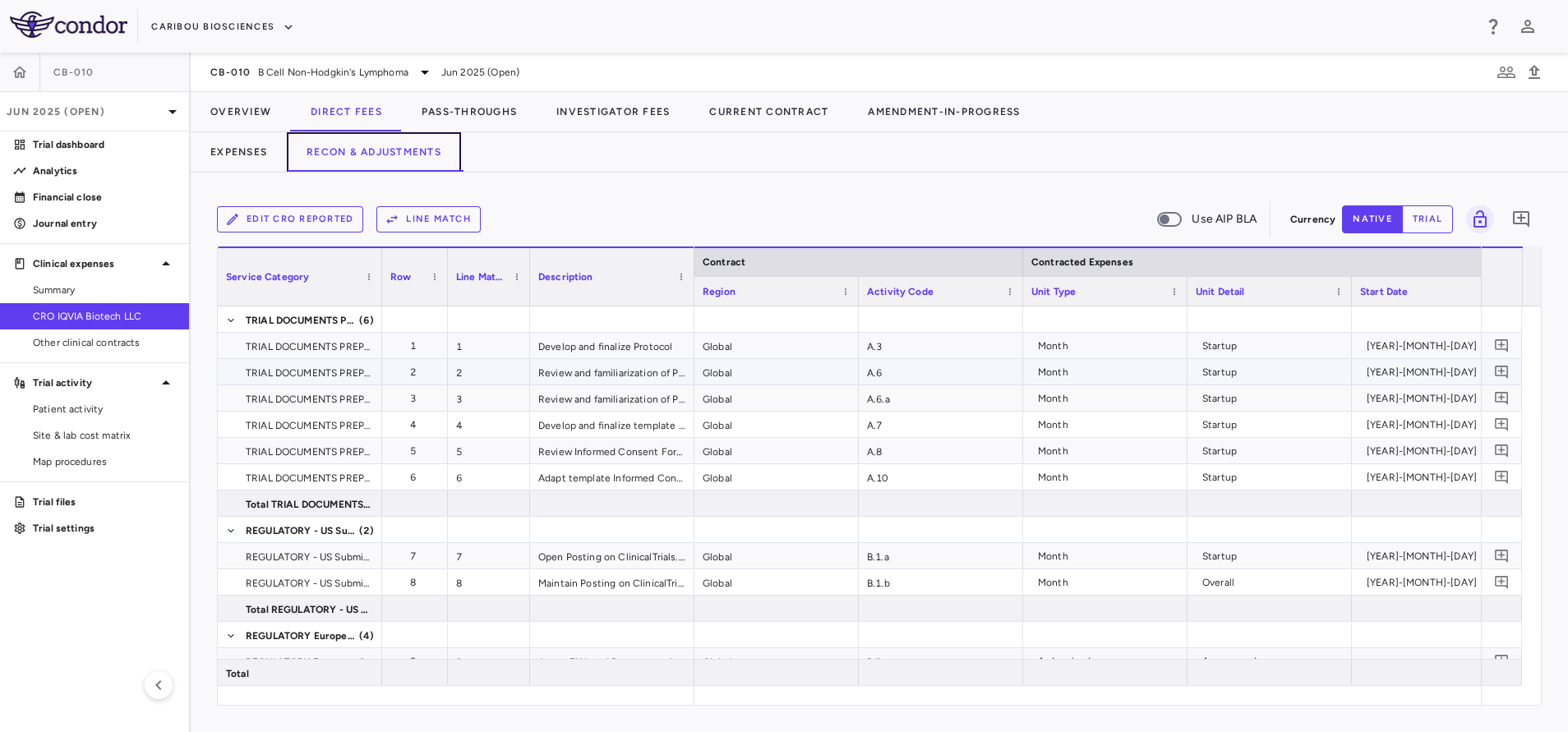 scroll, scrollTop: 113, scrollLeft: 0, axis: vertical 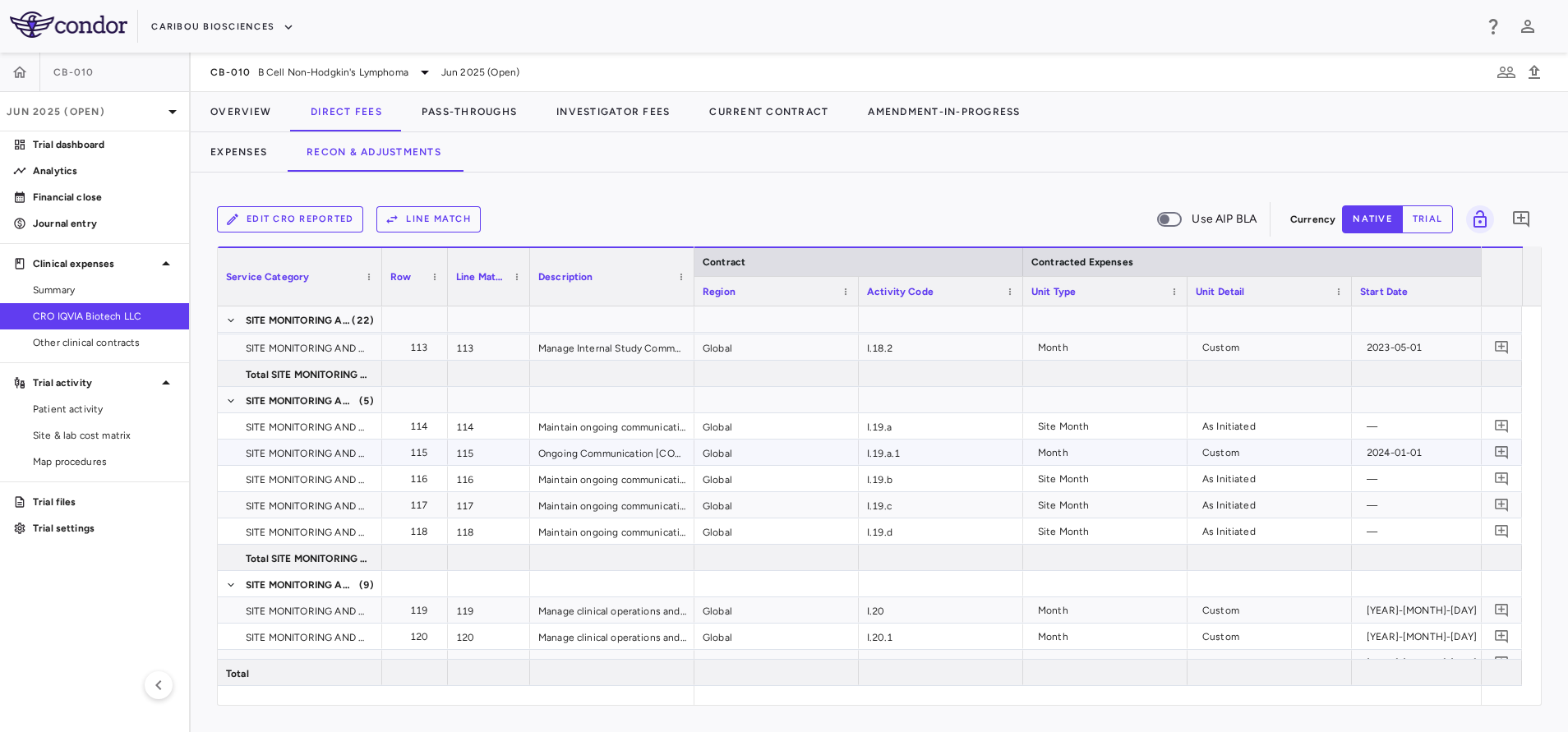click on "I.19.a.1" at bounding box center [941, 452] 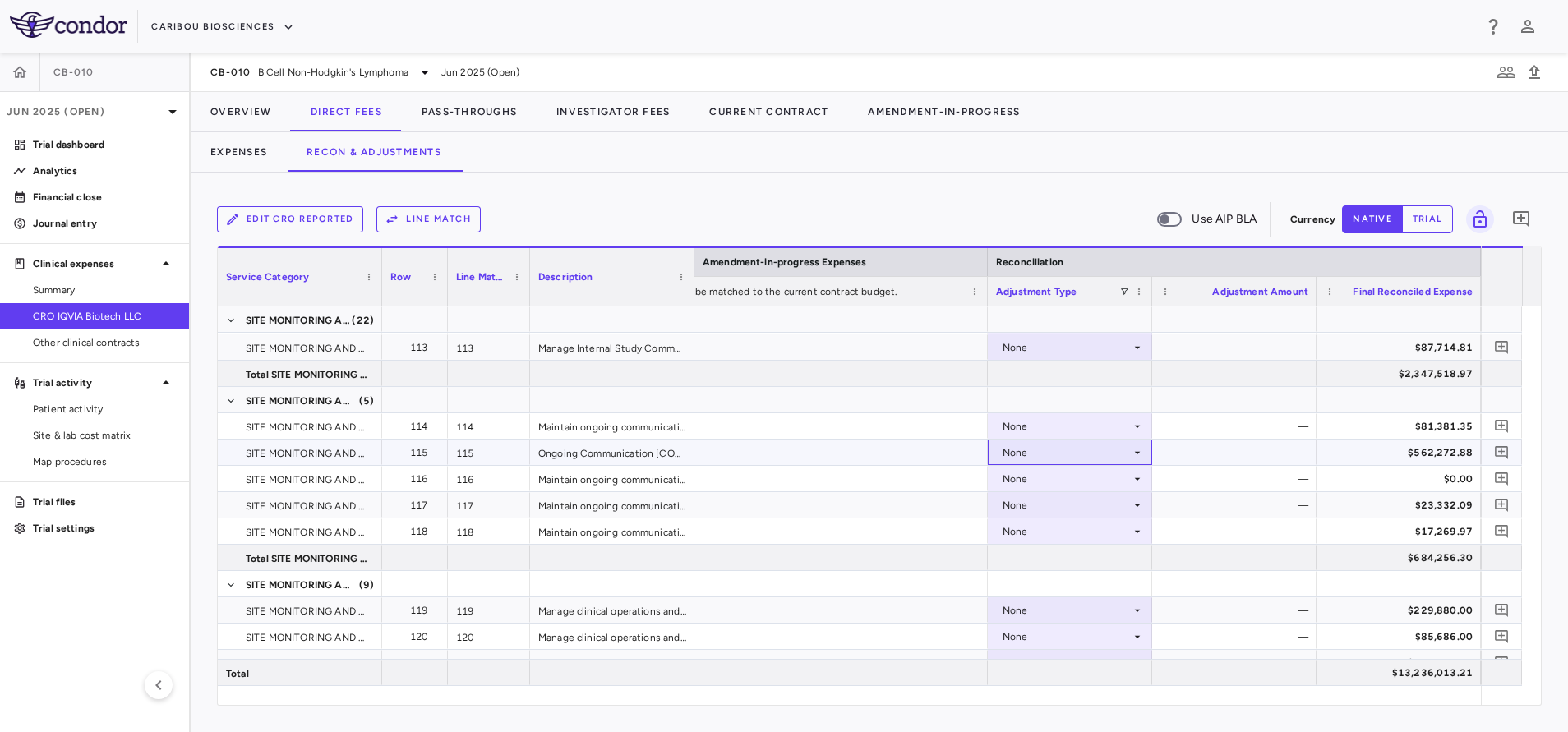 click on "None" at bounding box center [1067, 453] 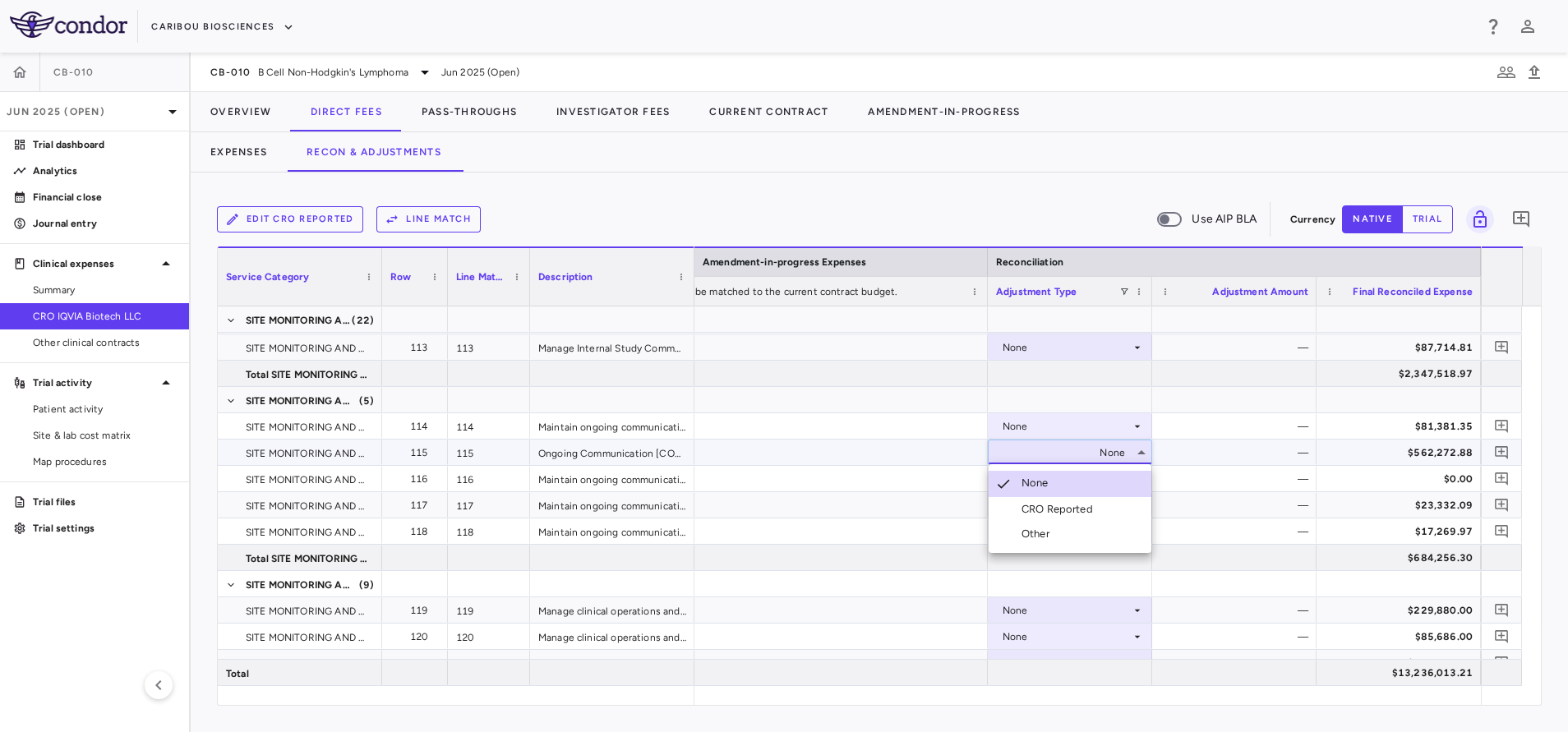 click on "CRO Reported" at bounding box center (1060, 509) 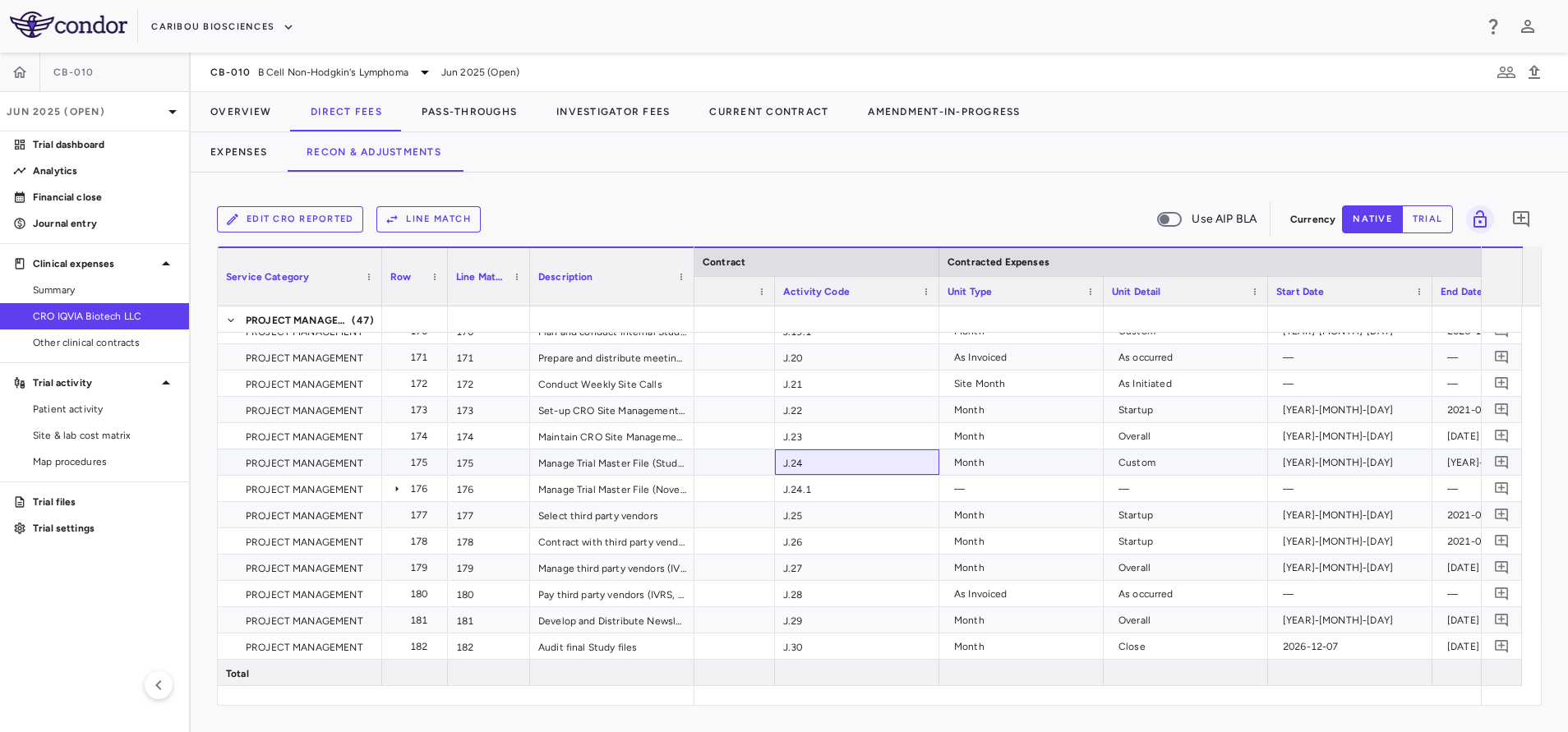 click on "J.24" at bounding box center [857, 462] 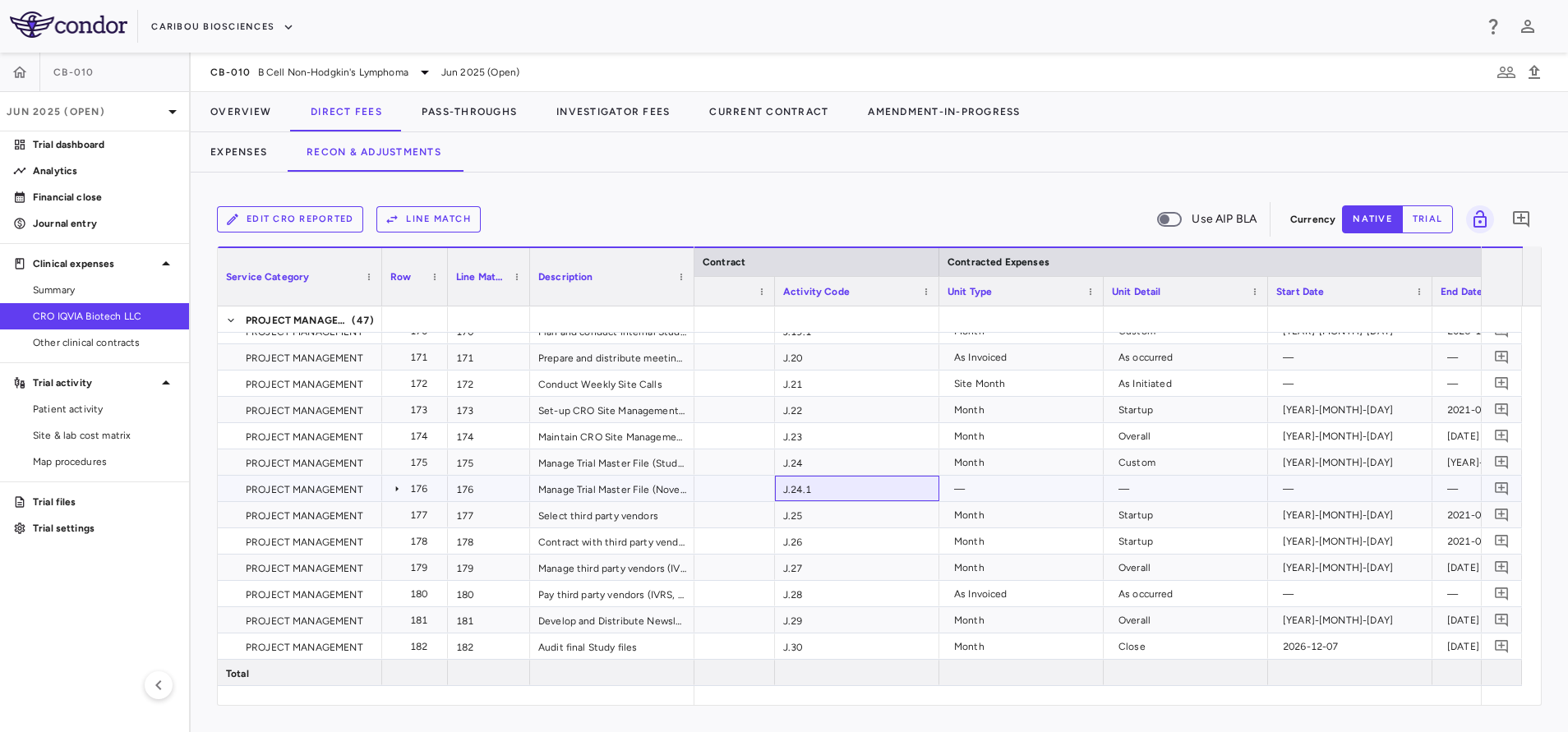 click on "J.24.1" at bounding box center (857, 488) 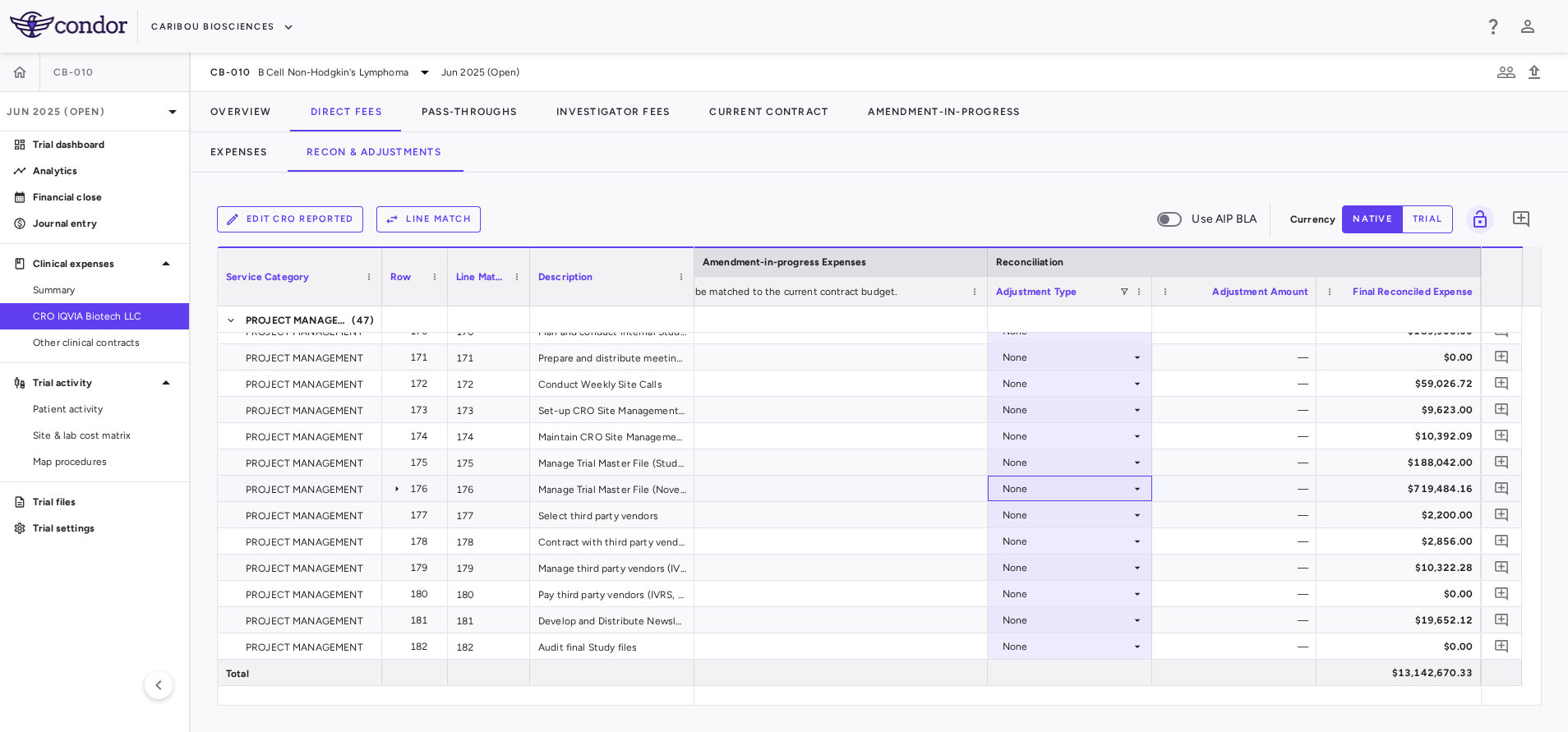 click on "None" at bounding box center (1067, 489) 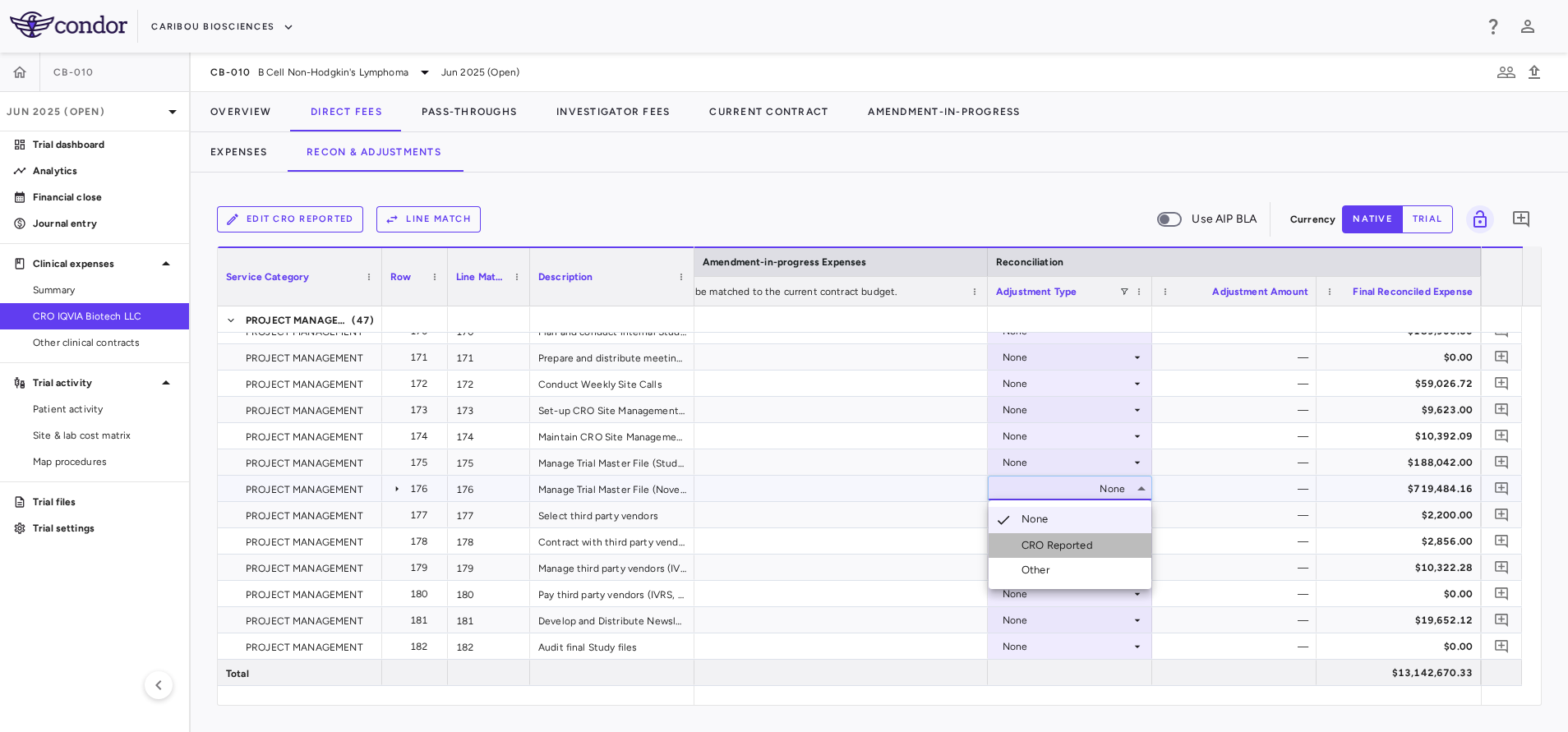 click on "CRO Reported" at bounding box center (1060, 546) 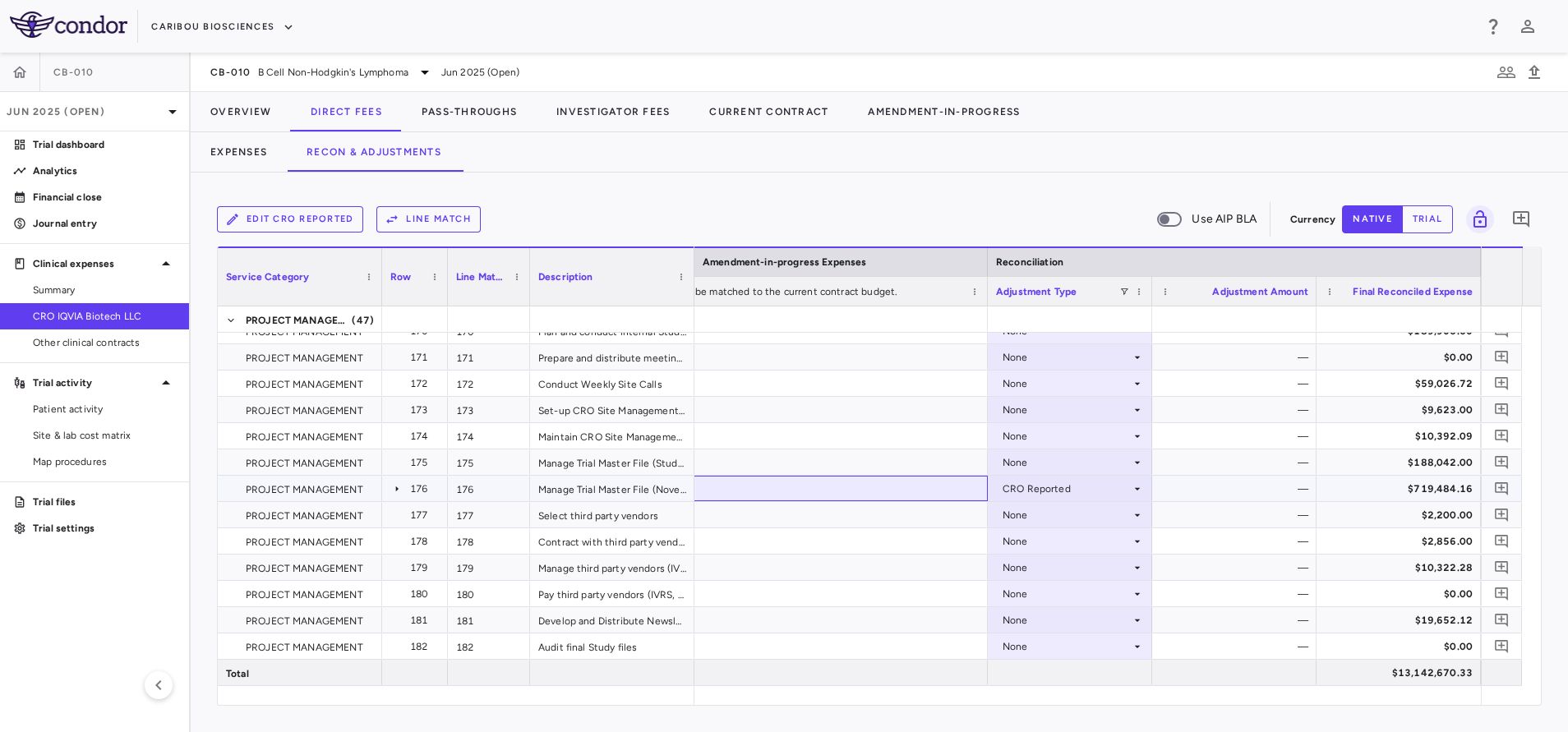 click at bounding box center [741, 488] 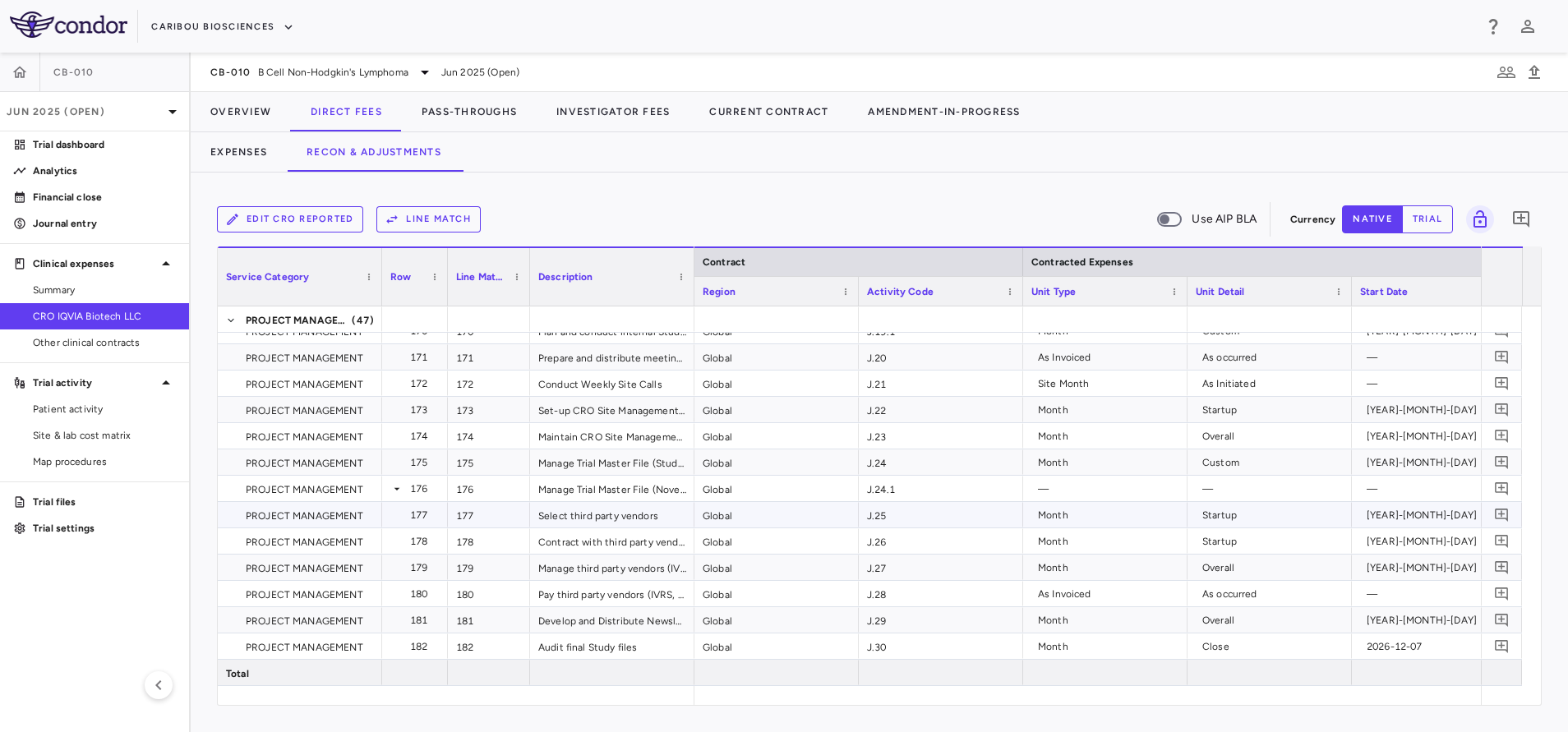 click on "J.25" at bounding box center [941, 514] 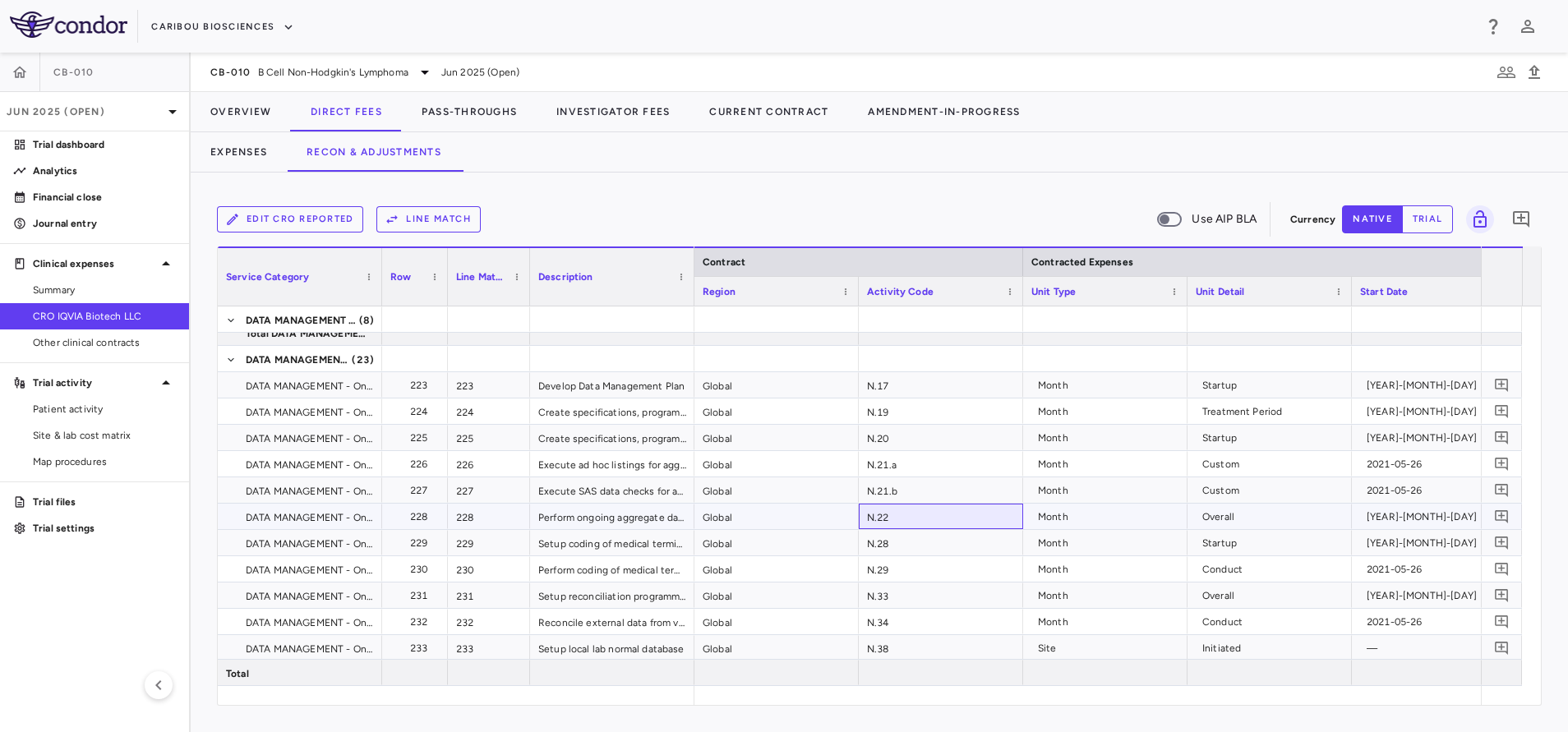 click on "N.22" at bounding box center (941, 516) 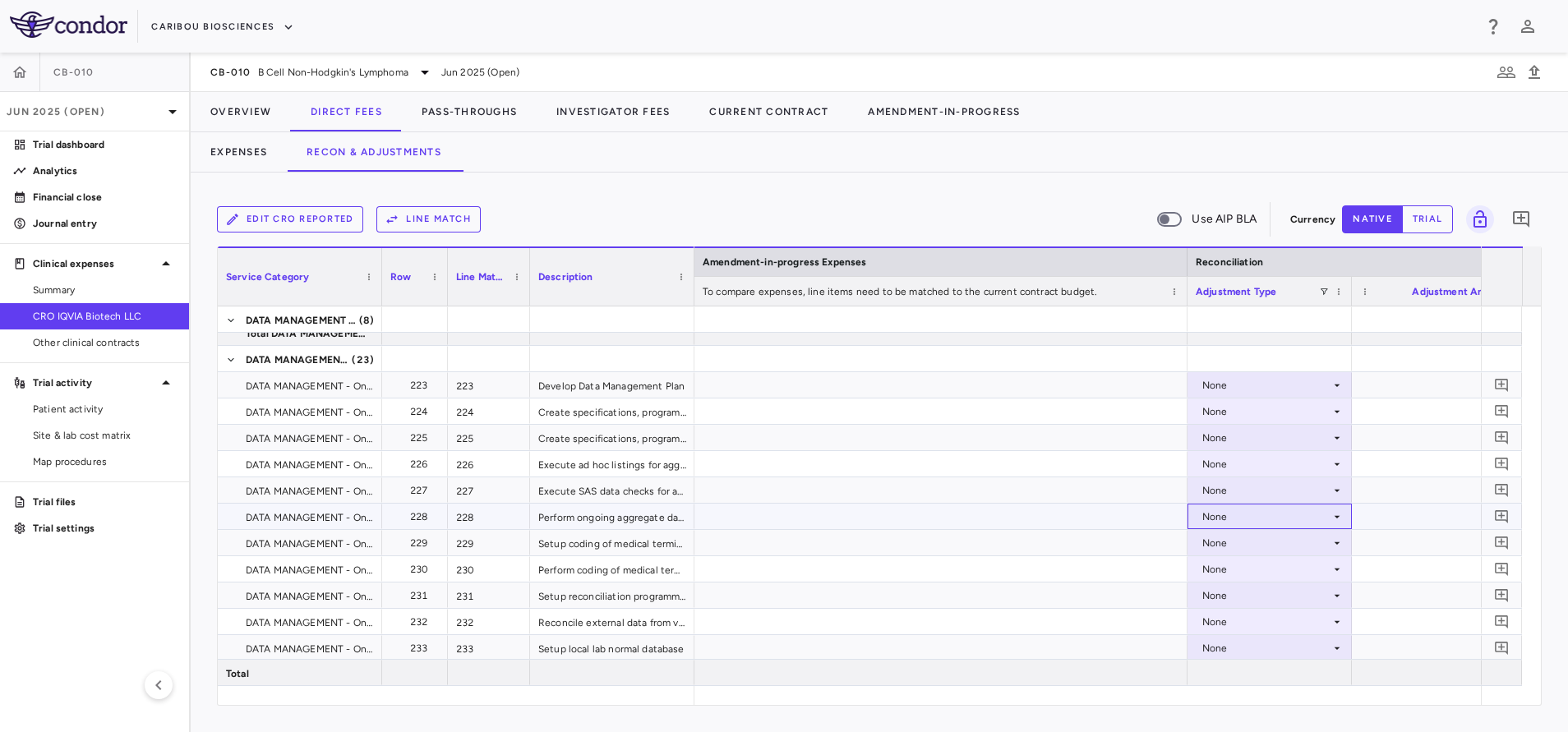 click on "None" at bounding box center (1266, 517) 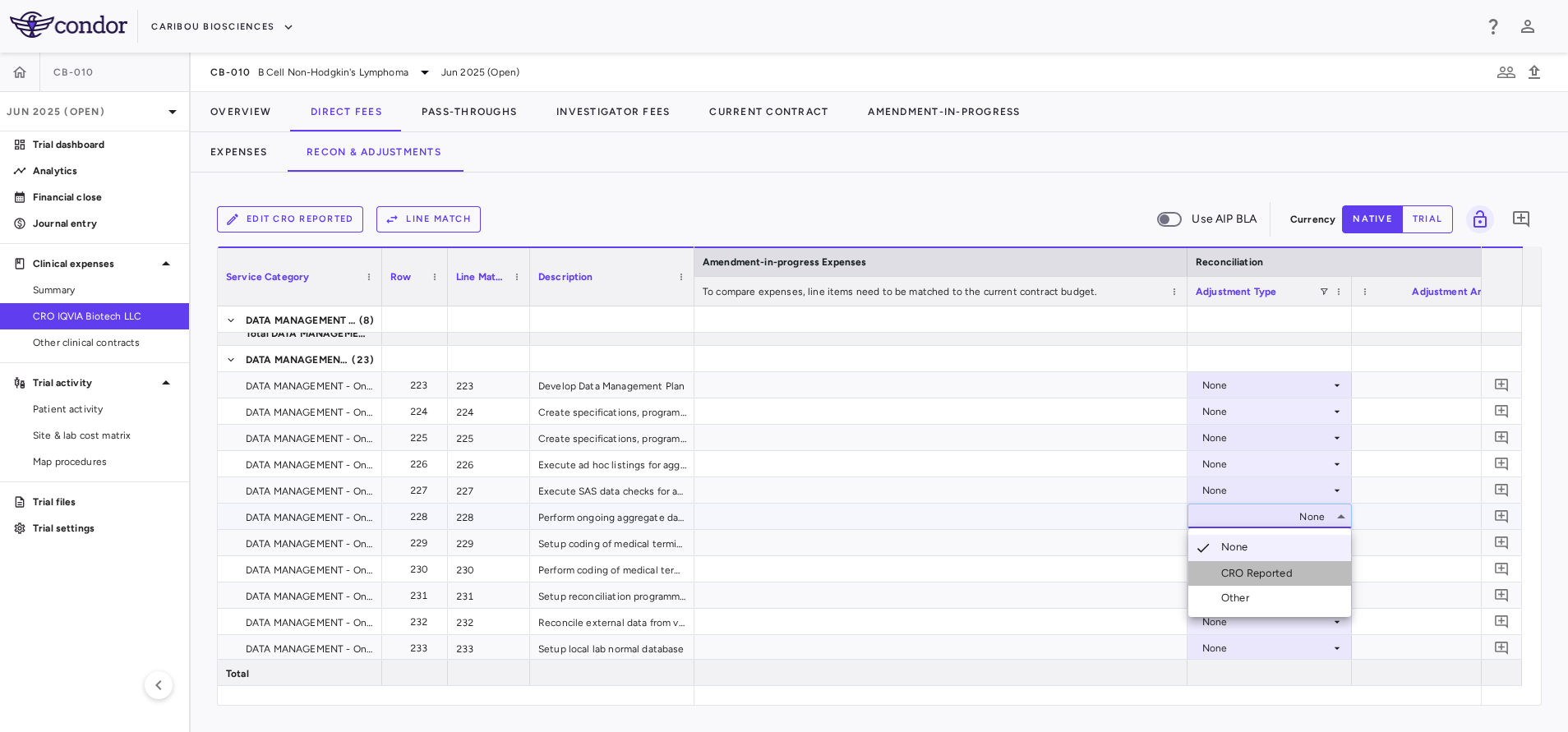 click on "CRO Reported" at bounding box center (1260, 573) 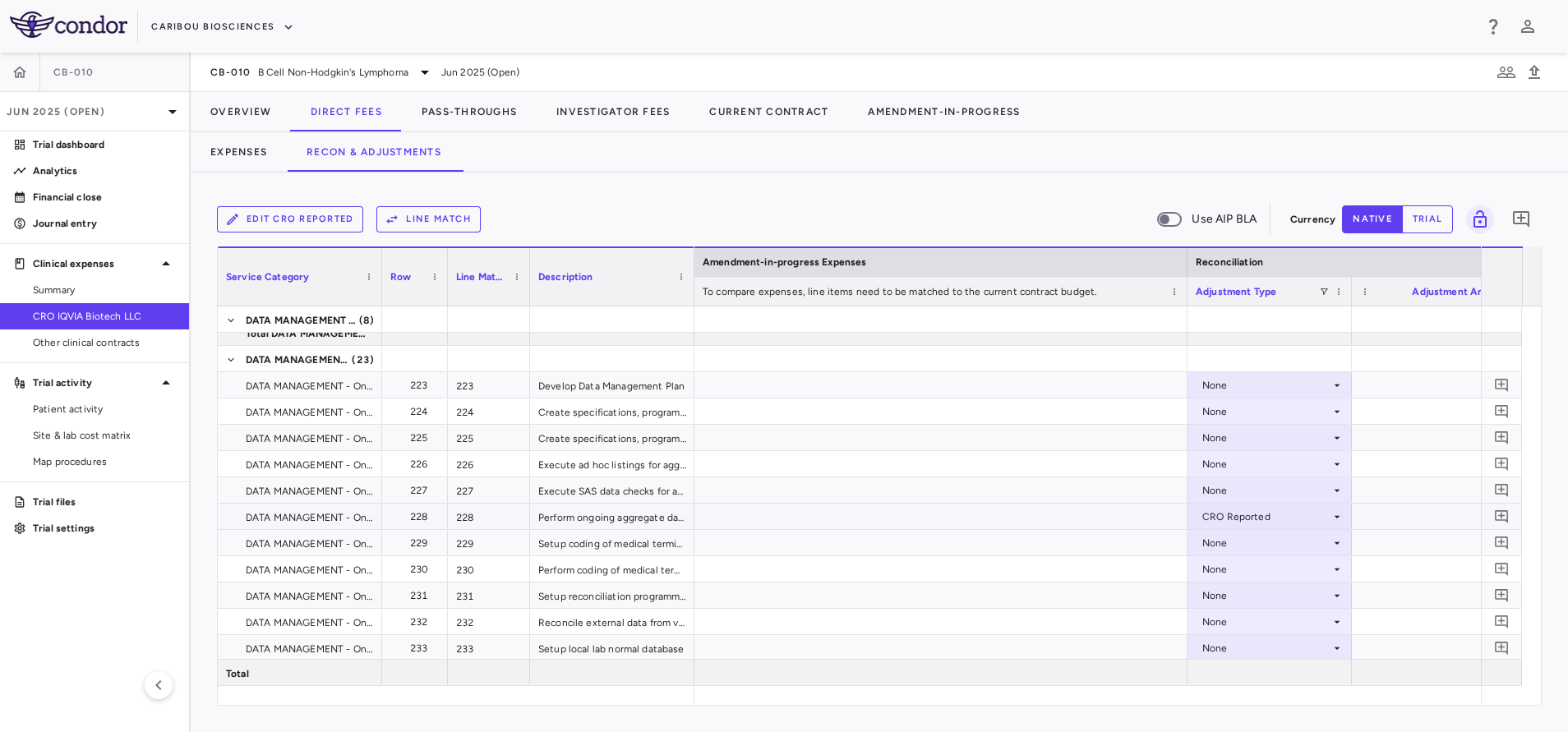 click at bounding box center [941, 516] 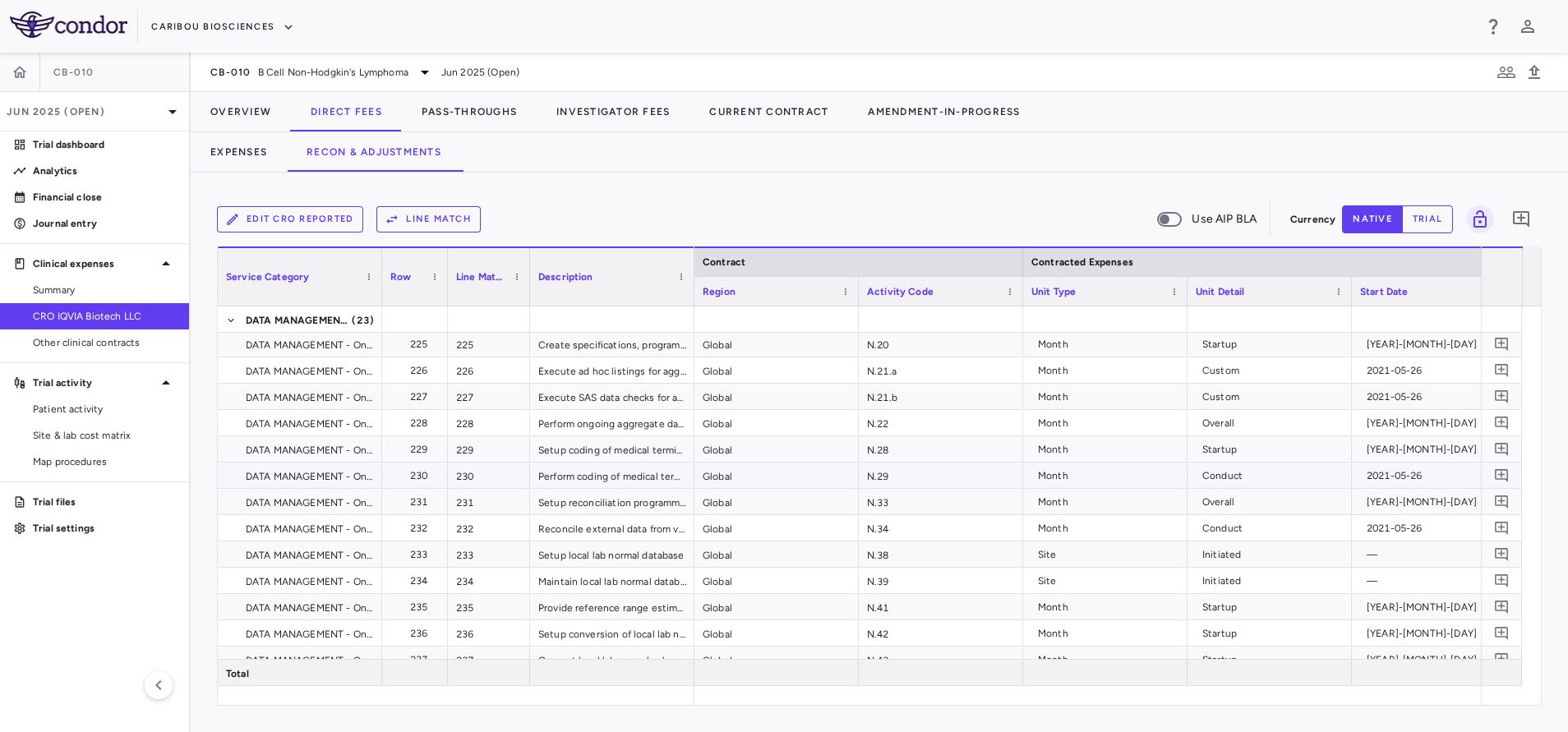click on "N.29" at bounding box center (941, 475) 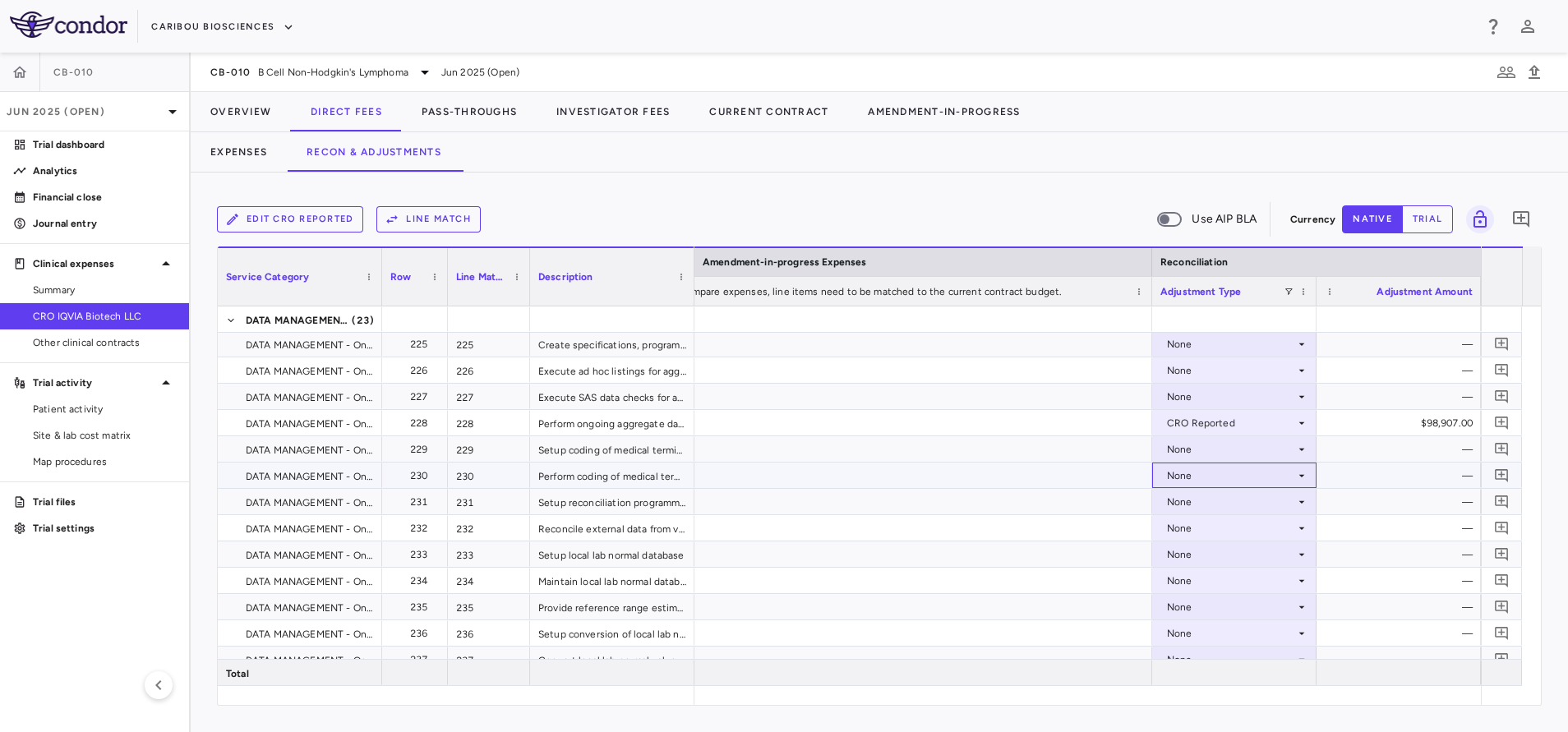 click on "None" at bounding box center [1231, 476] 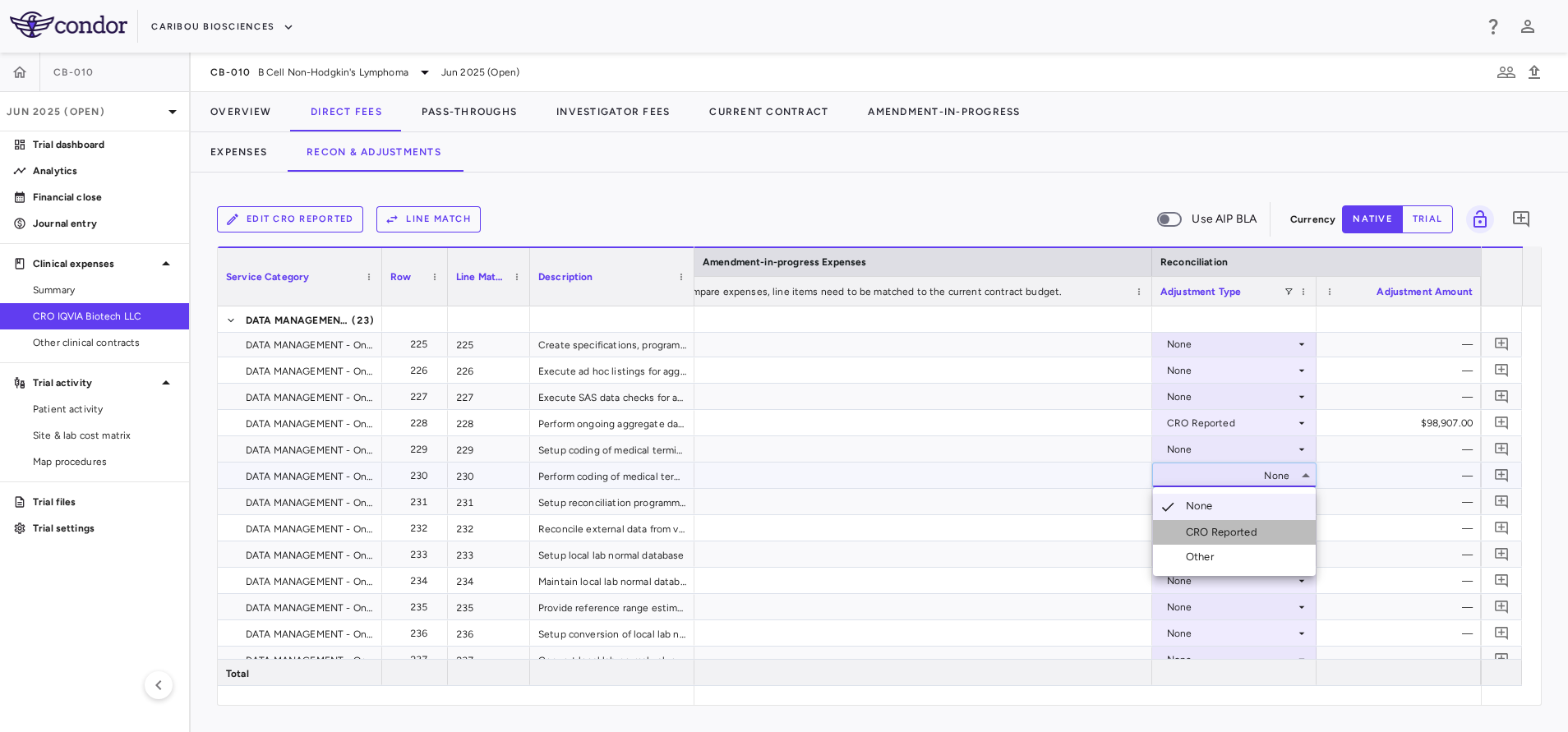 click on "CRO Reported" at bounding box center [1224, 532] 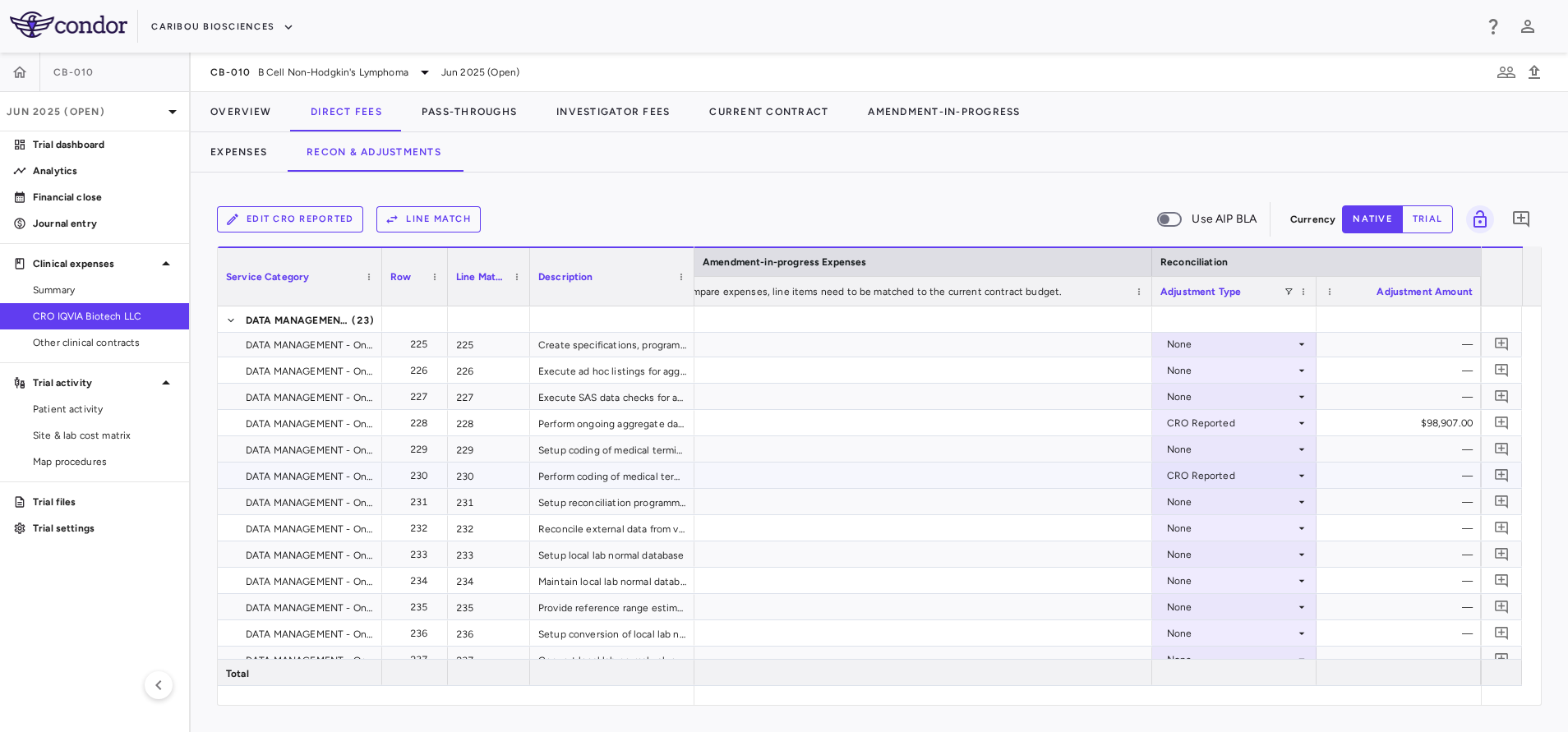 click at bounding box center [906, 475] 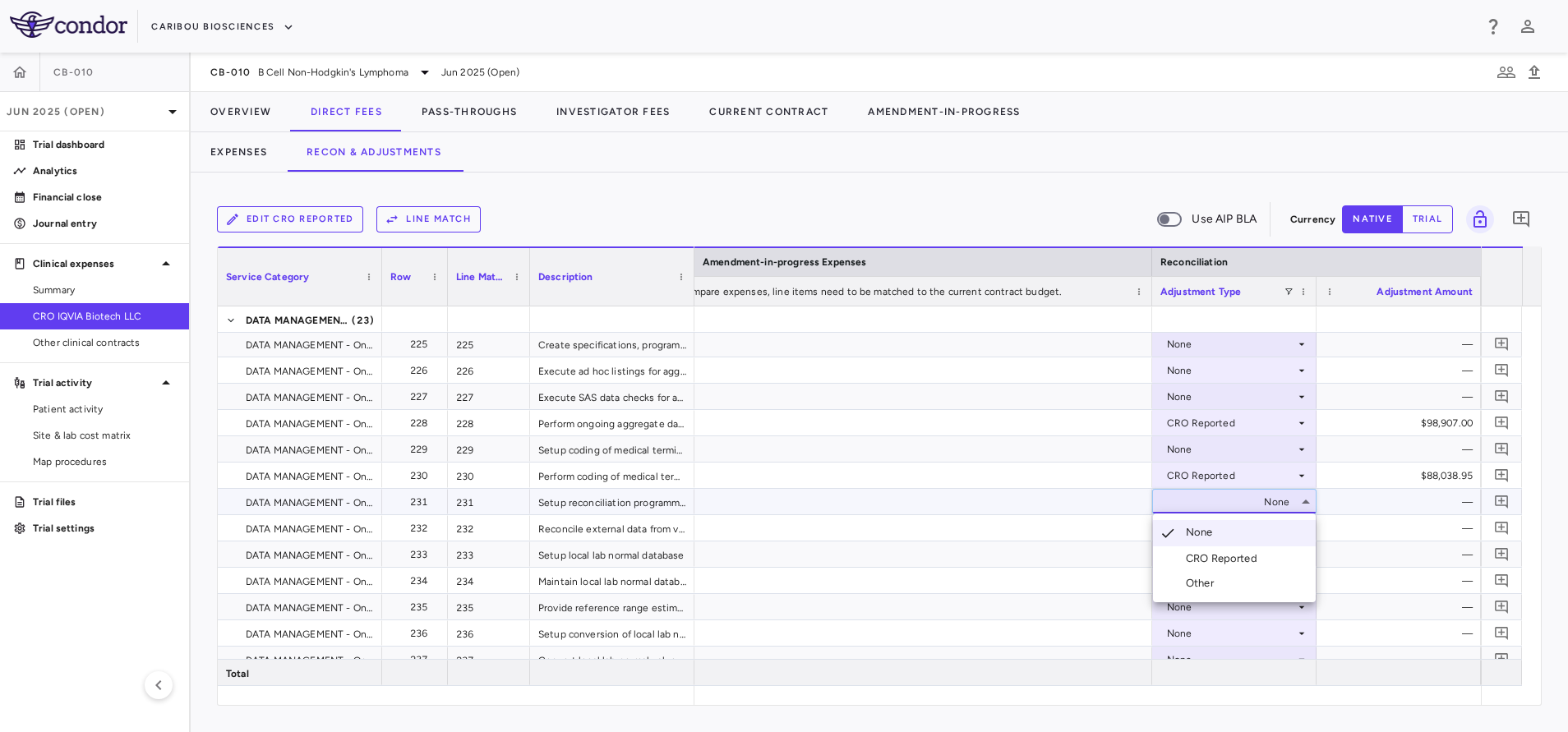 click at bounding box center [784, 366] 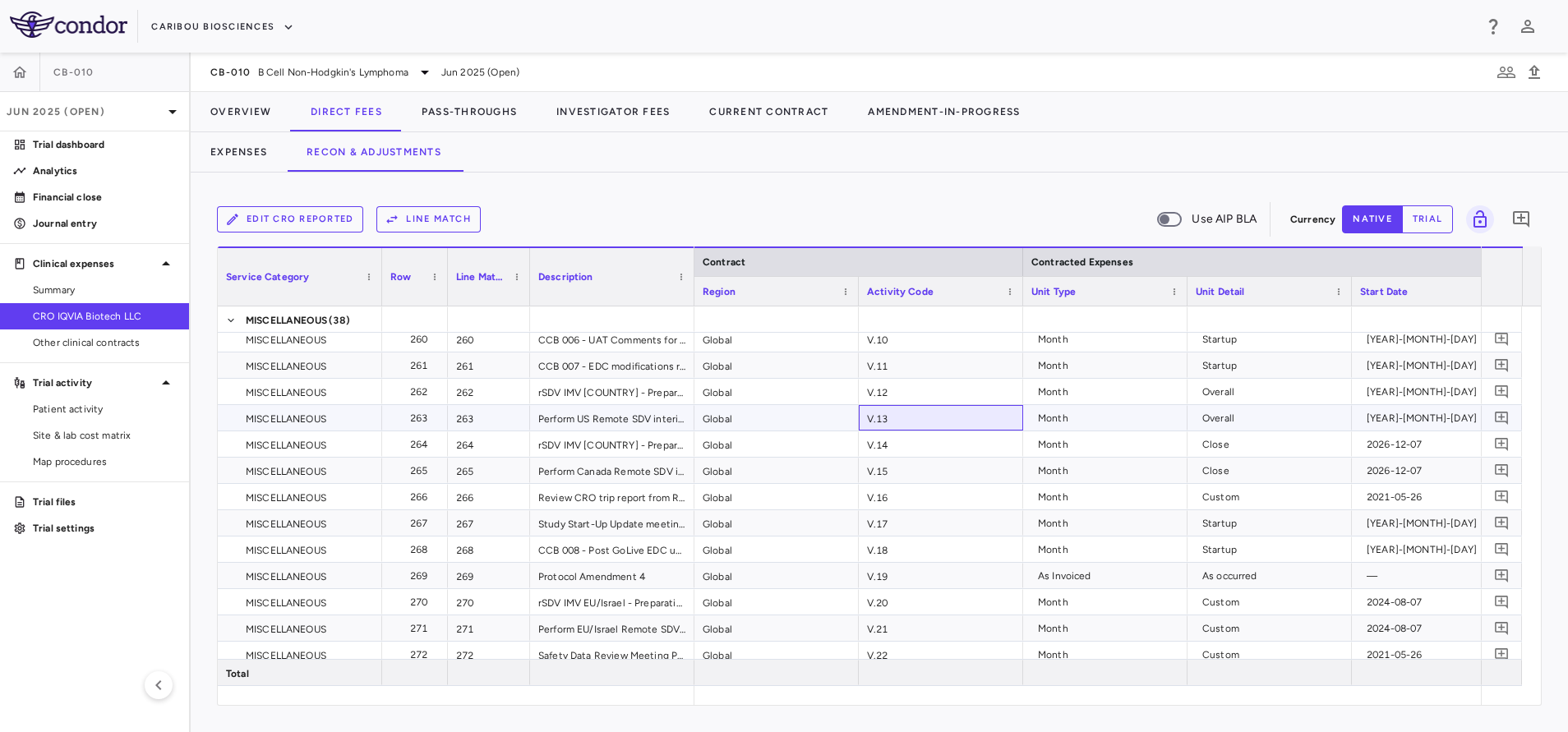 click on "V.13" at bounding box center (941, 417) 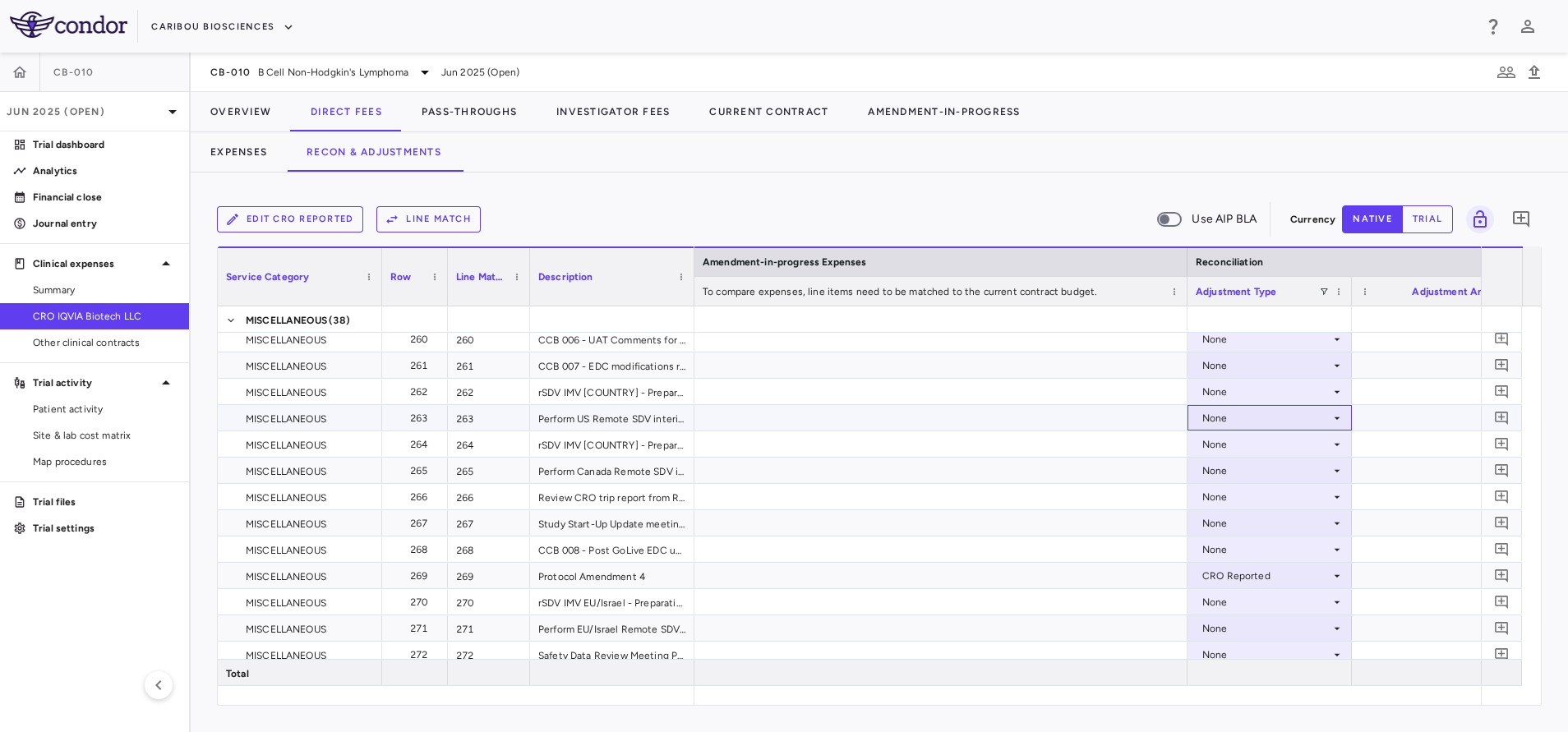 click on "None" at bounding box center [1266, 418] 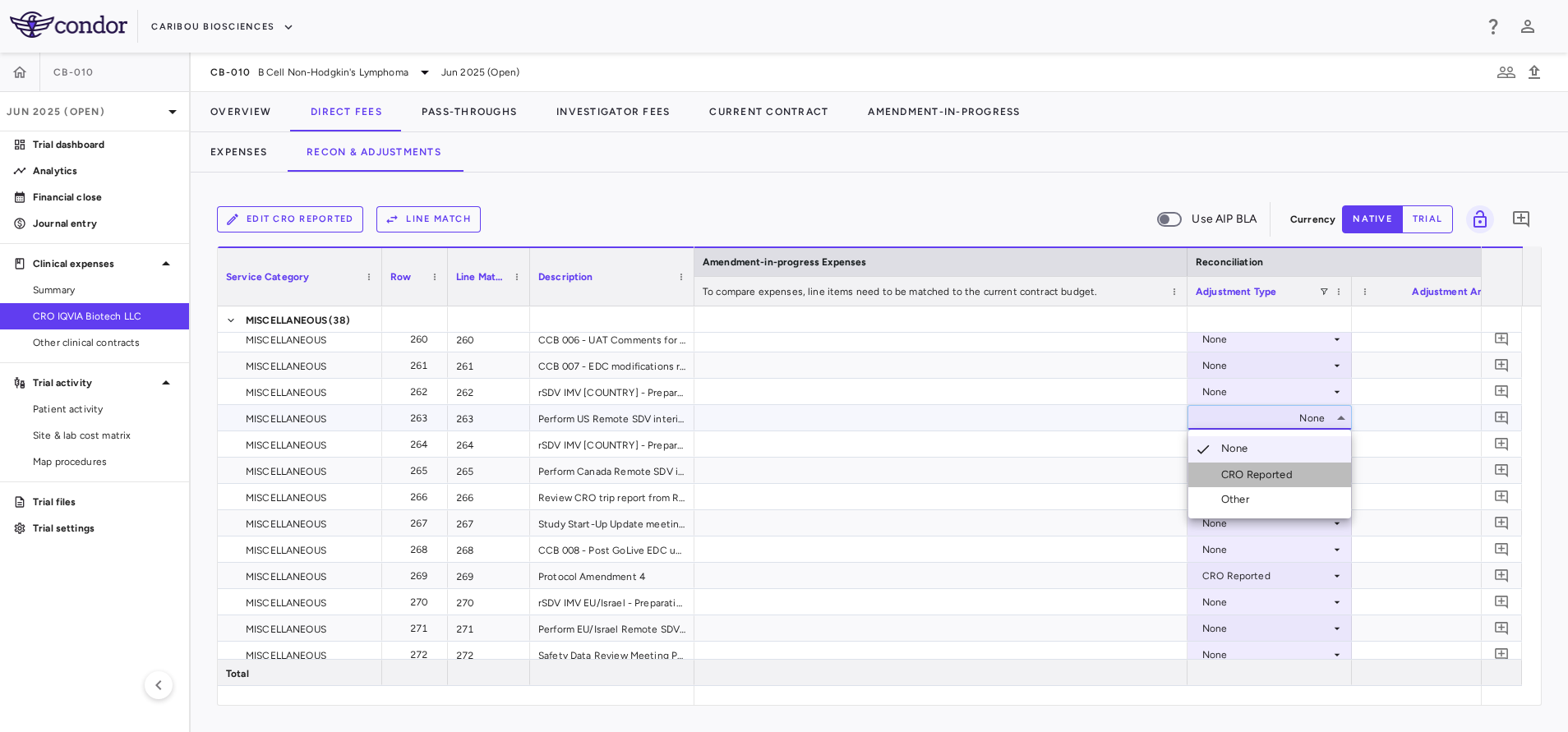 click on "CRO Reported" at bounding box center [1270, 475] 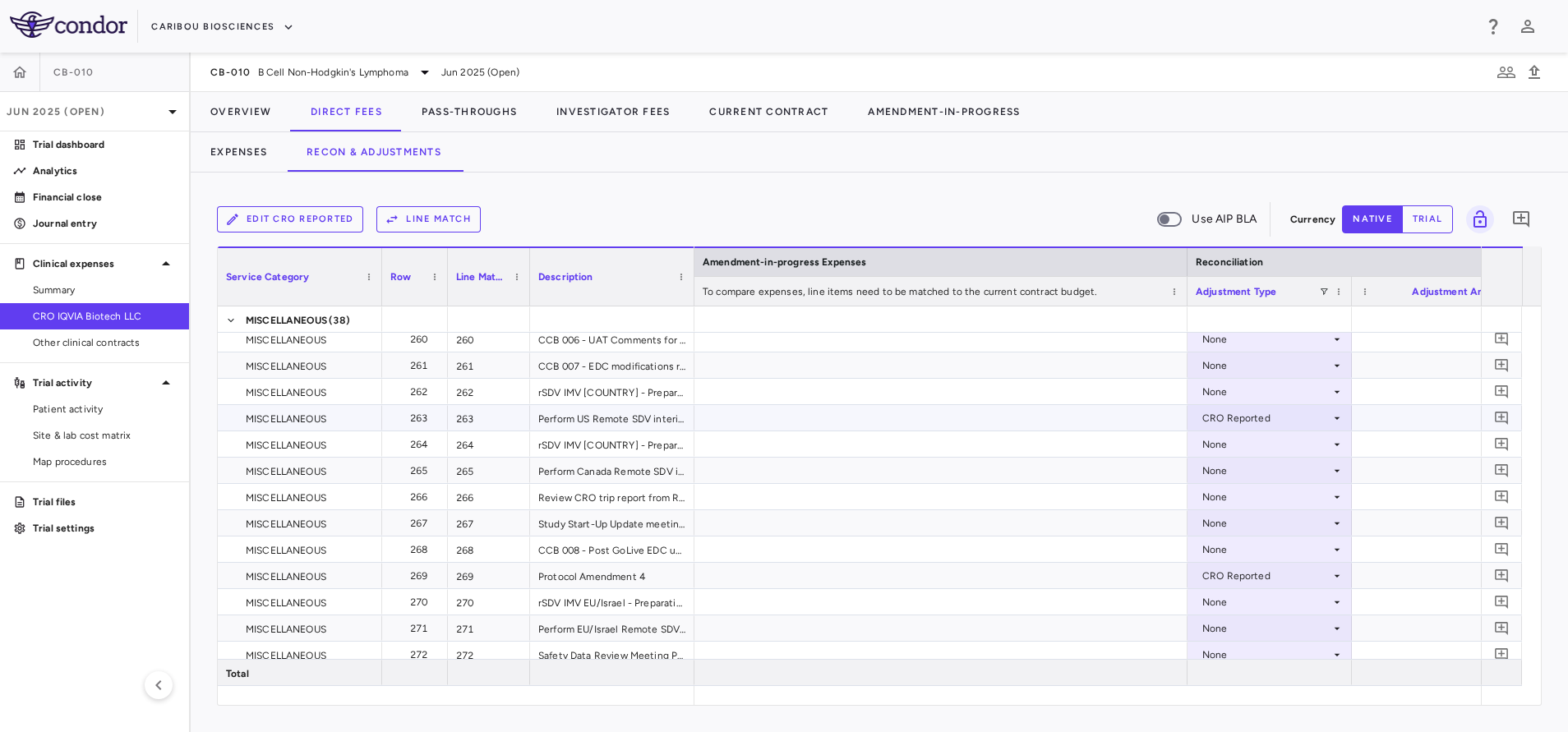 click at bounding box center [941, 417] 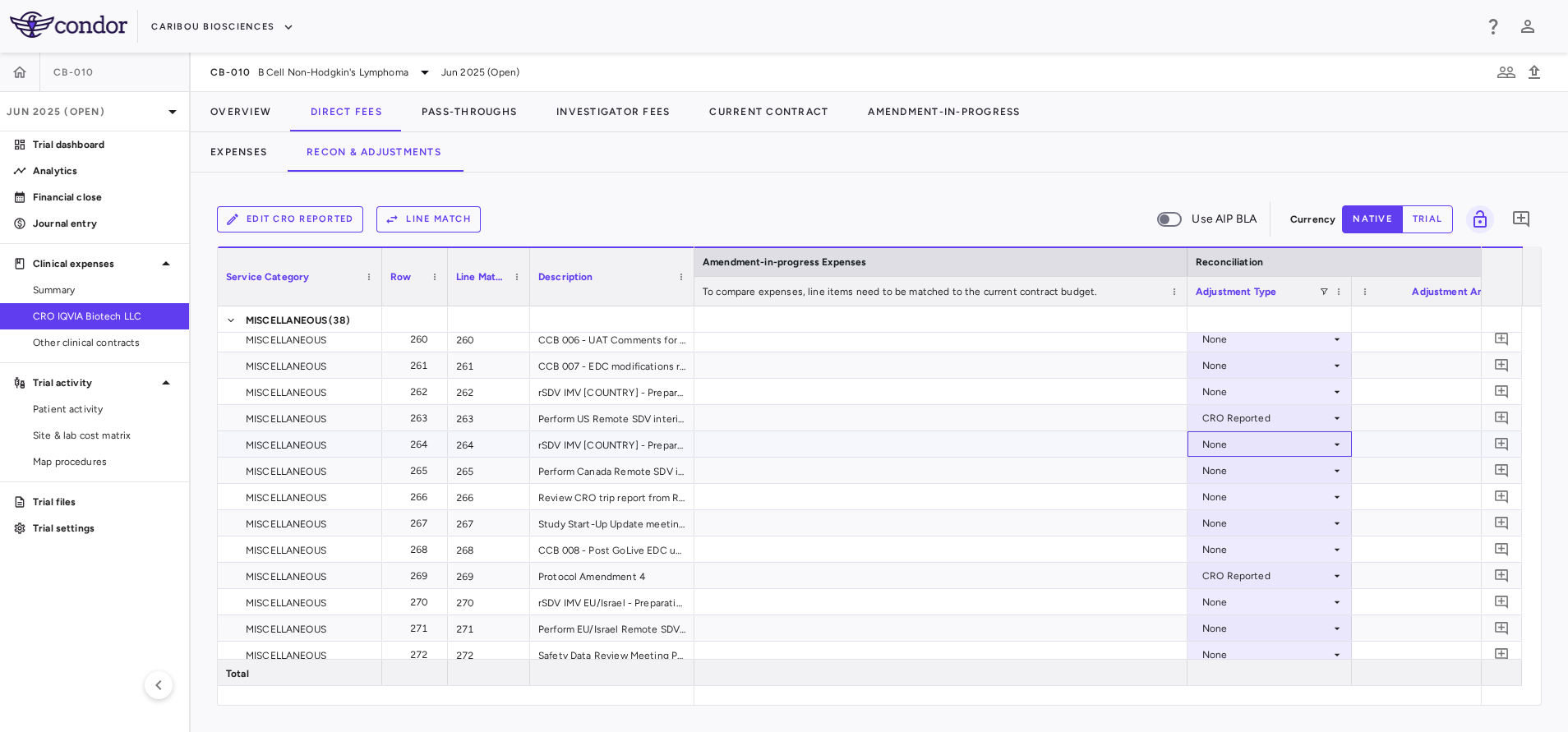 click on "None" at bounding box center [1266, 444] 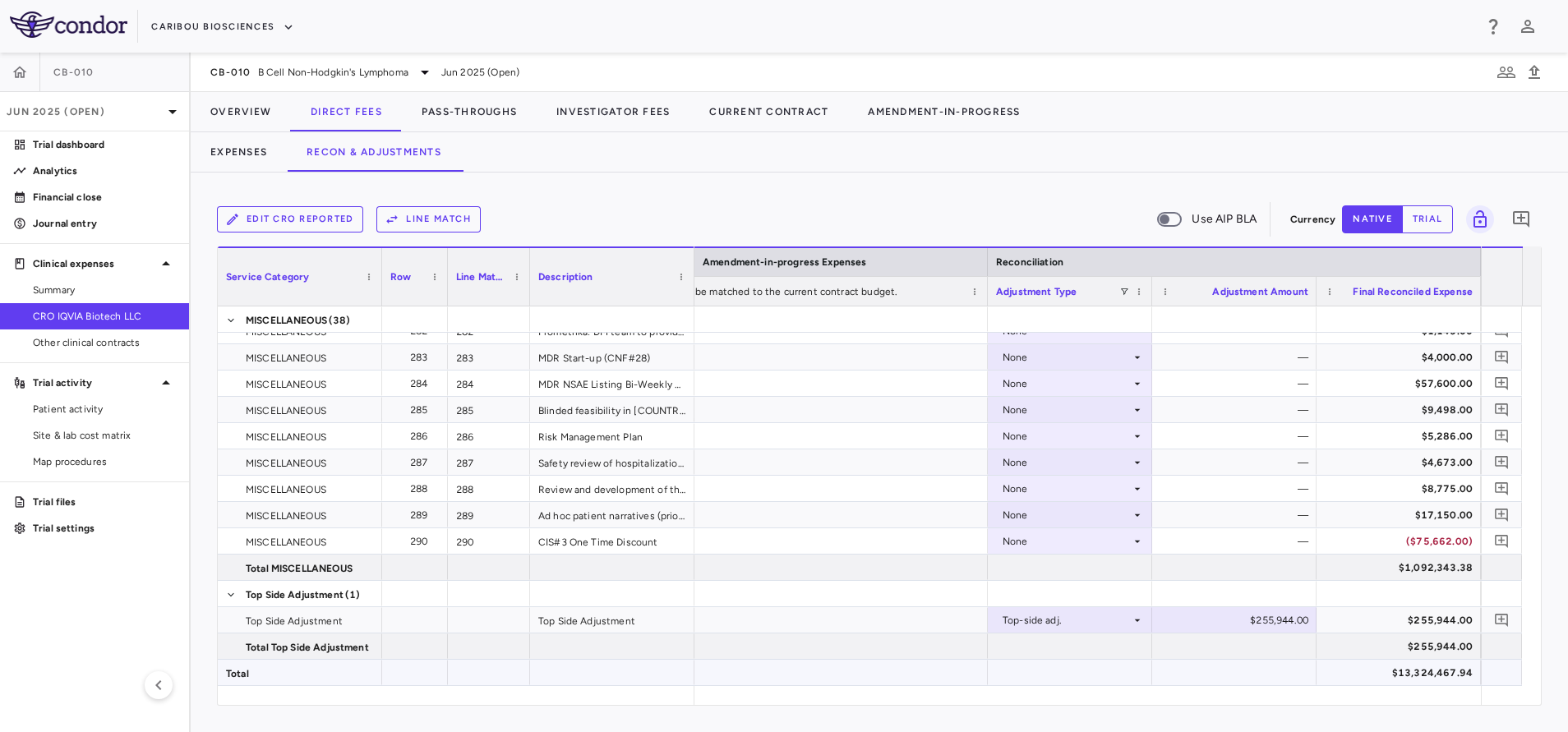 click on "$13,324,467.94" at bounding box center (1402, 673) 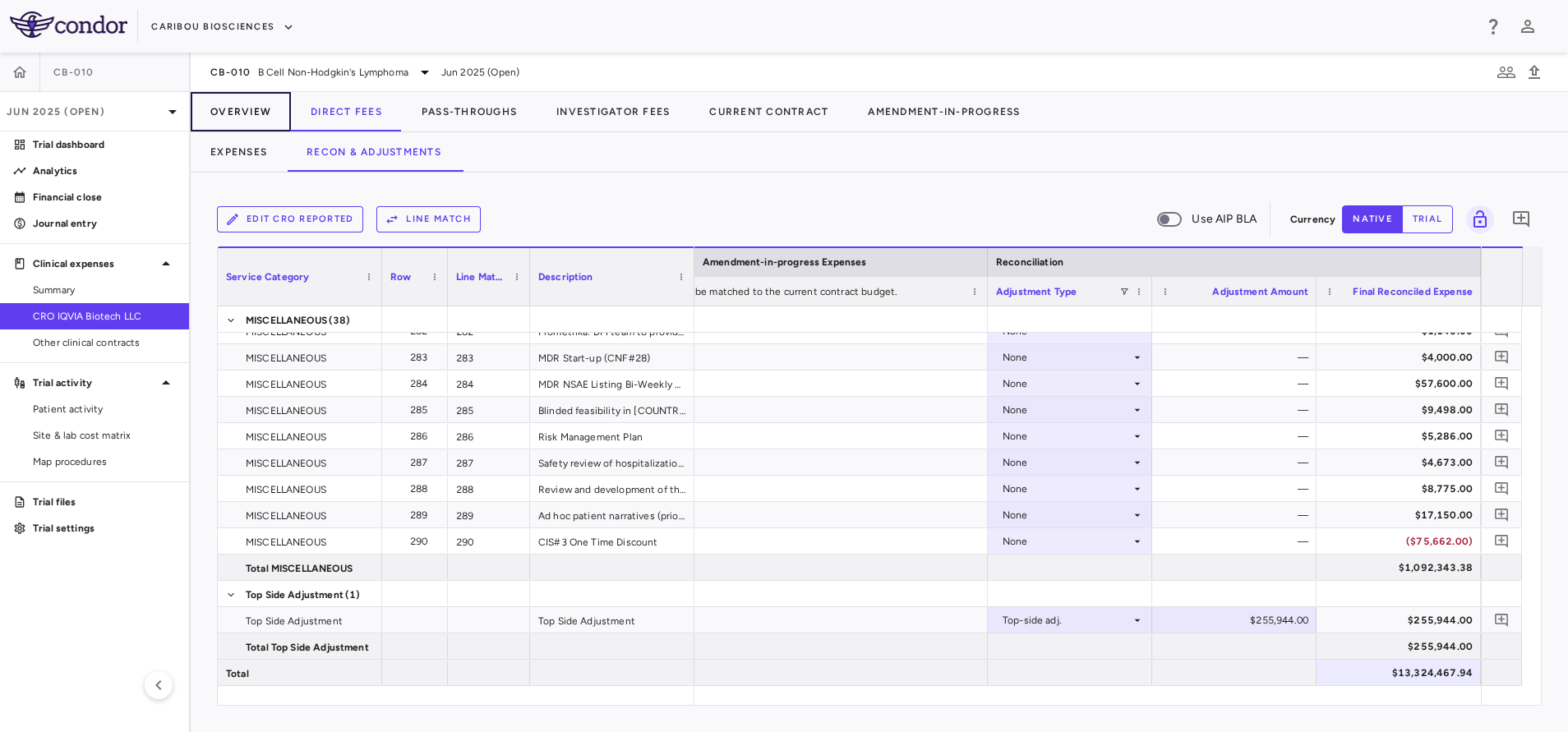 click on "Overview" at bounding box center [241, 112] 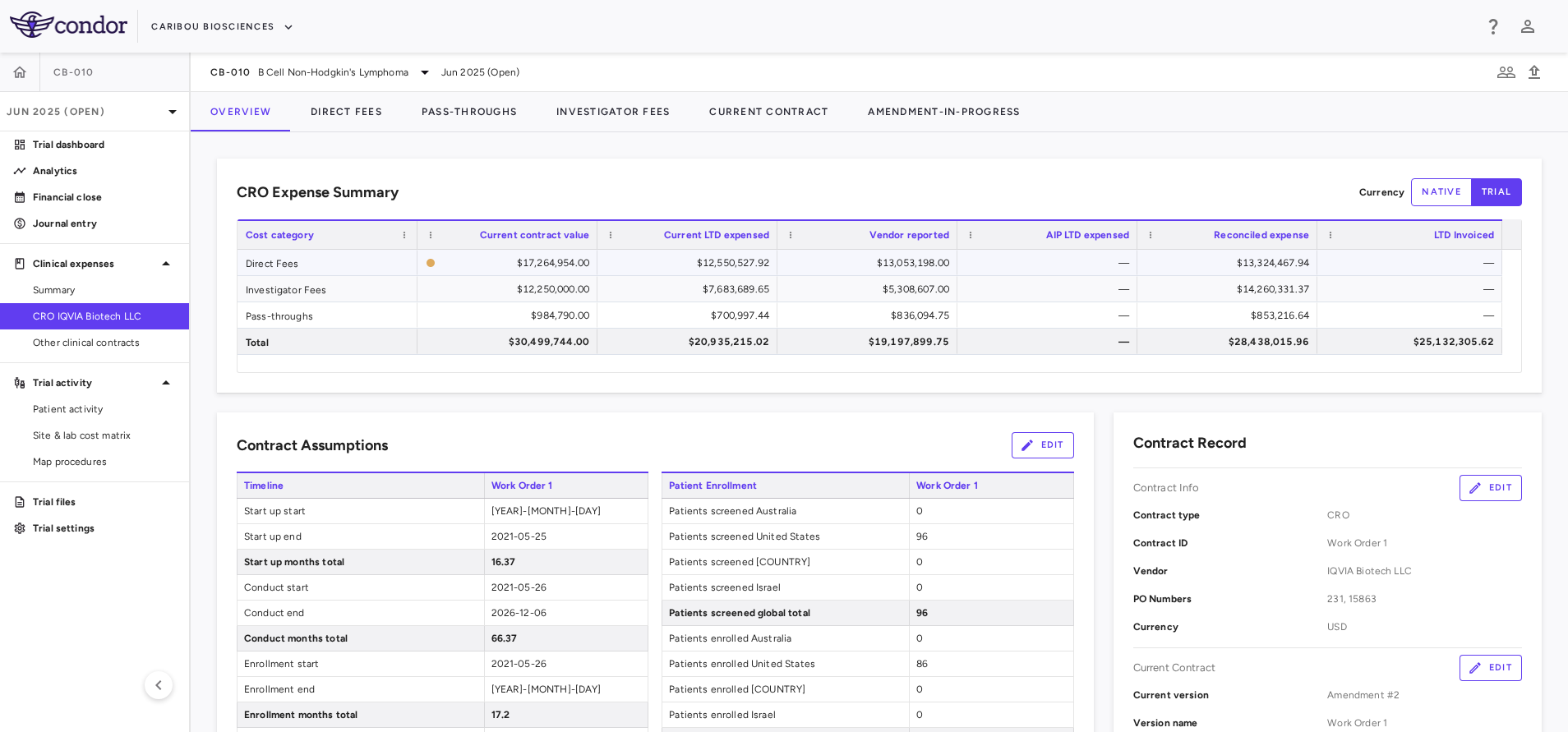 click on "Direct Fees" at bounding box center [327, 262] 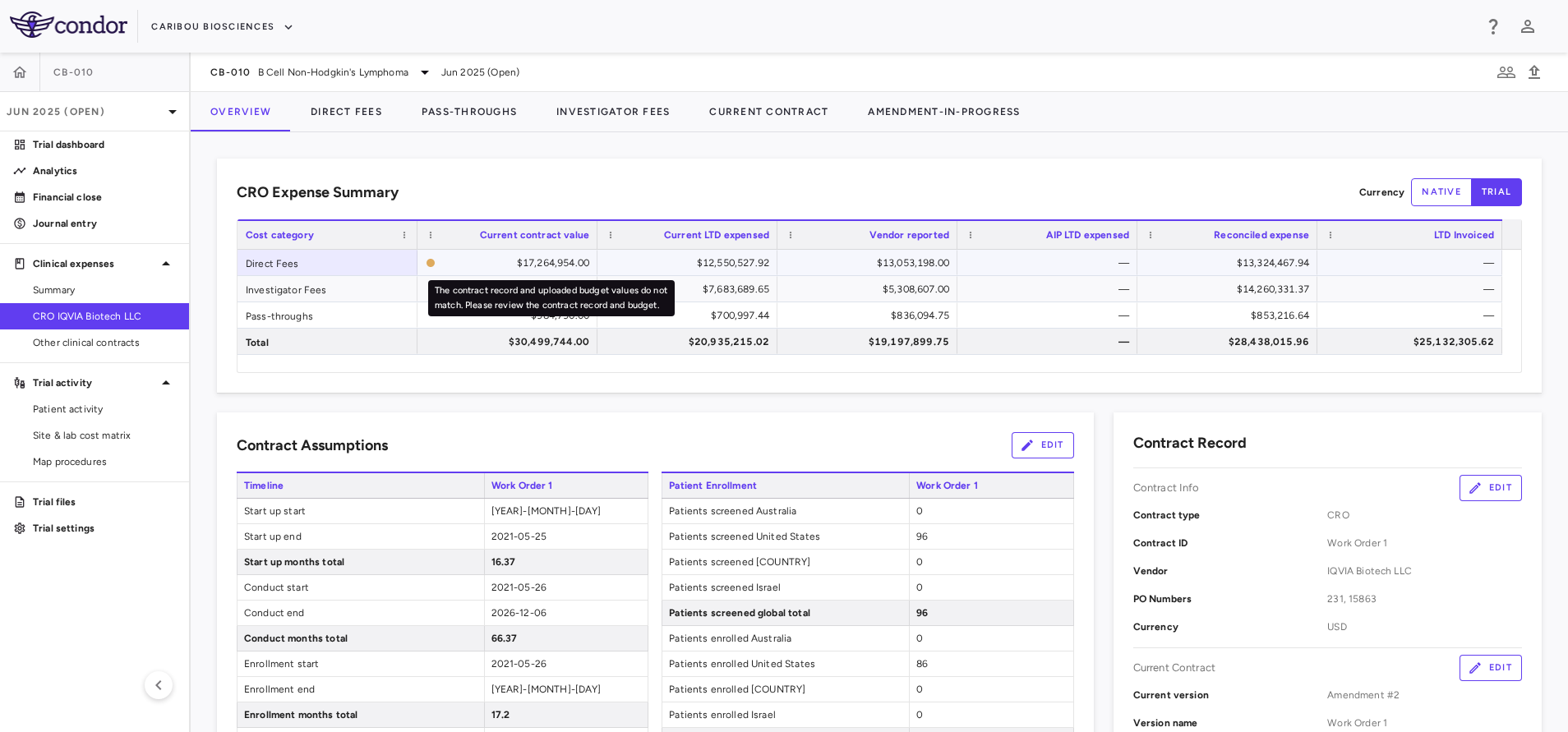 click on "$17,264,954.00" at bounding box center [553, 263] 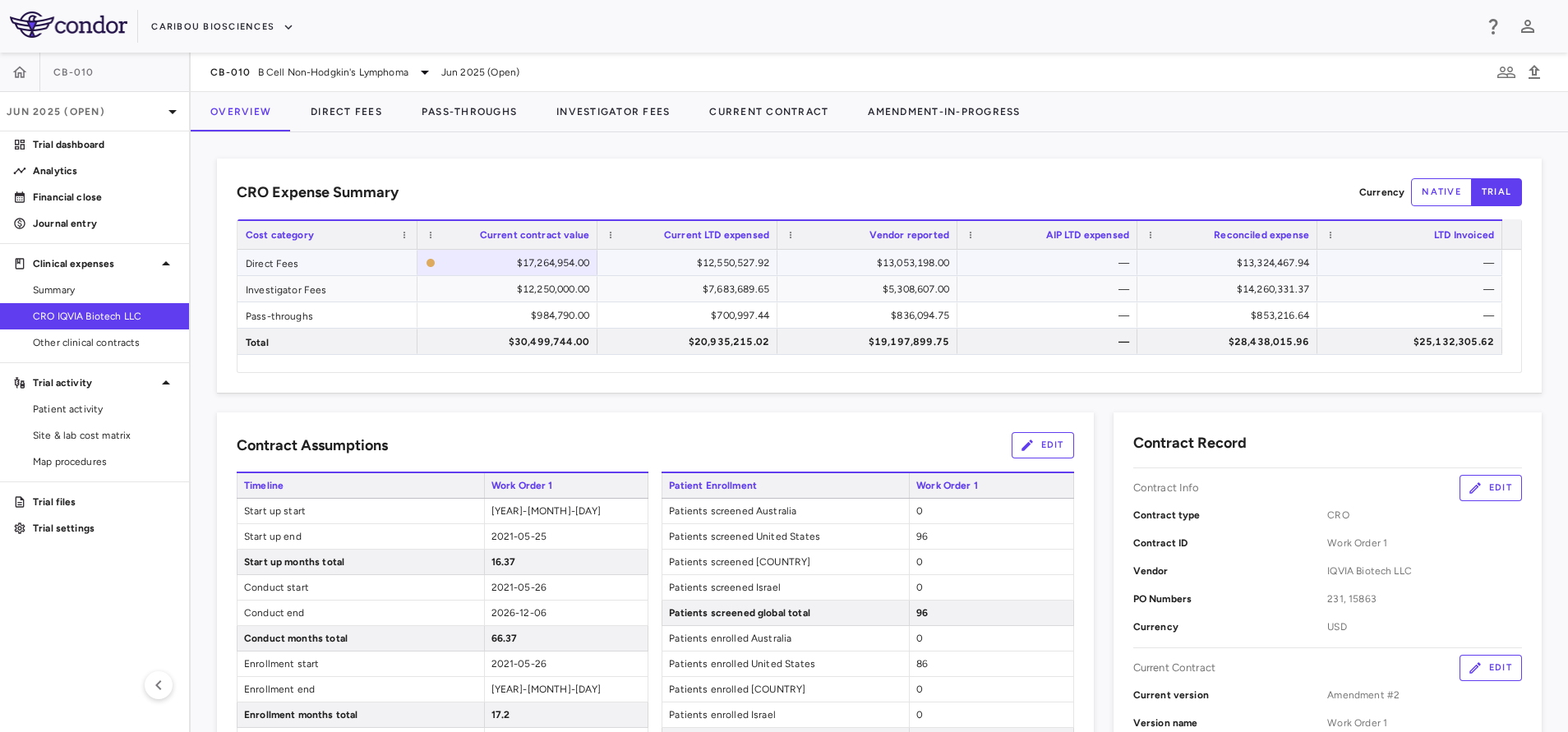 click on "$12,550,527.92" at bounding box center (690, 263) 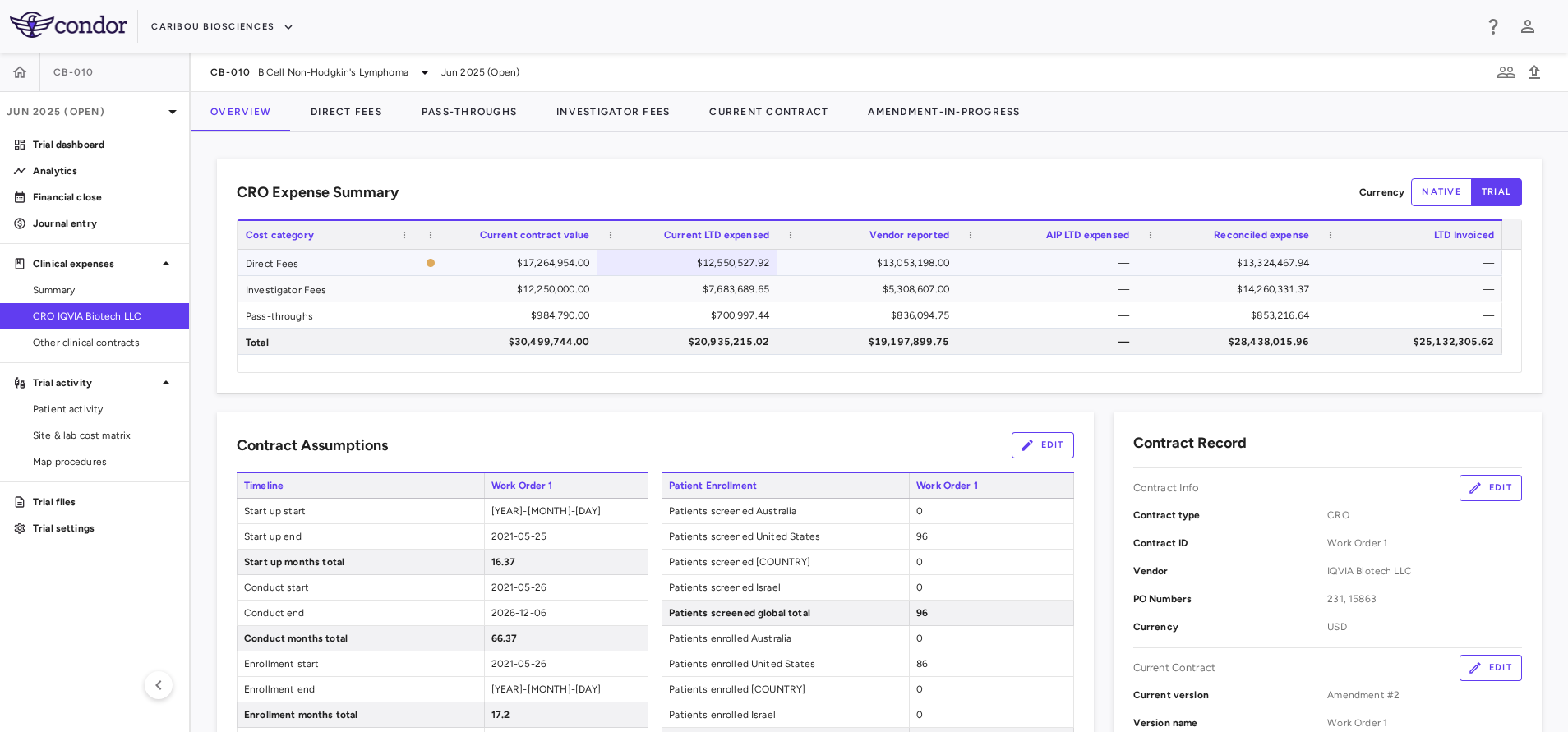 click on "$13,053,198.00" at bounding box center (870, 263) 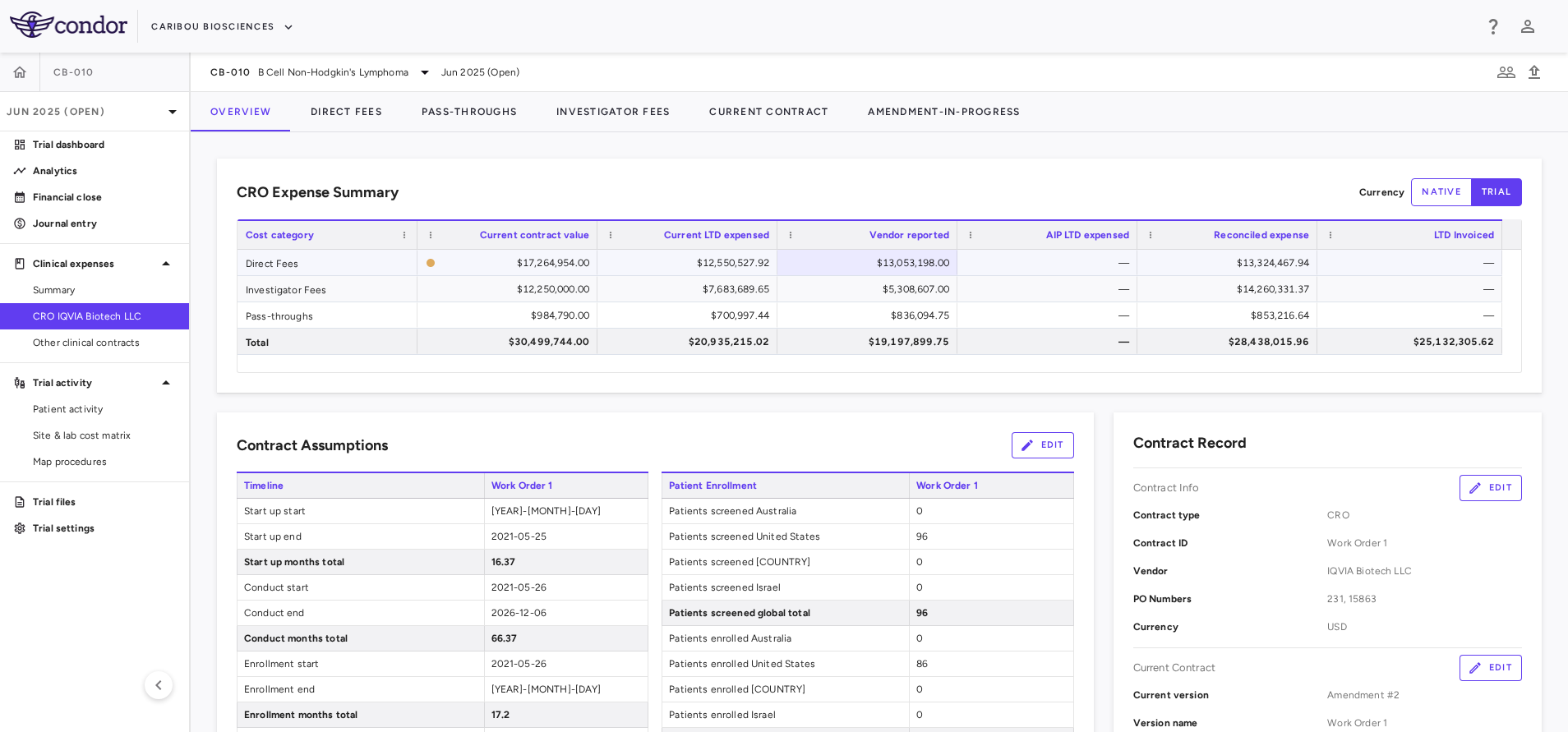 click on "$13,324,467.94" at bounding box center (1230, 263) 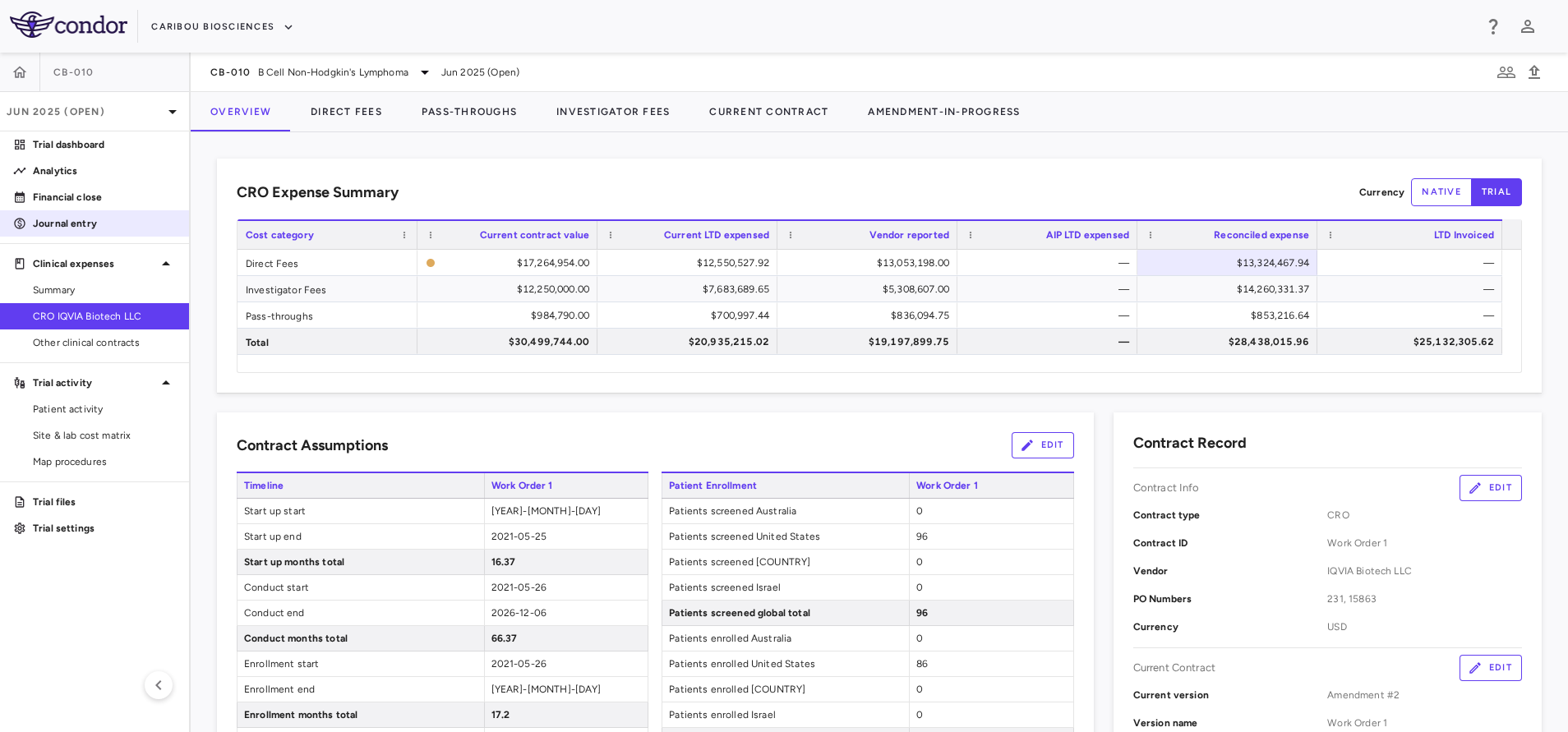 click on "Journal entry" at bounding box center [104, 223] 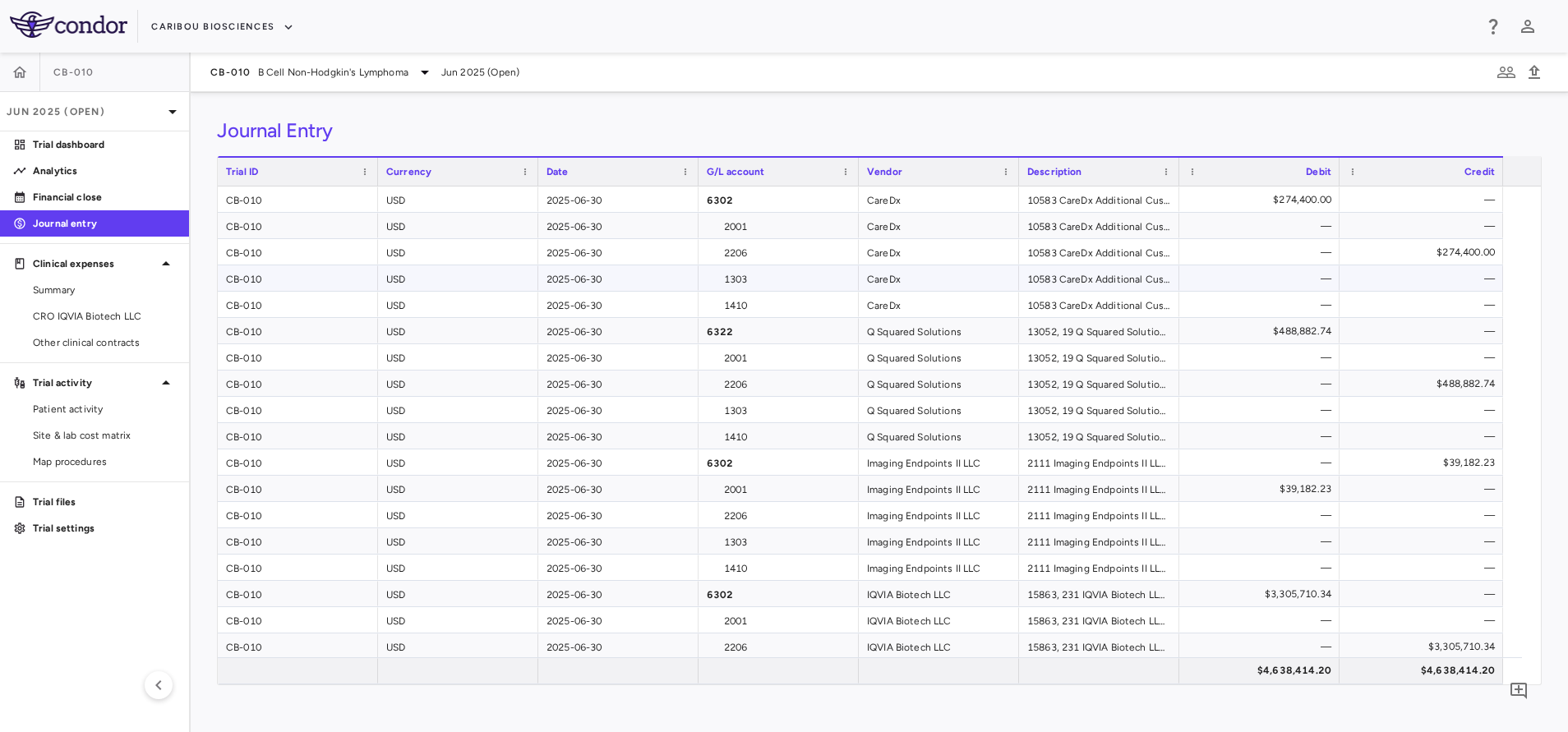 scroll, scrollTop: 193, scrollLeft: 0, axis: vertical 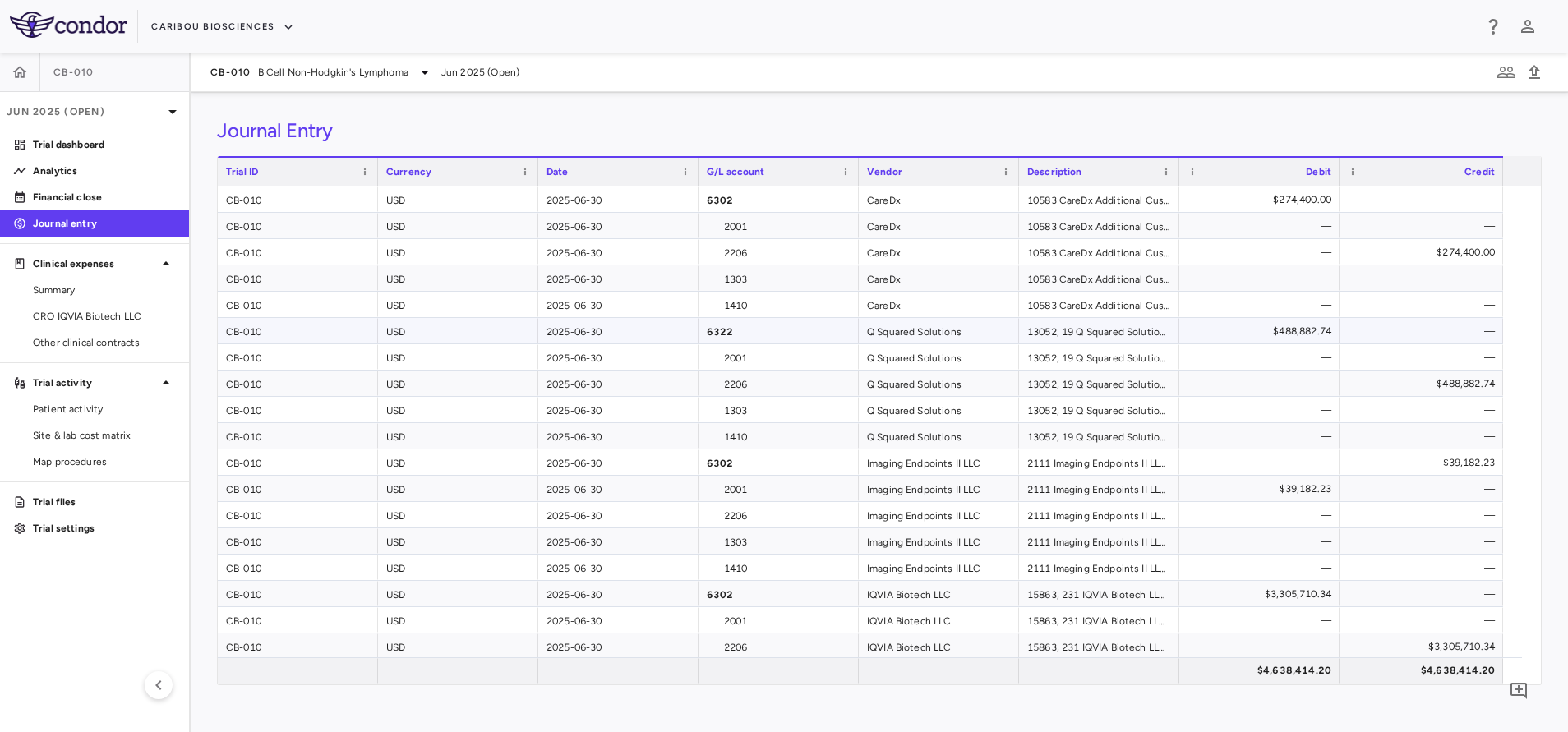 click on "$488,882.74" at bounding box center (1262, 331) 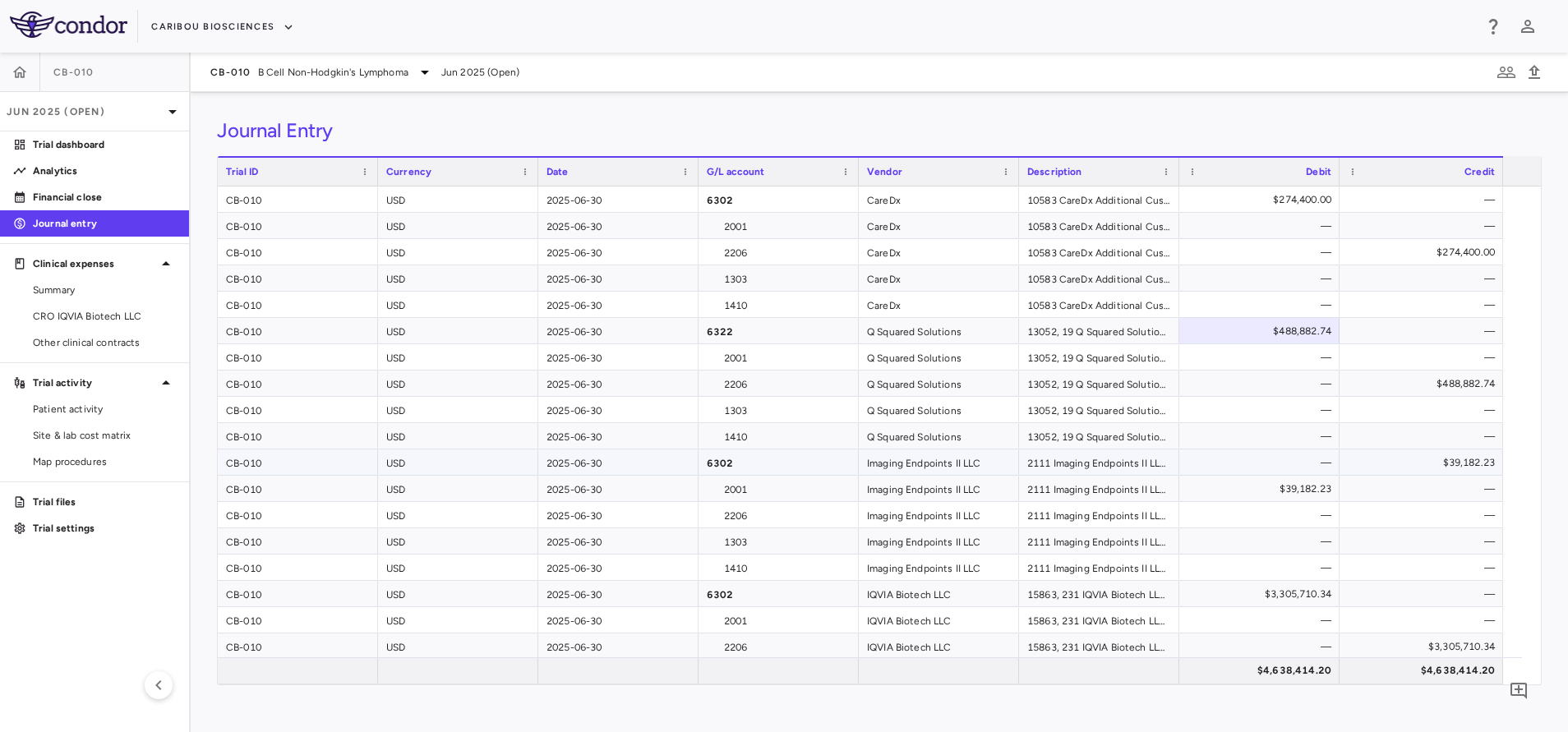 click on "$39,182.23" at bounding box center (1424, 463) 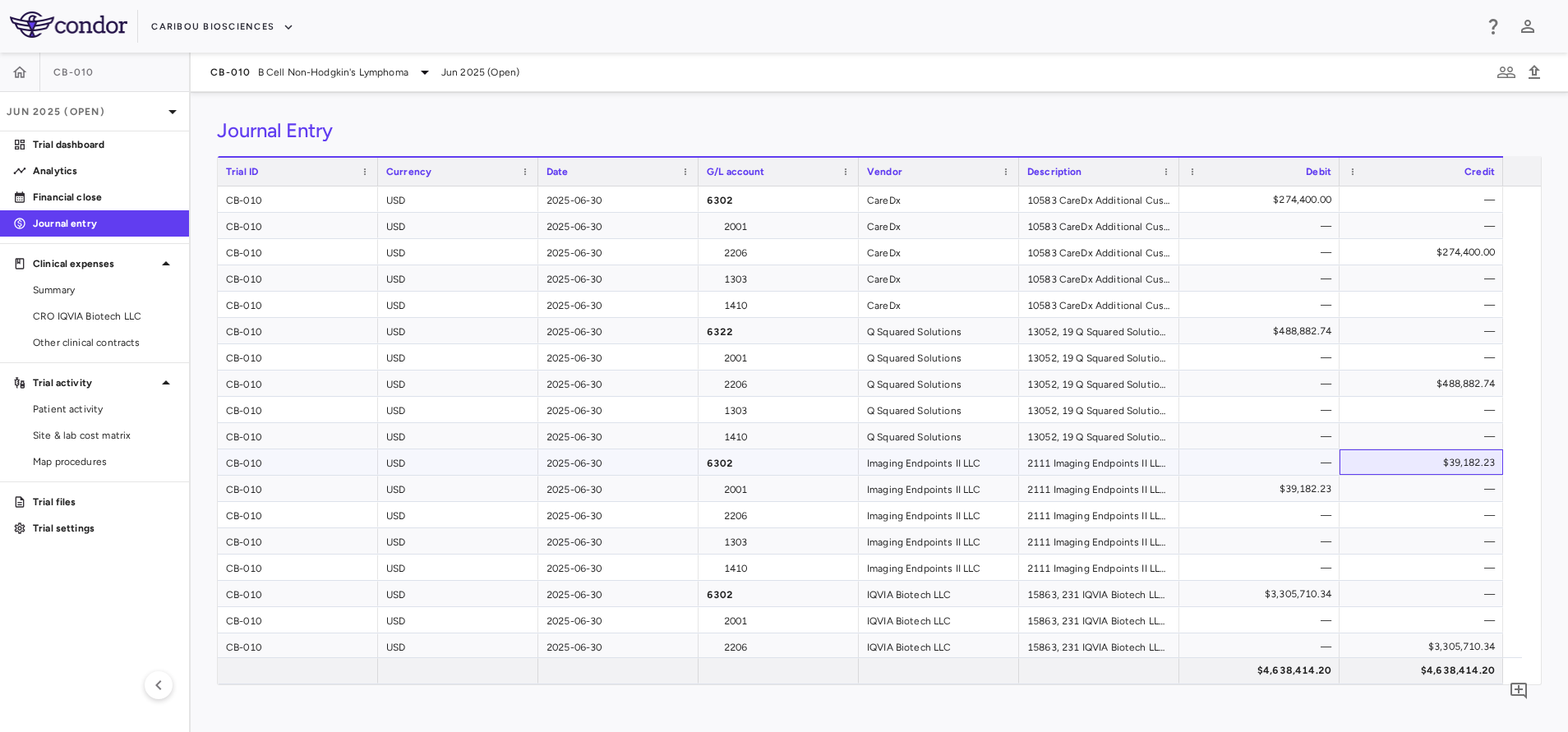 scroll, scrollTop: 242, scrollLeft: 0, axis: vertical 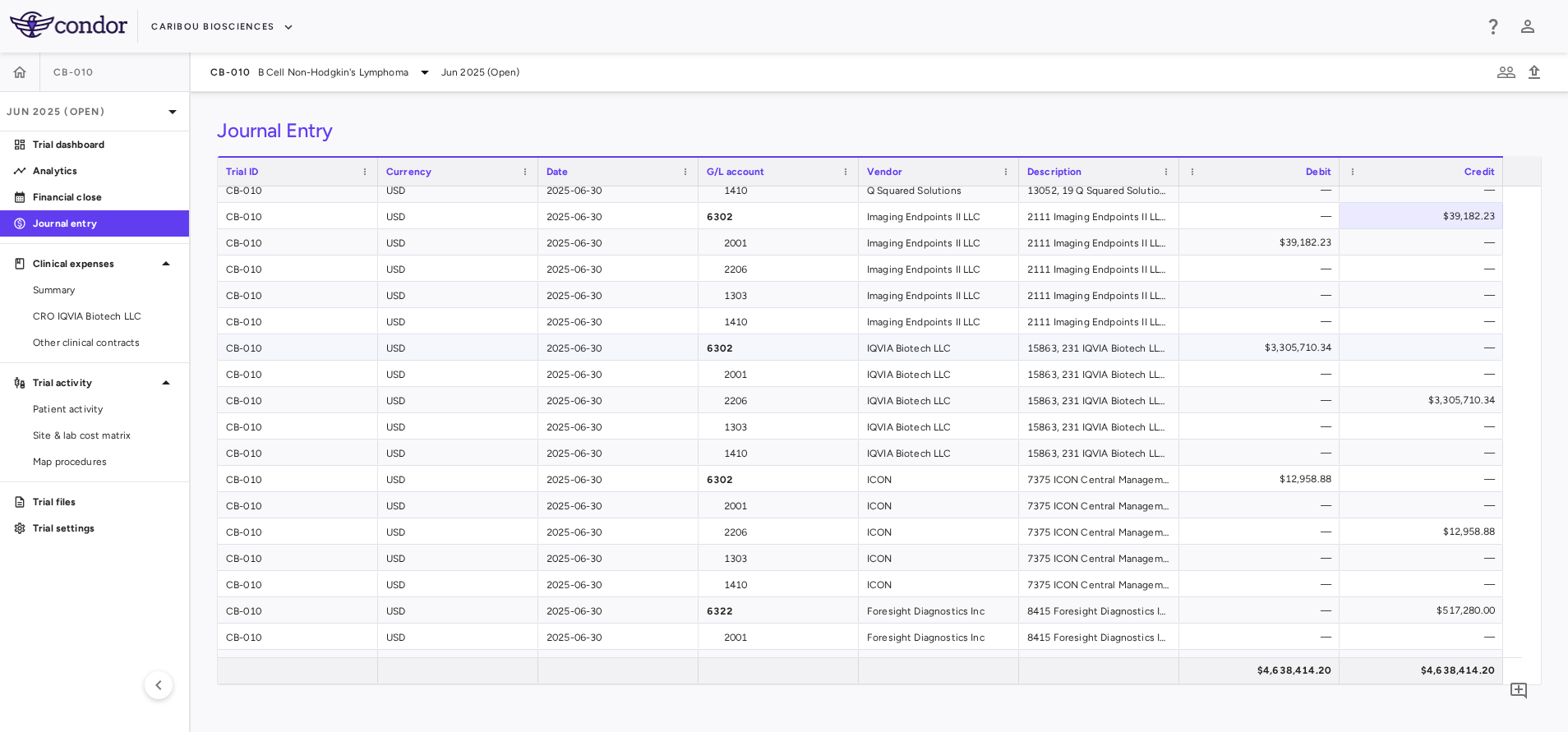 click on "$3,305,710.34" at bounding box center [1262, 348] 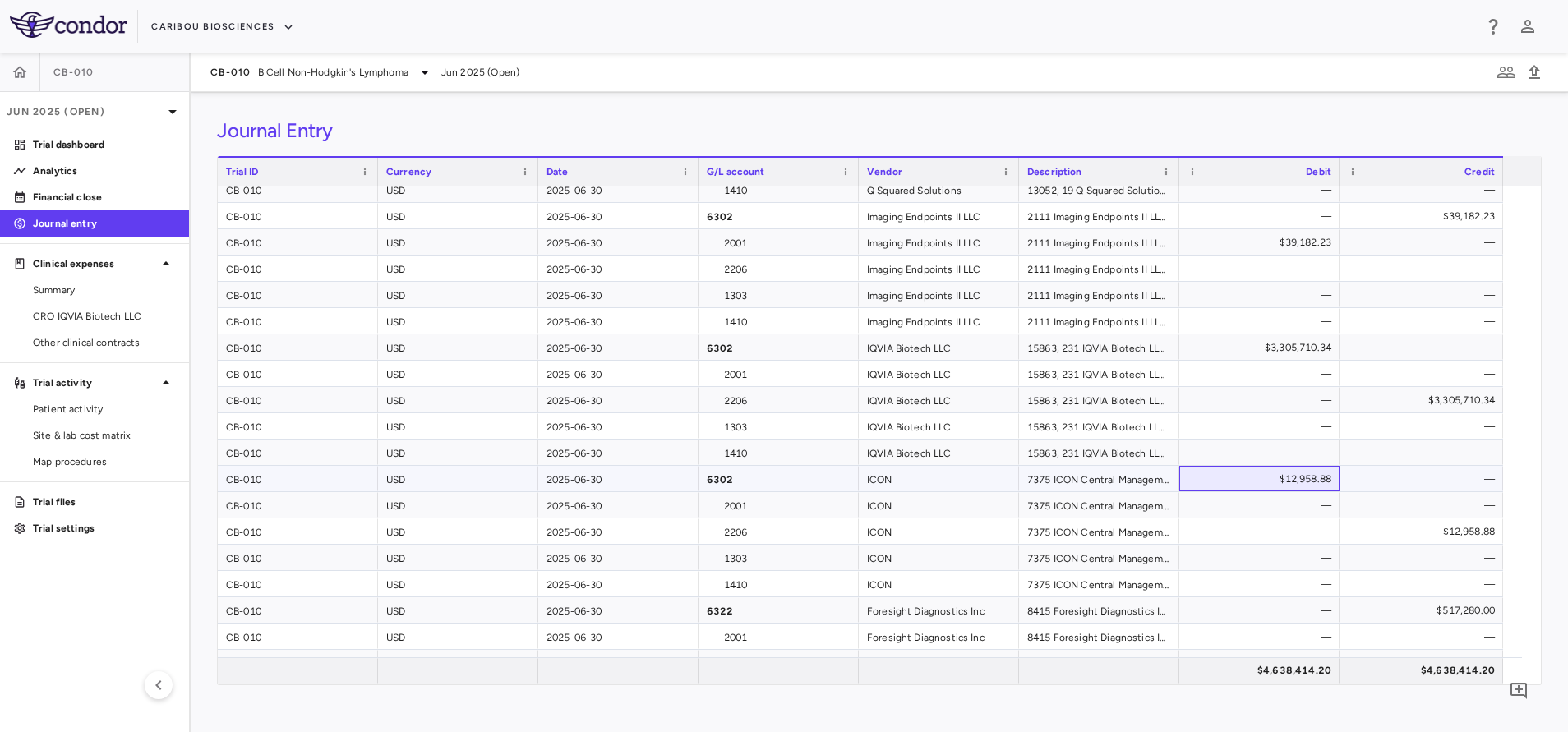 drag, startPoint x: 1287, startPoint y: 477, endPoint x: 1280, endPoint y: 562, distance: 85.287748 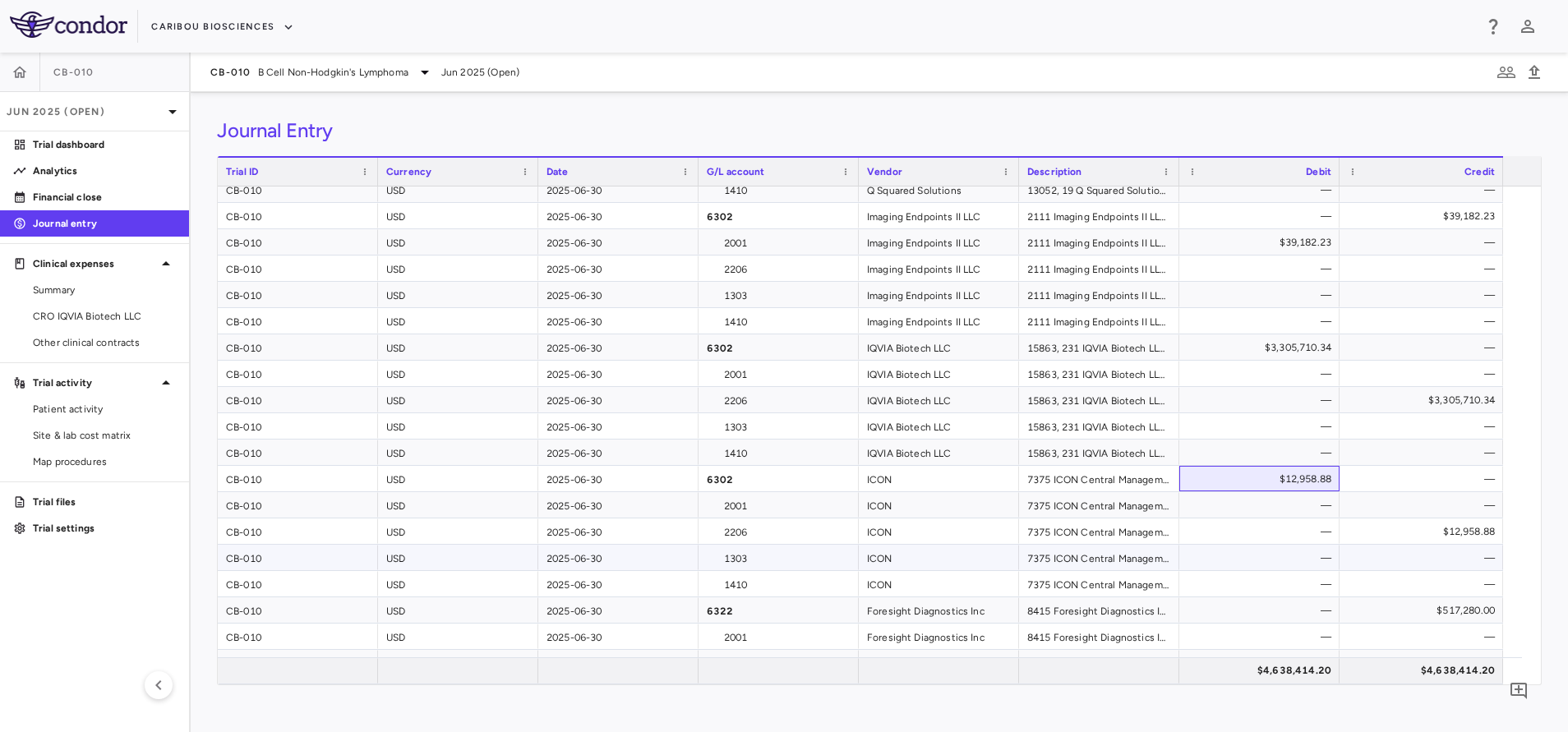 scroll, scrollTop: 286, scrollLeft: 0, axis: vertical 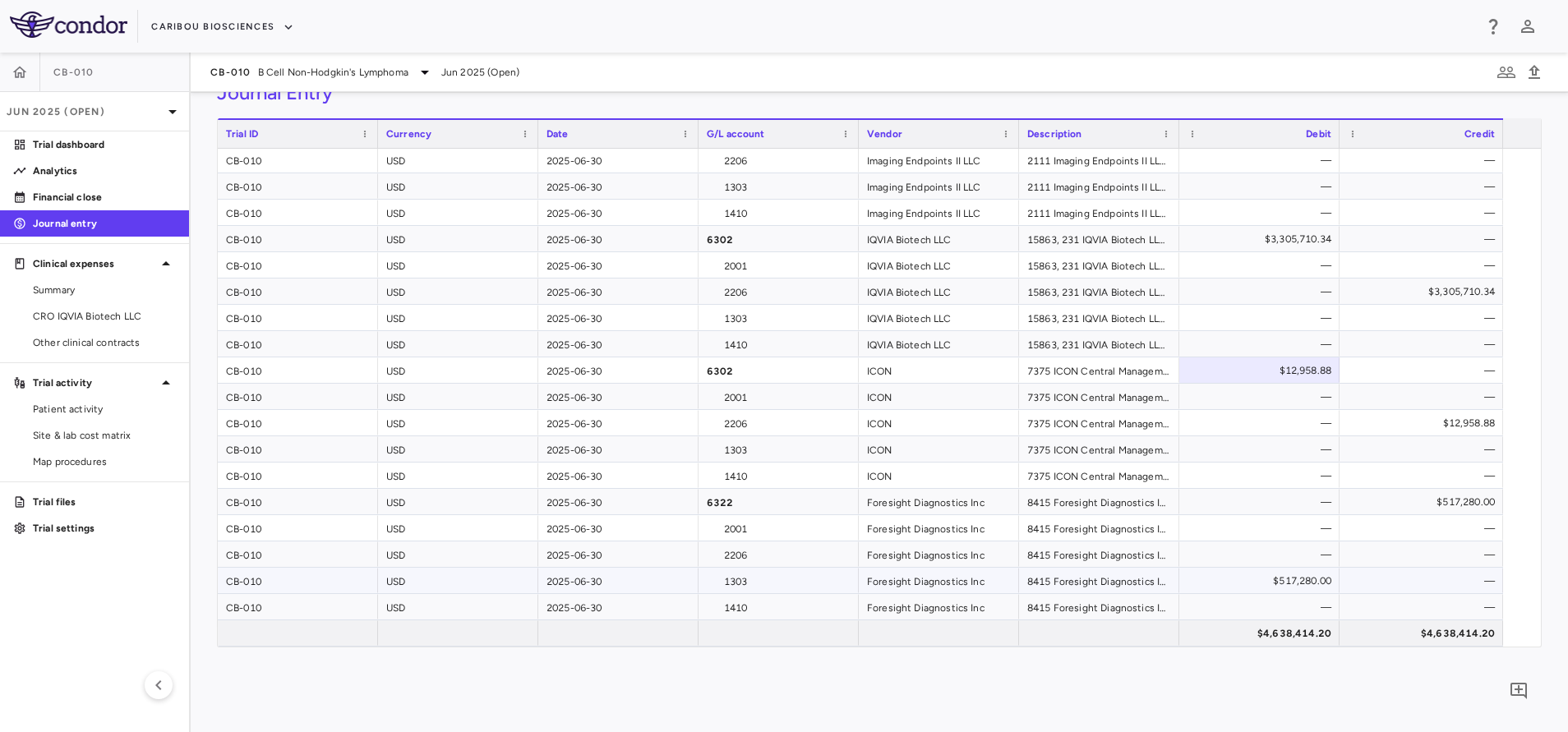 drag, startPoint x: 1275, startPoint y: 577, endPoint x: 1275, endPoint y: 559, distance: 18 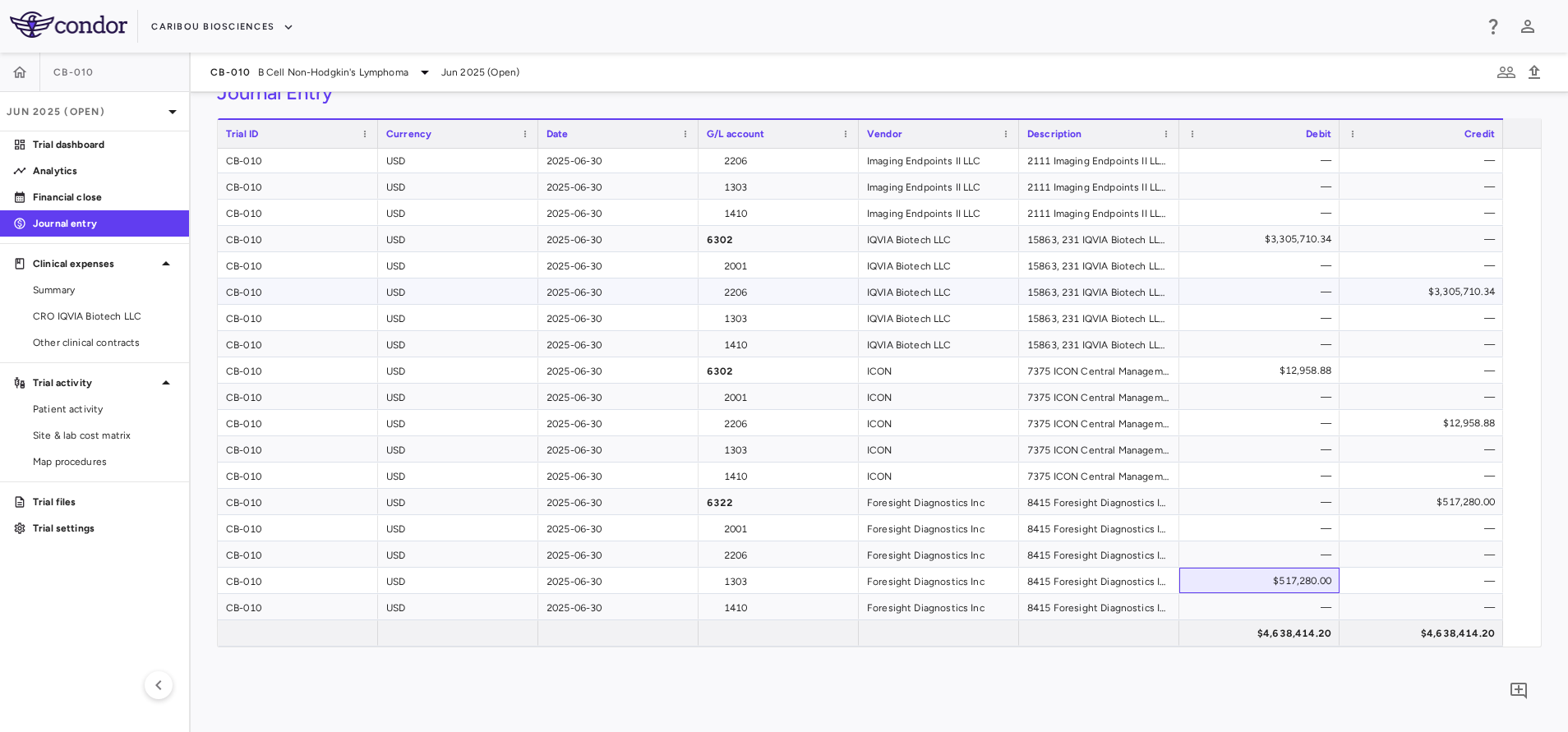 scroll, scrollTop: 0, scrollLeft: 0, axis: both 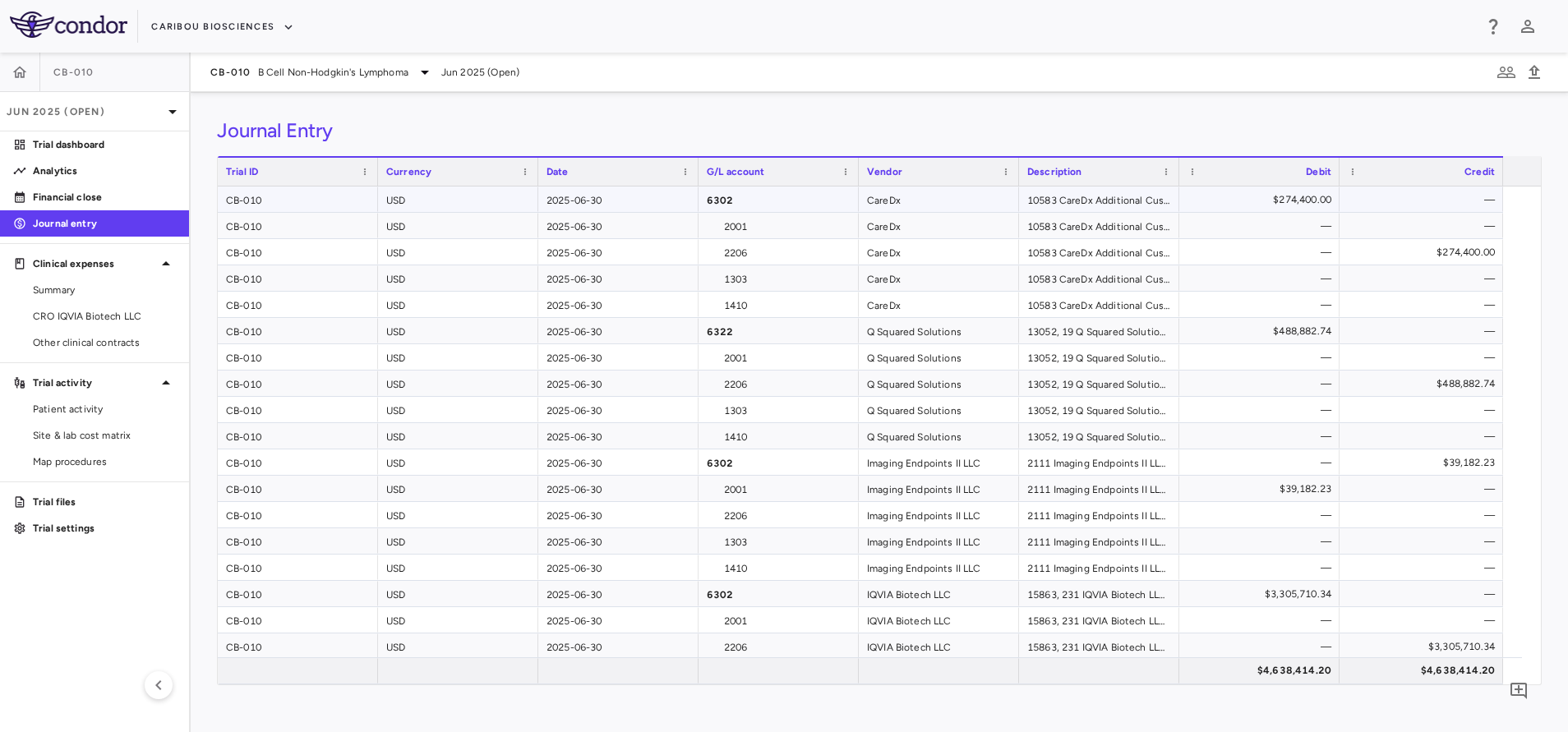 click on "$274,400.00" at bounding box center (1262, 200) 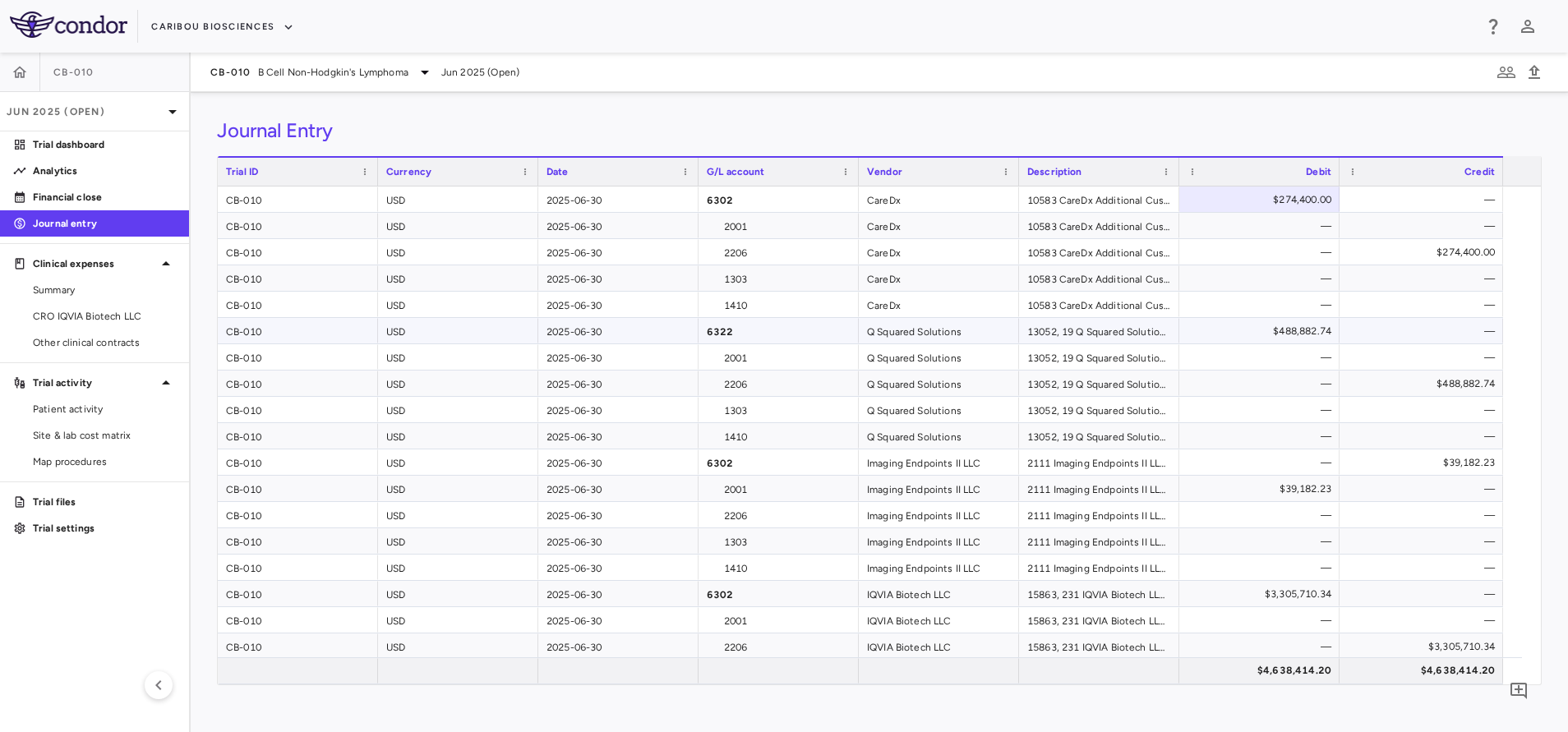 click on "$488,882.74" at bounding box center [1262, 331] 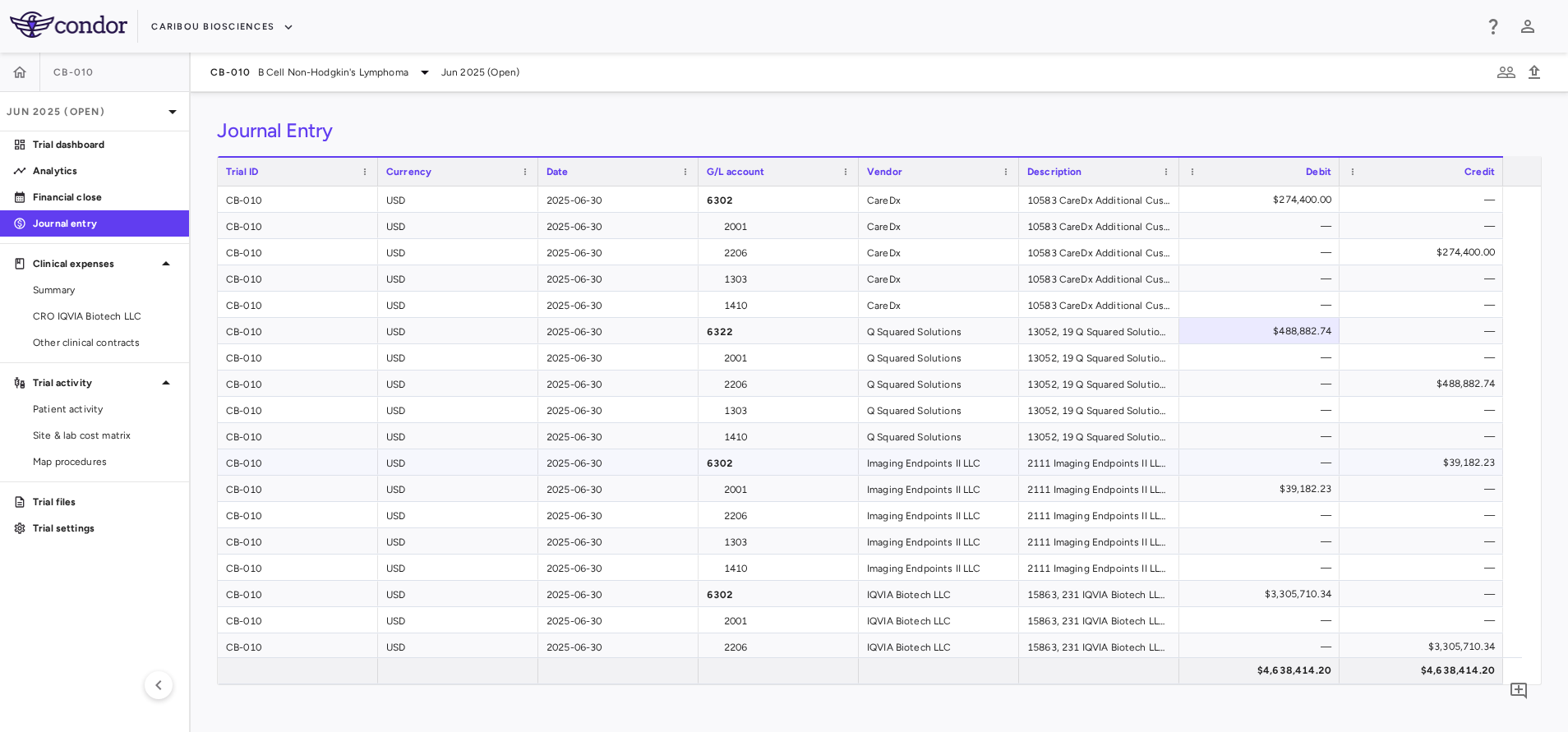 click on "$39,182.23" at bounding box center [1424, 463] 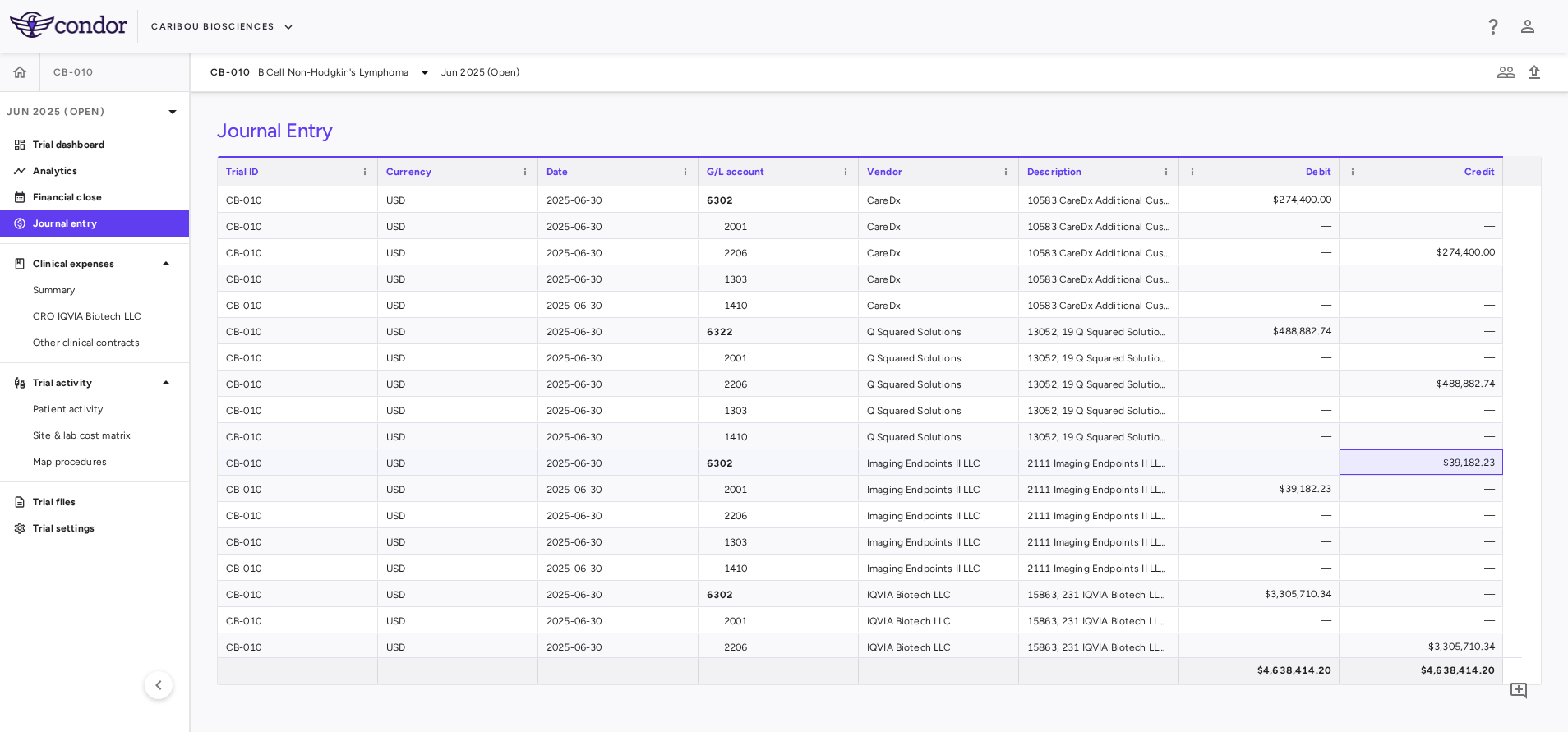 scroll, scrollTop: 123, scrollLeft: 0, axis: vertical 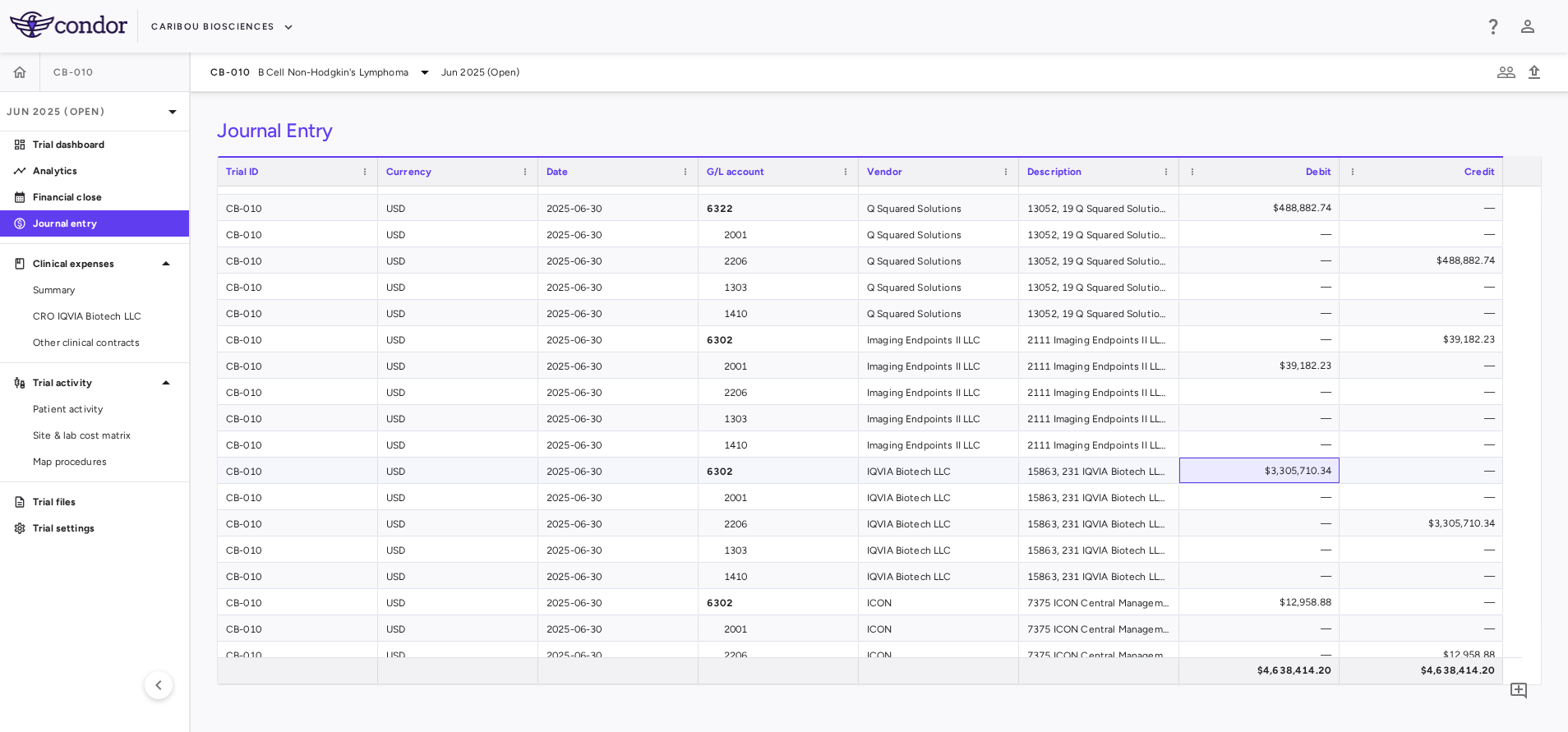 click on "$3,305,710.34" at bounding box center [1262, 471] 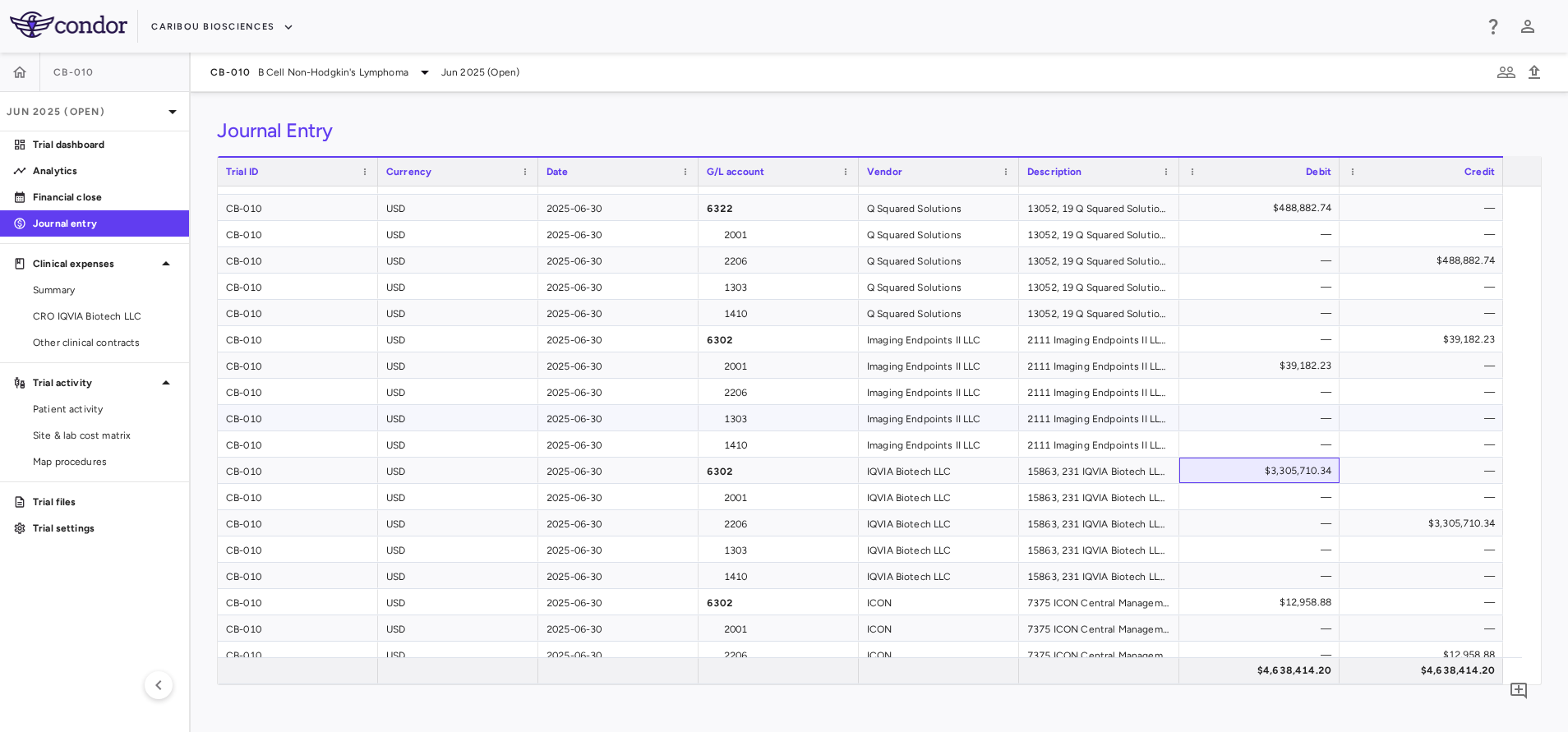 scroll, scrollTop: 216, scrollLeft: 0, axis: vertical 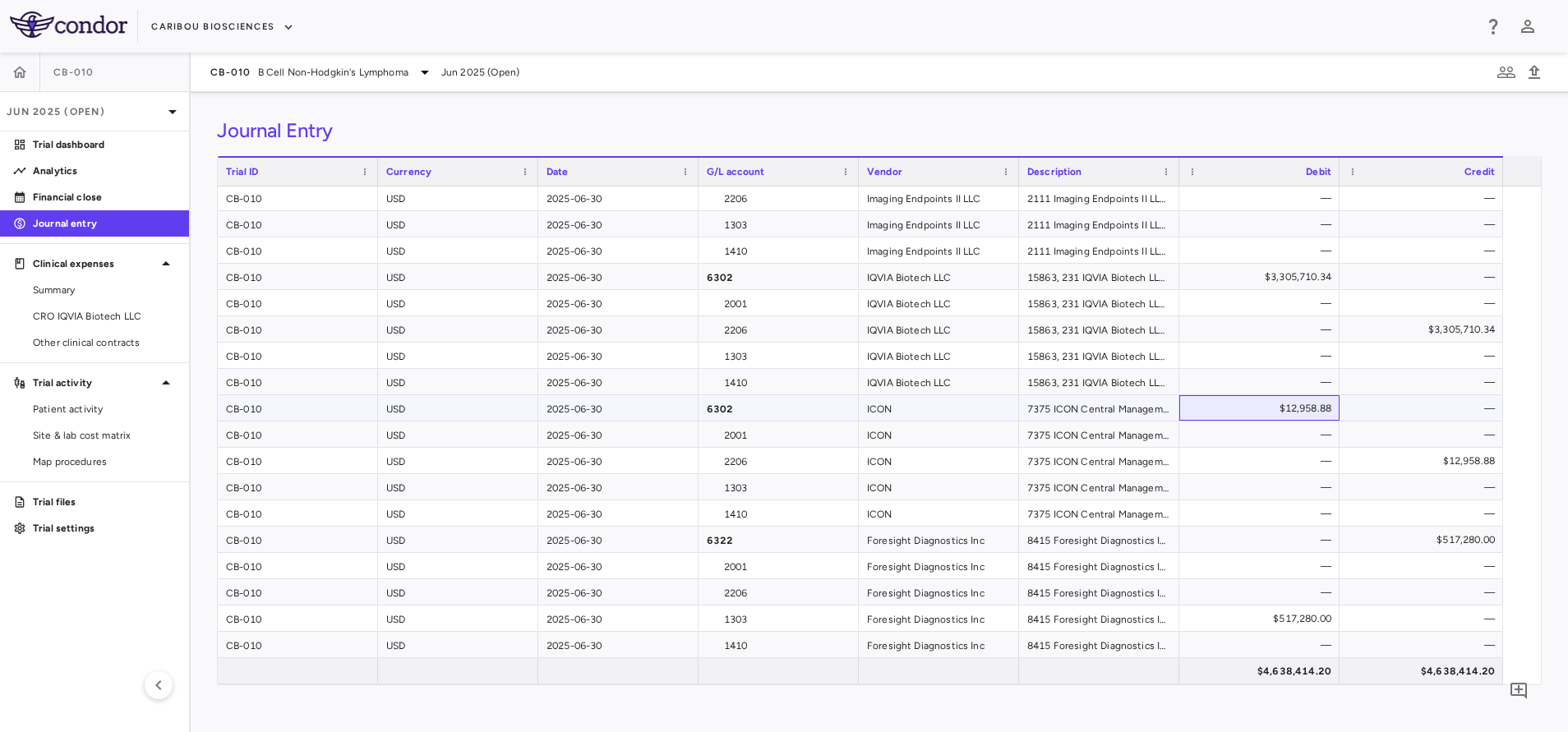 click on "$12,958.88" at bounding box center [1262, 408] 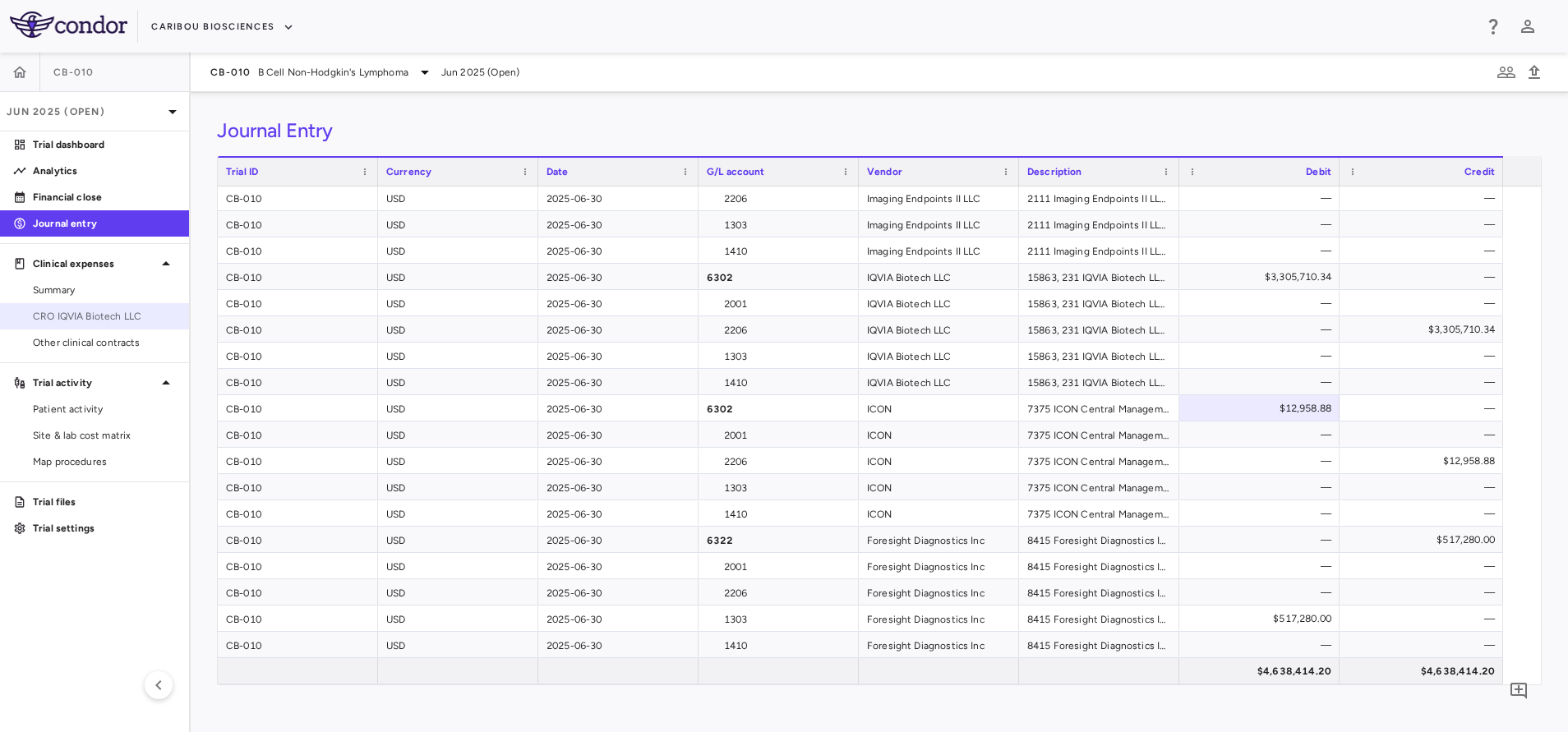 click on "CRO IQVIA Biotech LLC" at bounding box center [104, 316] 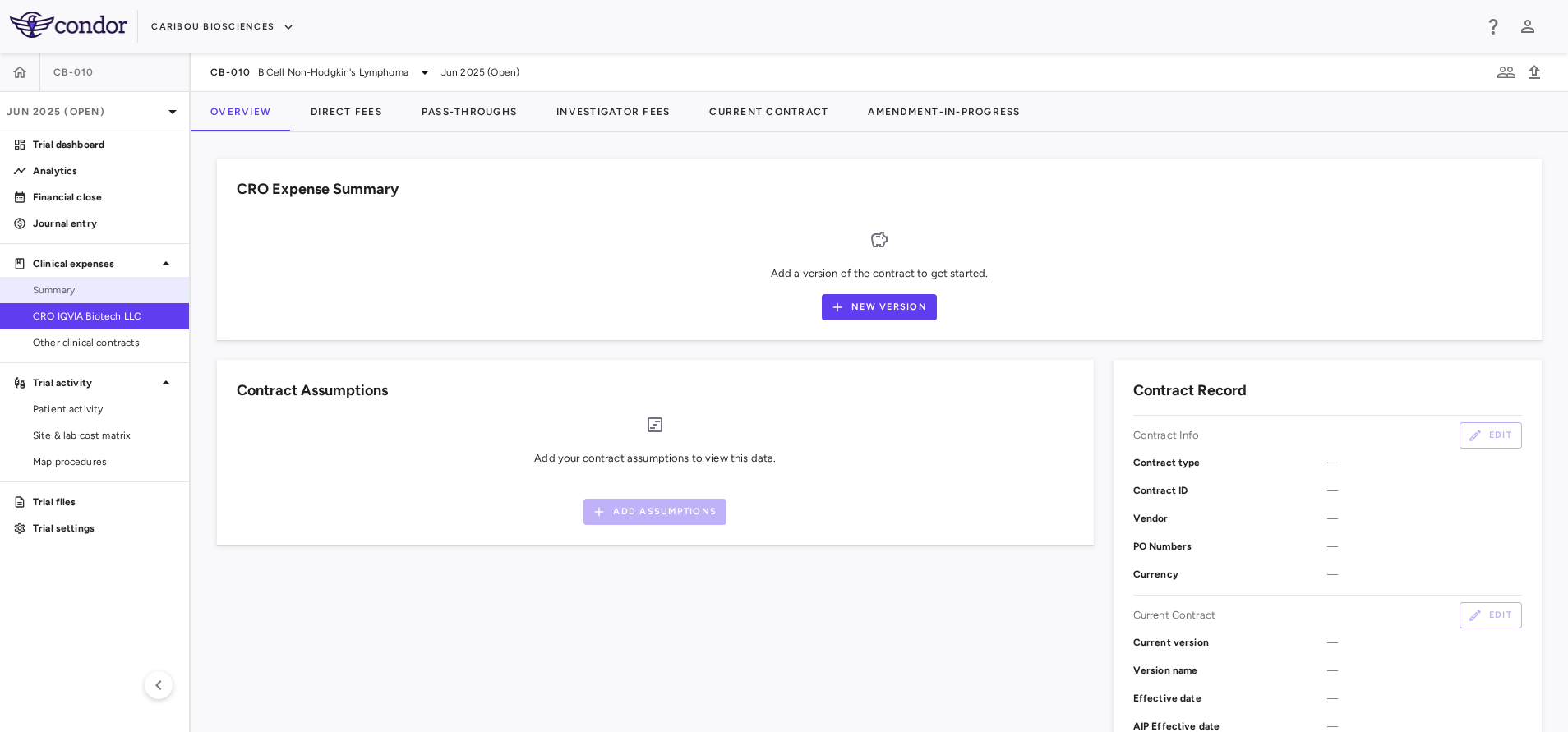 click on "Summary" at bounding box center (104, 290) 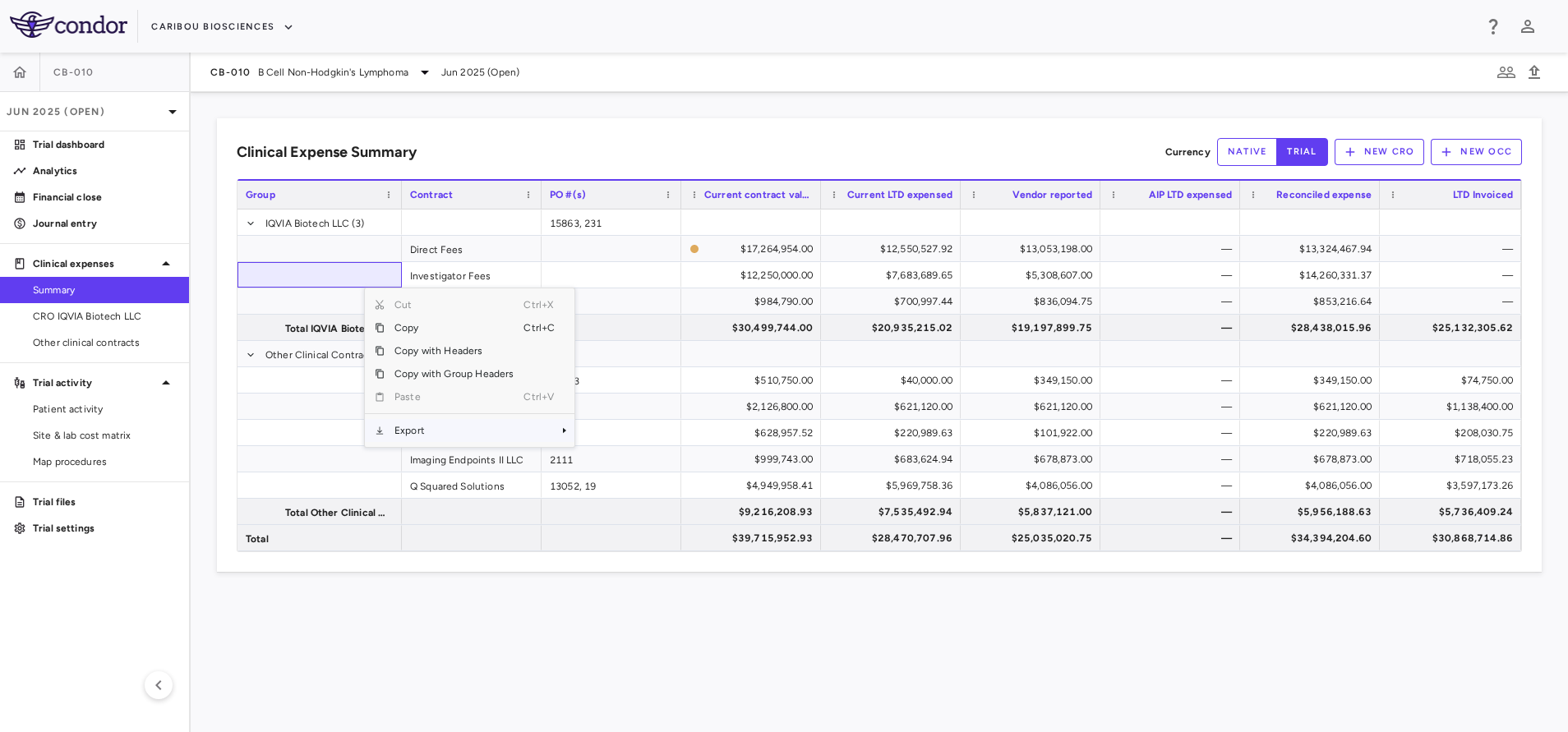 click on "Export" at bounding box center [454, 430] 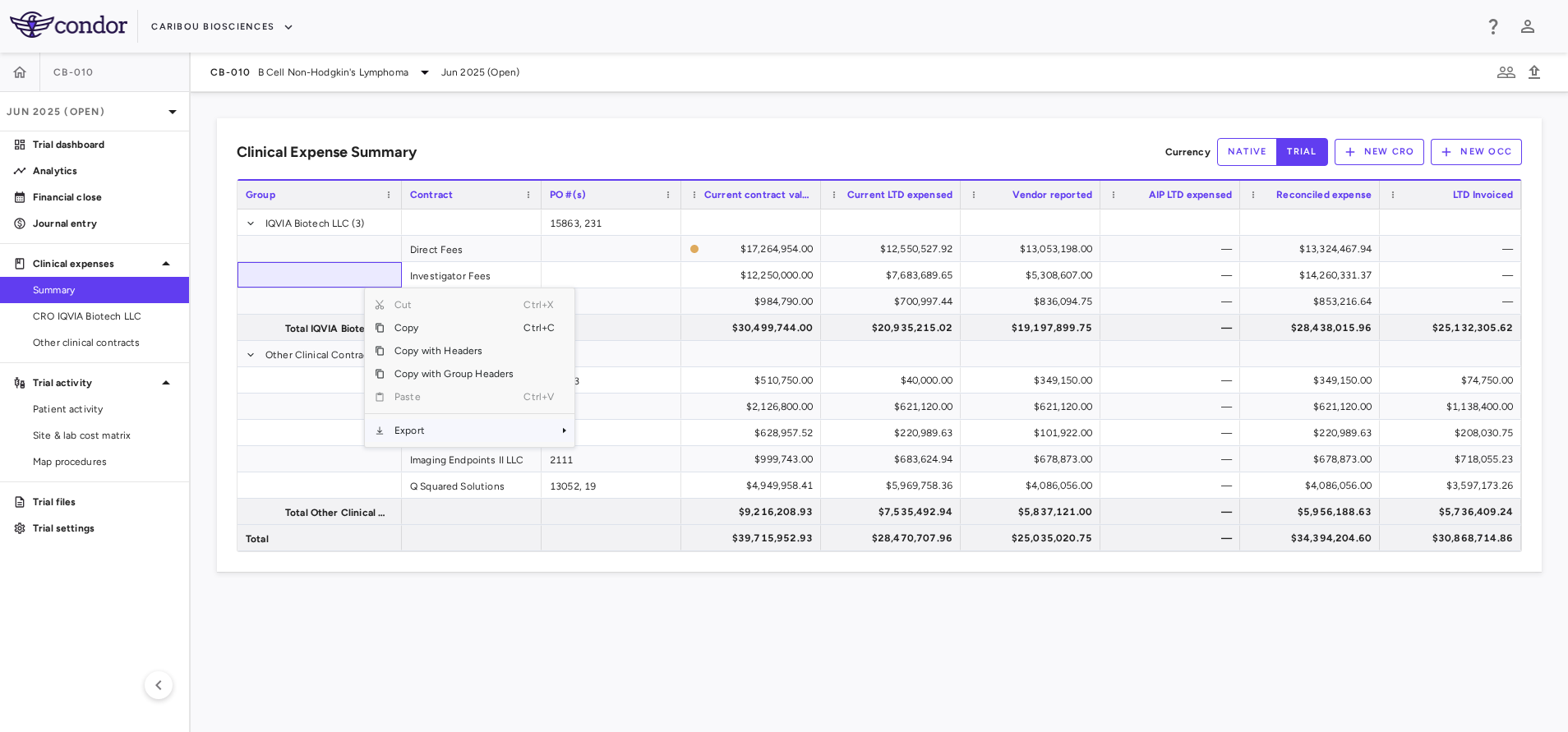 click on "Export" at bounding box center (454, 430) 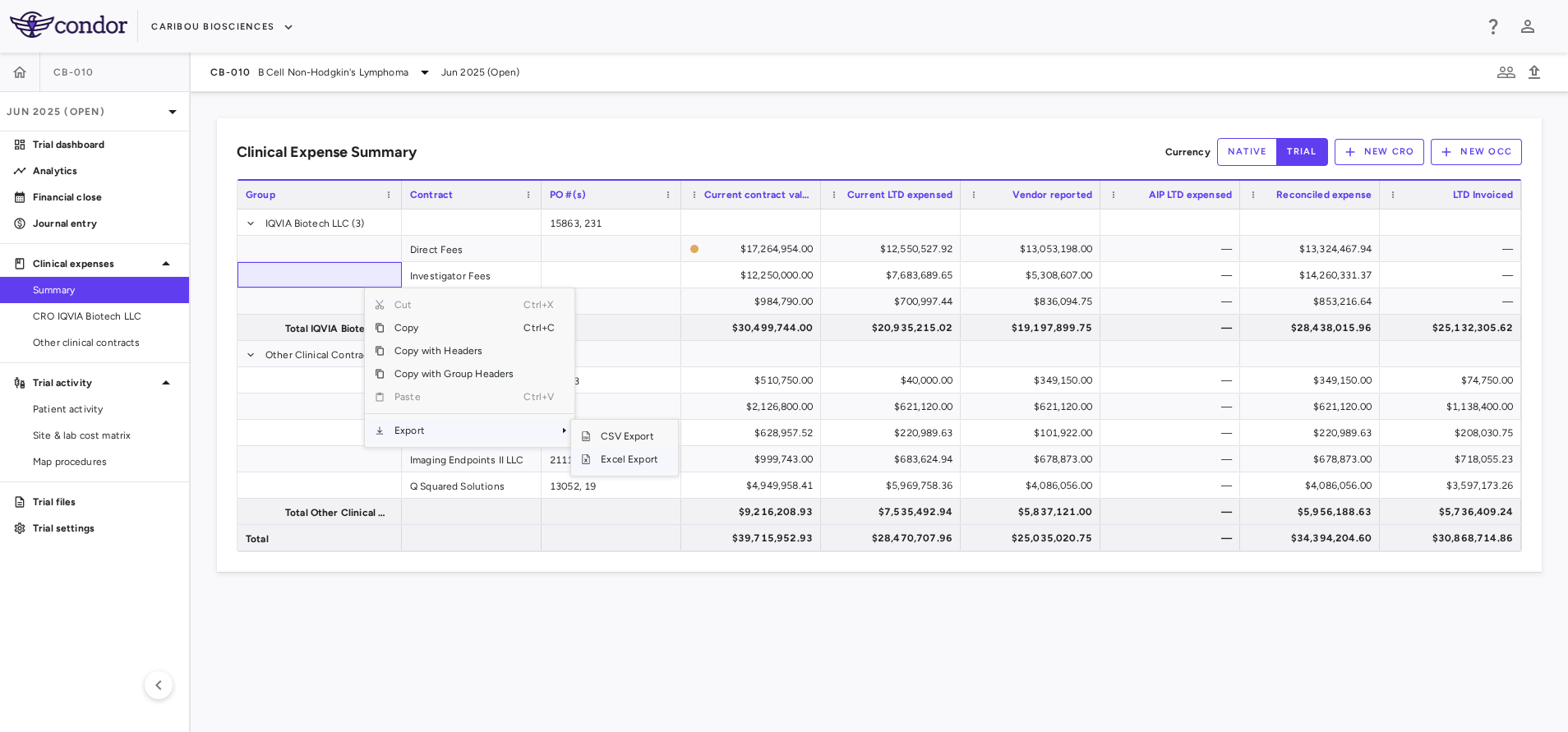 click on "Excel Export" at bounding box center [630, 459] 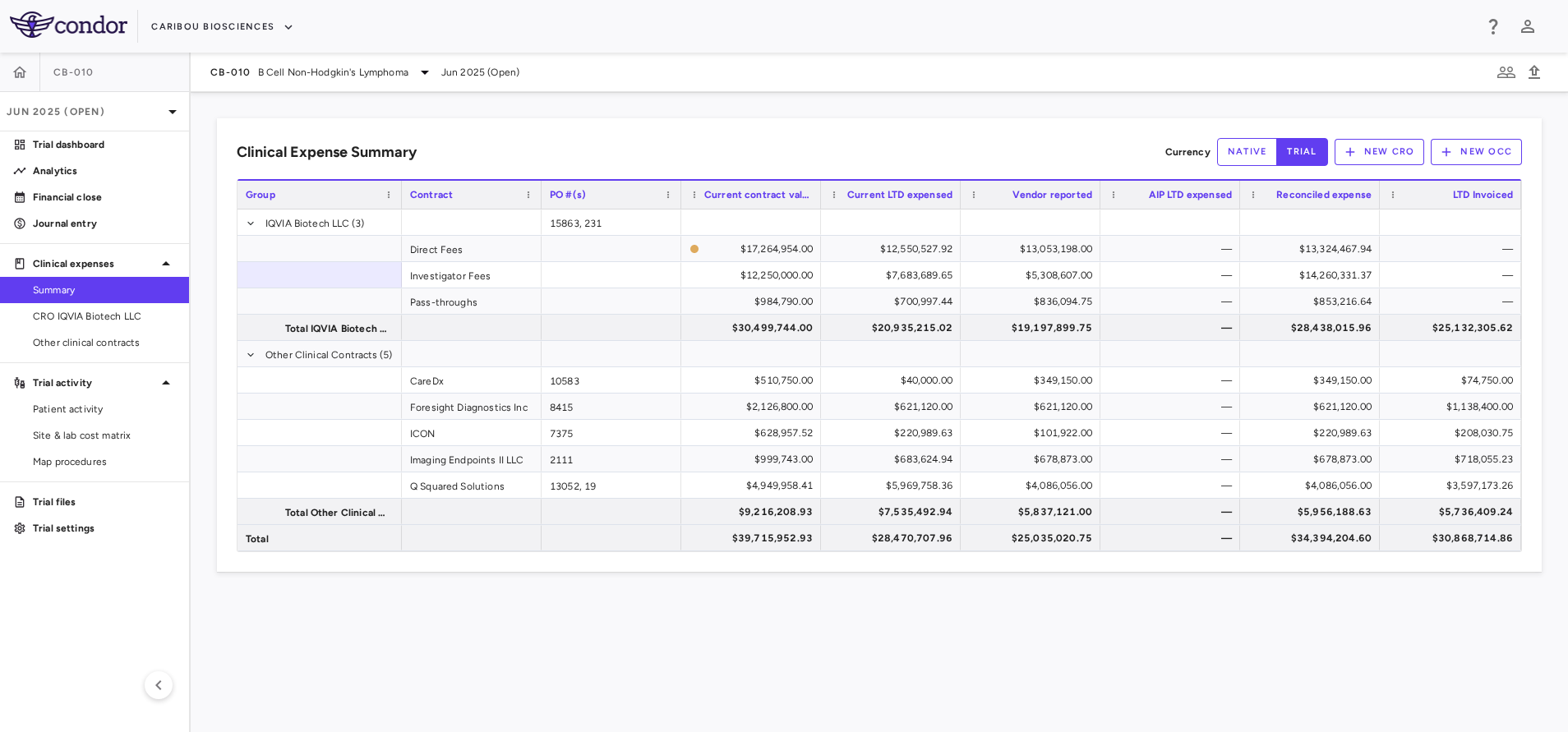 click on "Clinical Expense Summary Currency native trial New CRO New OCC Press SPACE to select this row.
Drag here to set column labels
Group
Contract
PO #(s)" at bounding box center (879, 345) 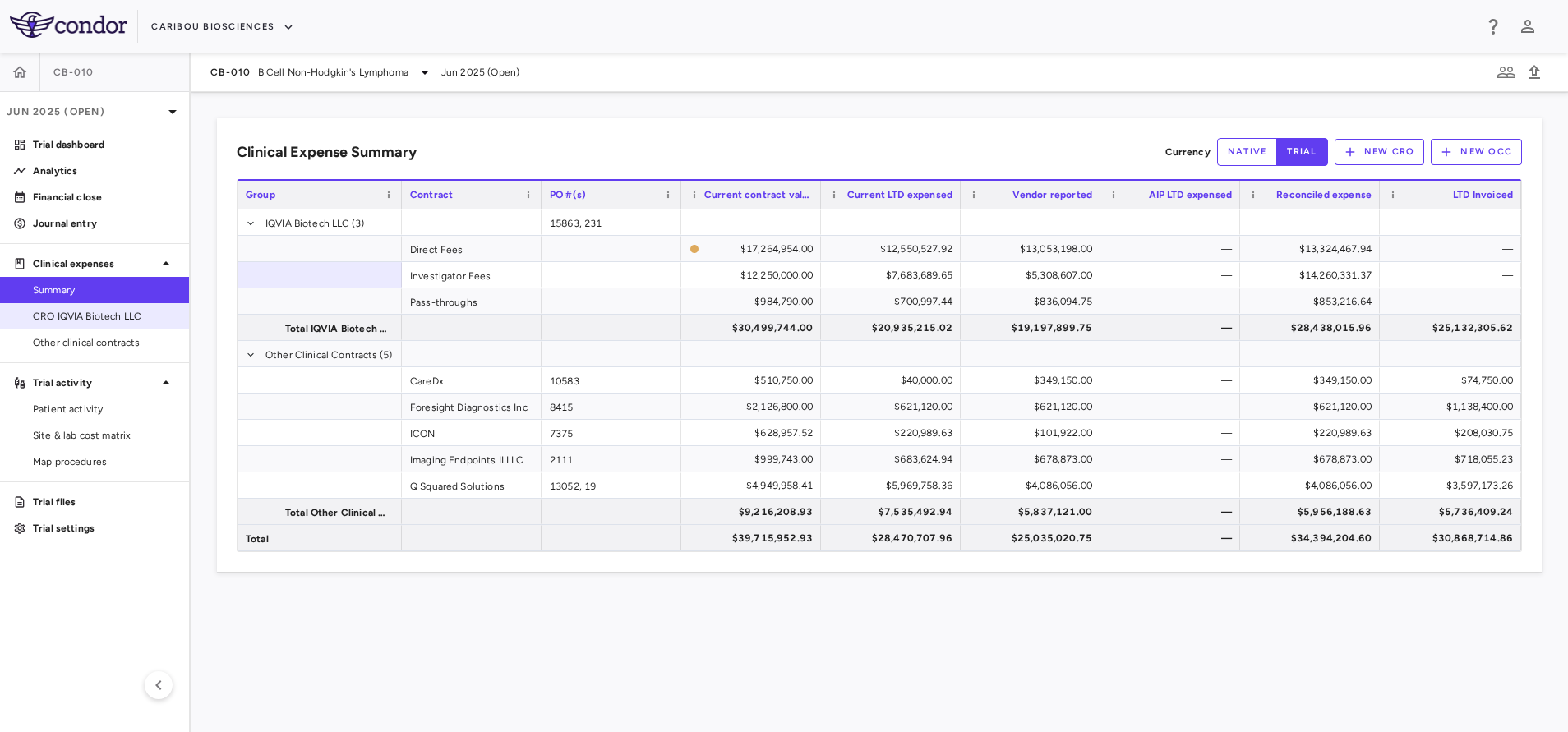 click on "CRO IQVIA Biotech LLC" at bounding box center (104, 316) 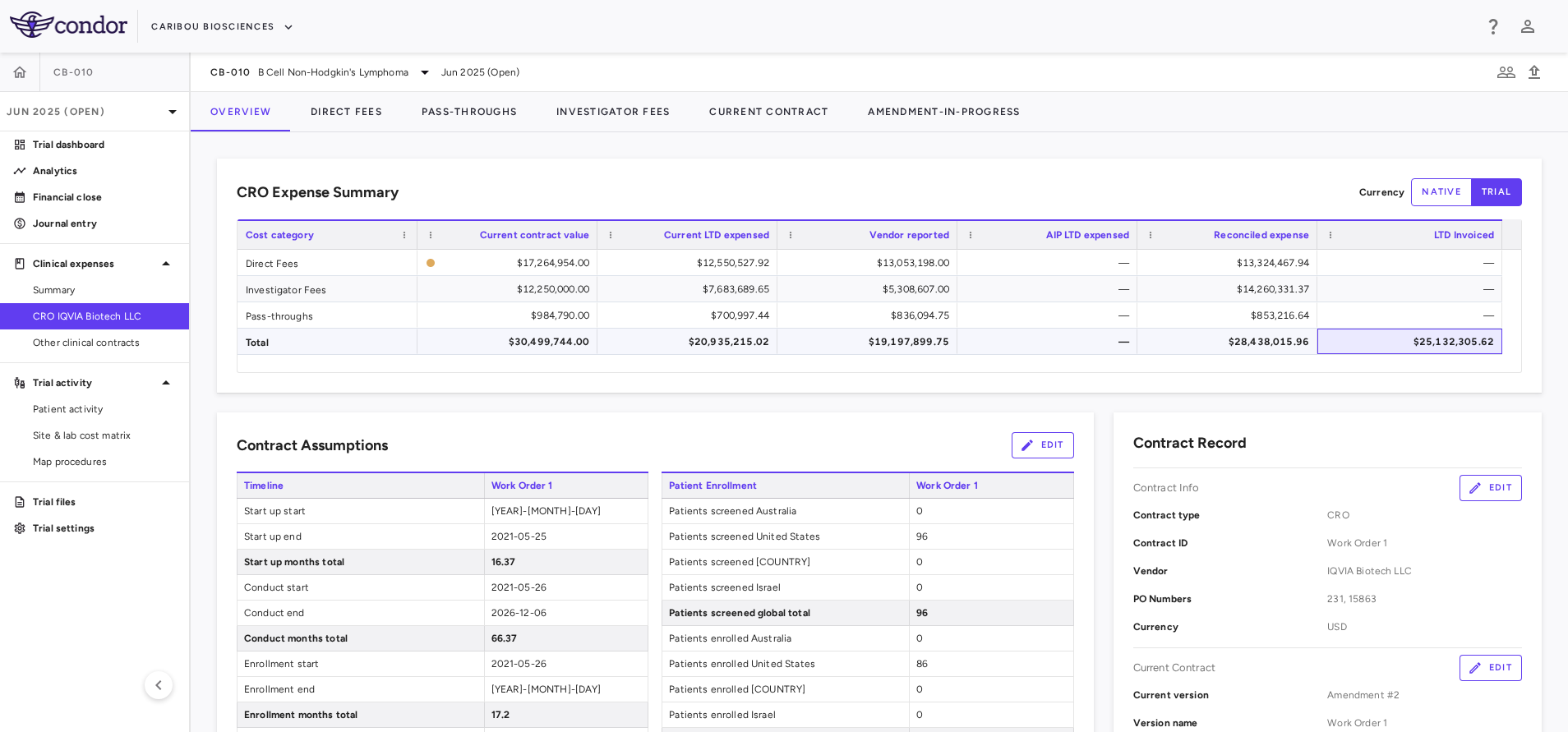 click on "$25,132,305.62" at bounding box center [1413, 342] 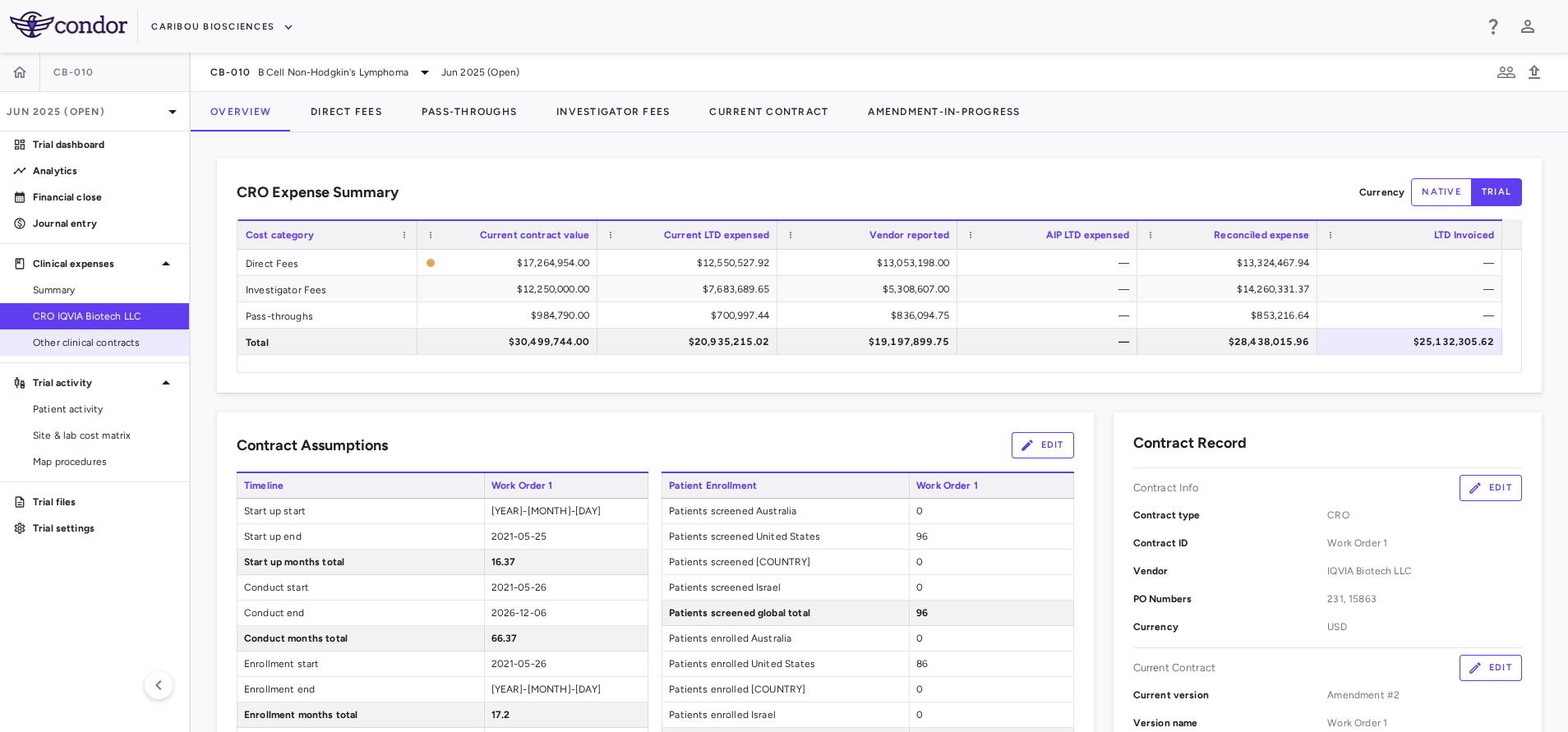 click on "Other clinical contracts" at bounding box center (104, 343) 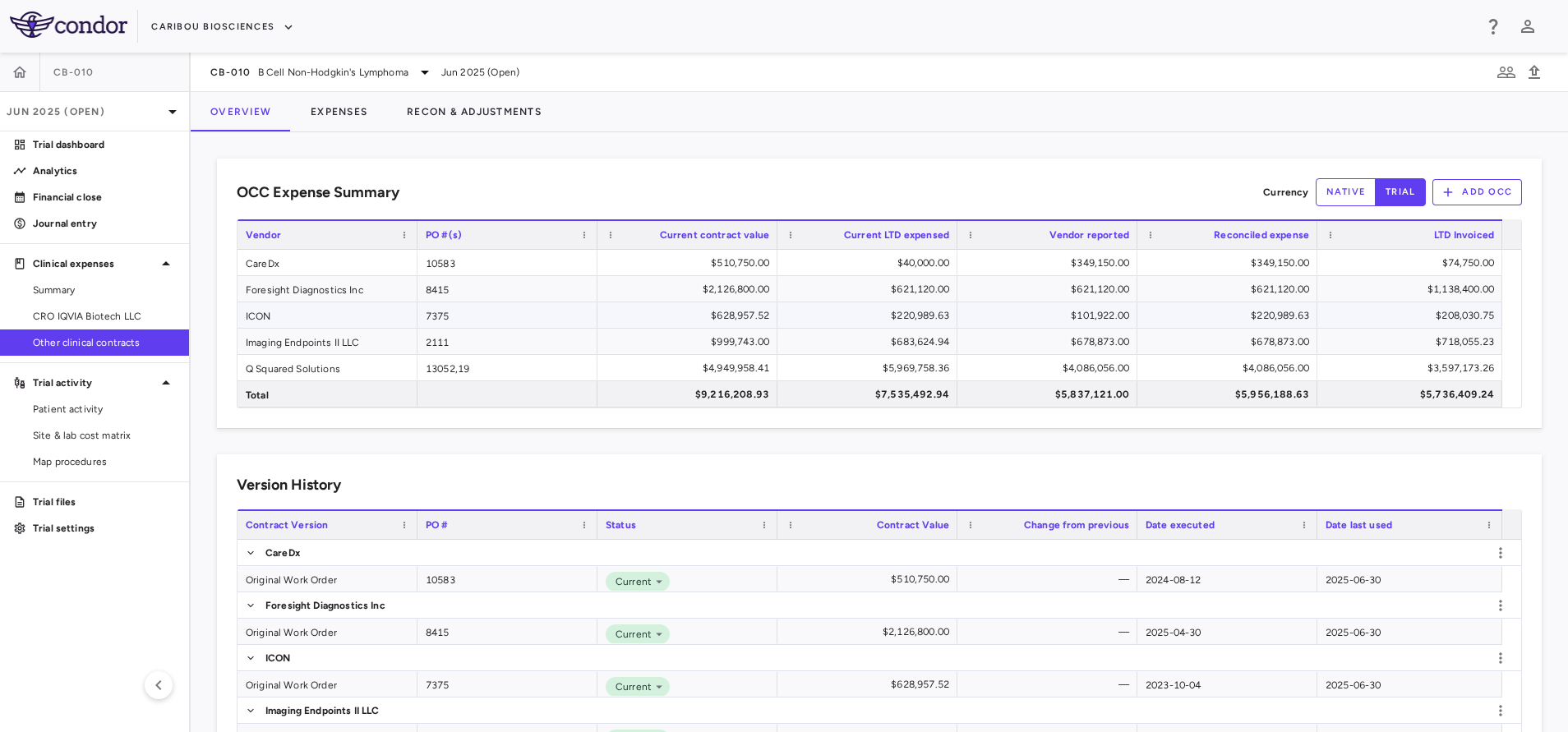 click on "ICON" at bounding box center (327, 315) 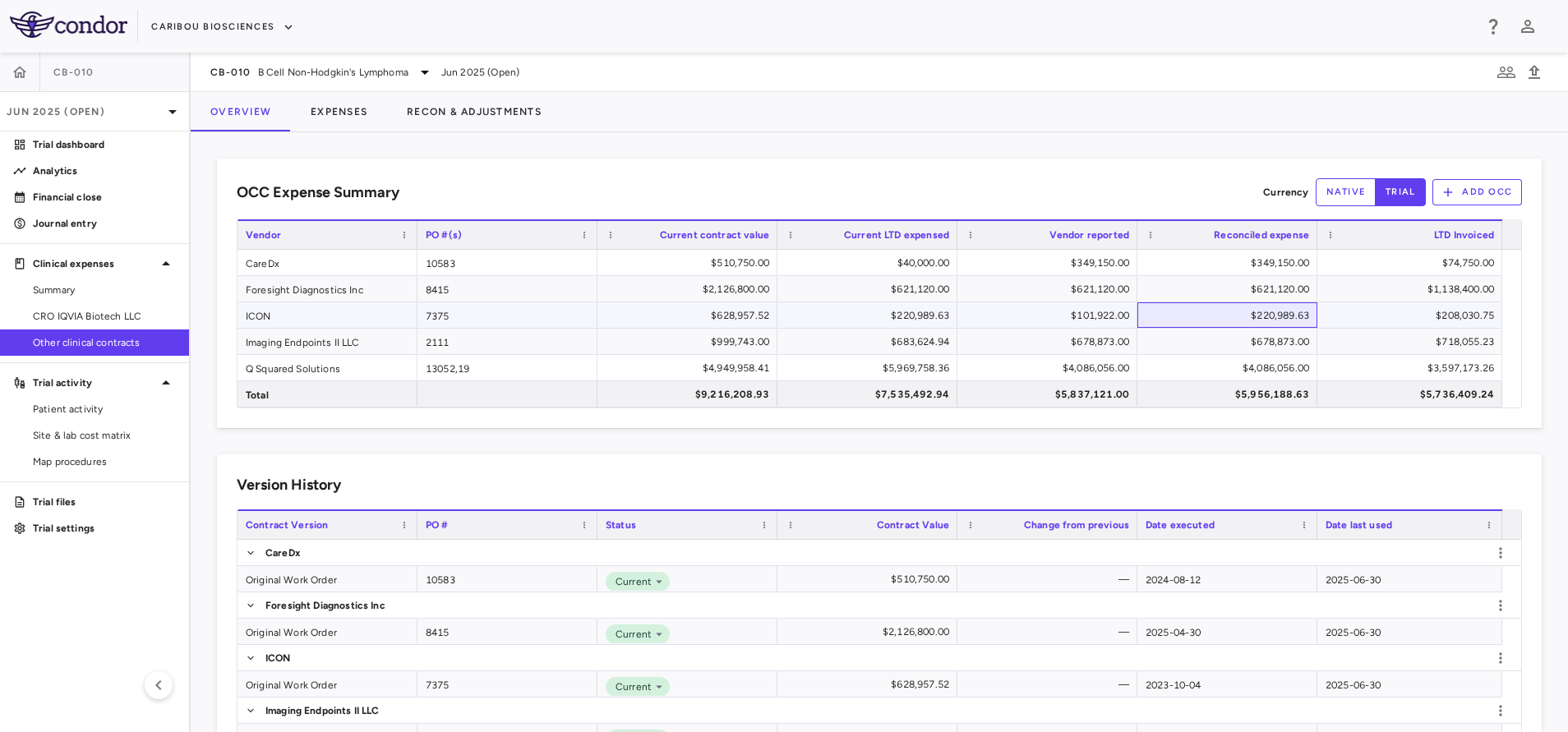 click on "$220,989.63" at bounding box center [1230, 315] 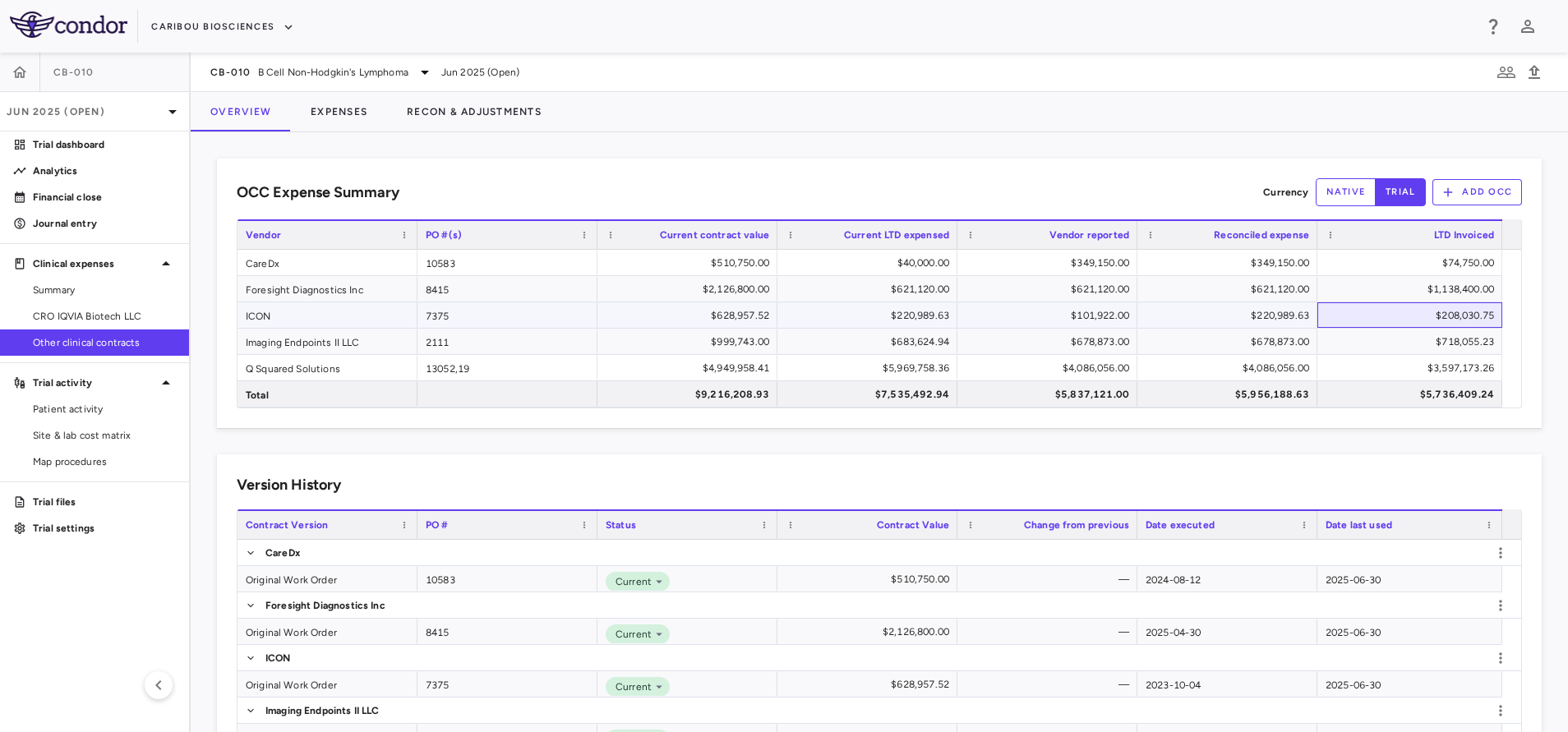 click on "$208,030.75" at bounding box center (1413, 315) 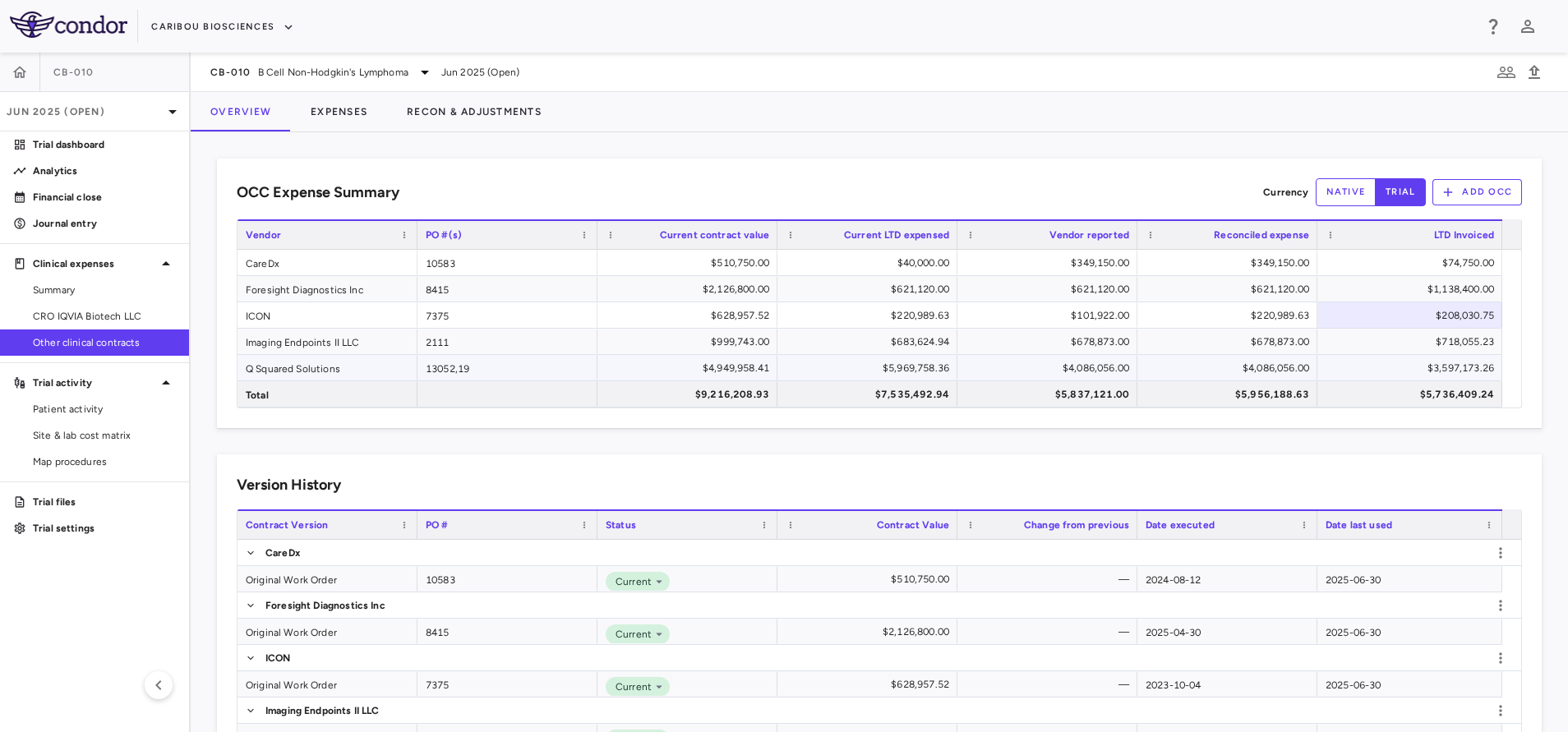 click on "Q Squared Solutions" at bounding box center (327, 367) 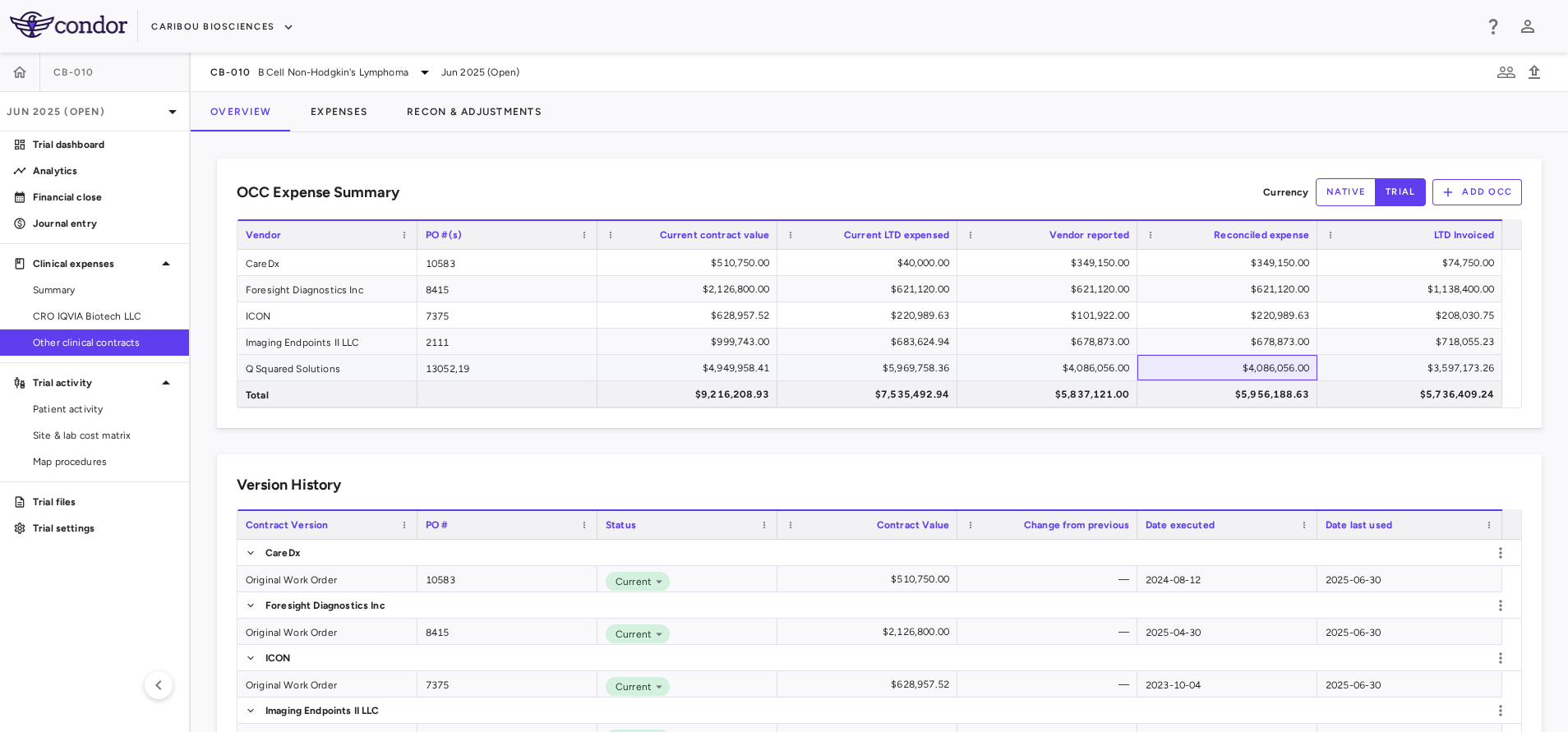 click on "$4,086,056.00" at bounding box center (1230, 368) 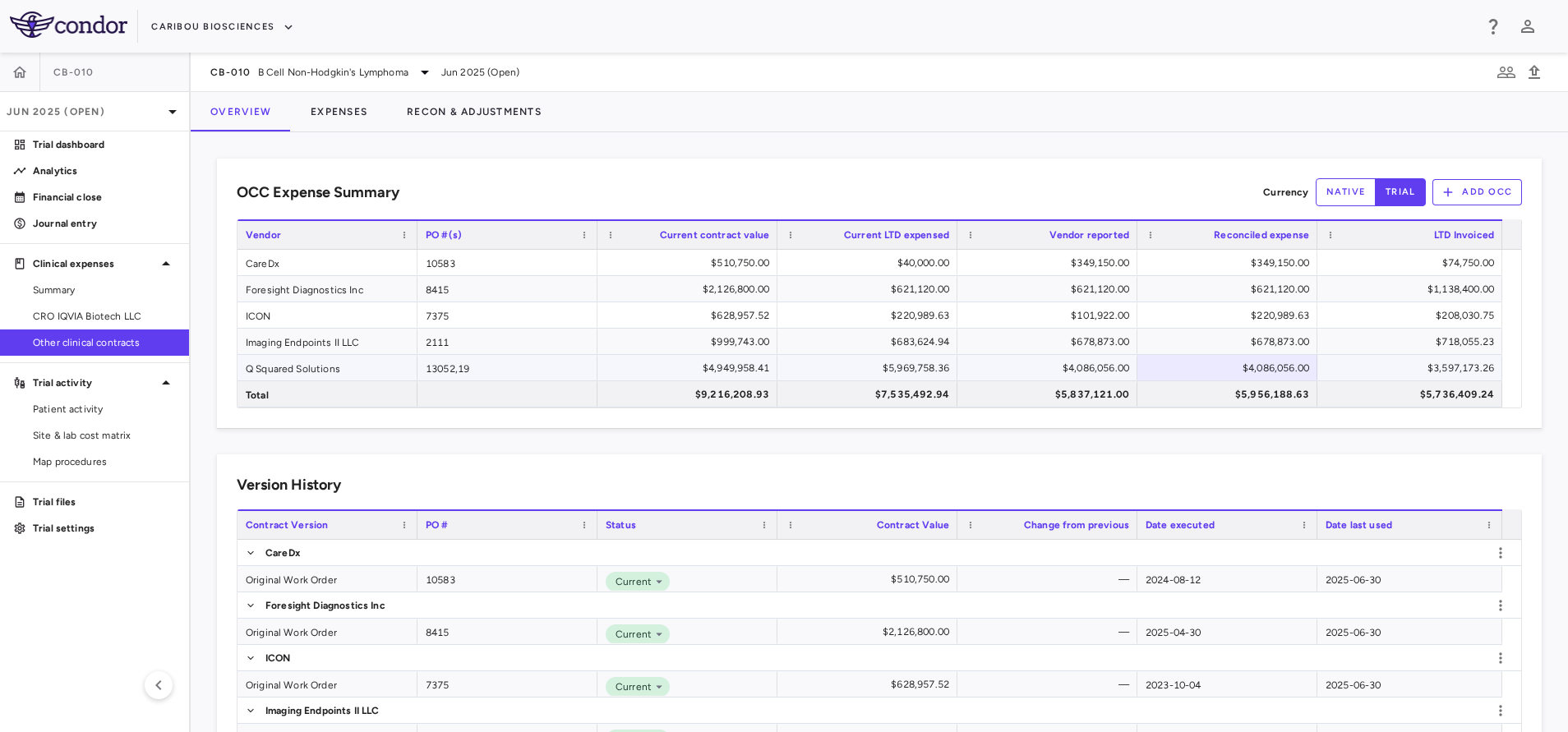 click on "$3,597,173.26" at bounding box center (1413, 368) 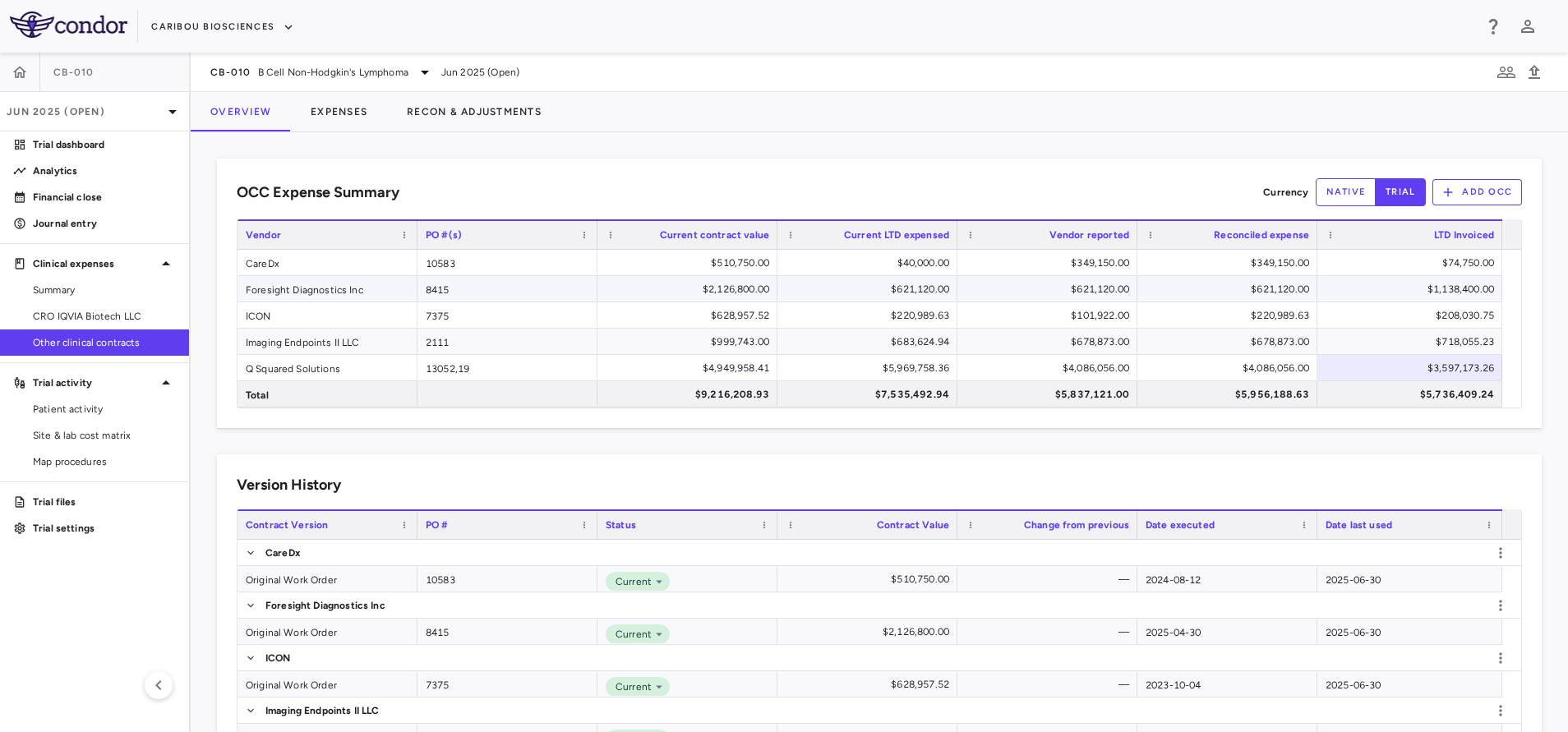 click on "Foresight Diagnostics Inc" at bounding box center (327, 288) 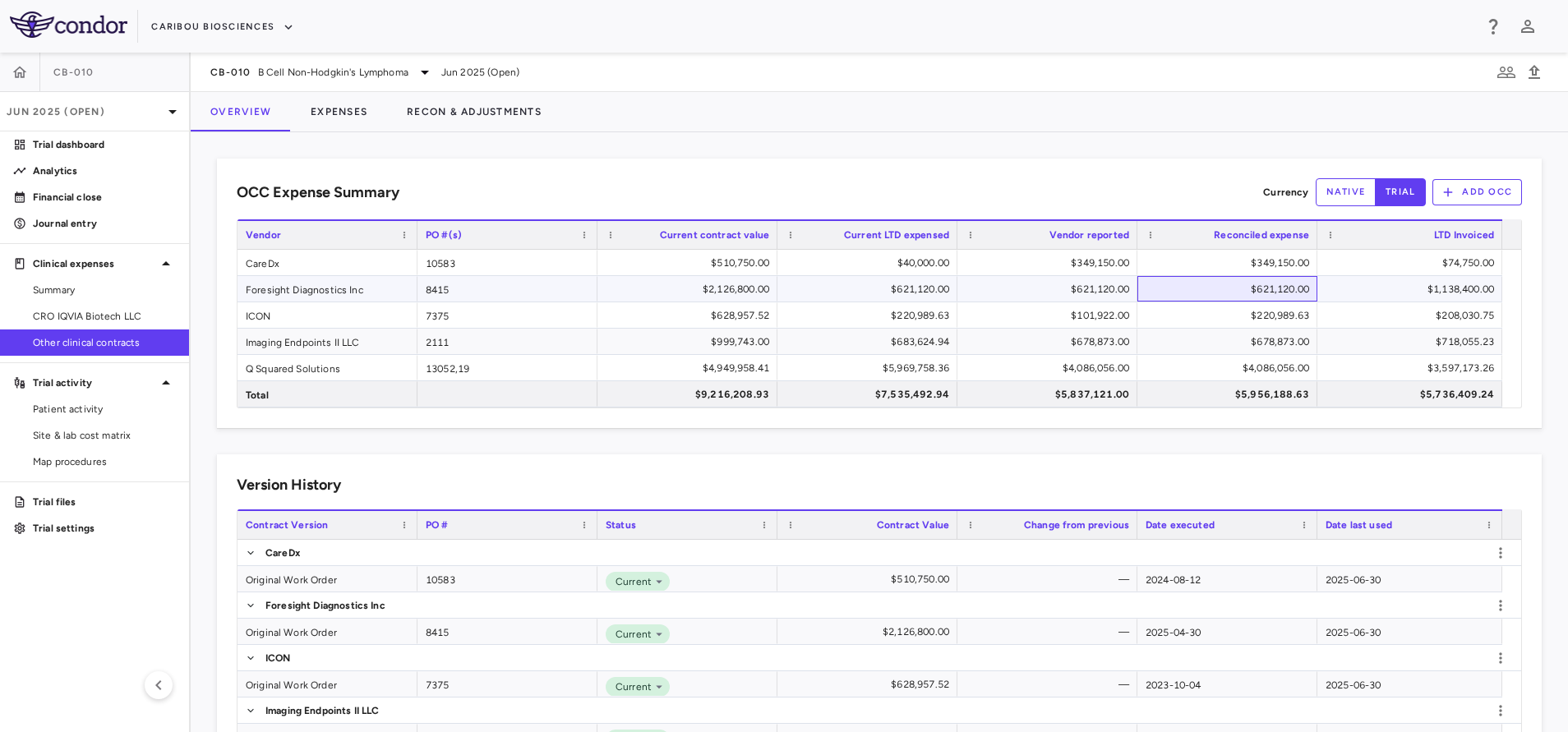 click on "$621,120.00" at bounding box center (1230, 289) 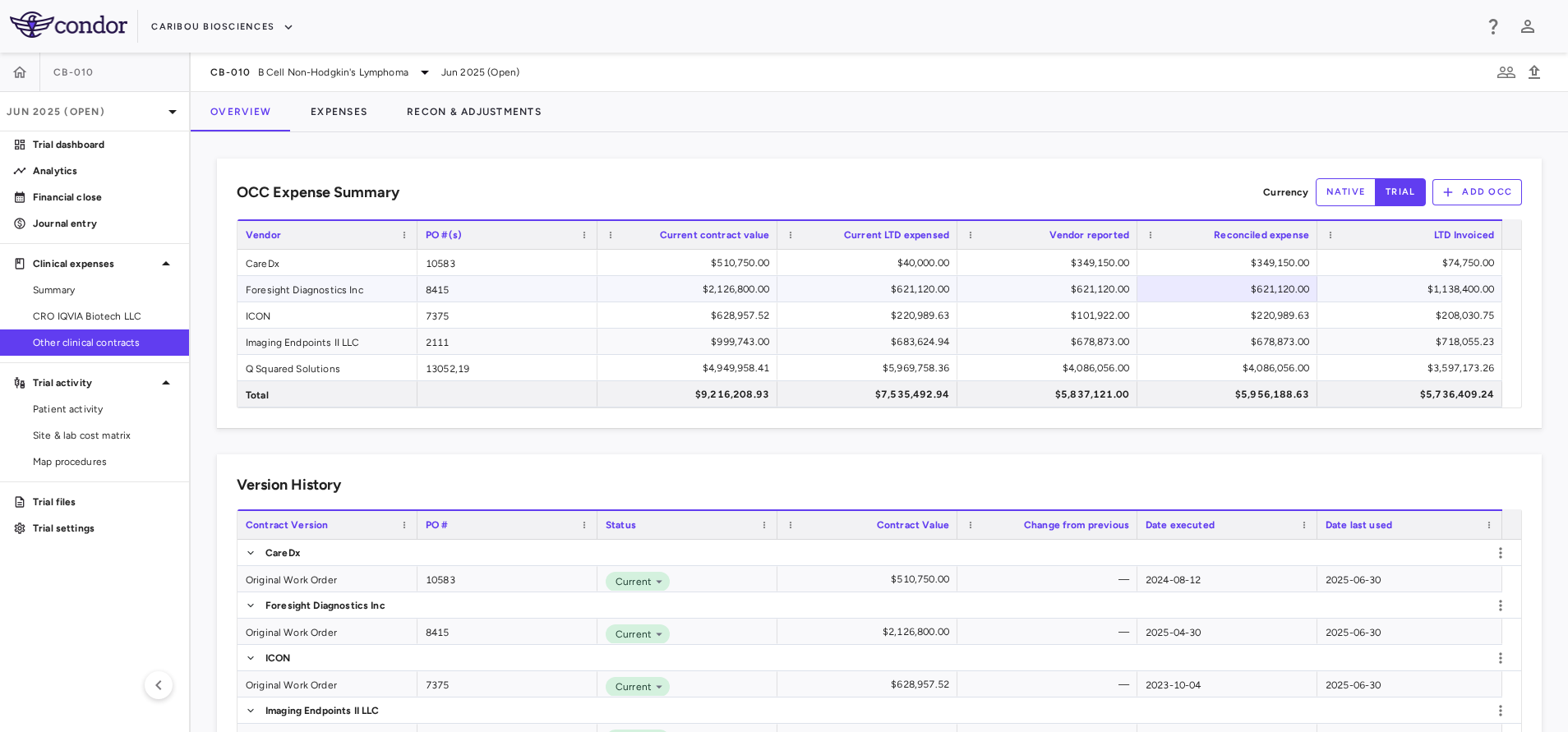click on "$1,138,400.00" at bounding box center (1413, 289) 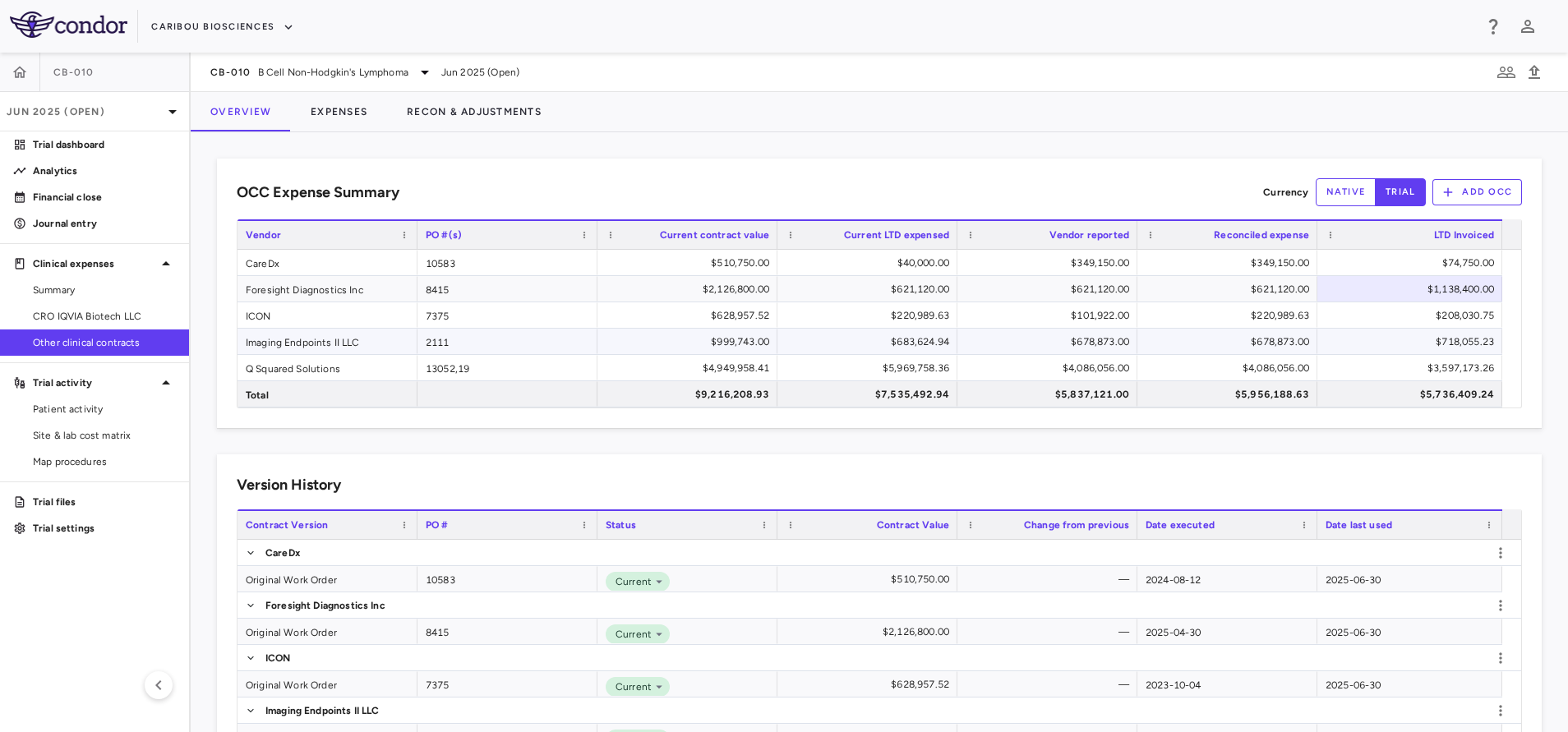 click on "Imaging Endpoints II LLC" at bounding box center (327, 341) 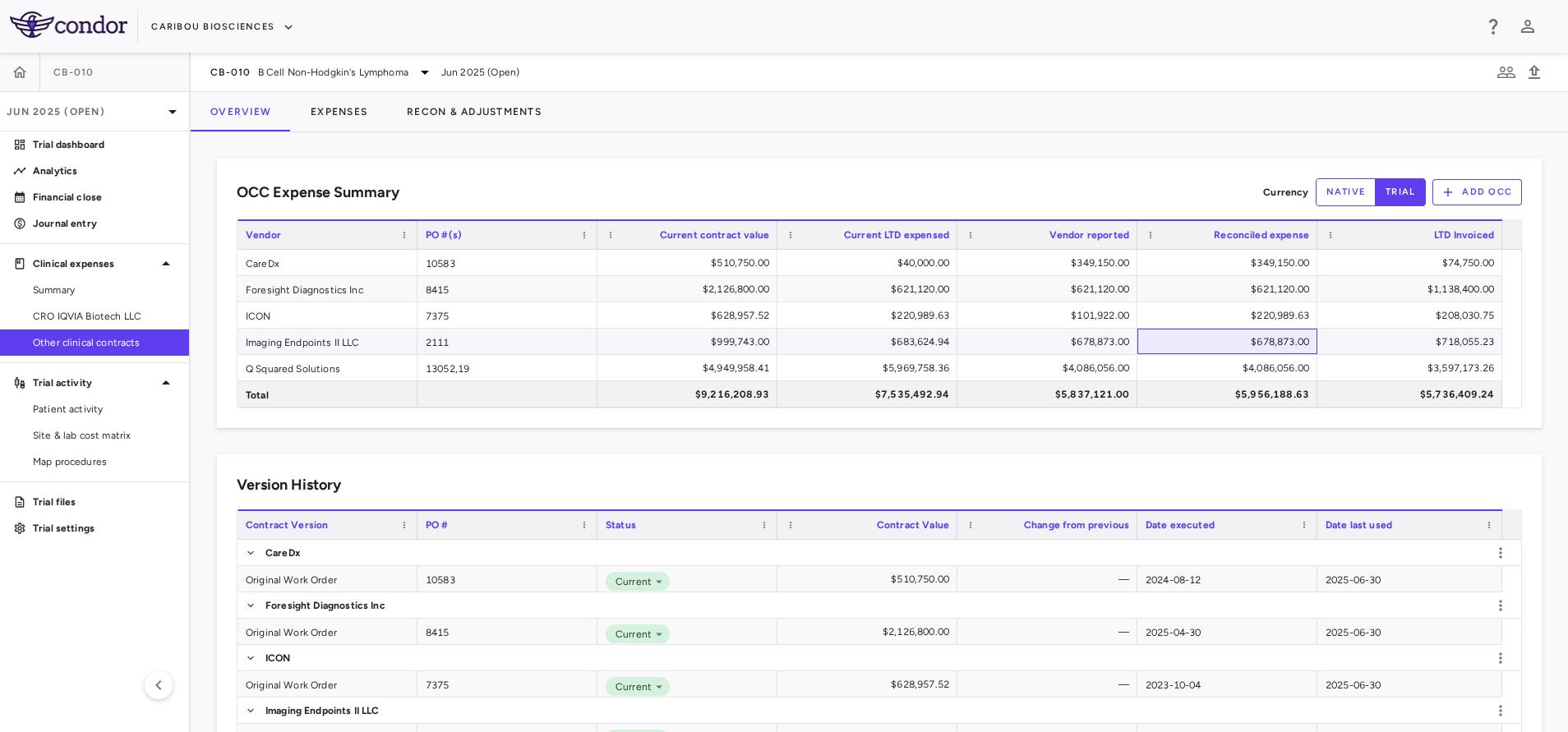 click on "$678,873.00" at bounding box center [1230, 342] 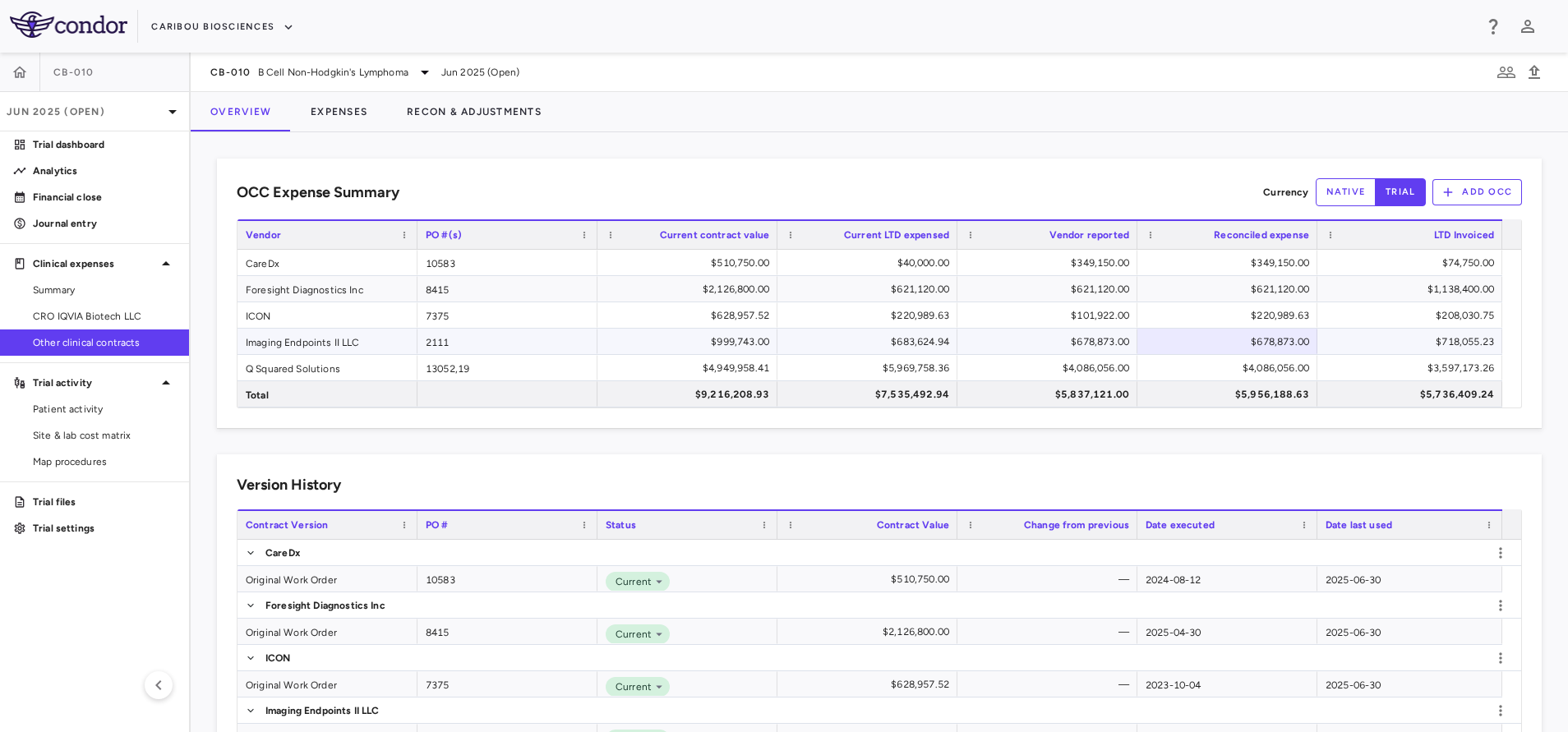 click on "$718,055.23" at bounding box center (1413, 342) 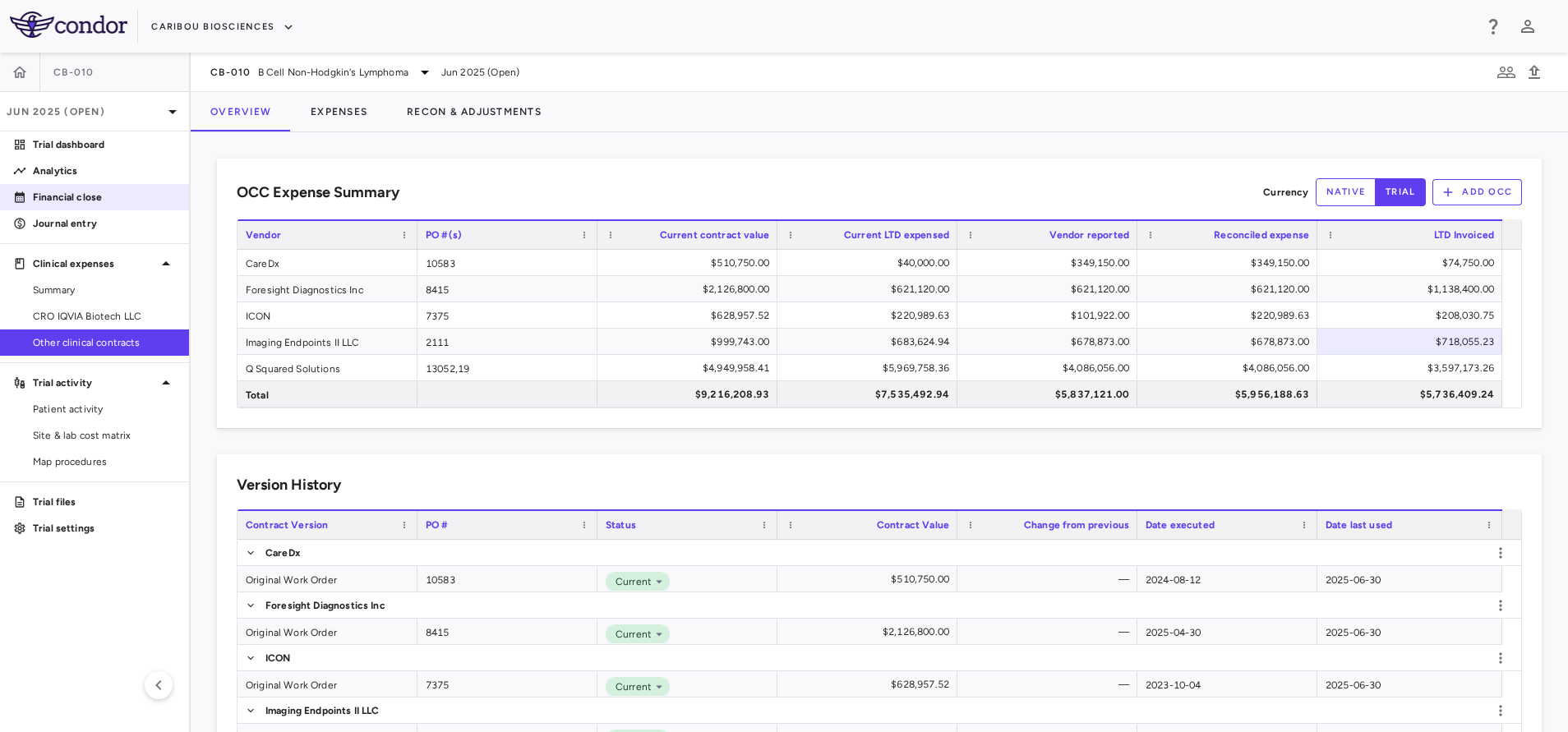 click on "Financial close" at bounding box center [95, 197] 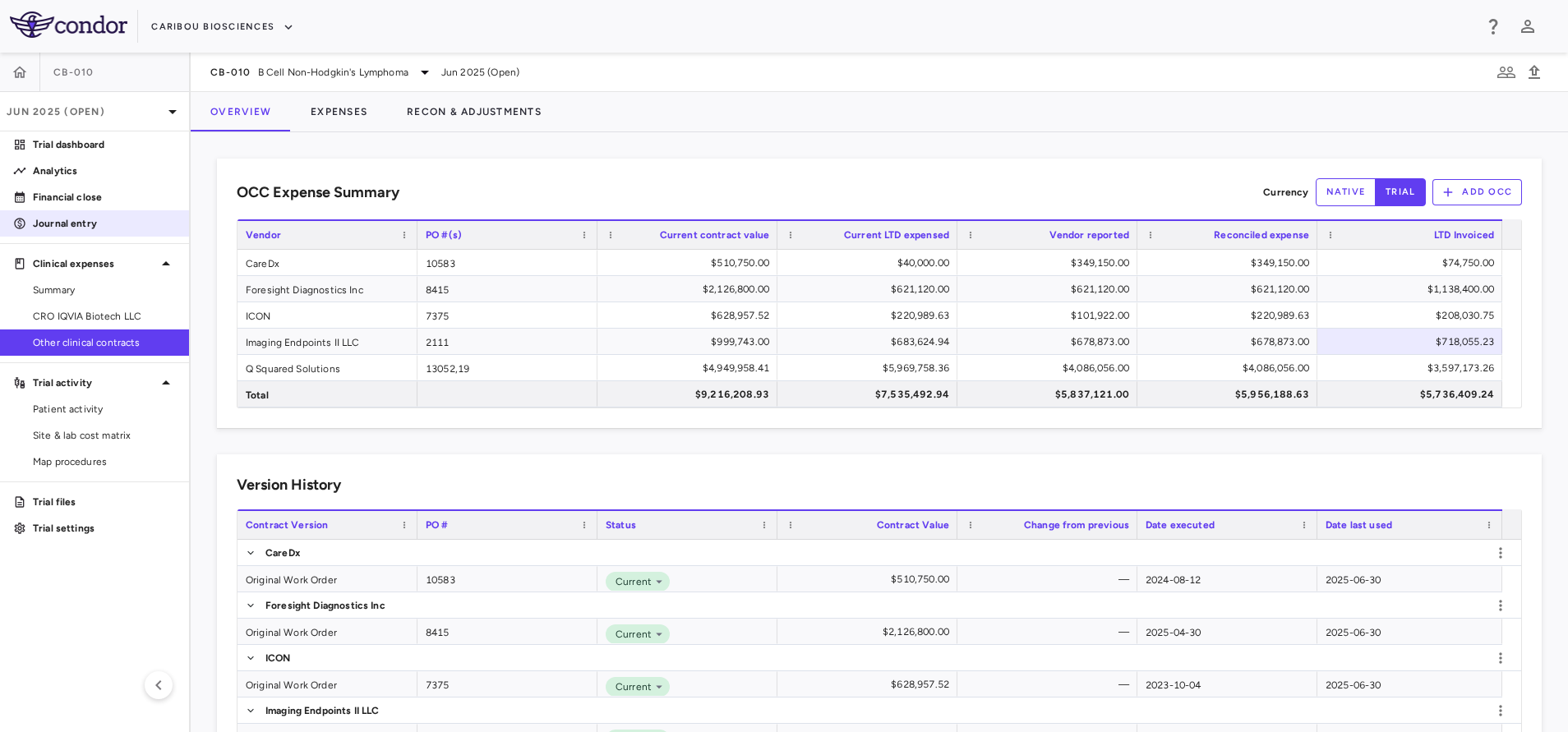 click on "Journal entry" at bounding box center [104, 223] 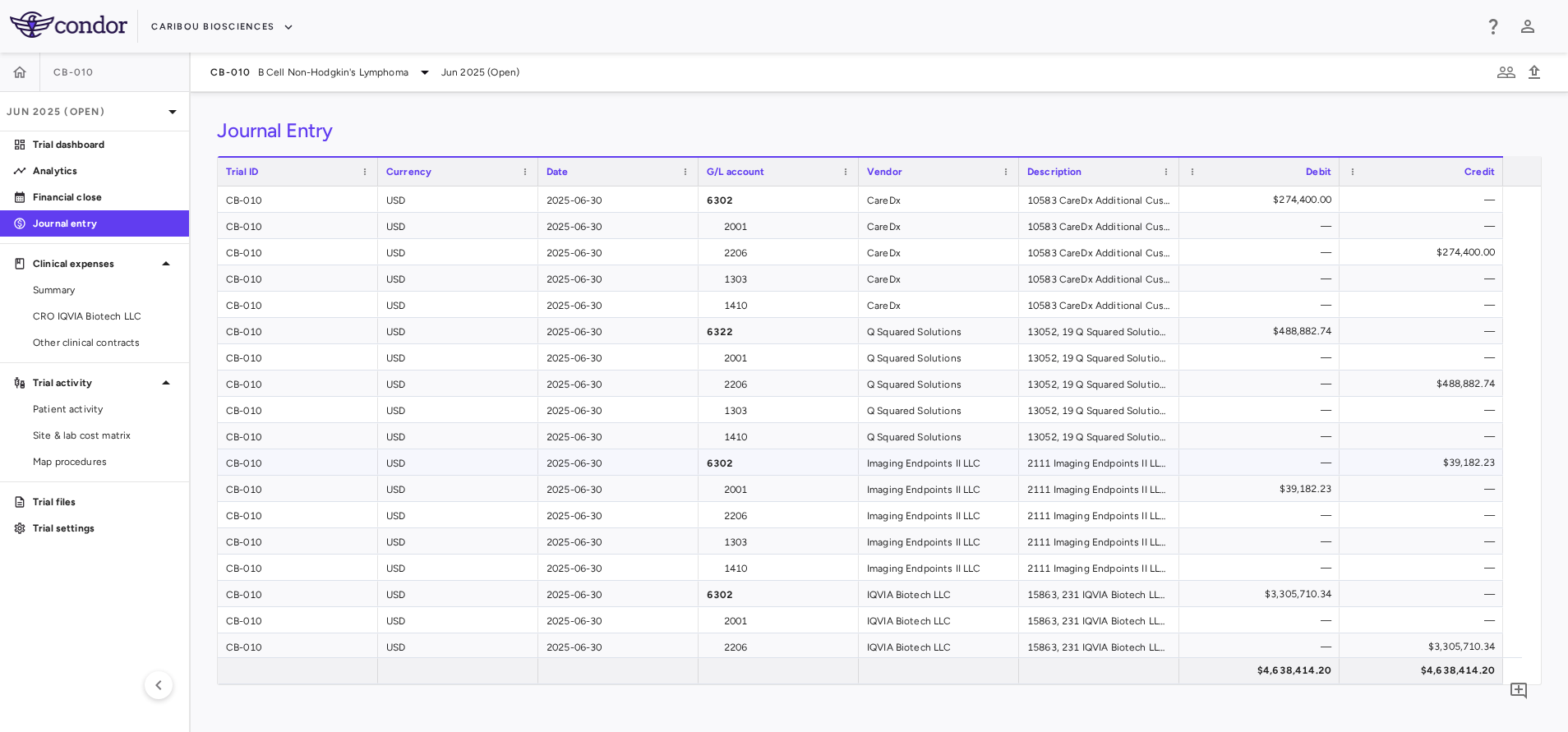 click on "$39,182.23" at bounding box center [1424, 463] 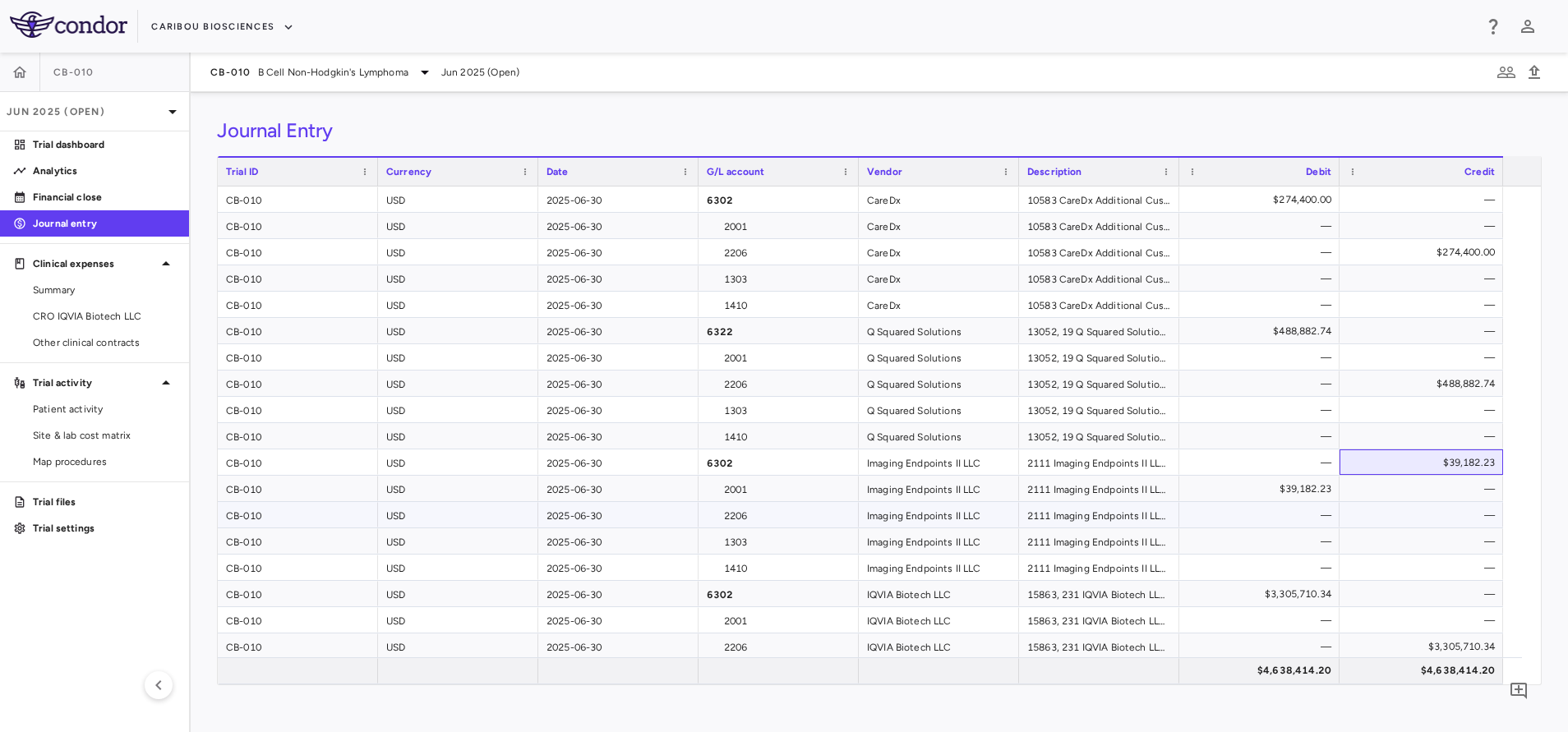 scroll, scrollTop: 123, scrollLeft: 0, axis: vertical 